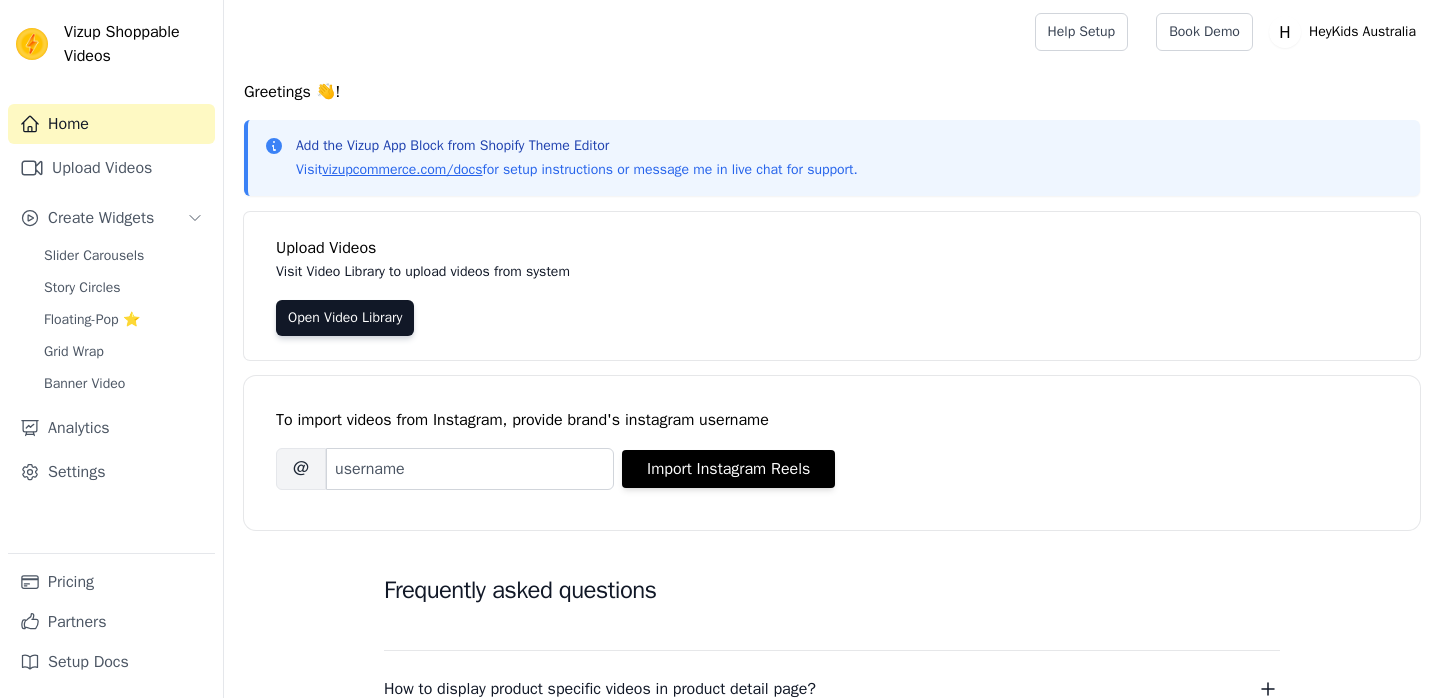 scroll, scrollTop: 0, scrollLeft: 0, axis: both 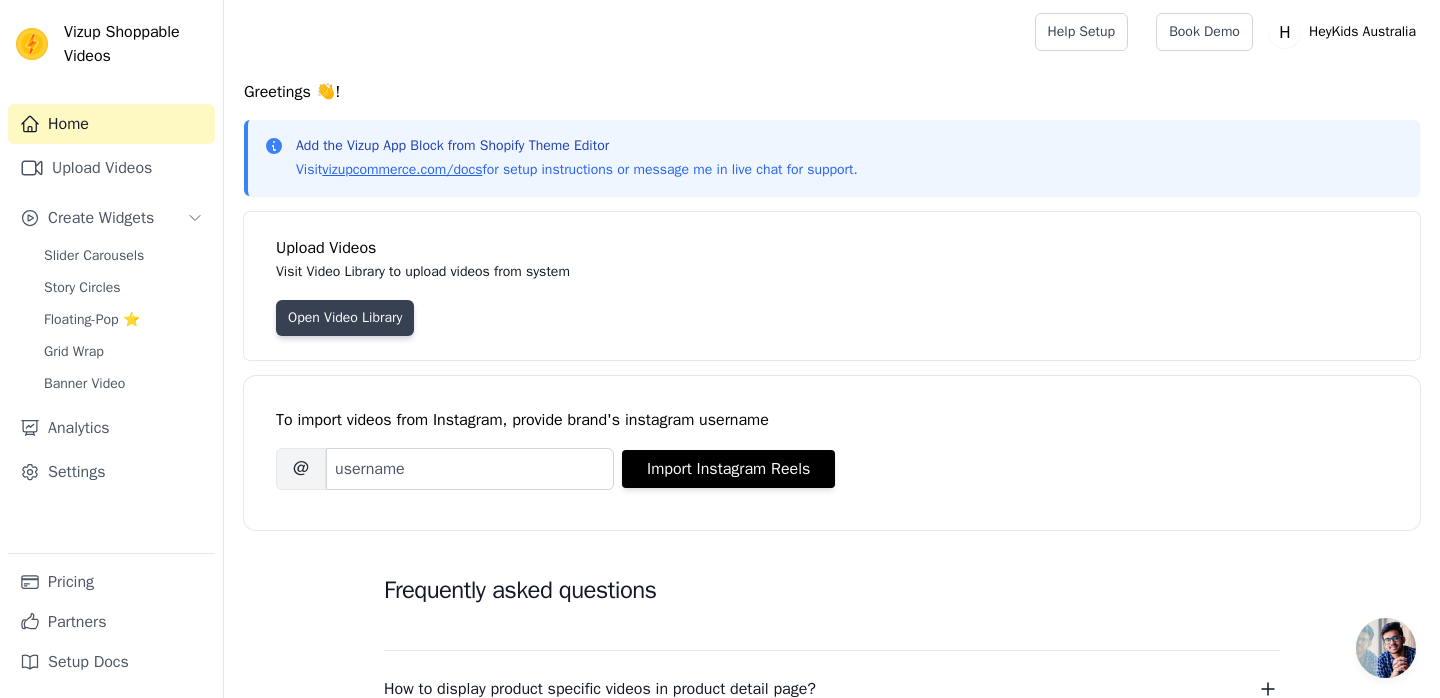 click on "Open Video Library" at bounding box center [345, 318] 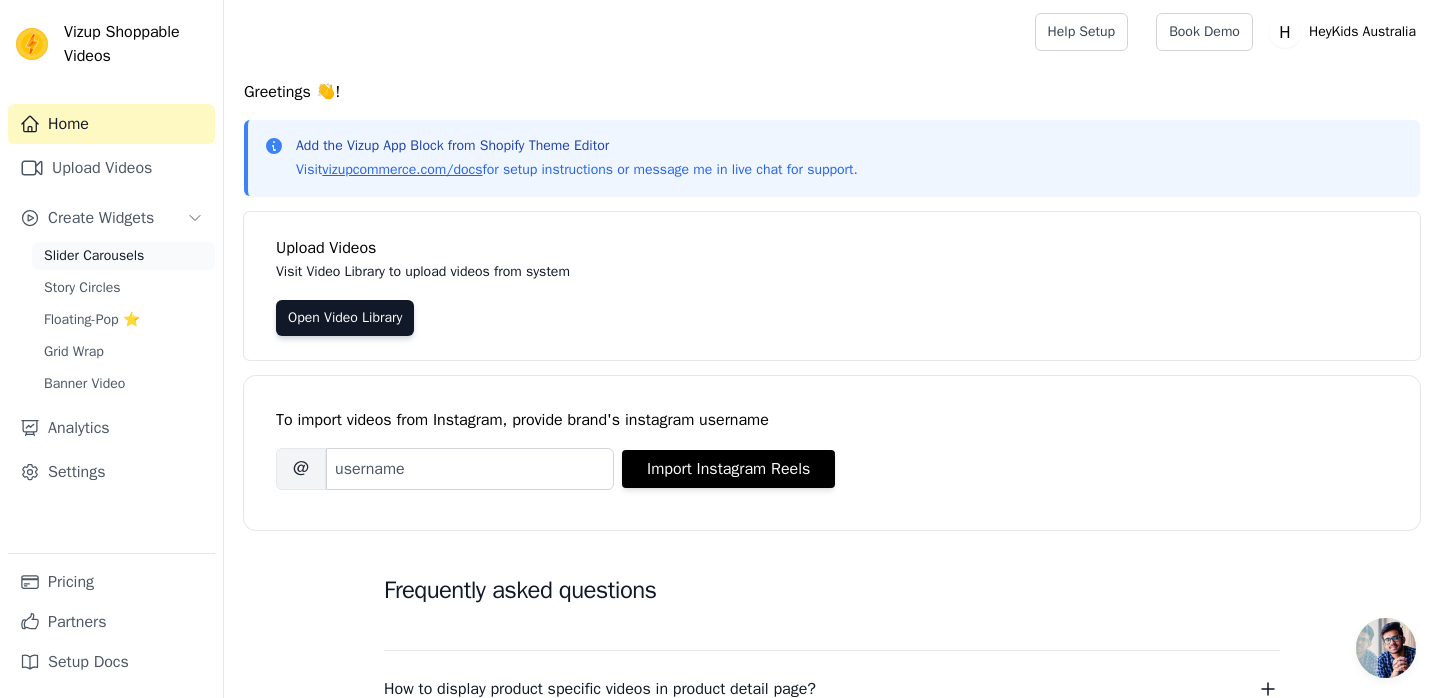 click on "Slider Carousels" at bounding box center (123, 256) 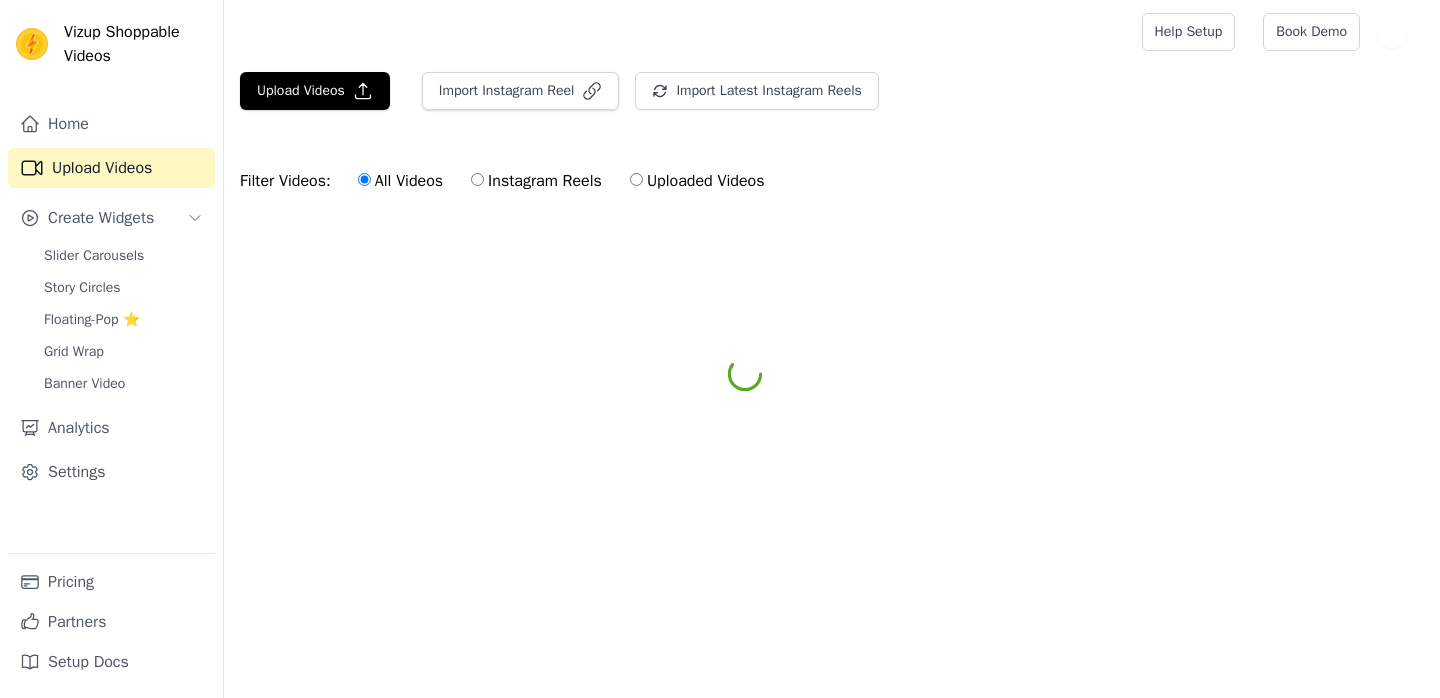 scroll, scrollTop: 0, scrollLeft: 0, axis: both 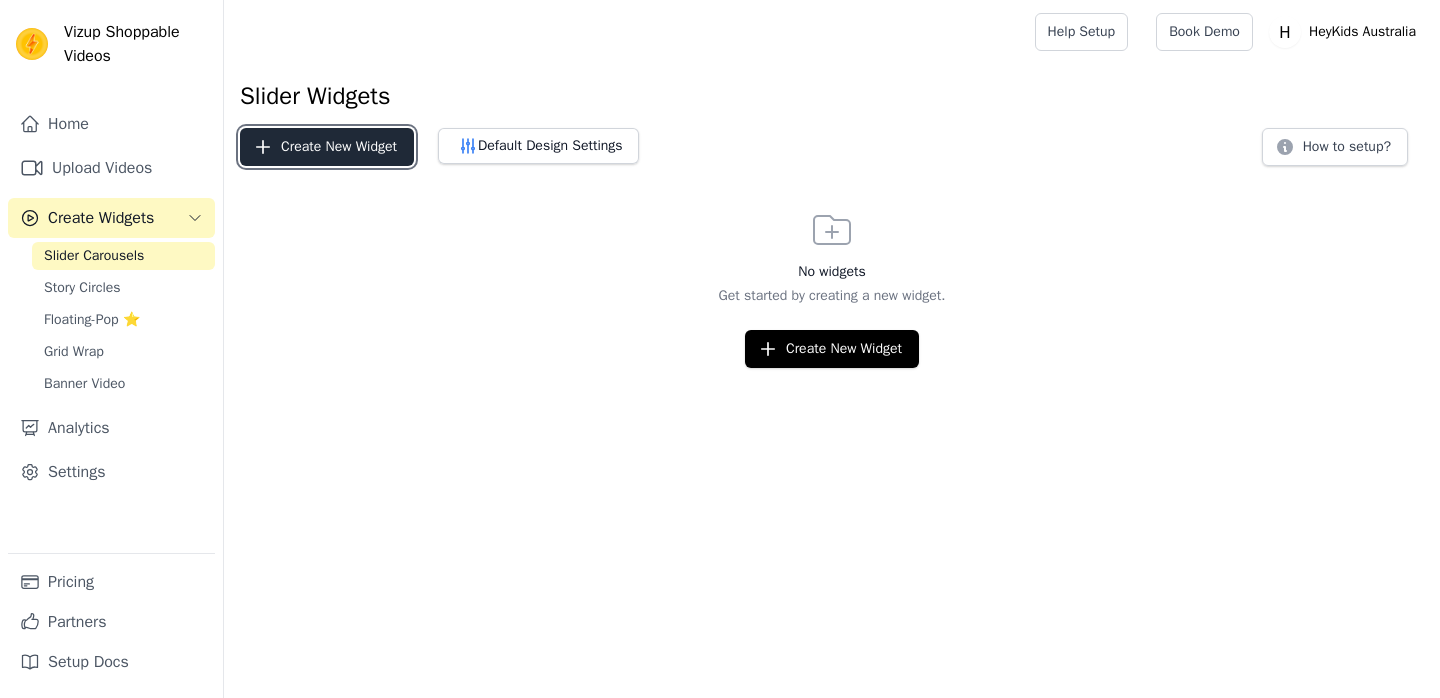 click on "Create New Widget" at bounding box center (327, 147) 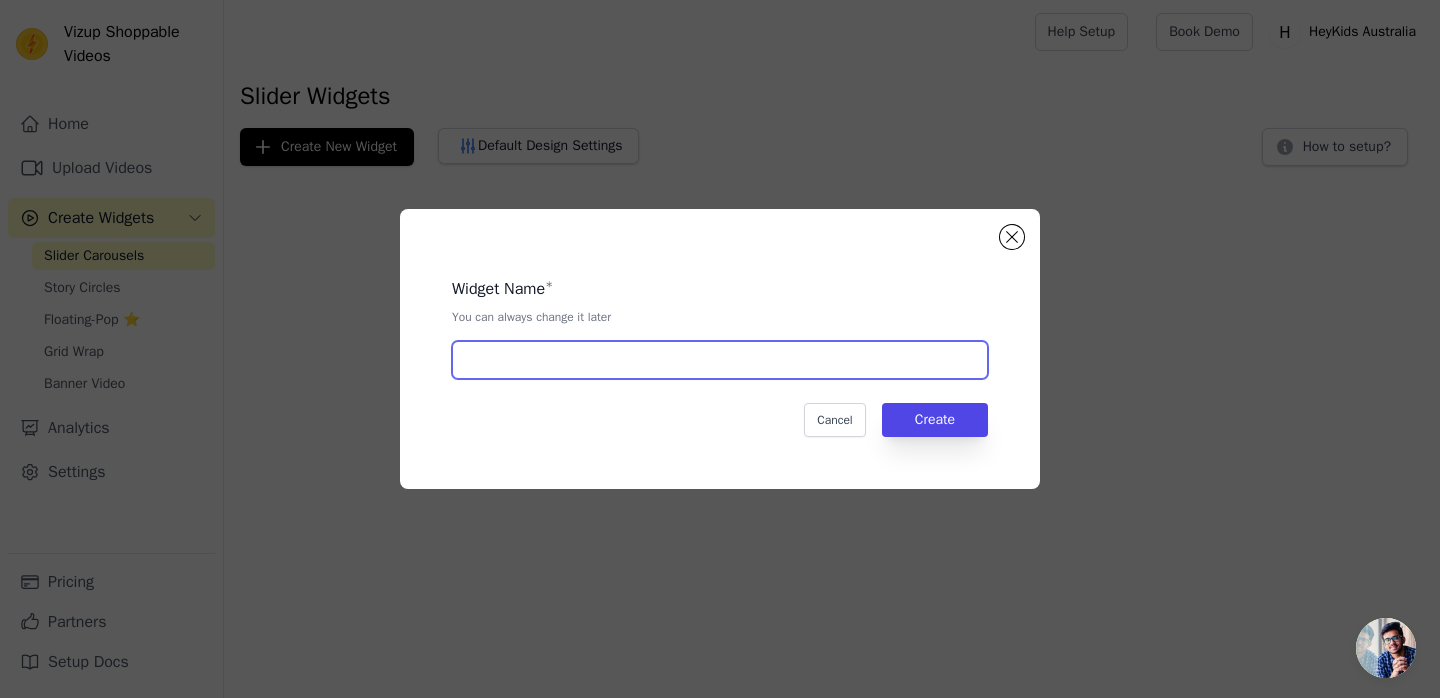 click at bounding box center (720, 360) 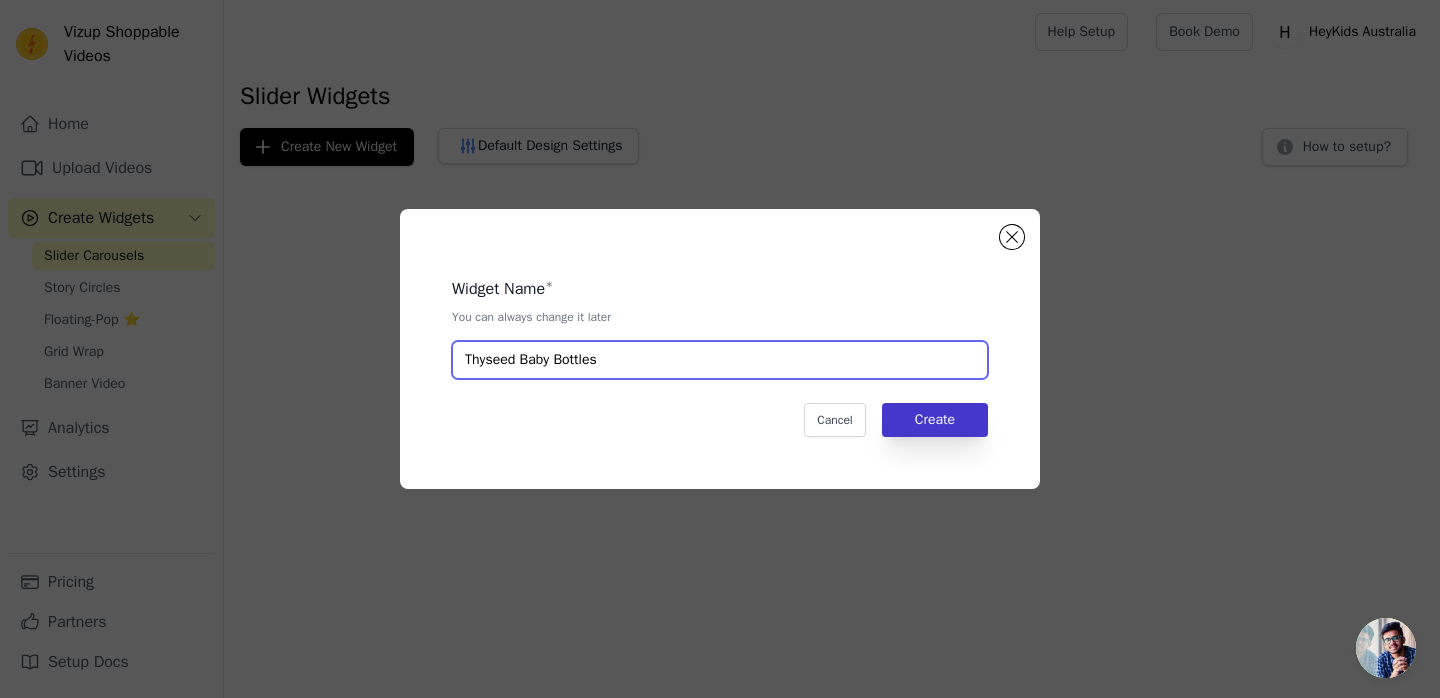 type on "Thyseed Baby Bottles" 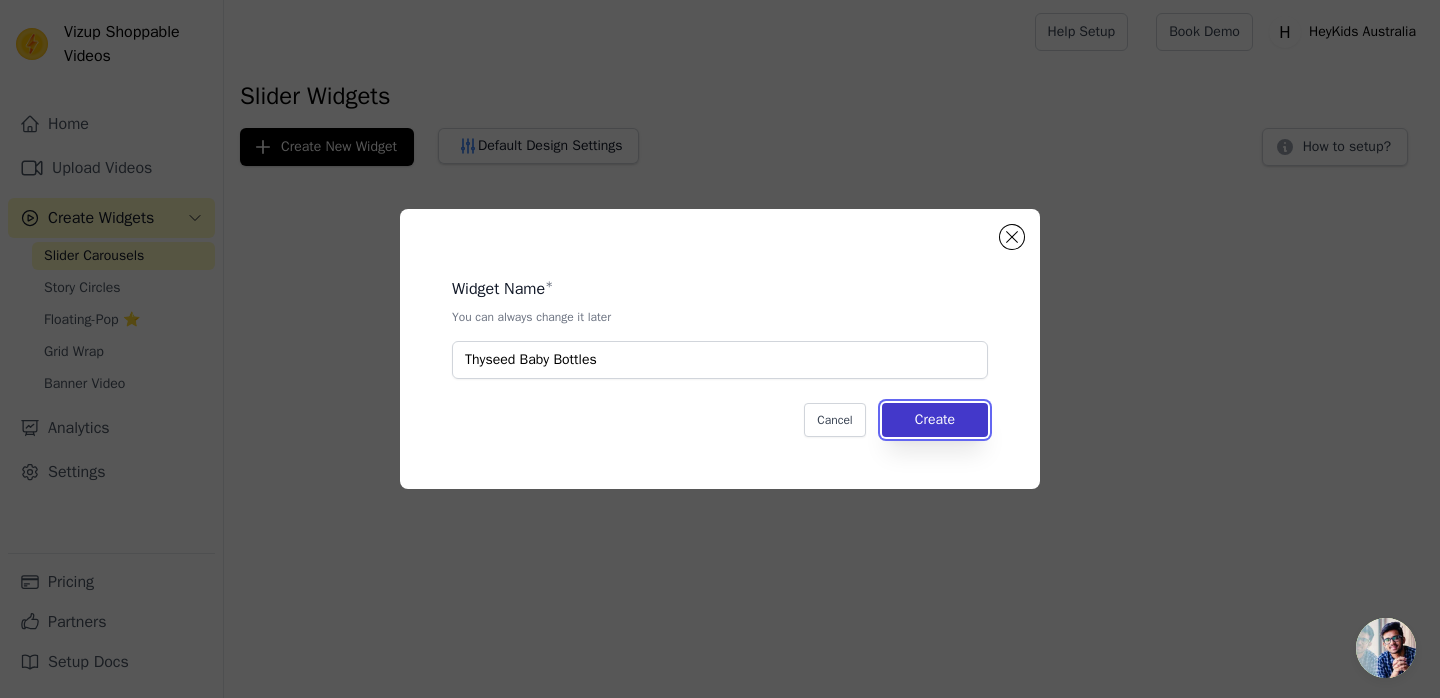 click on "Create" at bounding box center (935, 420) 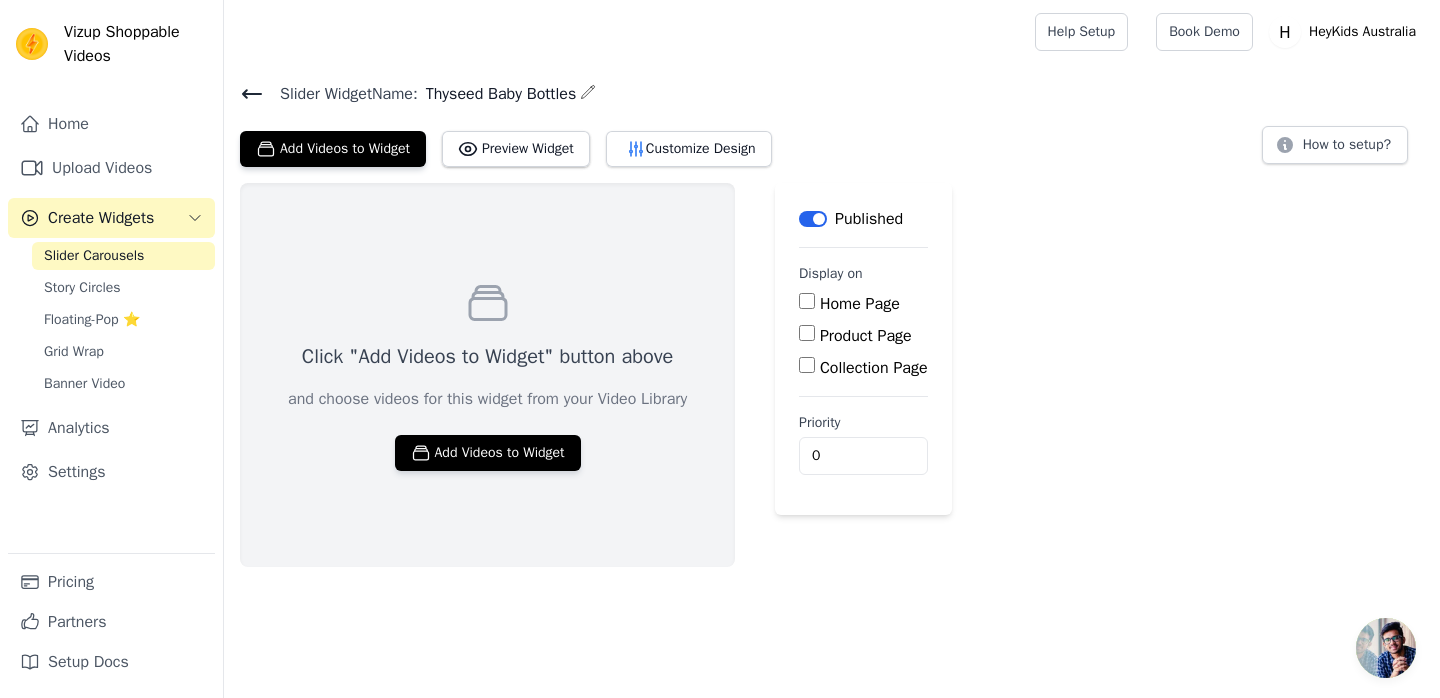 click on "Product Page" at bounding box center (866, 336) 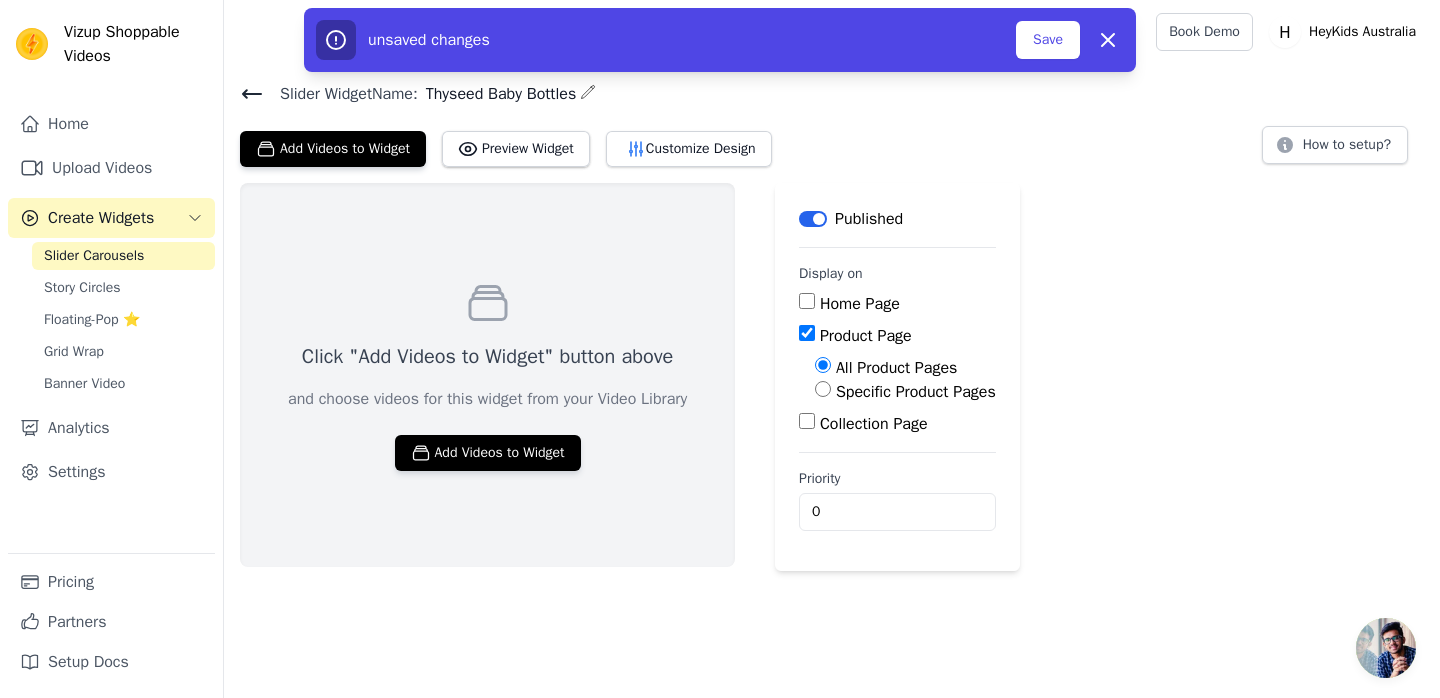 click on "Specific Product Pages" at bounding box center (916, 392) 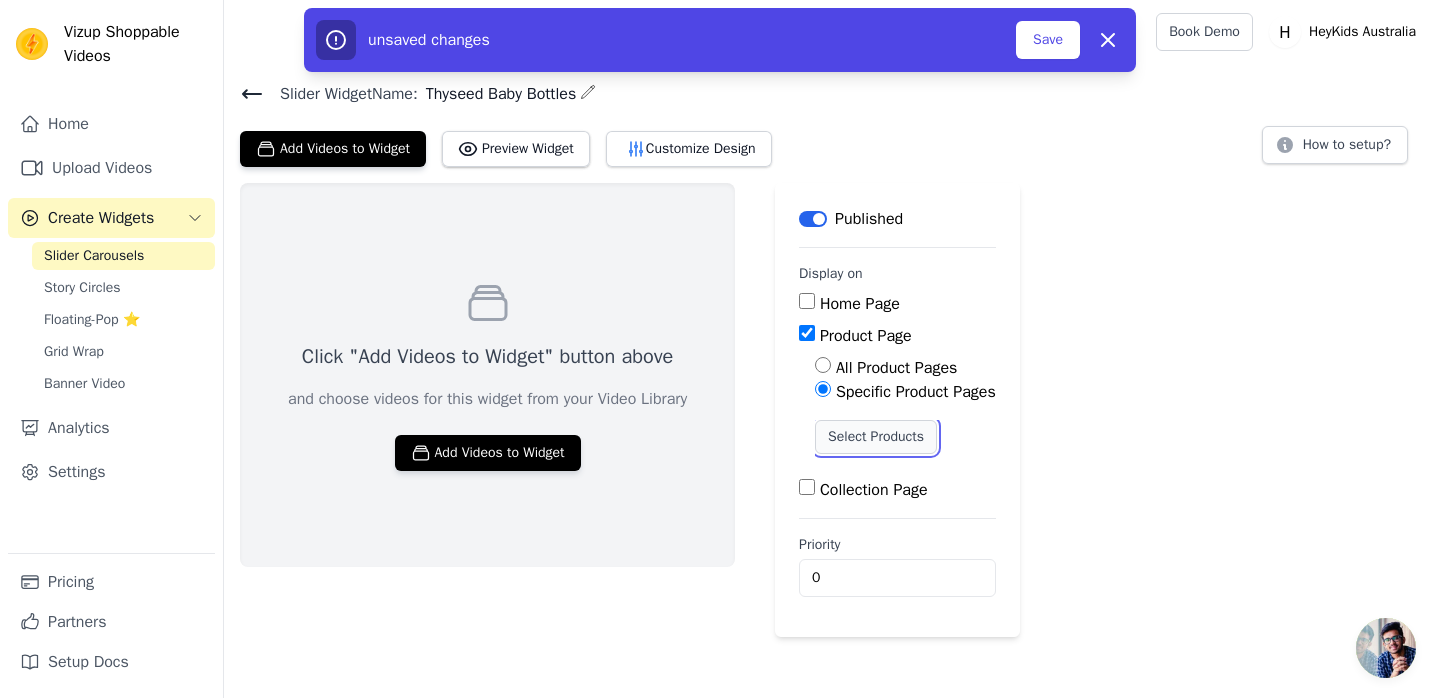 click on "Select Products" at bounding box center (876, 437) 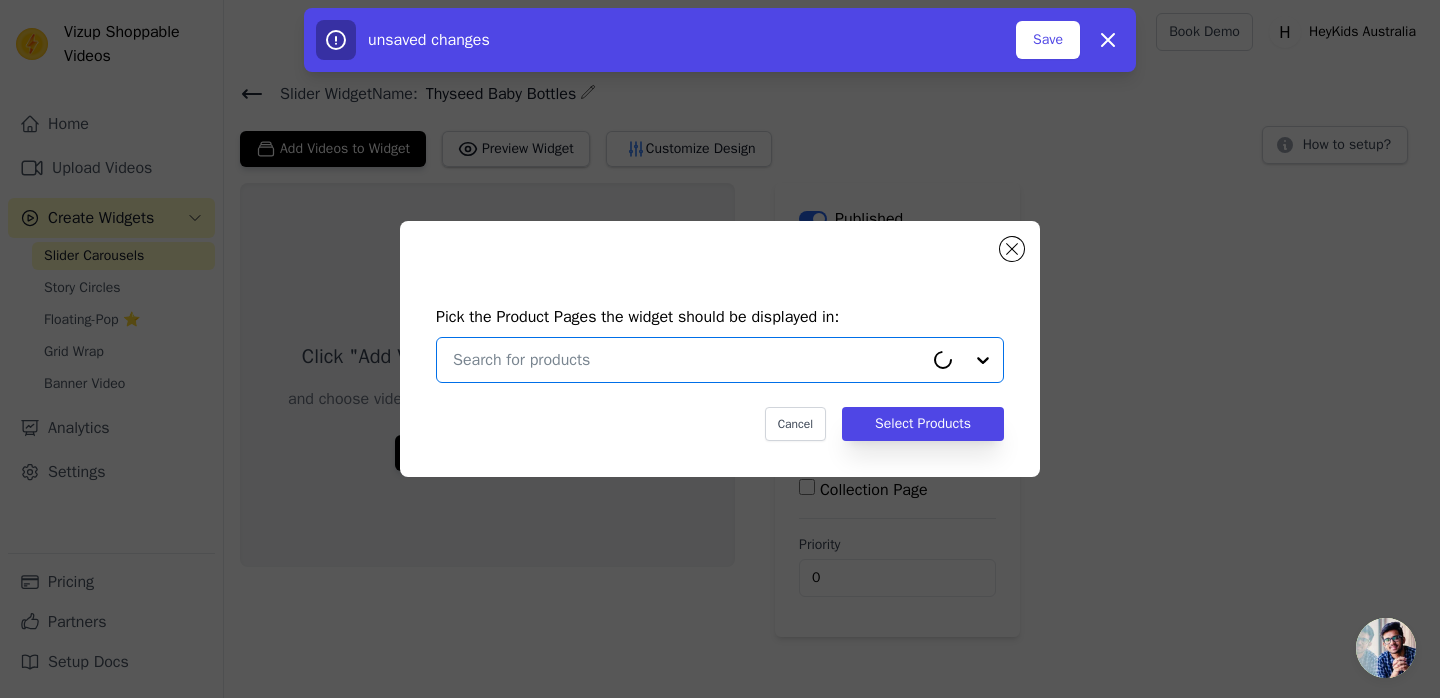 click at bounding box center (688, 360) 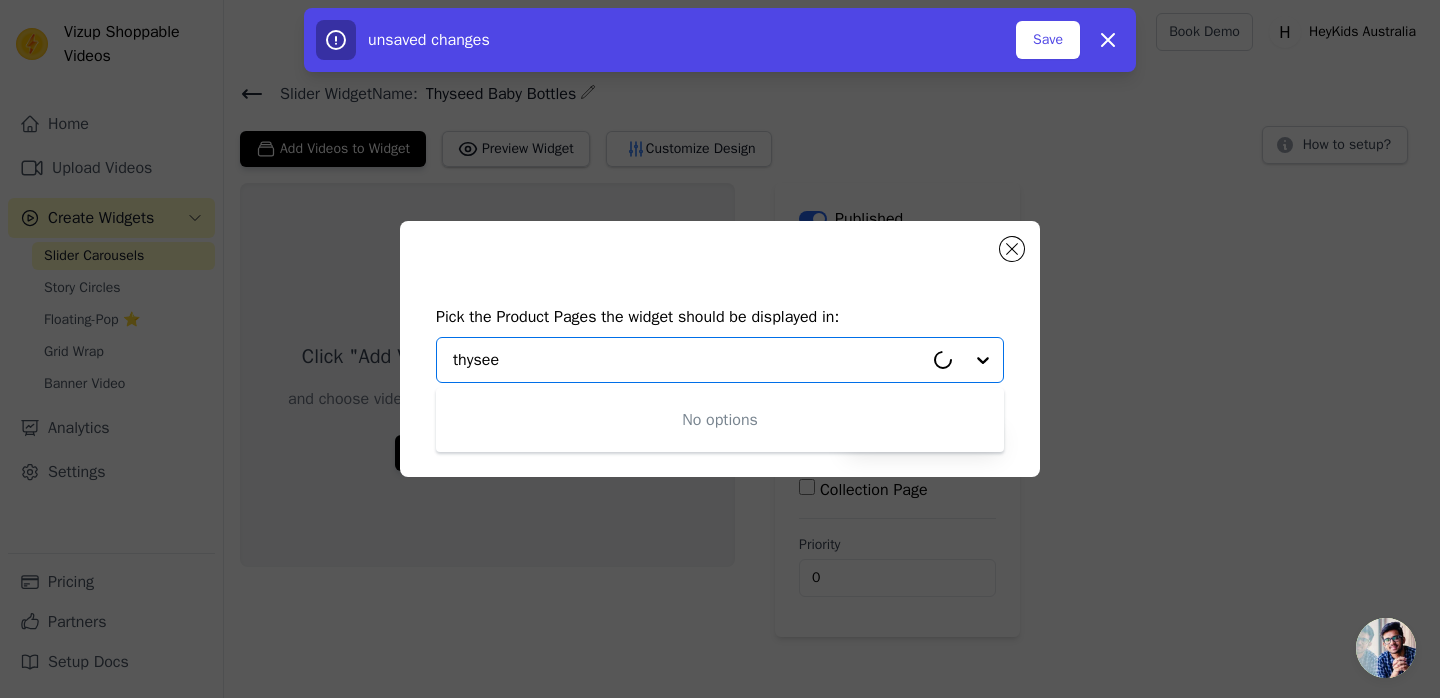 type on "thyseed" 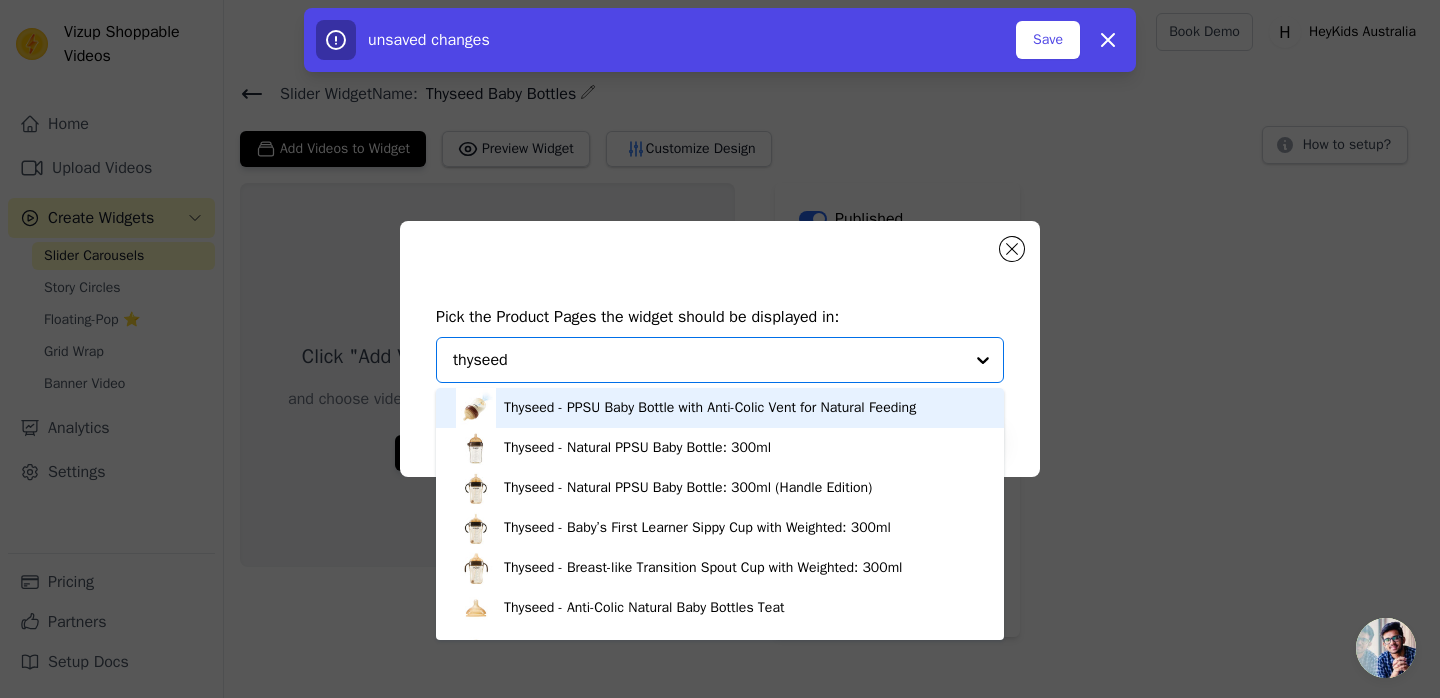 click on "Thyseed - PPSU Baby Bottle with Anti-Colic Vent for Natural Feeding" at bounding box center (710, 408) 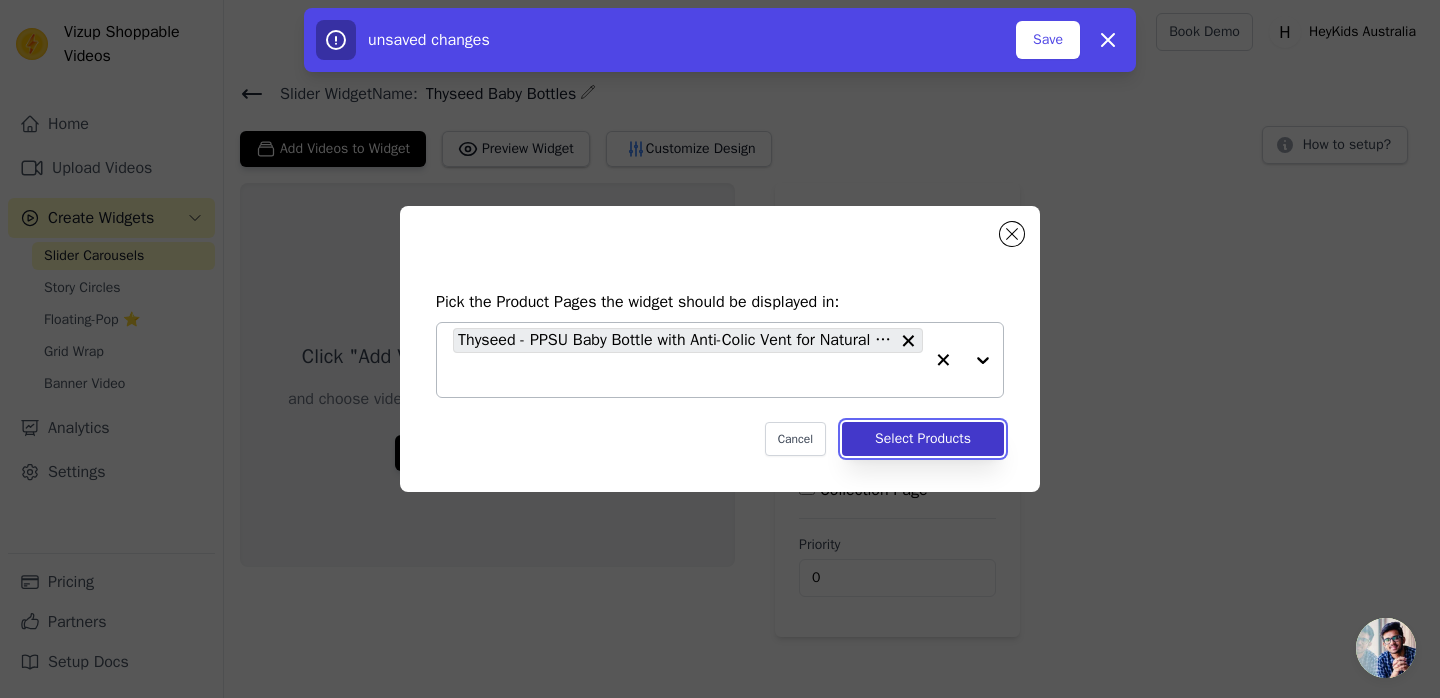 click on "Select Products" at bounding box center [923, 439] 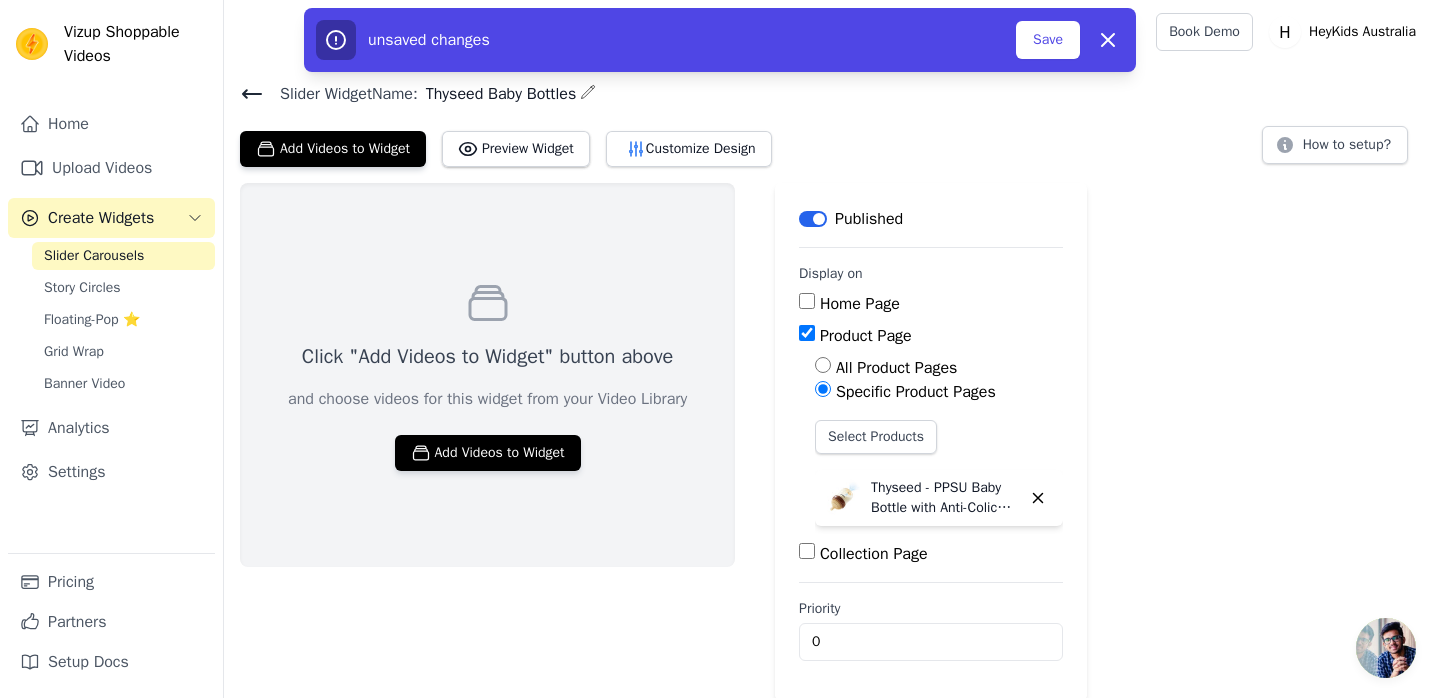 scroll, scrollTop: 2, scrollLeft: 0, axis: vertical 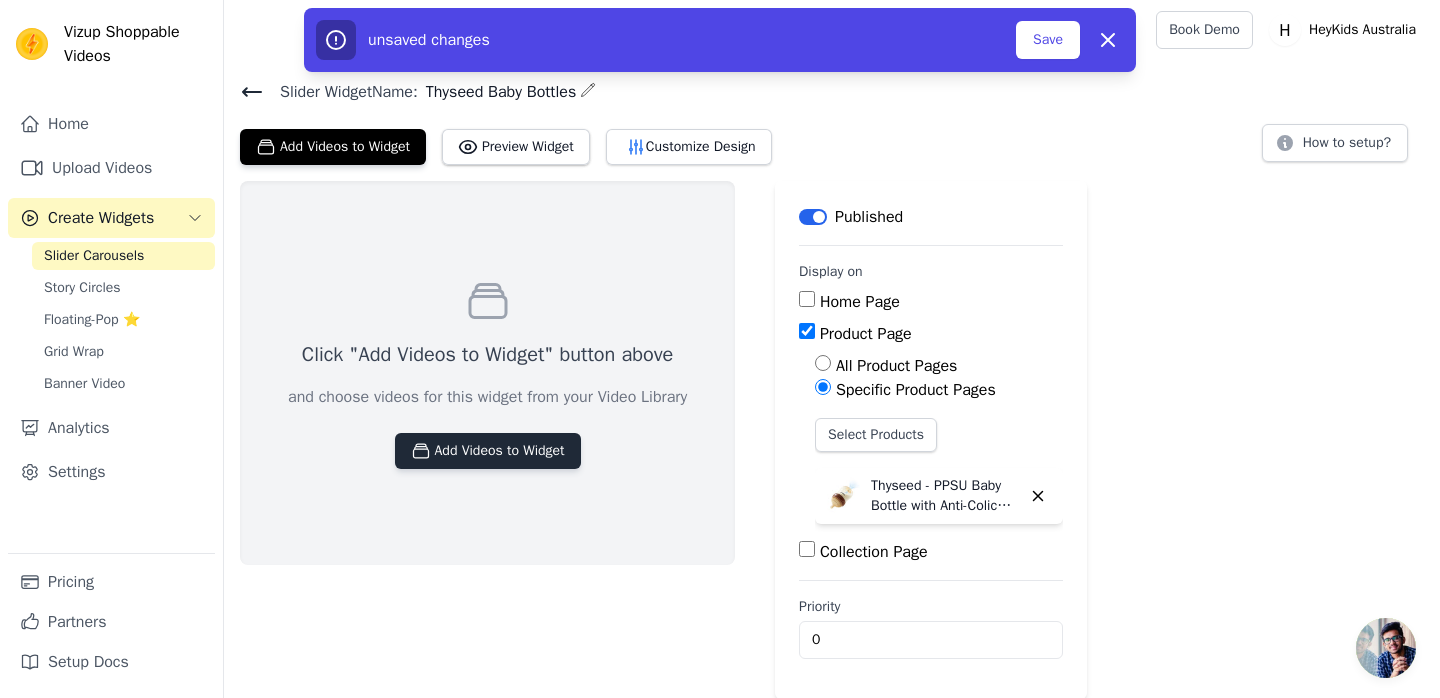 click on "Add Videos to Widget" at bounding box center [488, 451] 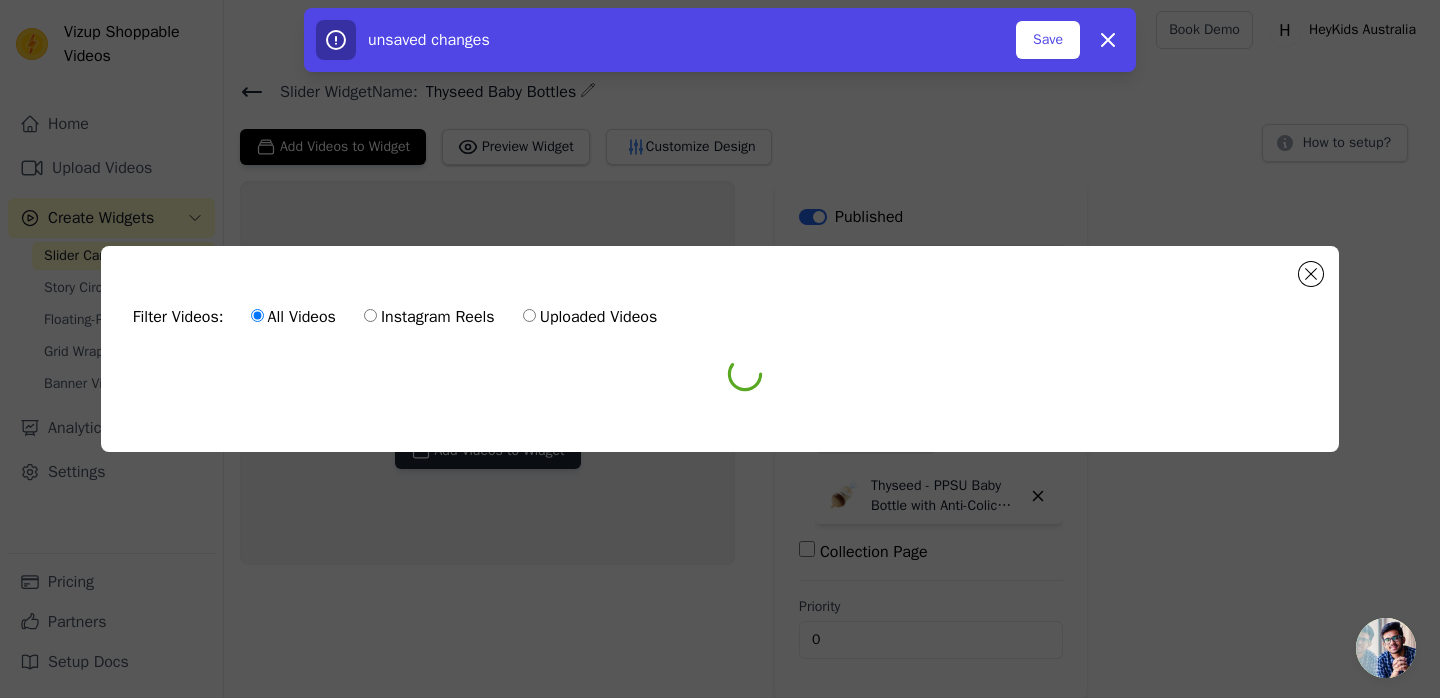 scroll, scrollTop: 0, scrollLeft: 0, axis: both 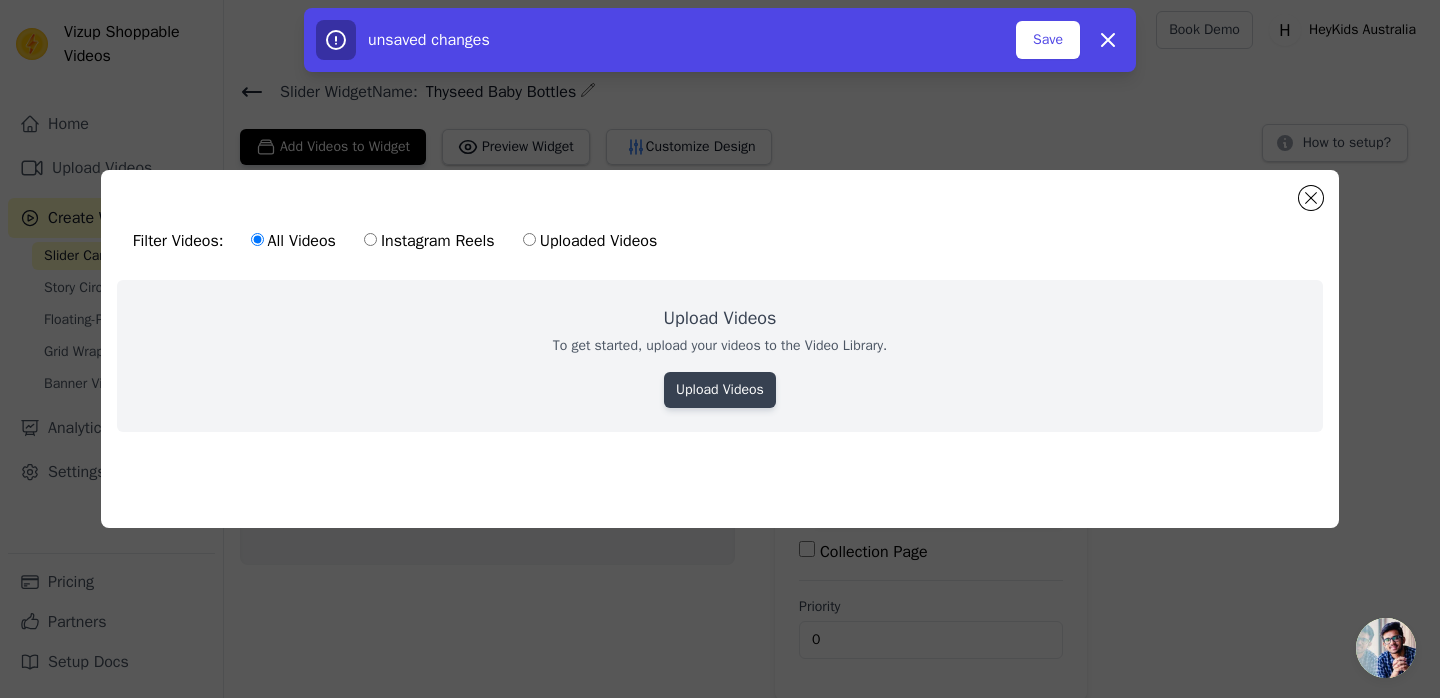 click on "Upload Videos" at bounding box center (720, 390) 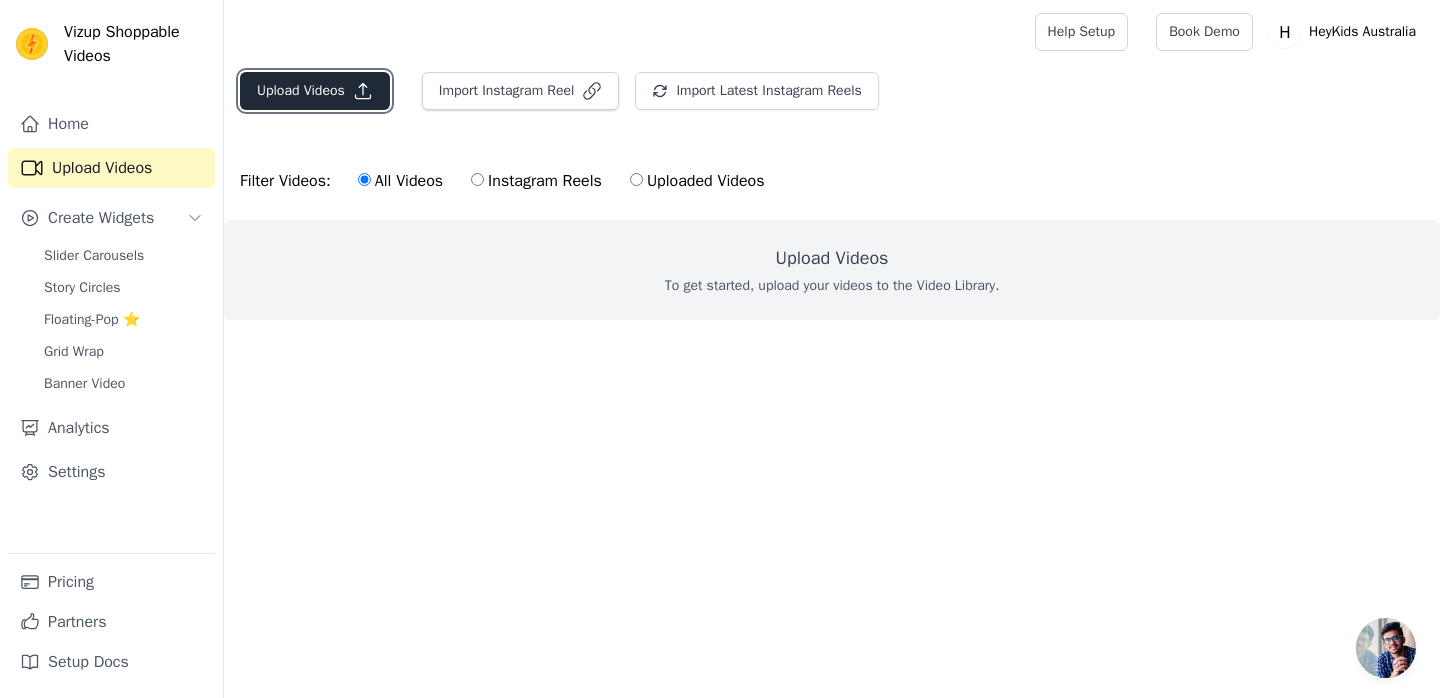 click on "Upload Videos" at bounding box center [315, 91] 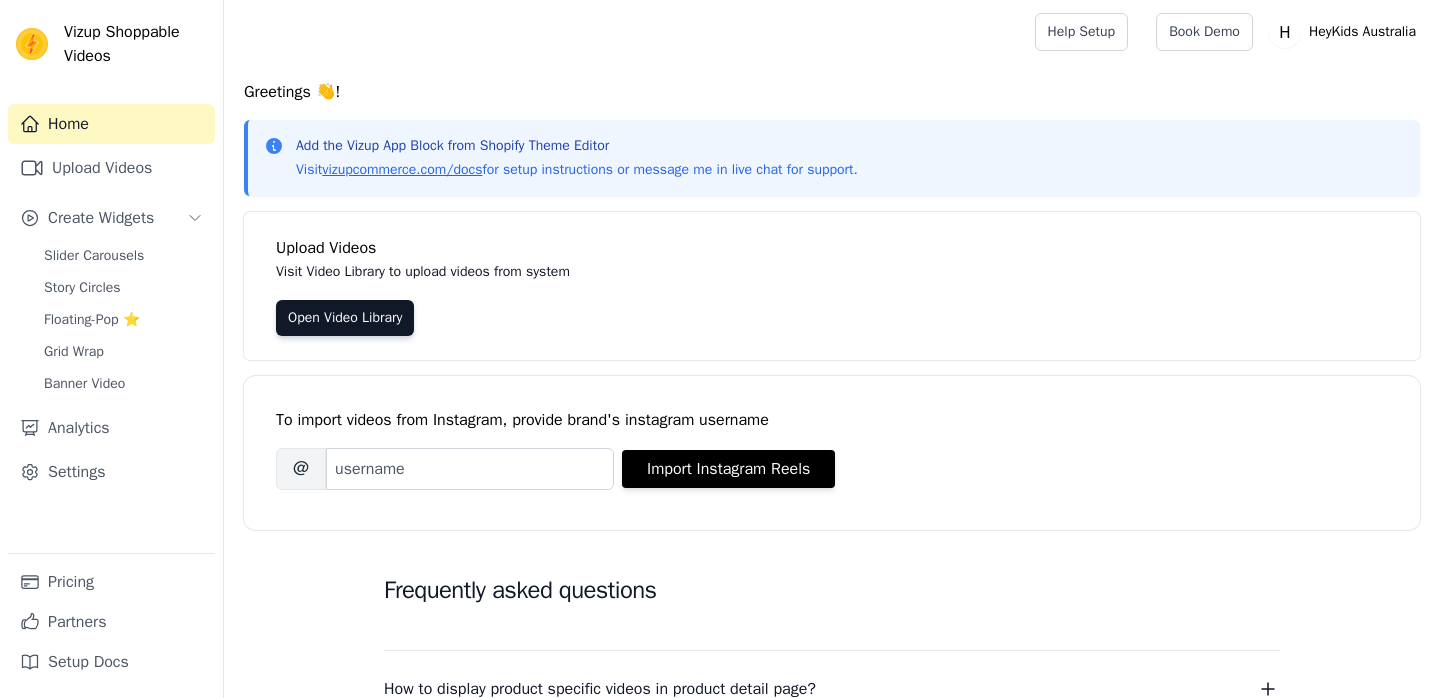 scroll, scrollTop: 0, scrollLeft: 0, axis: both 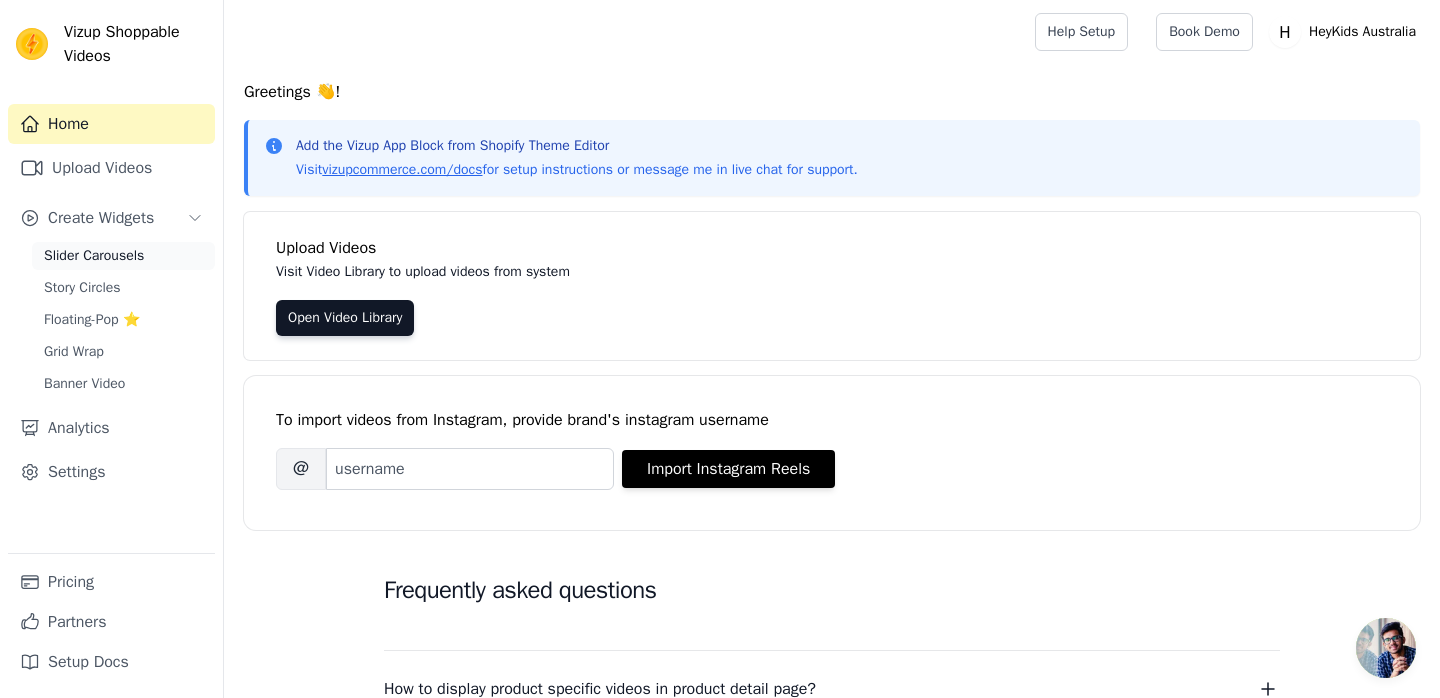 click on "Slider Carousels" at bounding box center [94, 256] 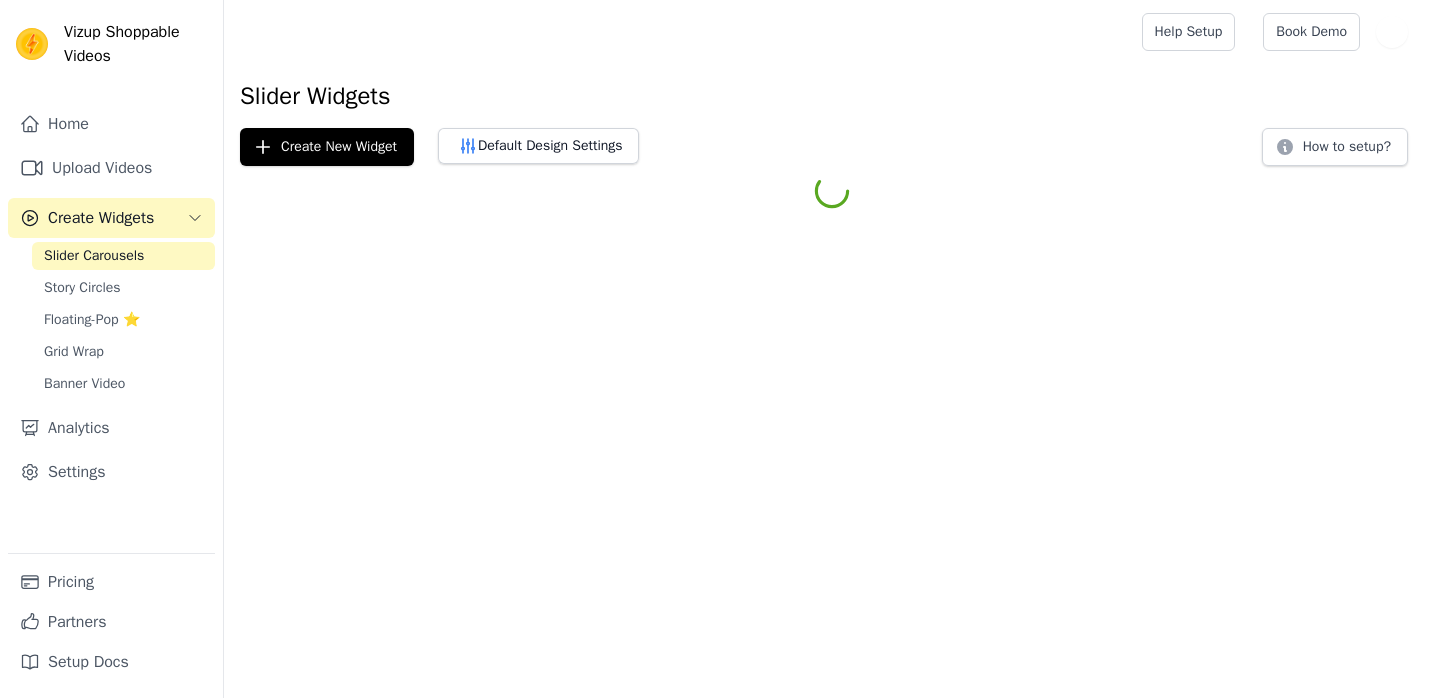 scroll, scrollTop: 0, scrollLeft: 0, axis: both 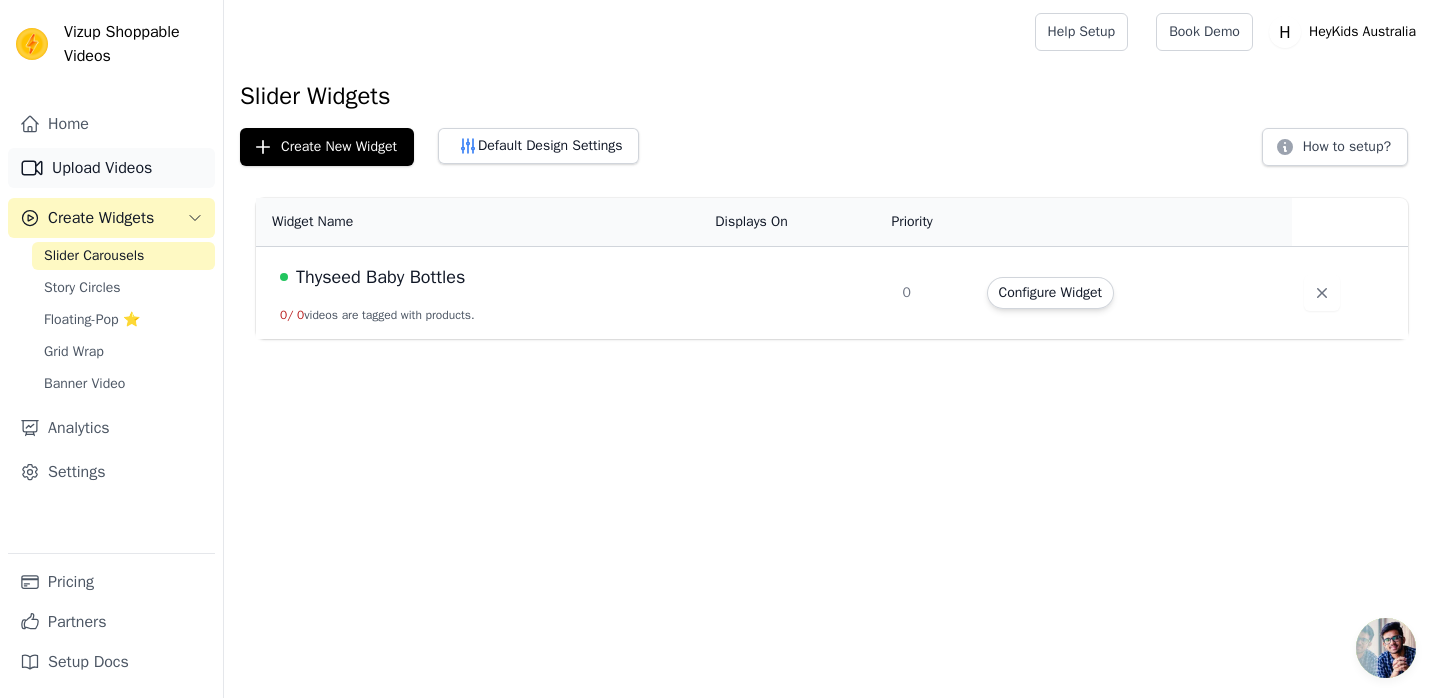 click on "Upload Videos" at bounding box center [111, 168] 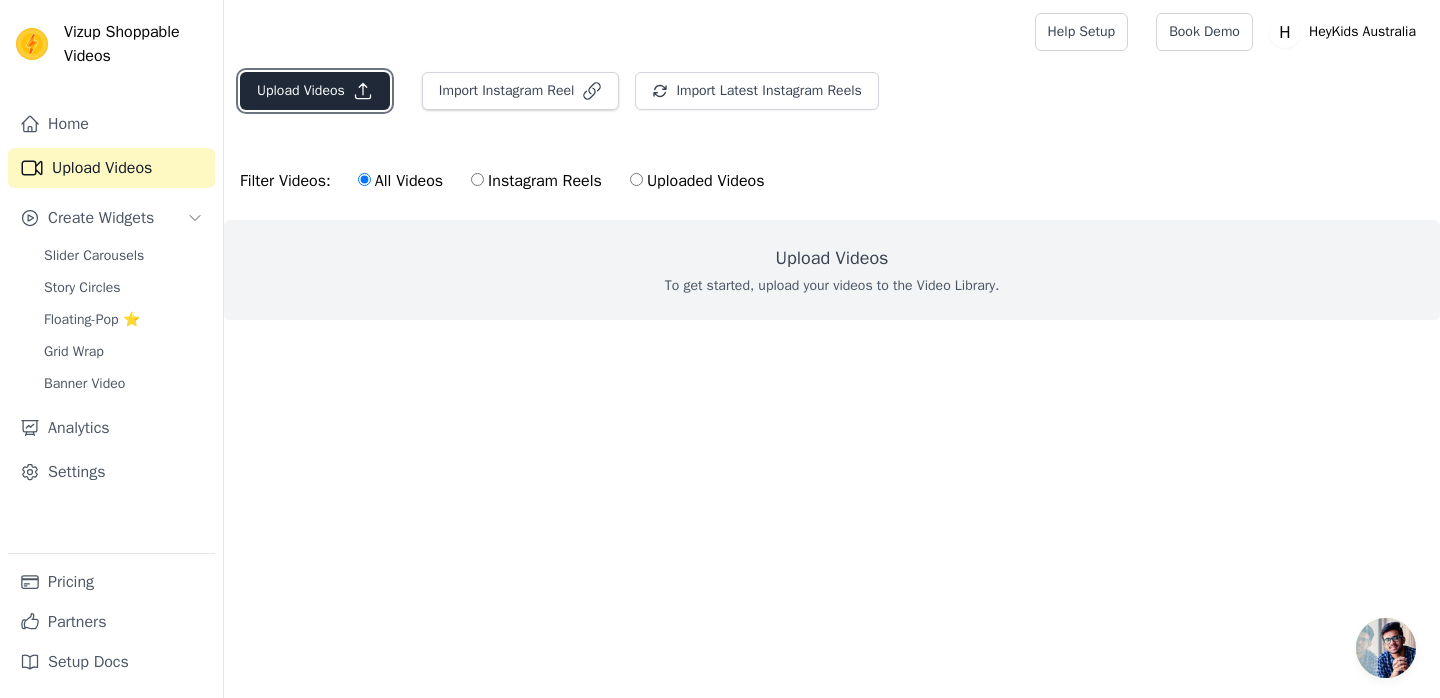 click on "Upload Videos" at bounding box center [315, 91] 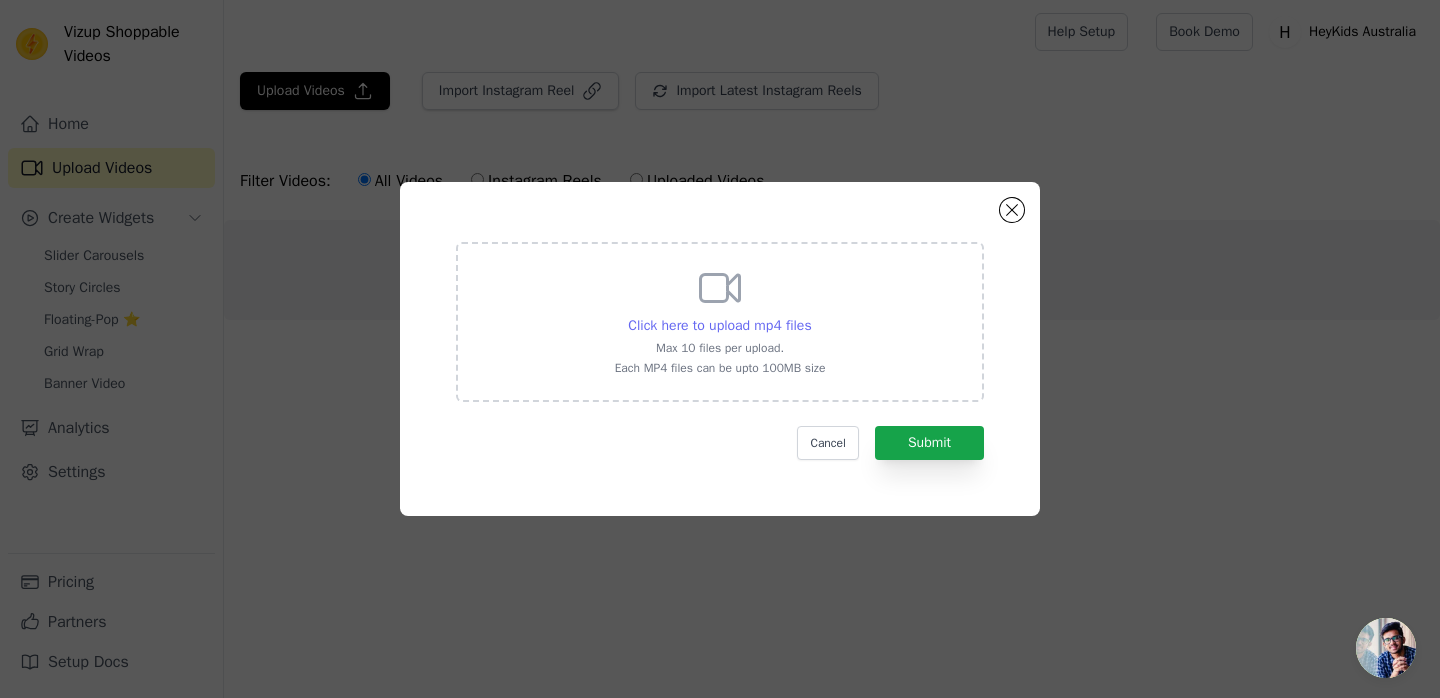 click on "Click here to upload mp4 files" at bounding box center (719, 325) 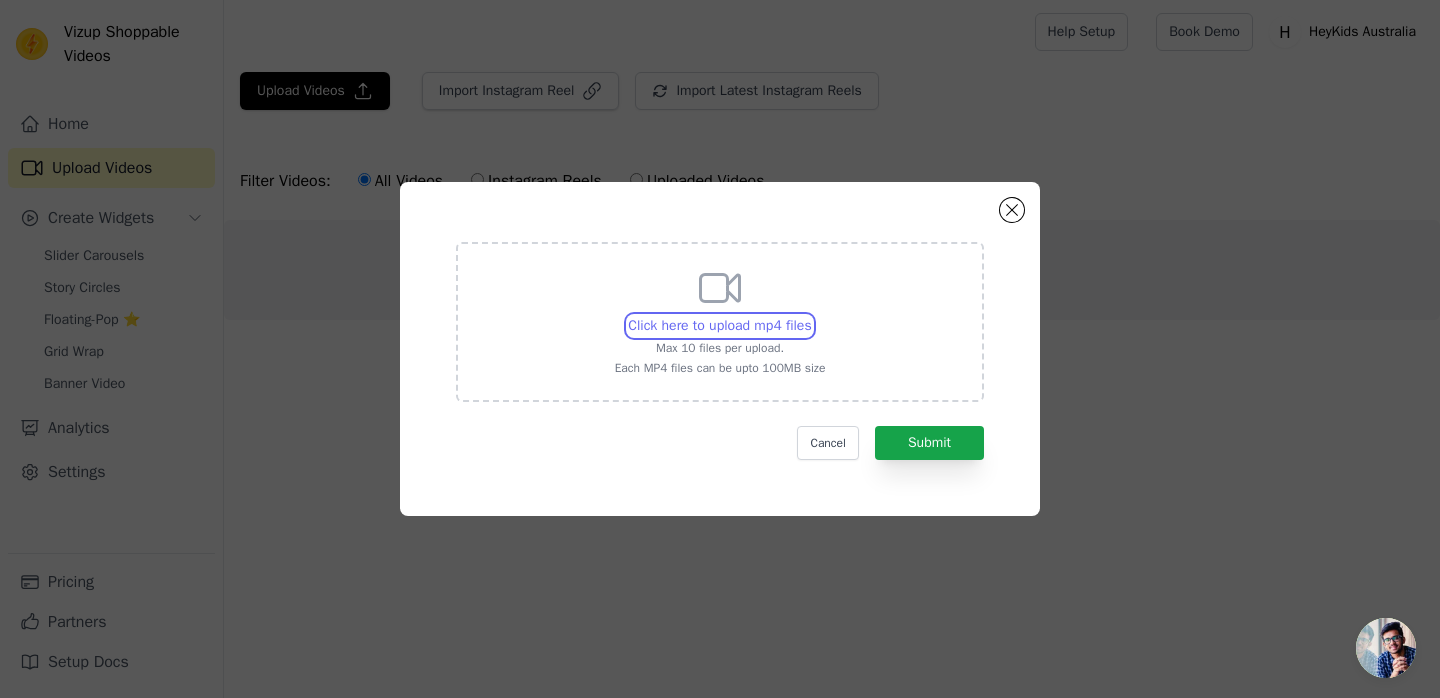 click on "Click here to upload mp4 files     Max 10 files per upload.   Each MP4 files can be upto 100MB size" at bounding box center (811, 315) 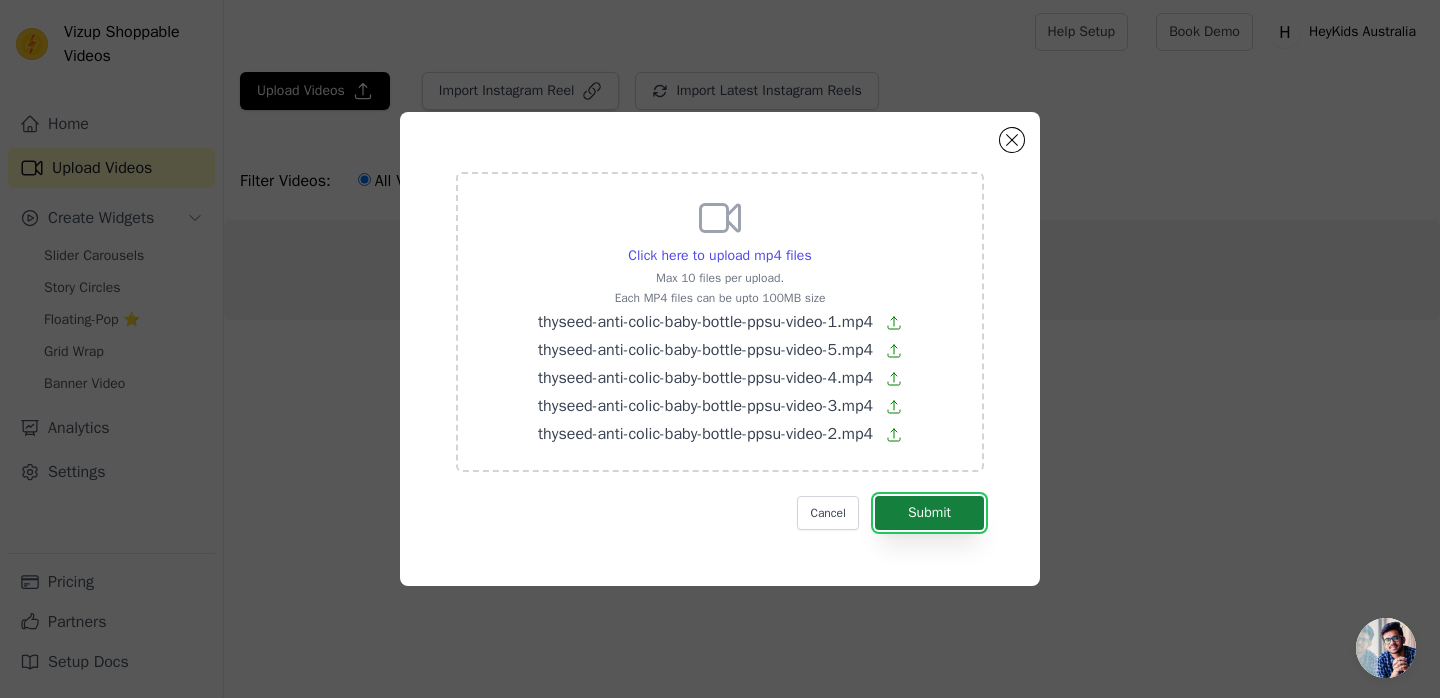click on "Submit" at bounding box center [929, 513] 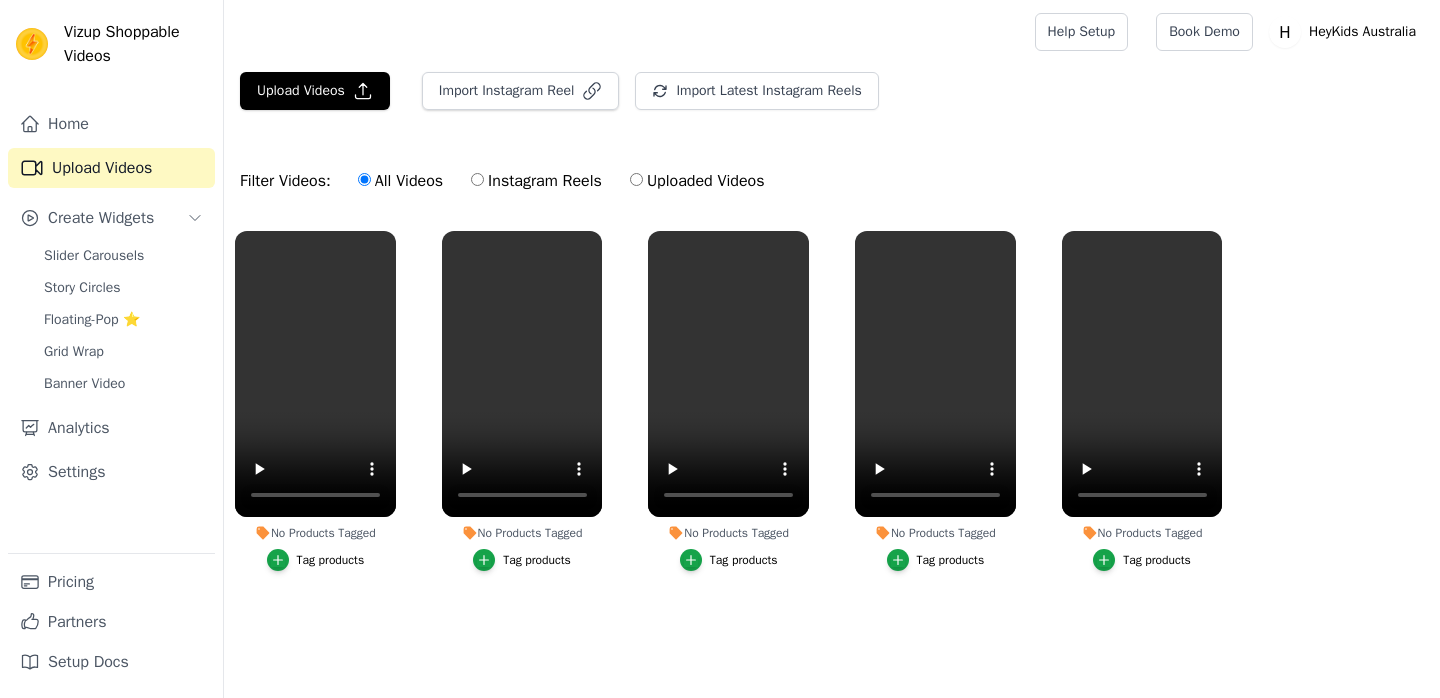 scroll, scrollTop: 0, scrollLeft: 0, axis: both 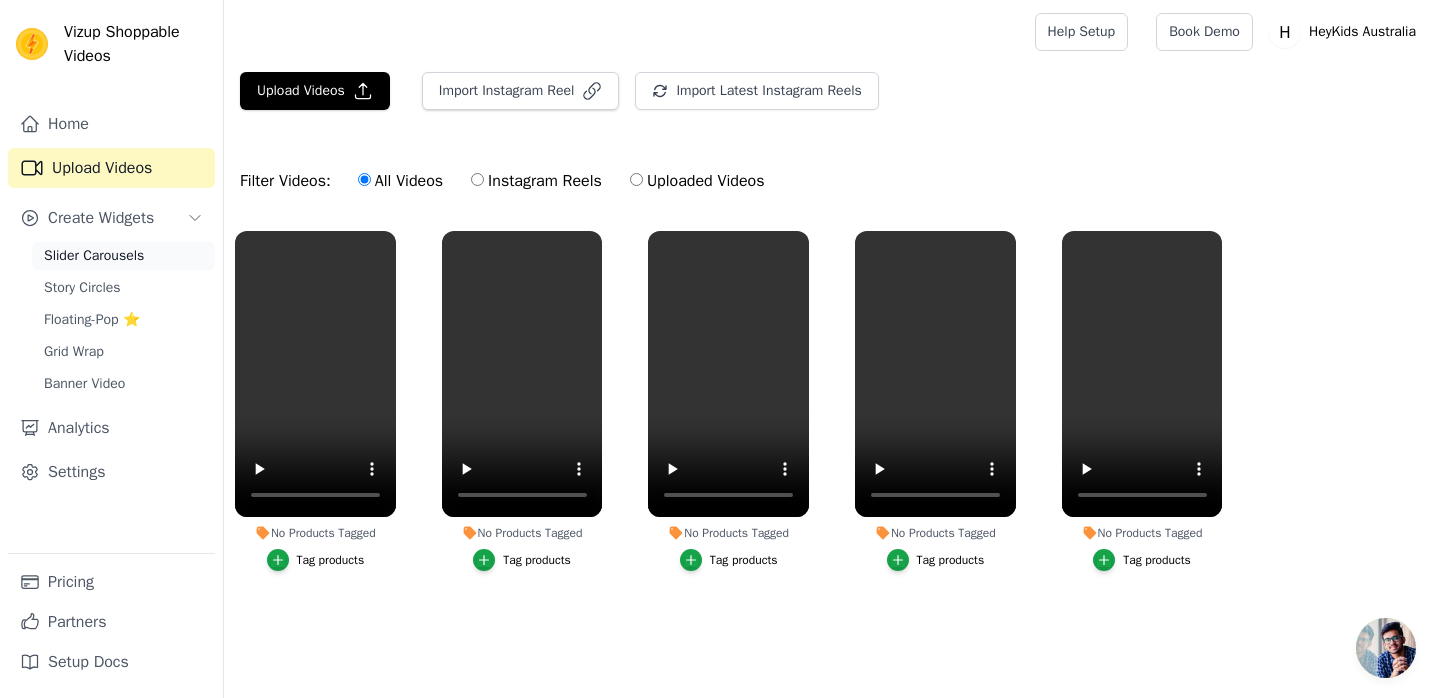 click on "Slider Carousels" at bounding box center (94, 256) 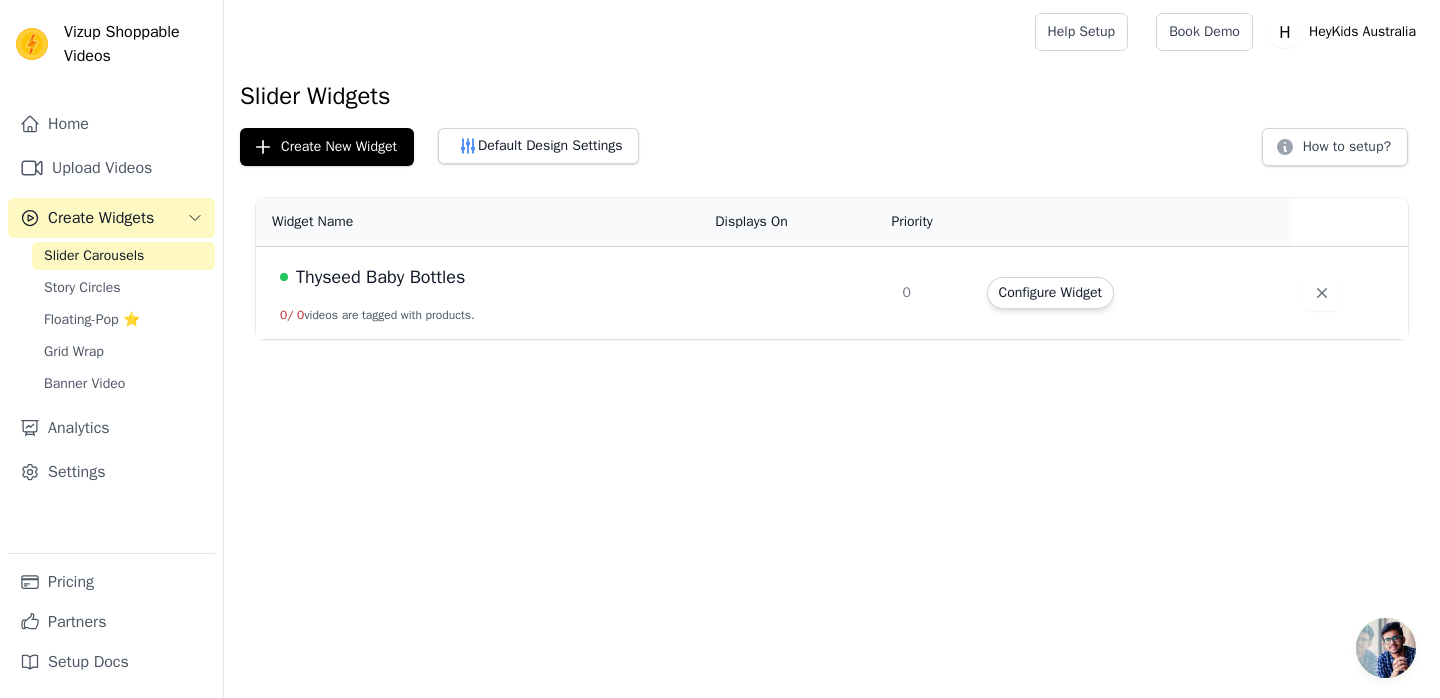 click on "Thyseed Baby Bottles" at bounding box center (485, 277) 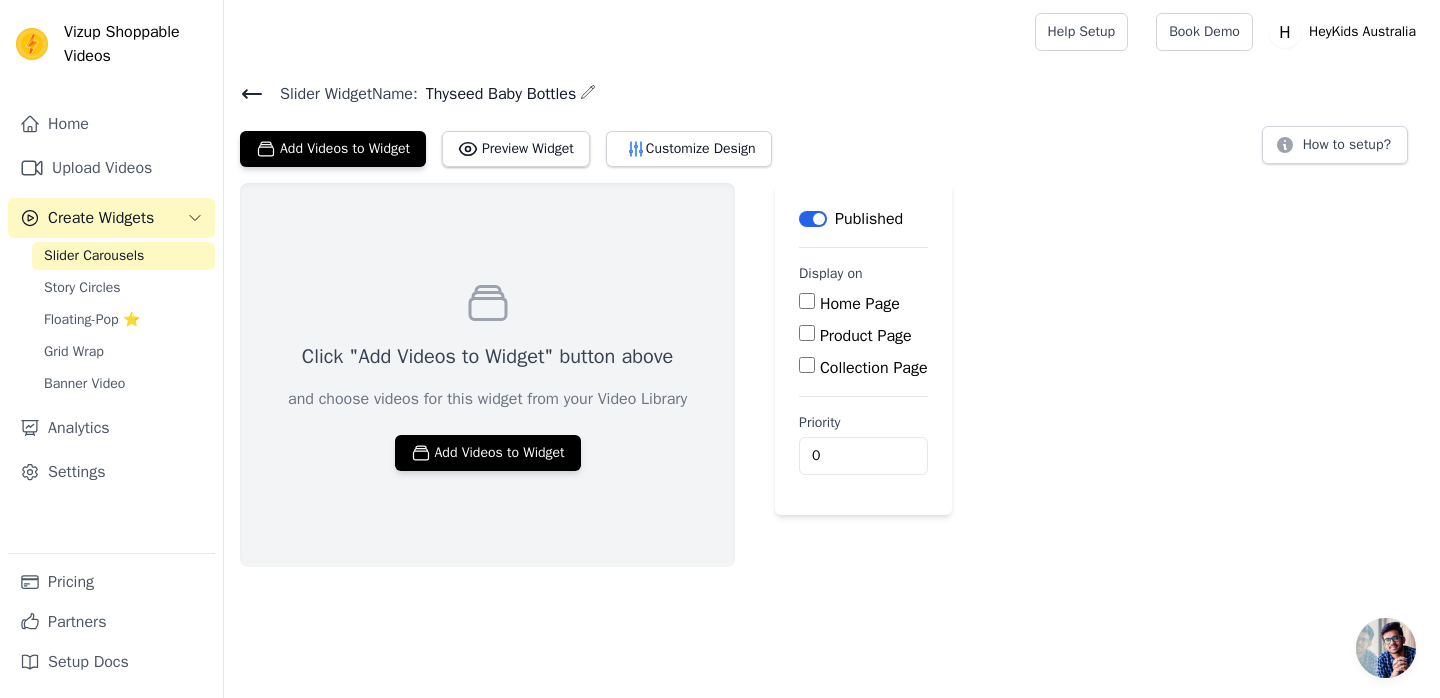 click at bounding box center (588, 92) 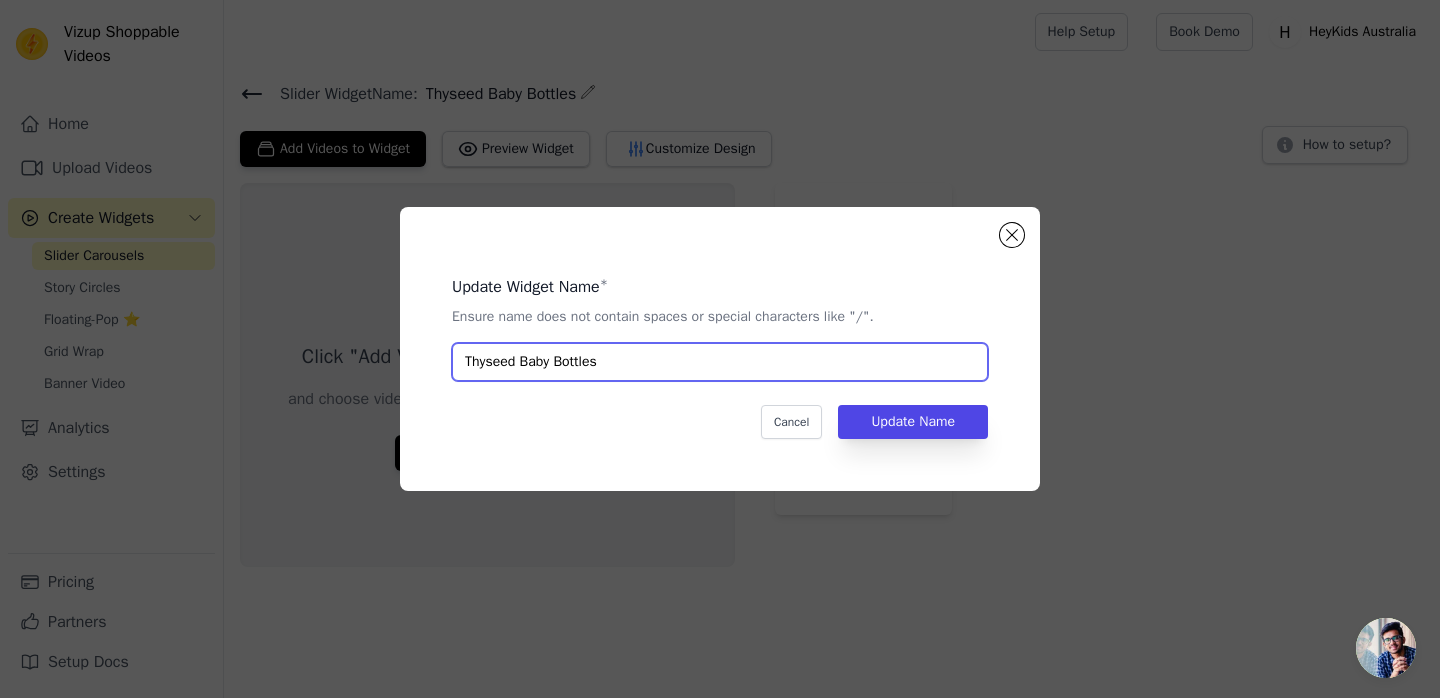 click on "Thyseed Baby Bottles" at bounding box center (720, 362) 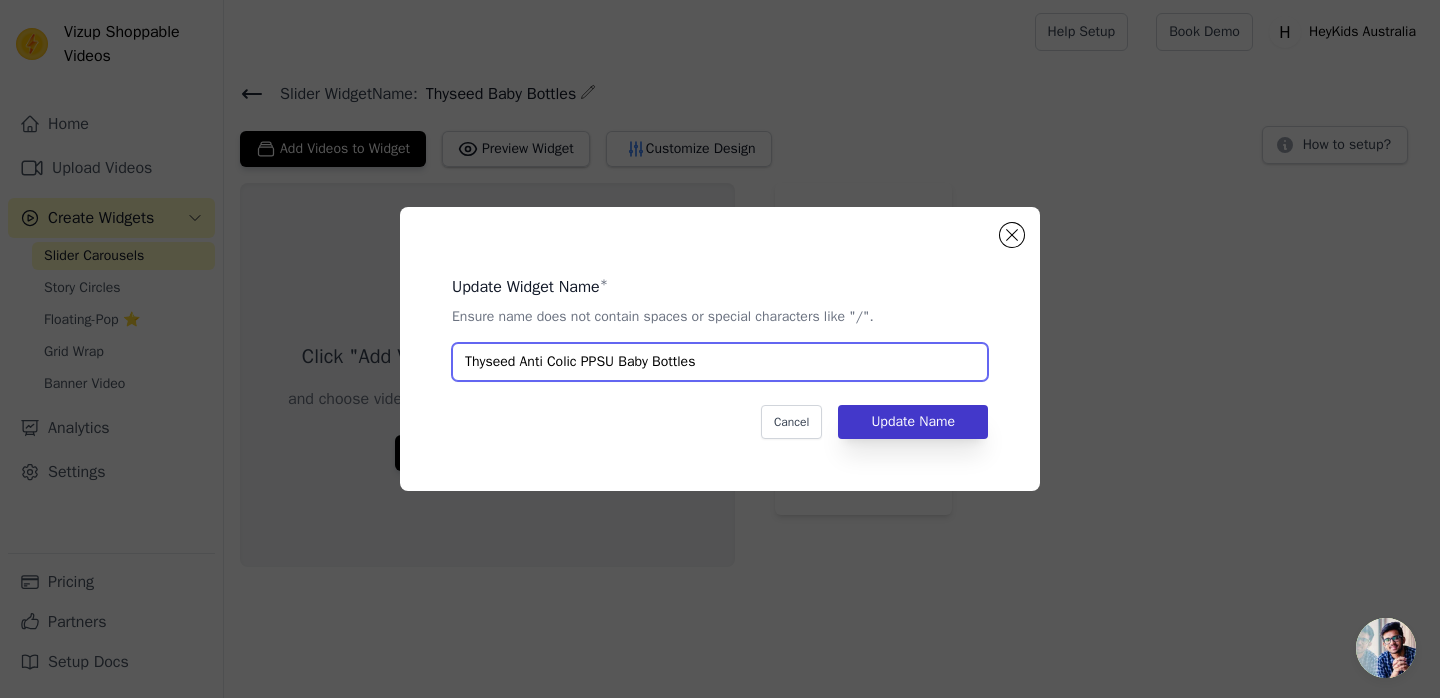 type on "Thyseed Anti Colic PPSU Baby Bottles" 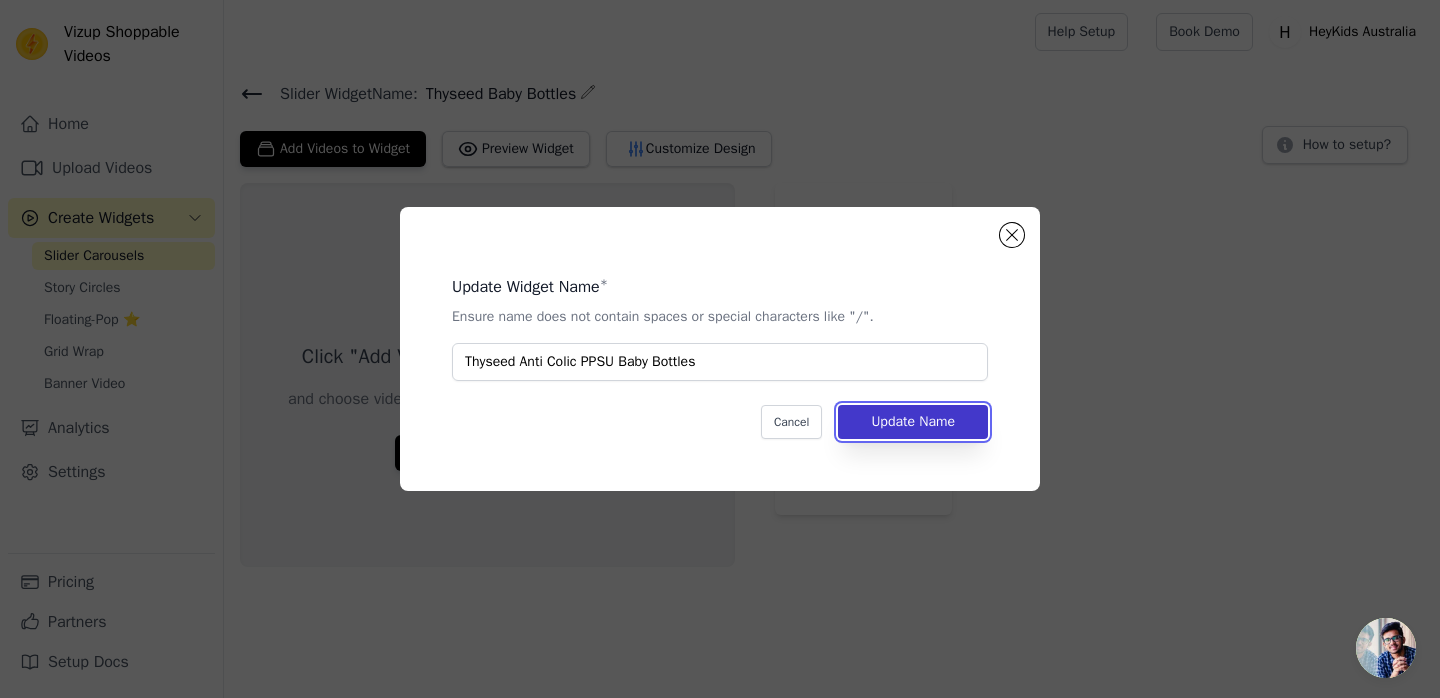 click on "Update Name" at bounding box center [913, 422] 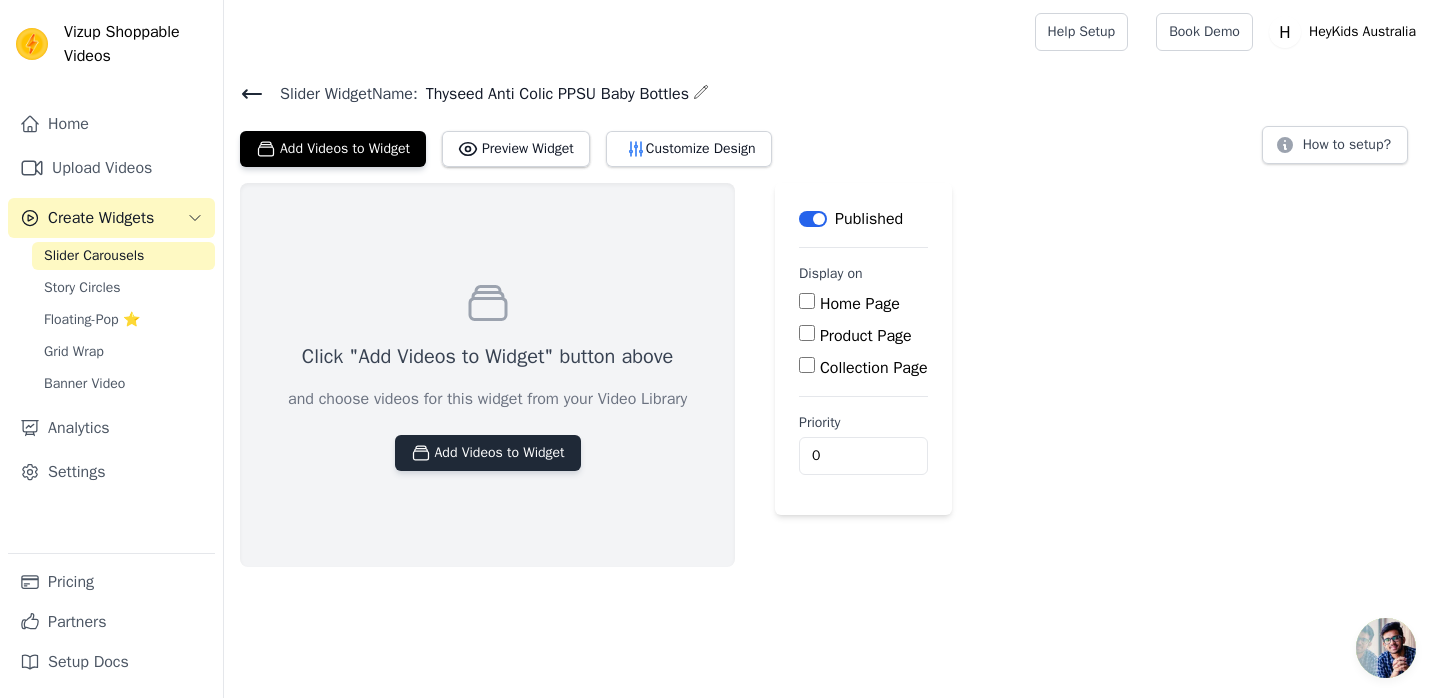 click on "Add Videos to Widget" at bounding box center (488, 453) 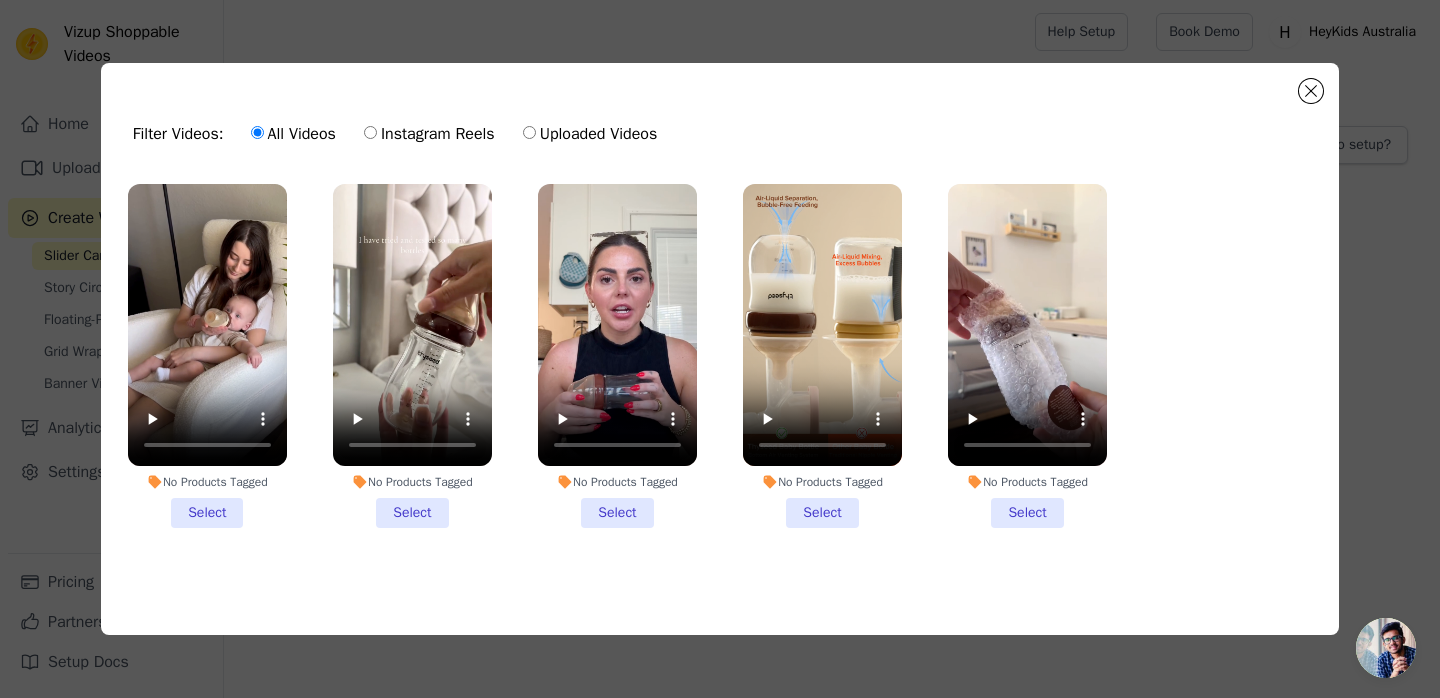 click on "No Products Tagged     Select" at bounding box center (412, 356) 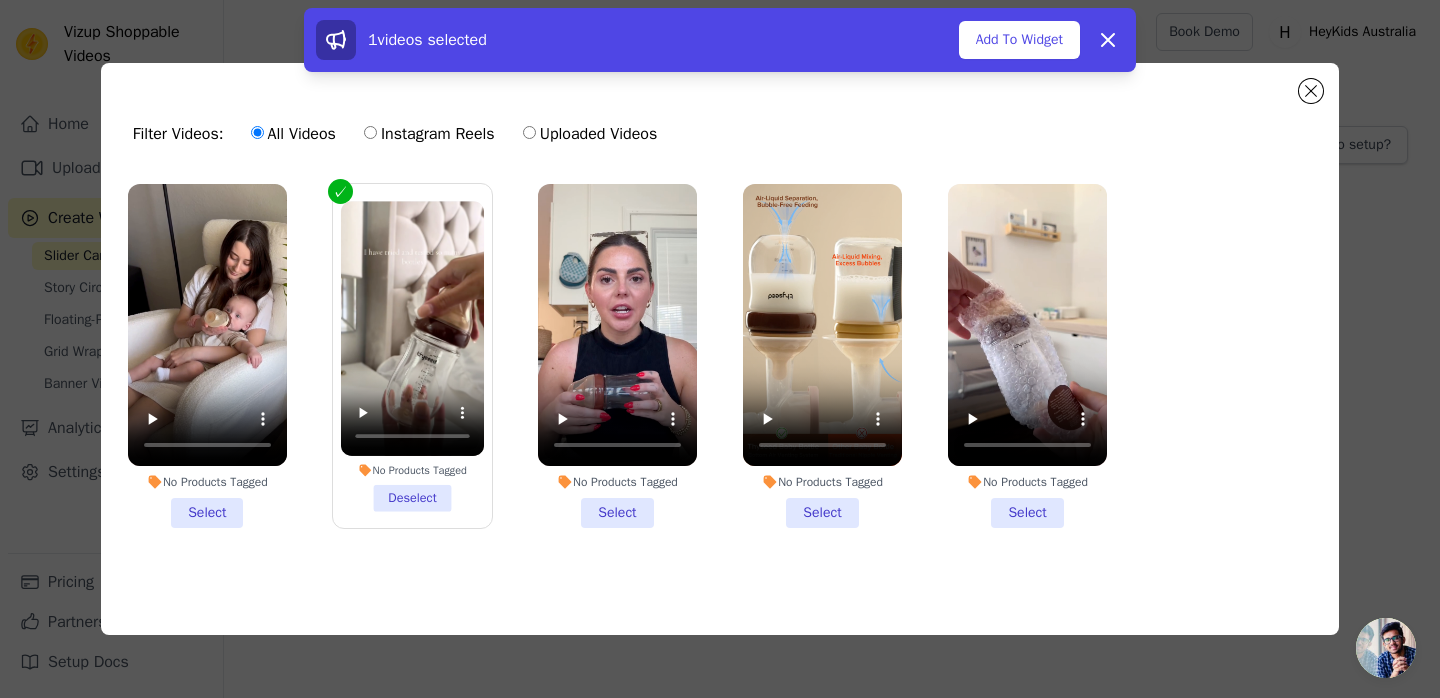 click on "No Products Tagged     Select" at bounding box center [822, 356] 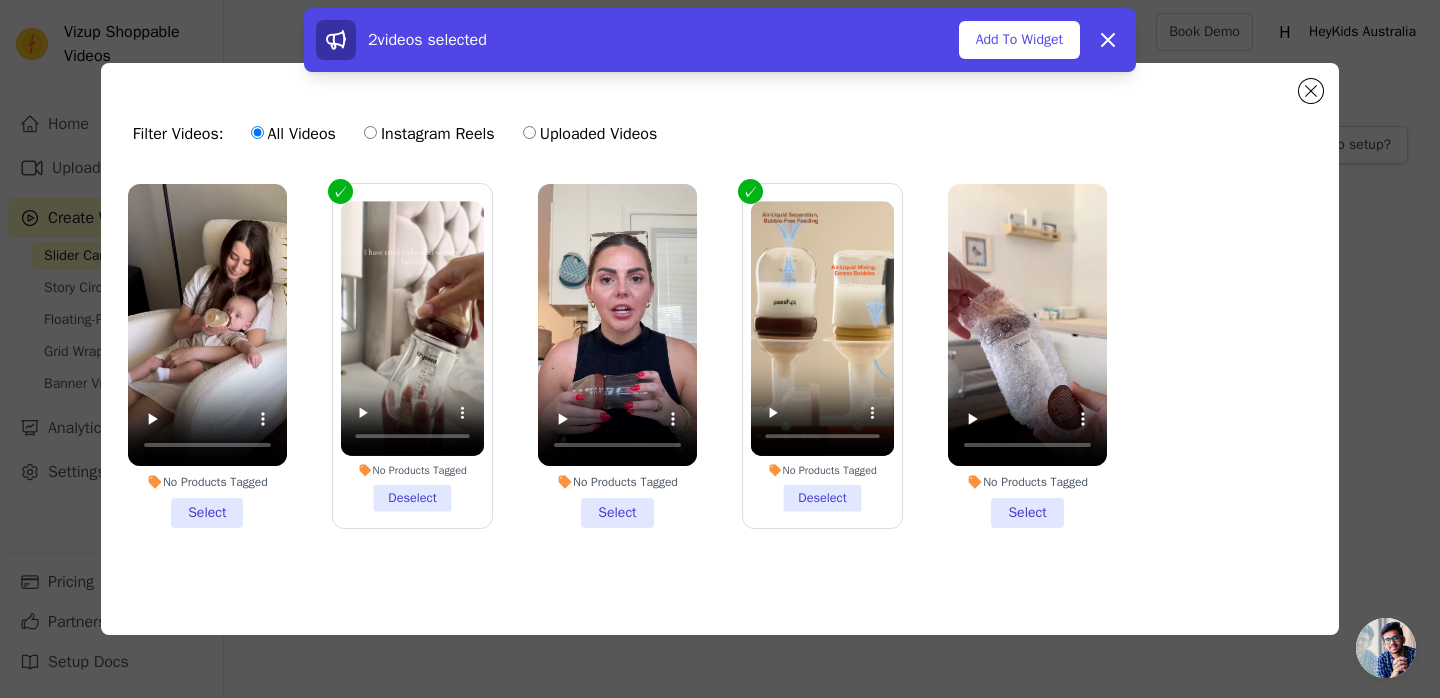 click on "No Products Tagged     Deselect" at bounding box center (822, 356) 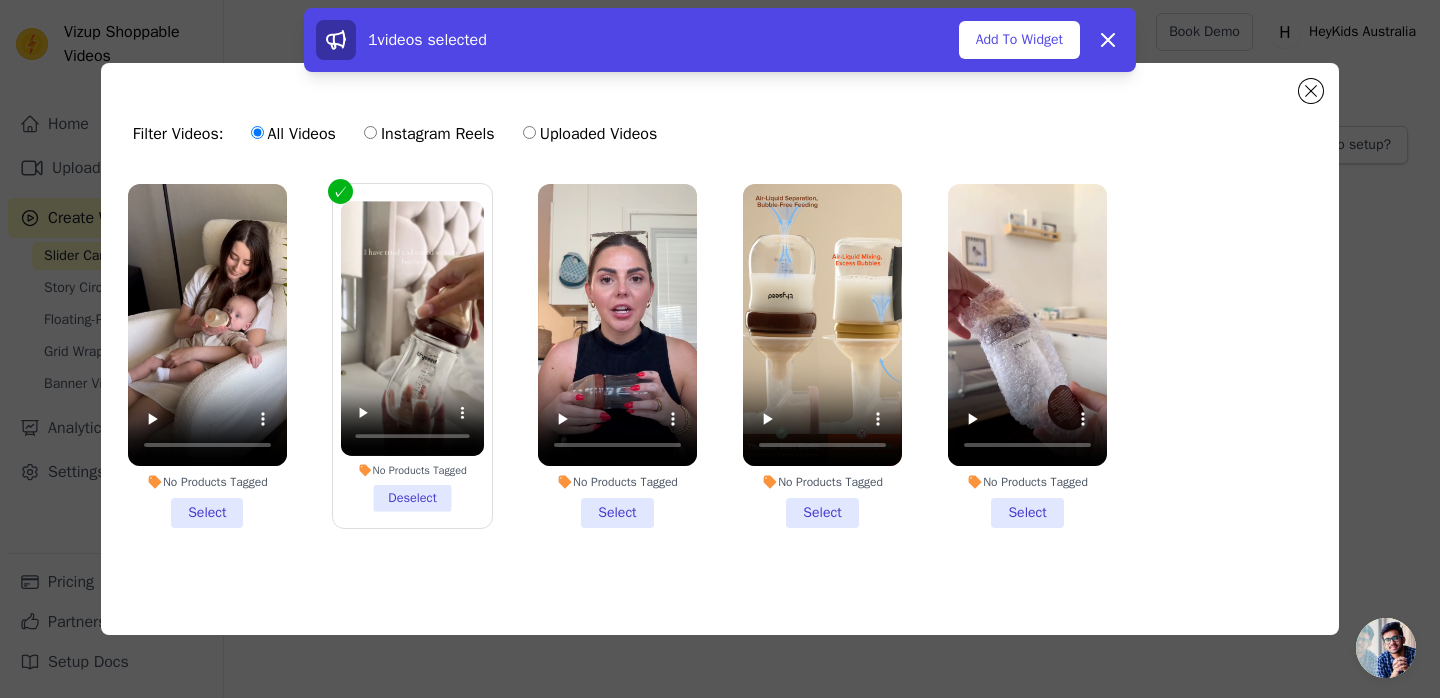 click on "No Products Tagged     Select" at bounding box center (617, 356) 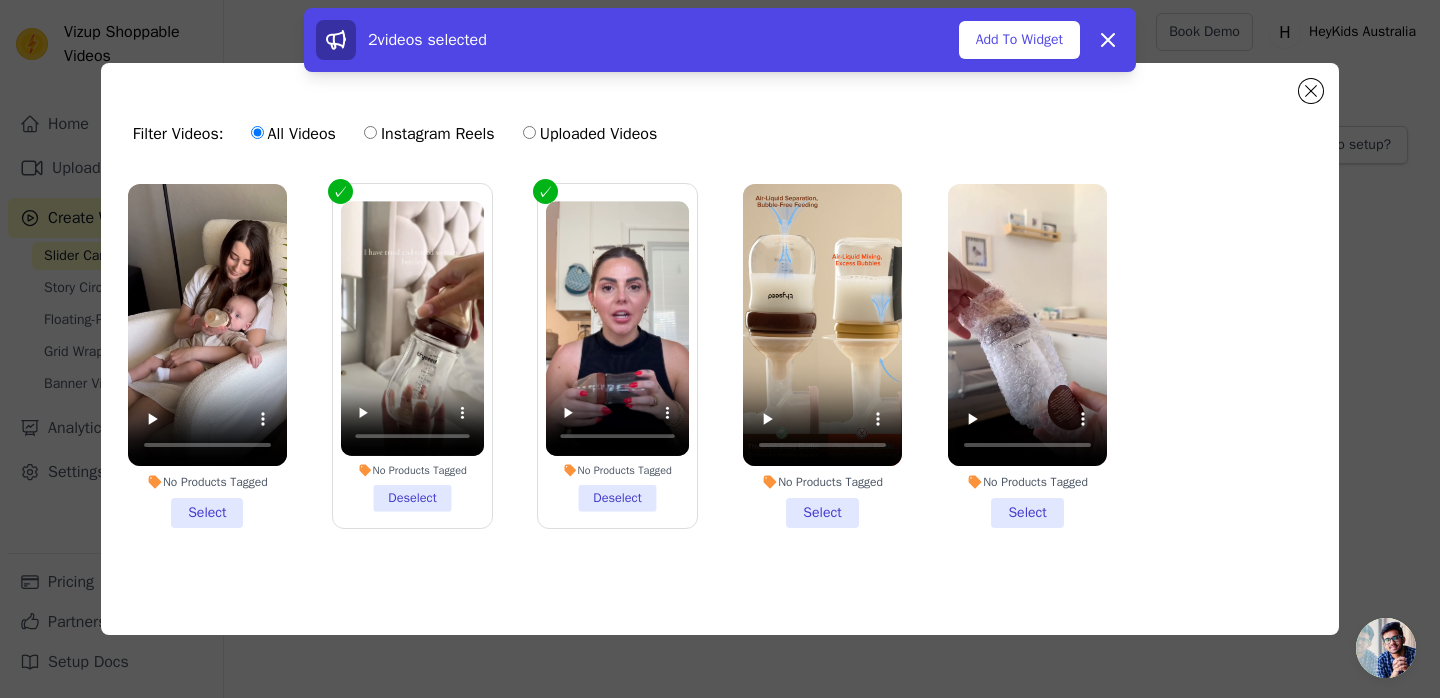 click on "No Products Tagged     Select" at bounding box center (822, 356) 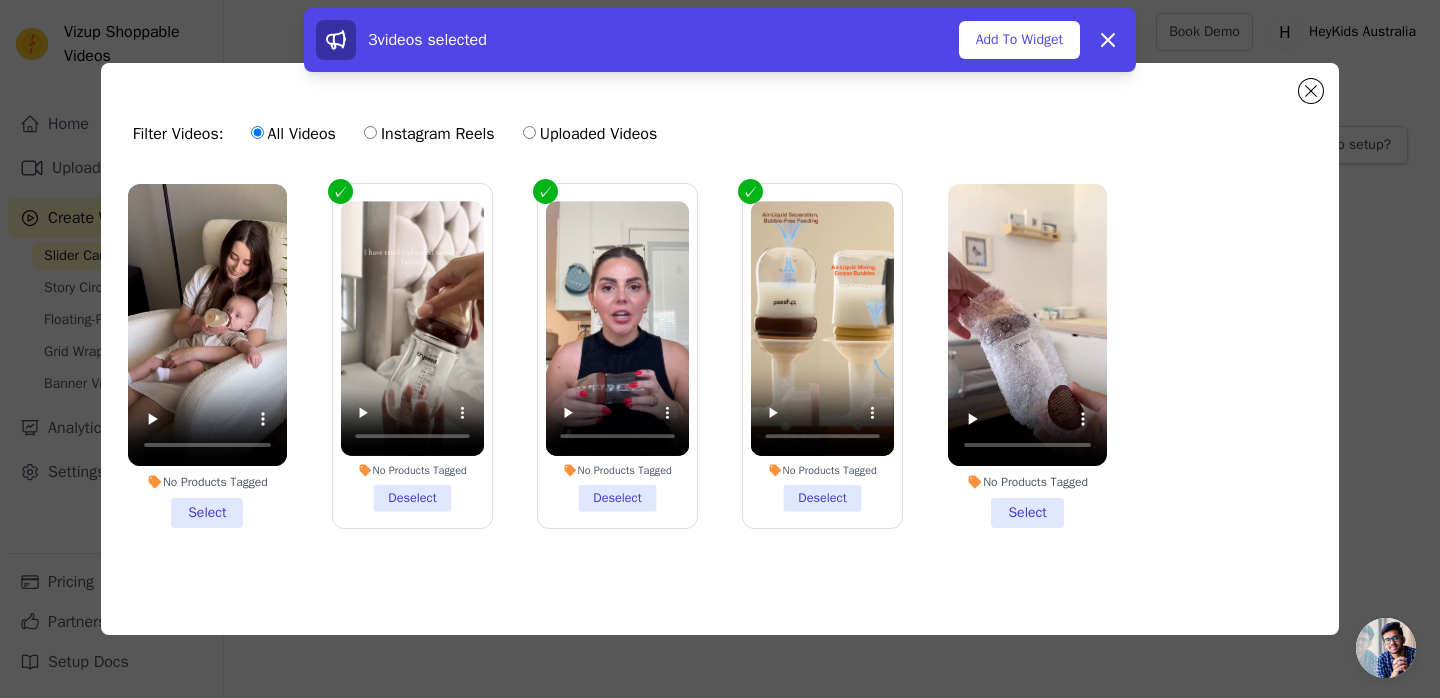 click on "No Products Tagged     Select" at bounding box center [207, 356] 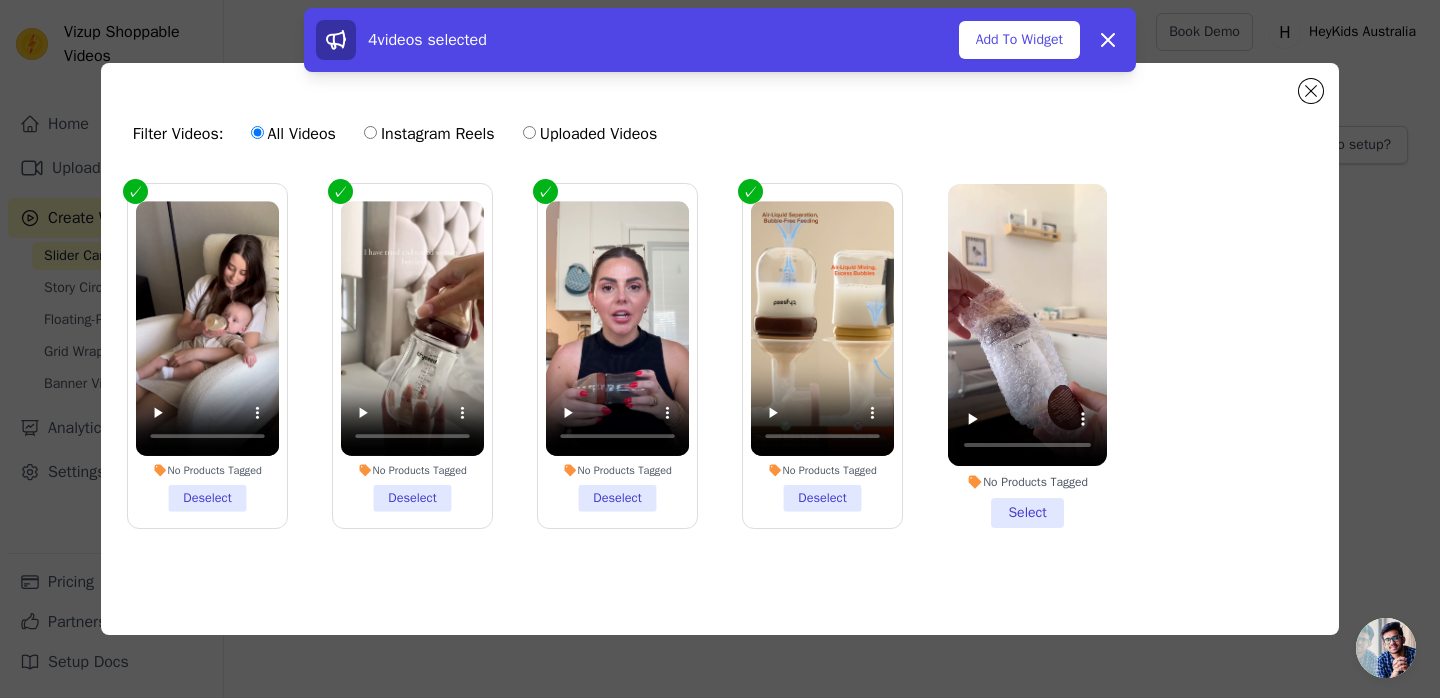 click on "No Products Tagged     Select" at bounding box center [1027, 356] 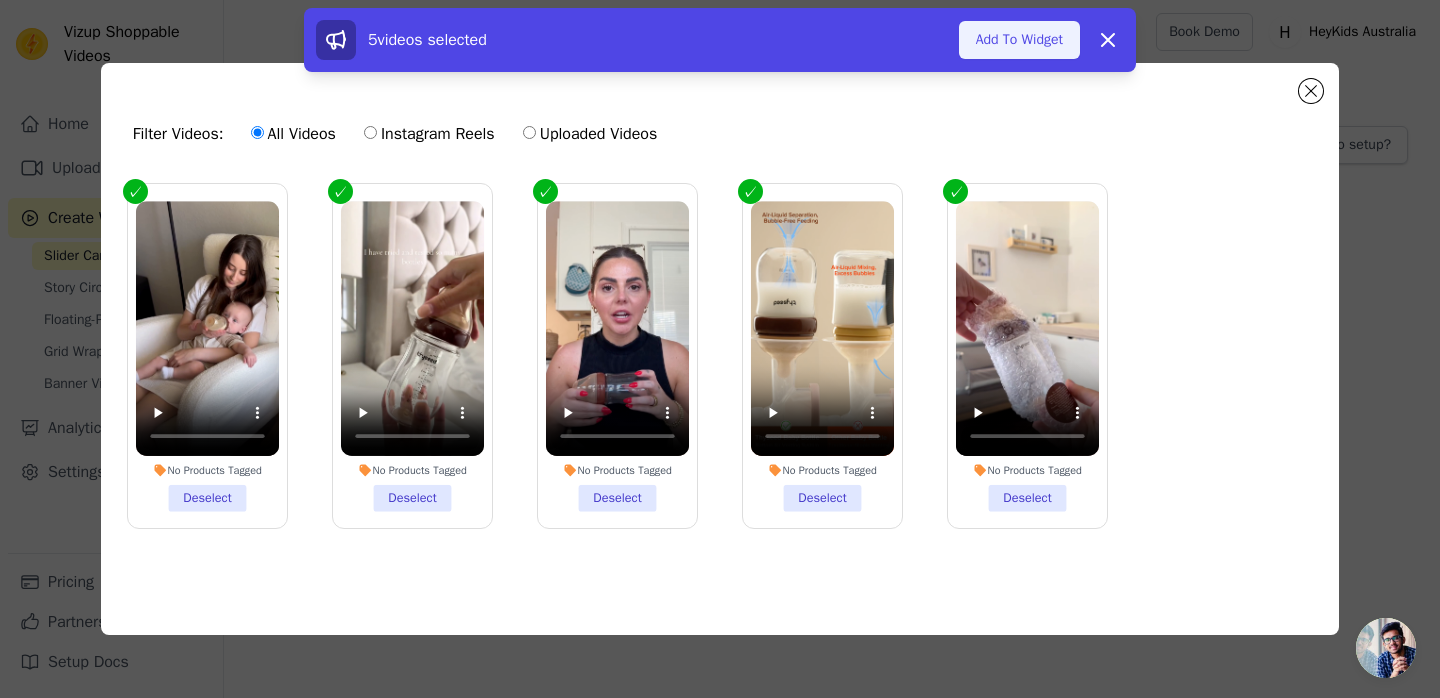 click on "Add To Widget" at bounding box center (1019, 40) 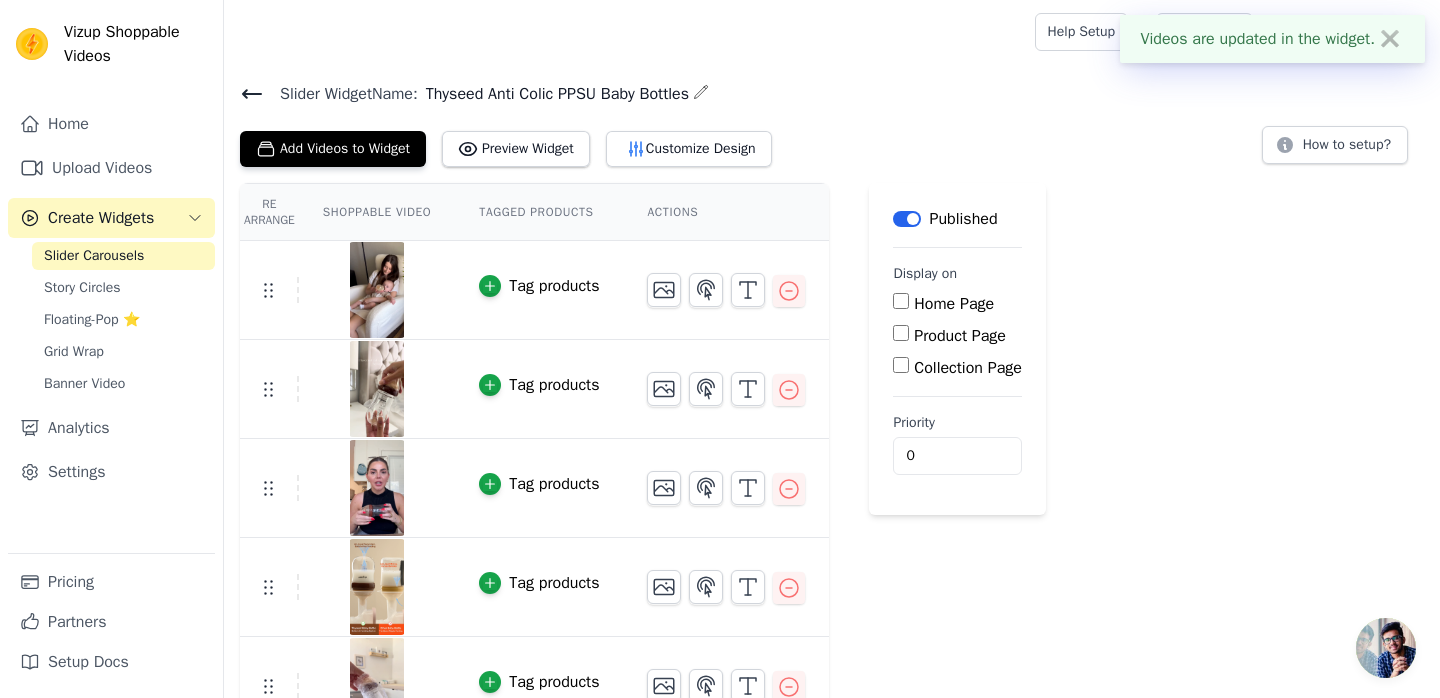 scroll, scrollTop: 37, scrollLeft: 0, axis: vertical 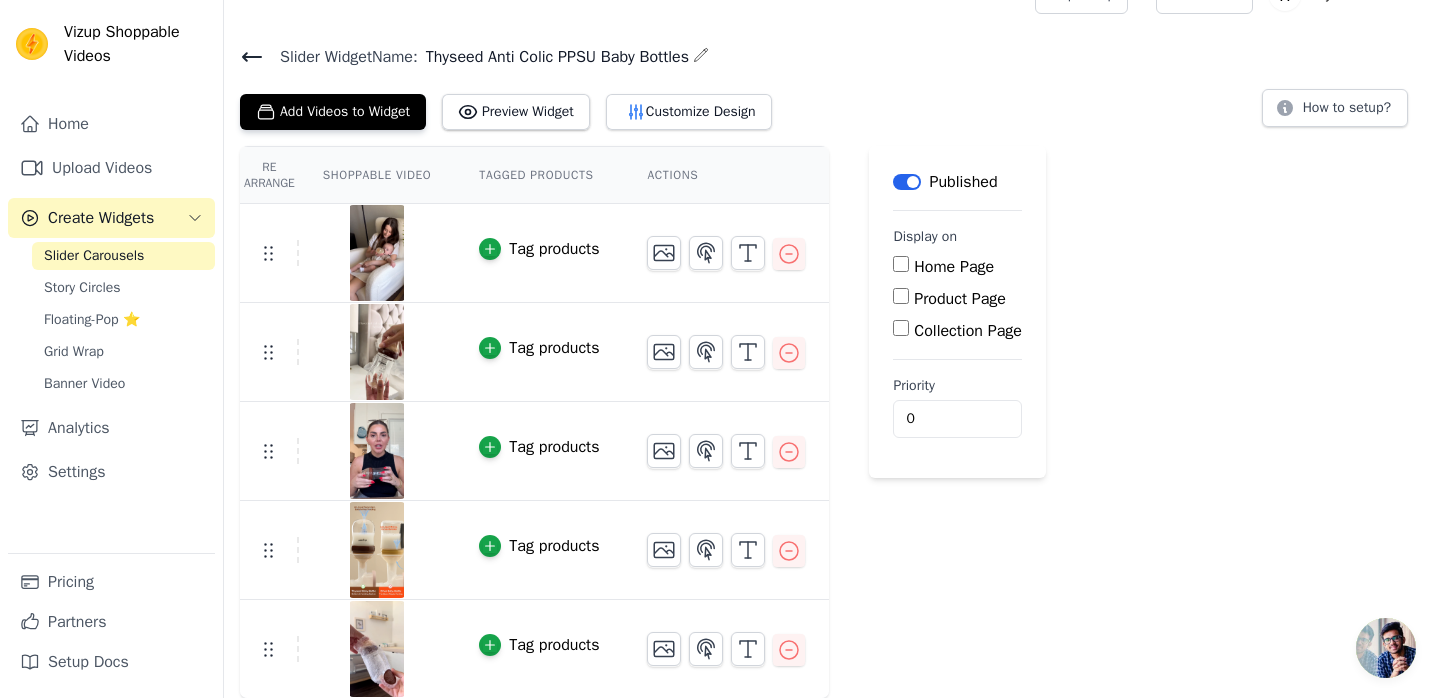 click on "Product Page" at bounding box center [901, 296] 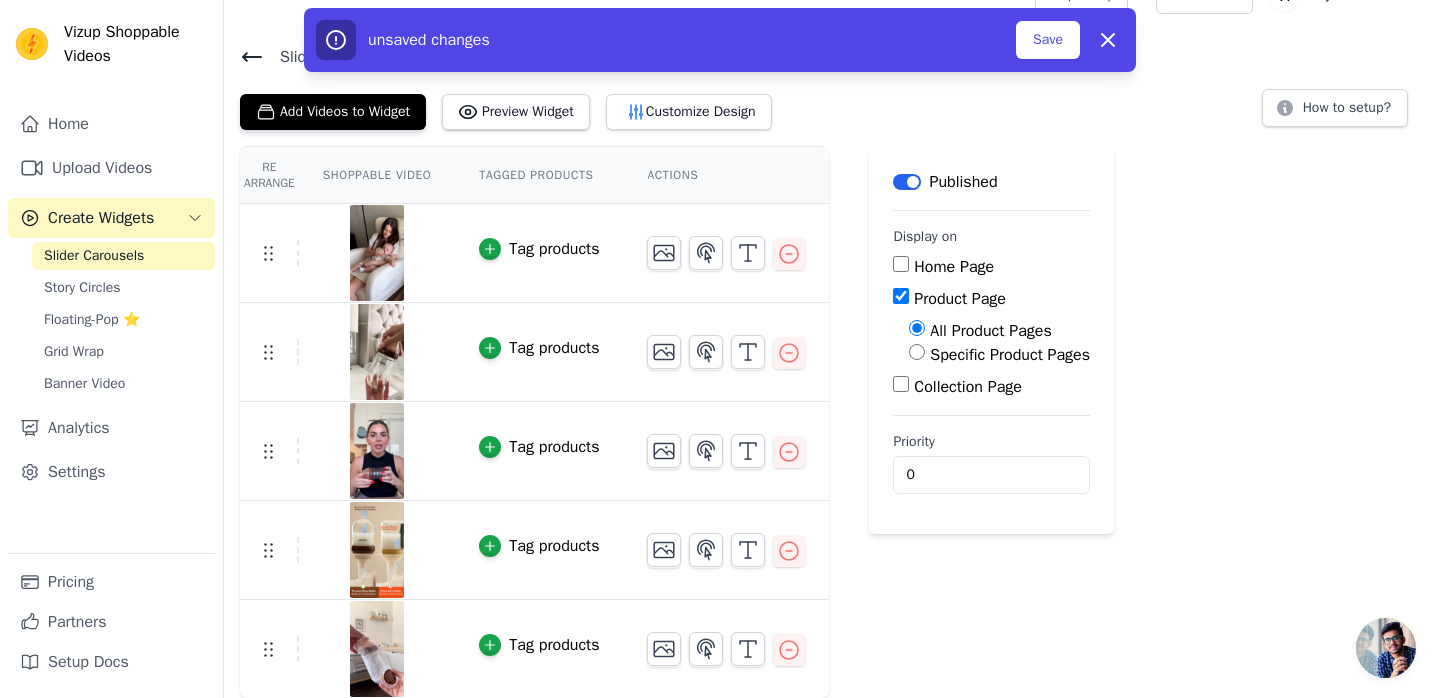 click on "Specific Product Pages" at bounding box center (1010, 355) 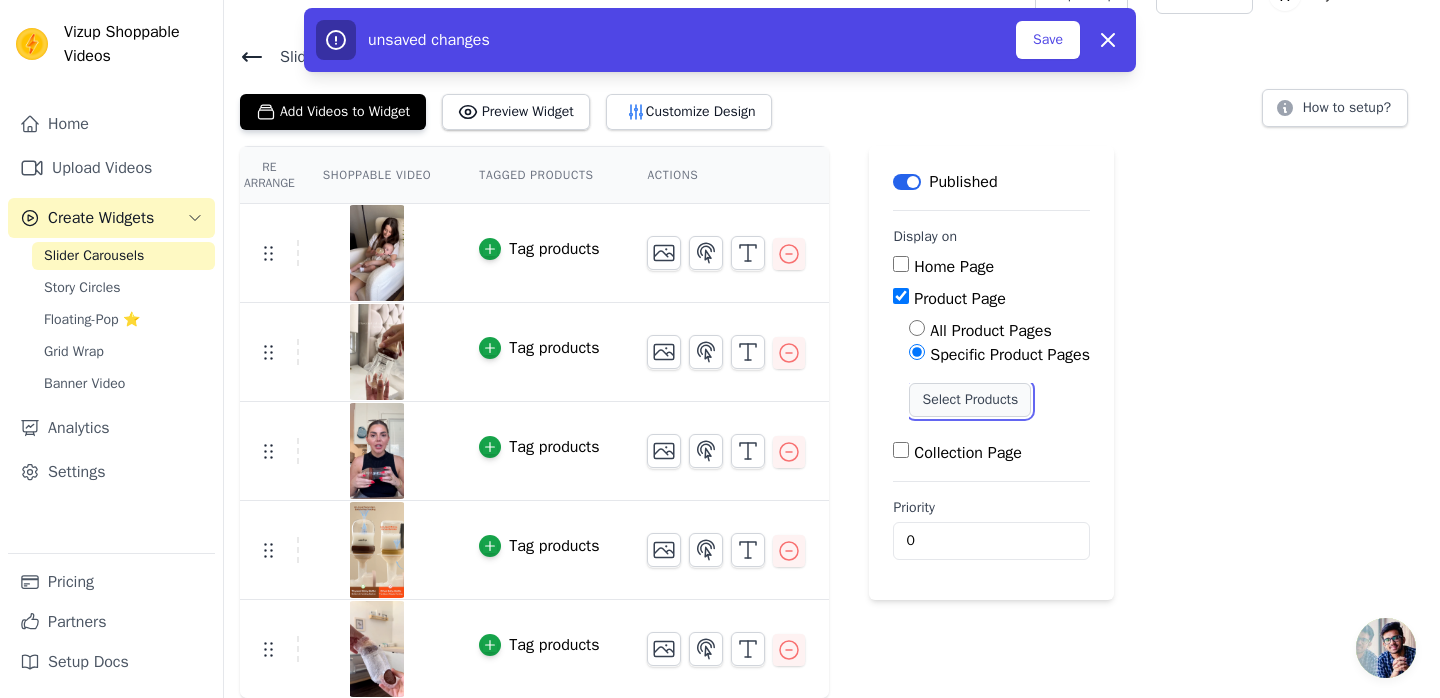 click on "Select Products" at bounding box center (970, 400) 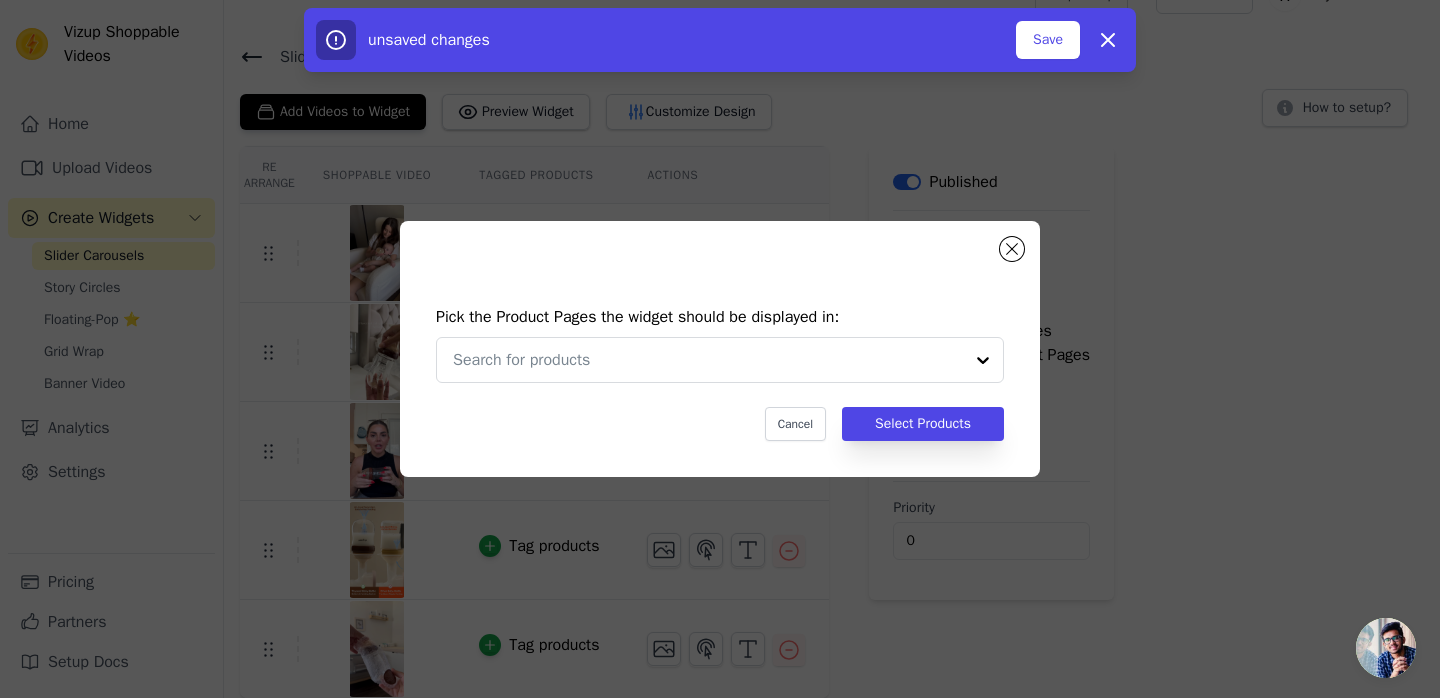 scroll, scrollTop: 0, scrollLeft: 0, axis: both 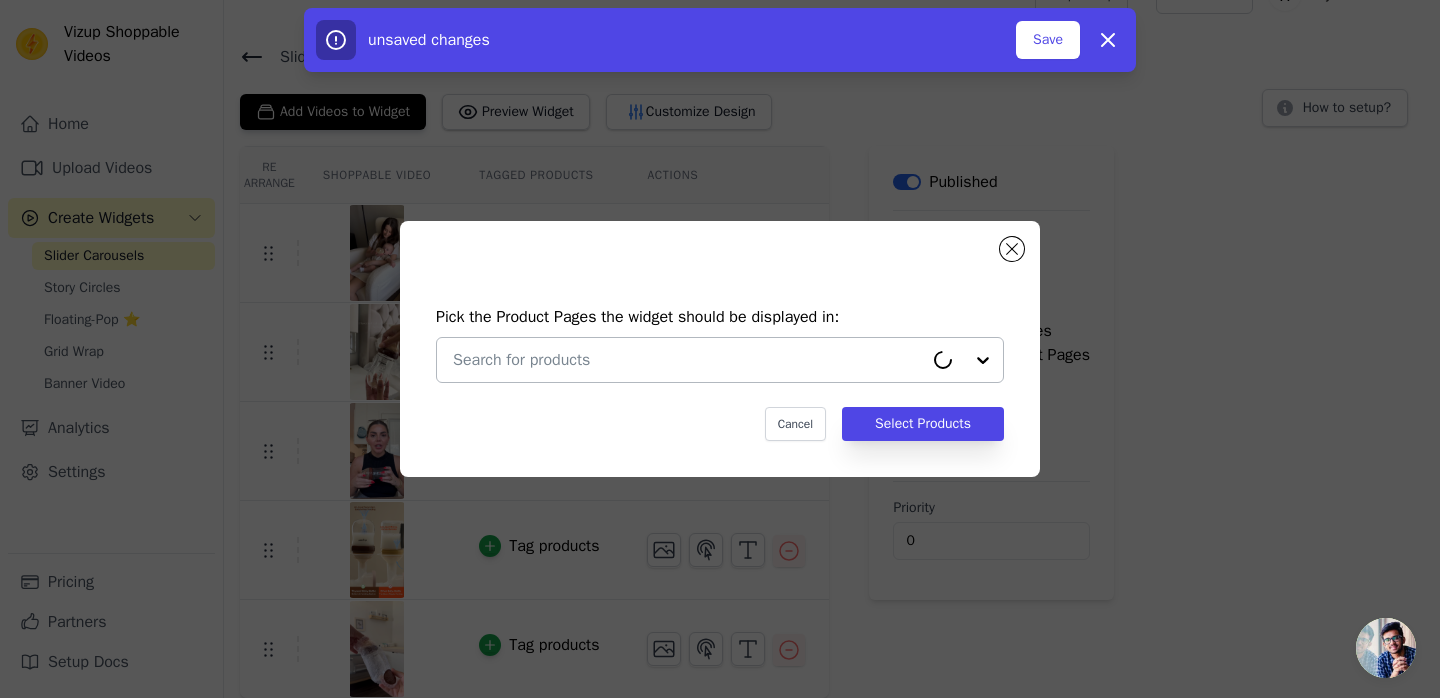 click at bounding box center [688, 360] 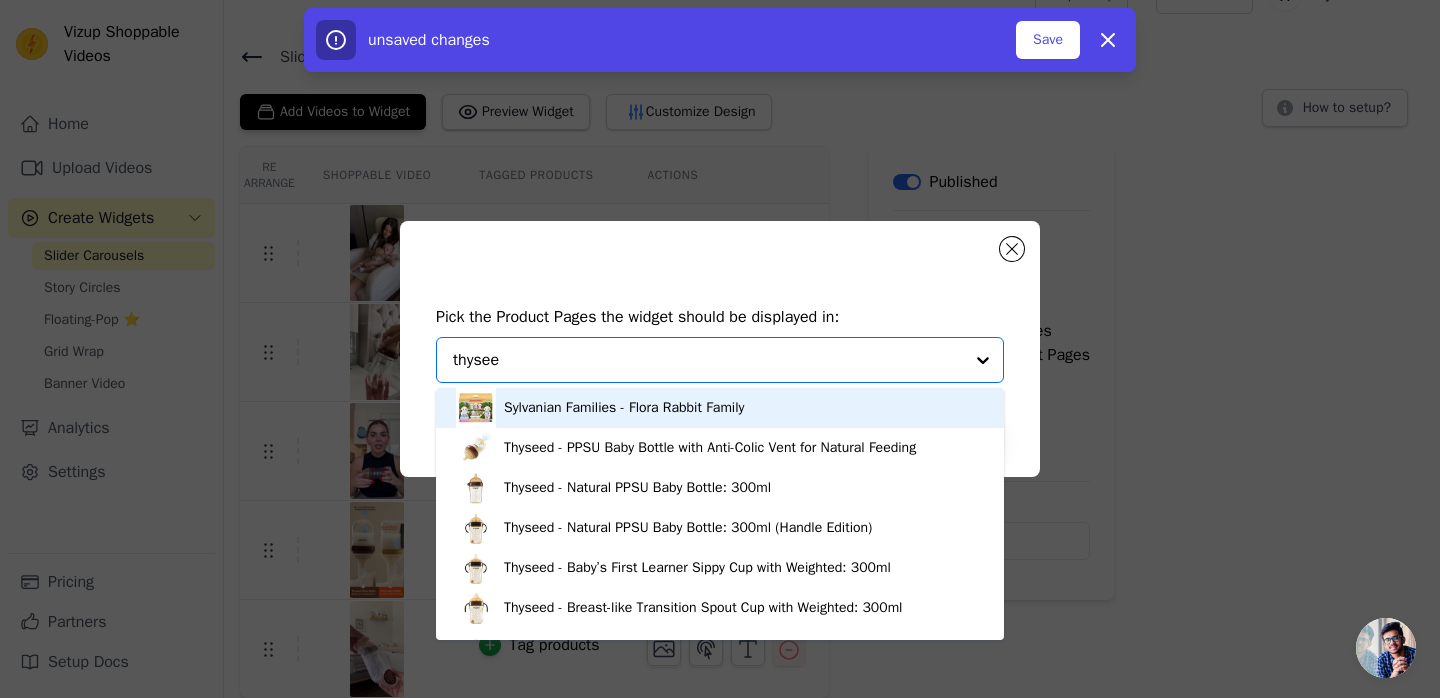 type on "thyseed" 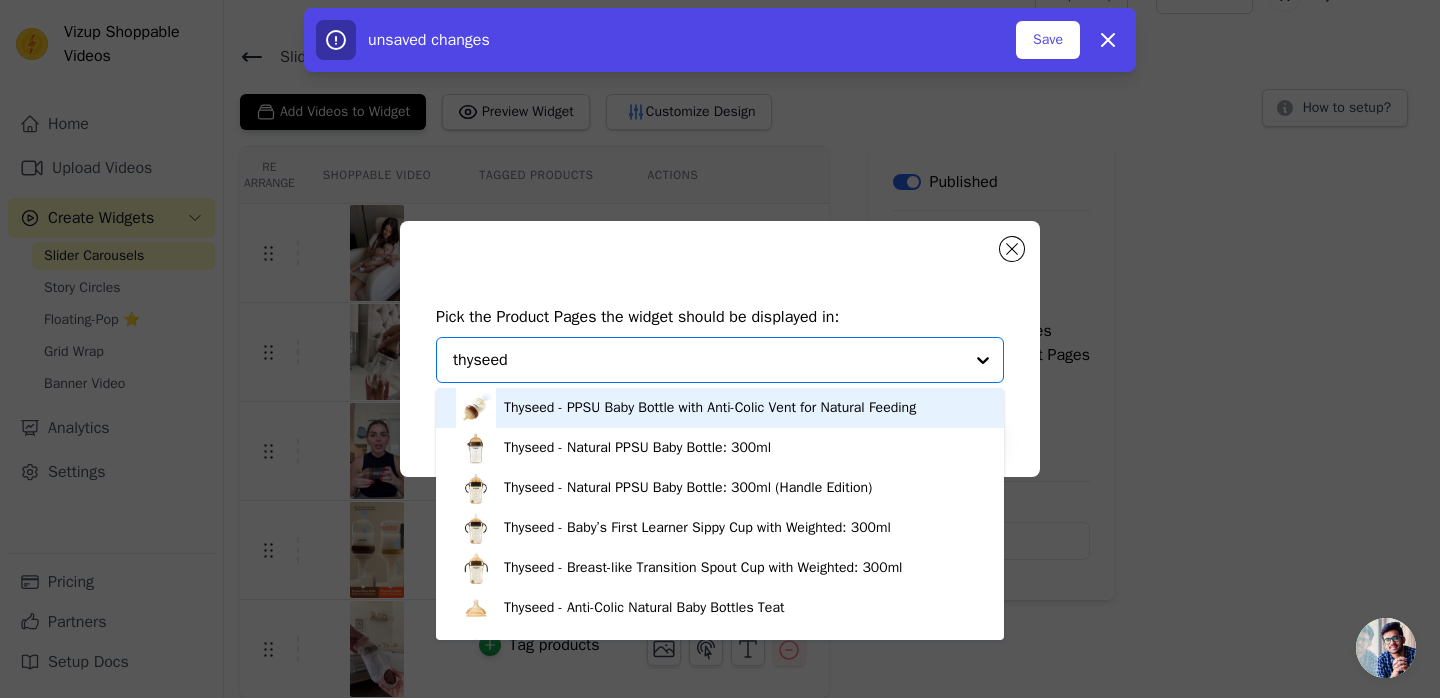 click on "Thyseed - PPSU Baby Bottle with Anti-Colic Vent for Natural Feeding" at bounding box center [710, 408] 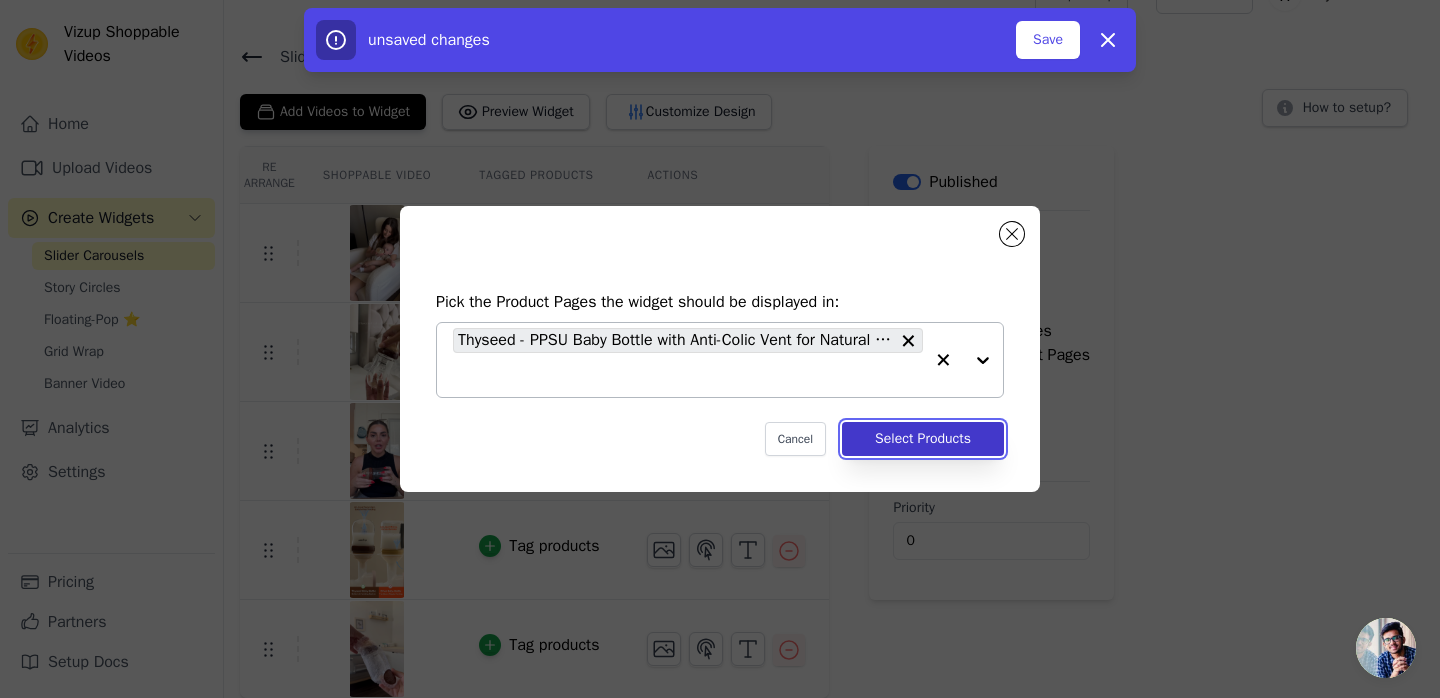 click on "Select Products" at bounding box center (923, 439) 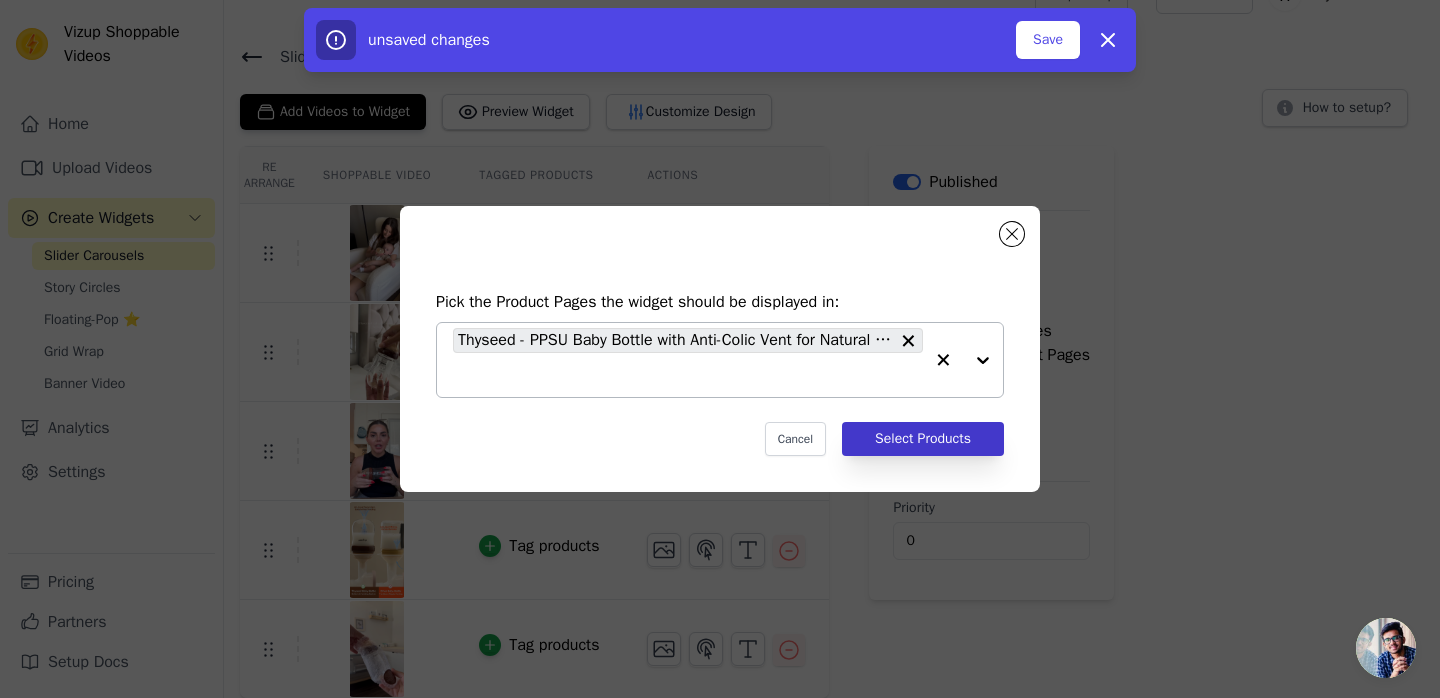 scroll, scrollTop: 37, scrollLeft: 0, axis: vertical 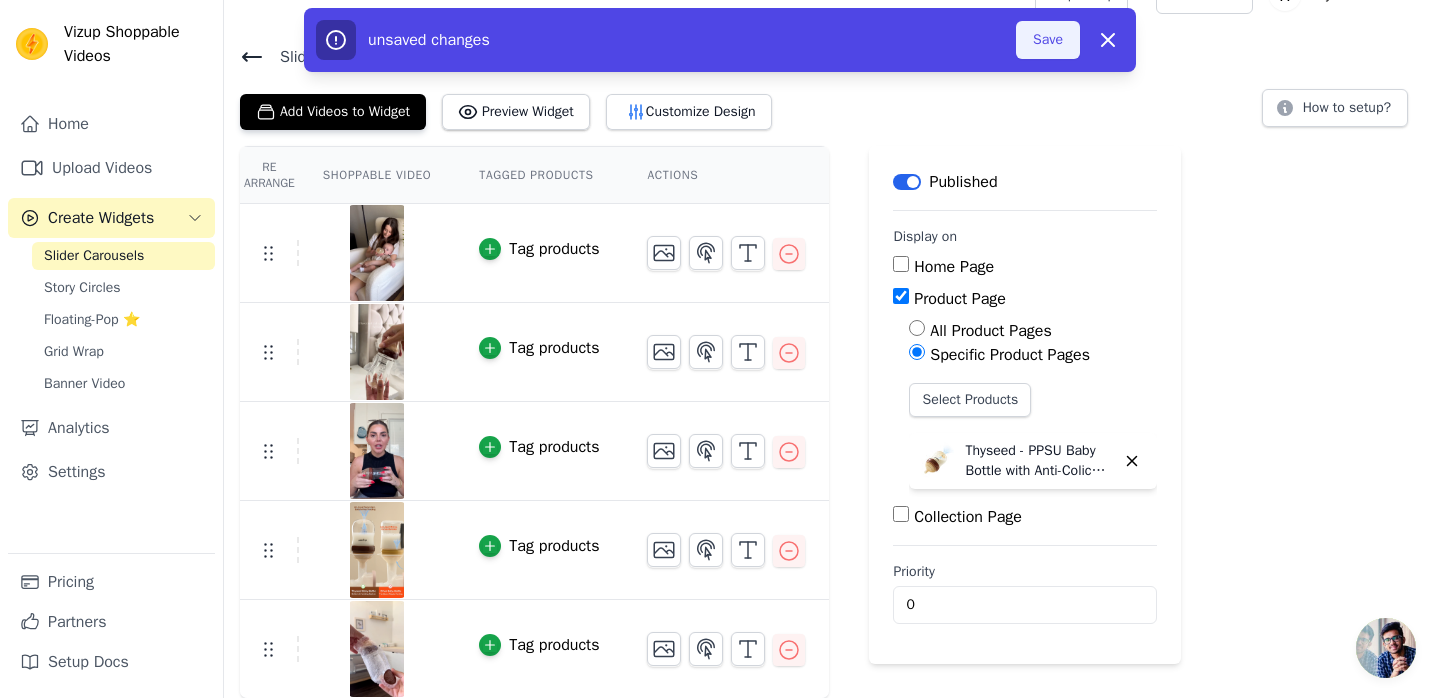 click on "Save" at bounding box center [1048, 40] 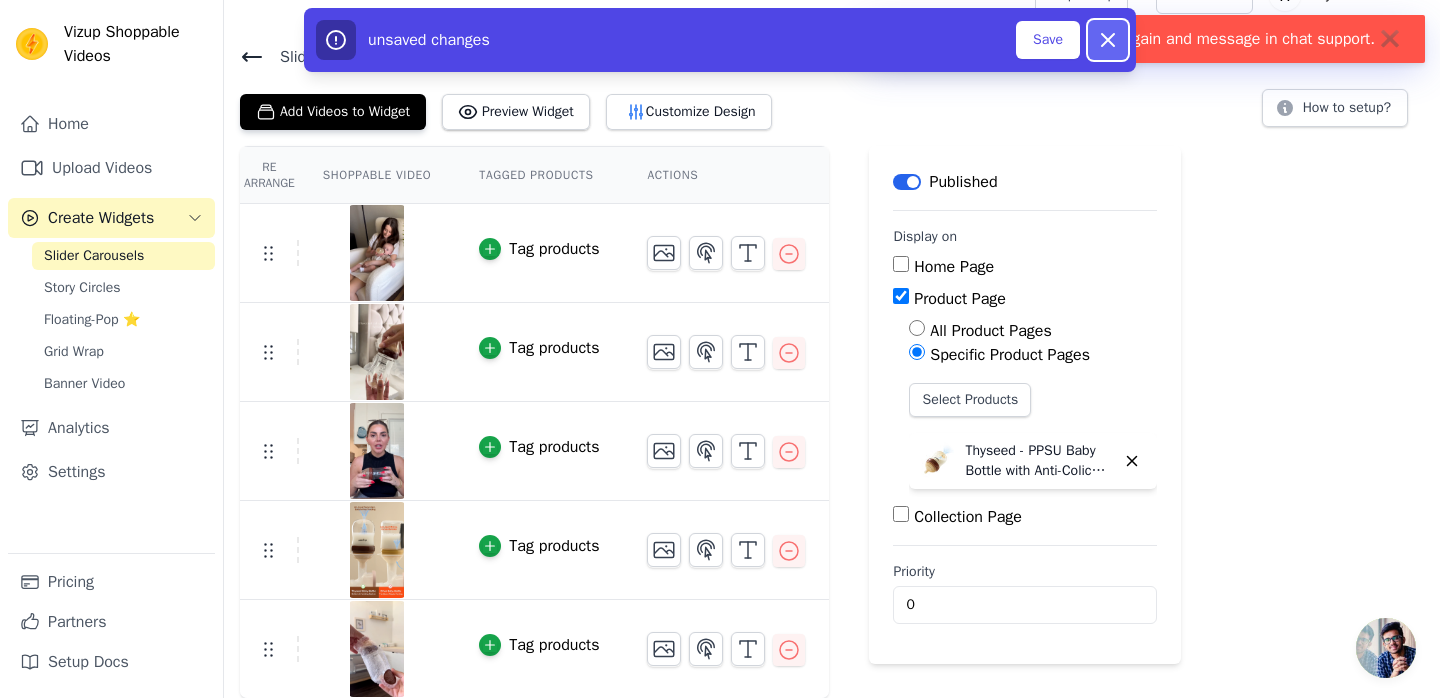 click 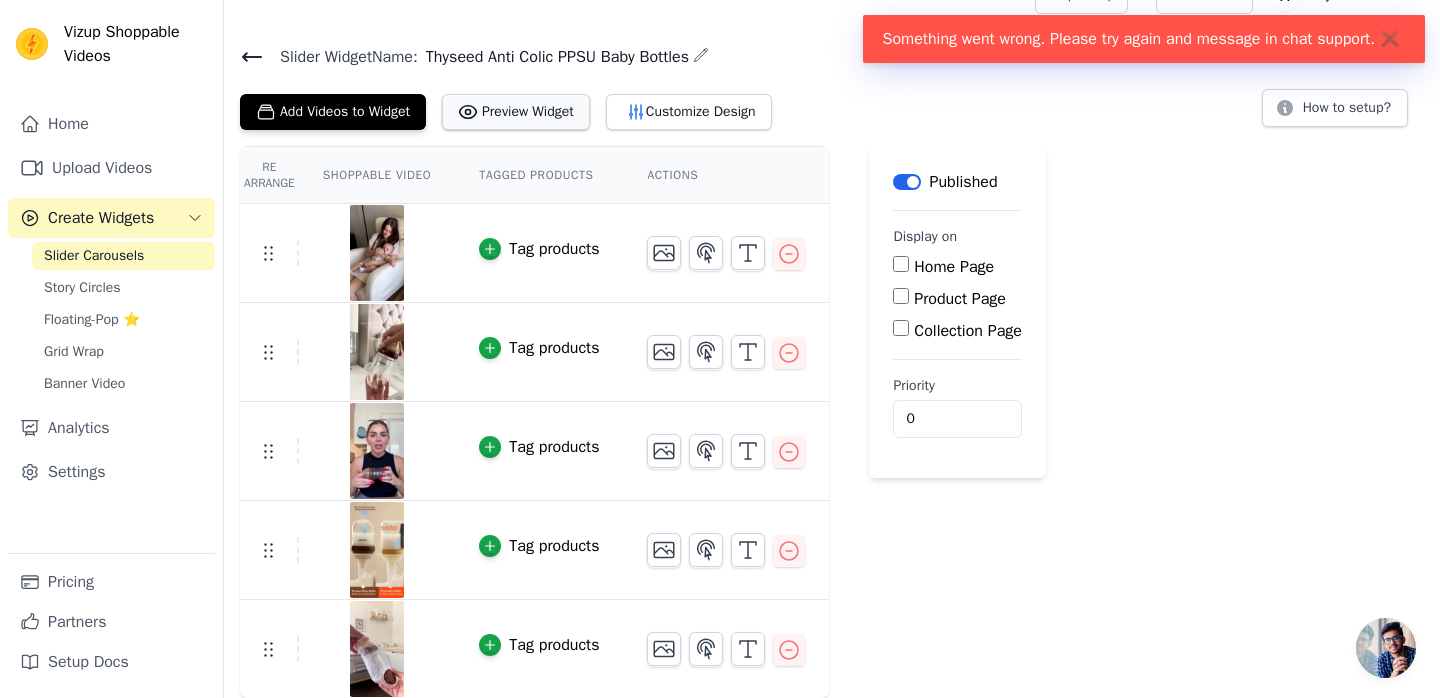 click on "Preview Widget" at bounding box center (516, 112) 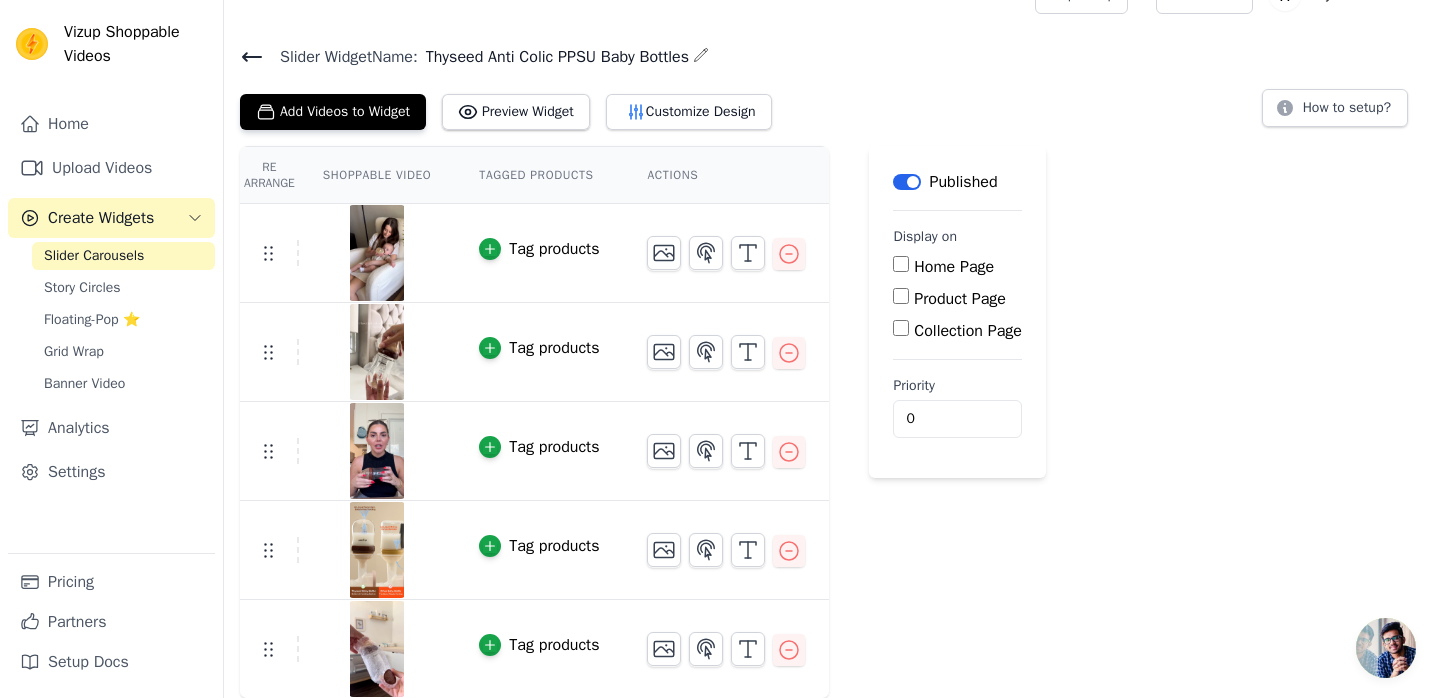 click on "Product Page" at bounding box center [960, 299] 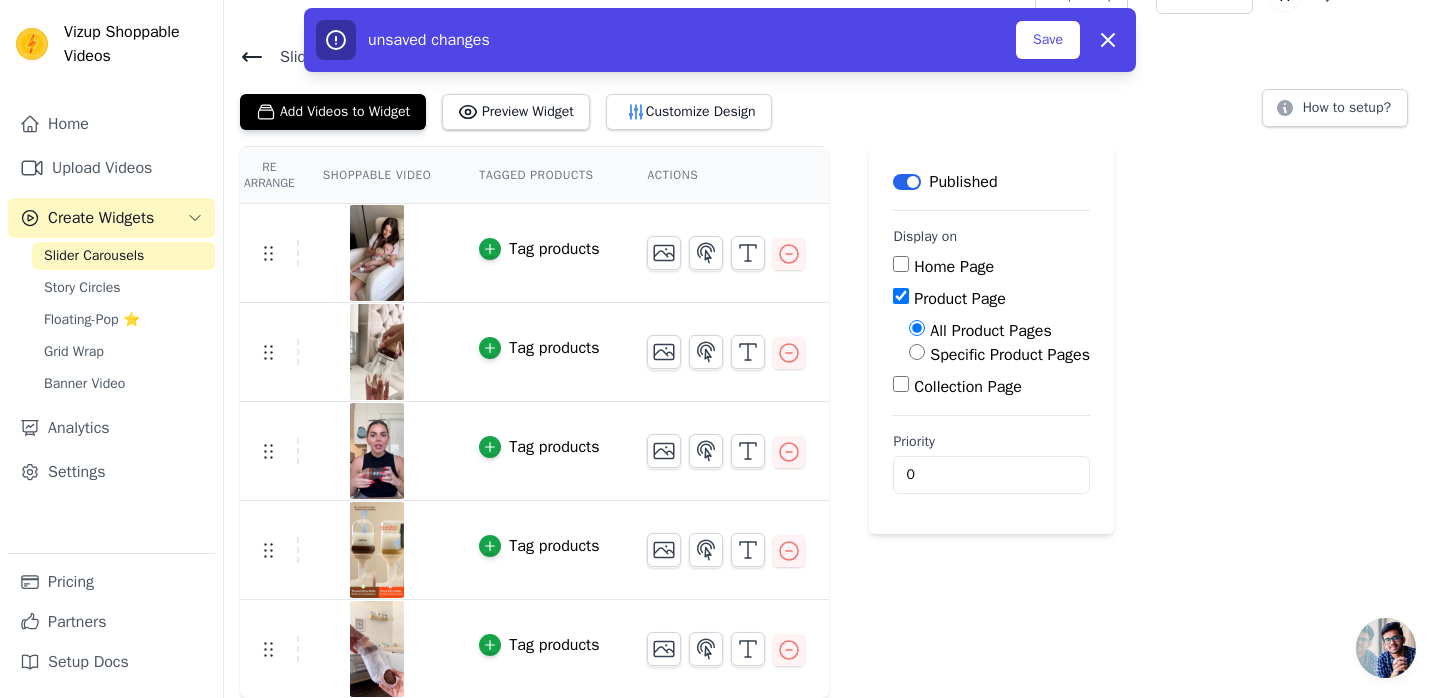 click on "Specific Product Pages" at bounding box center (1010, 355) 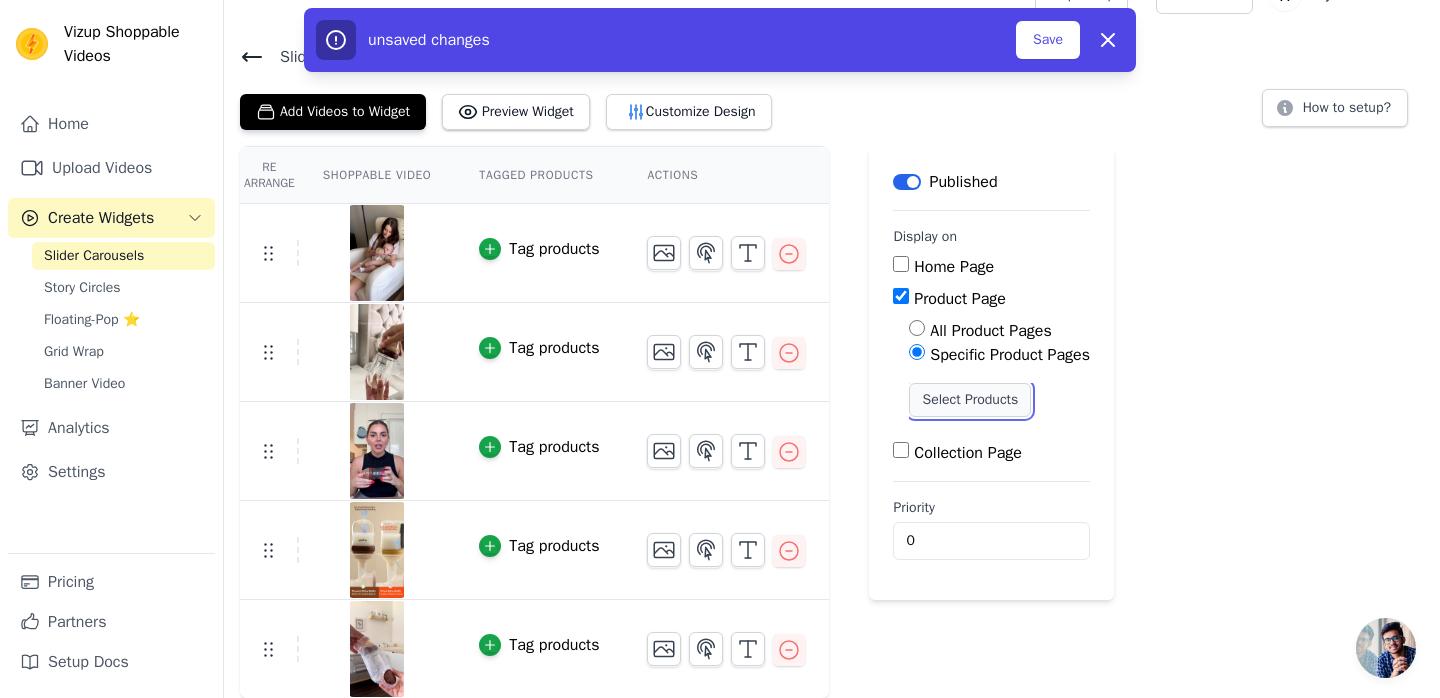 click on "Select Products" at bounding box center [970, 400] 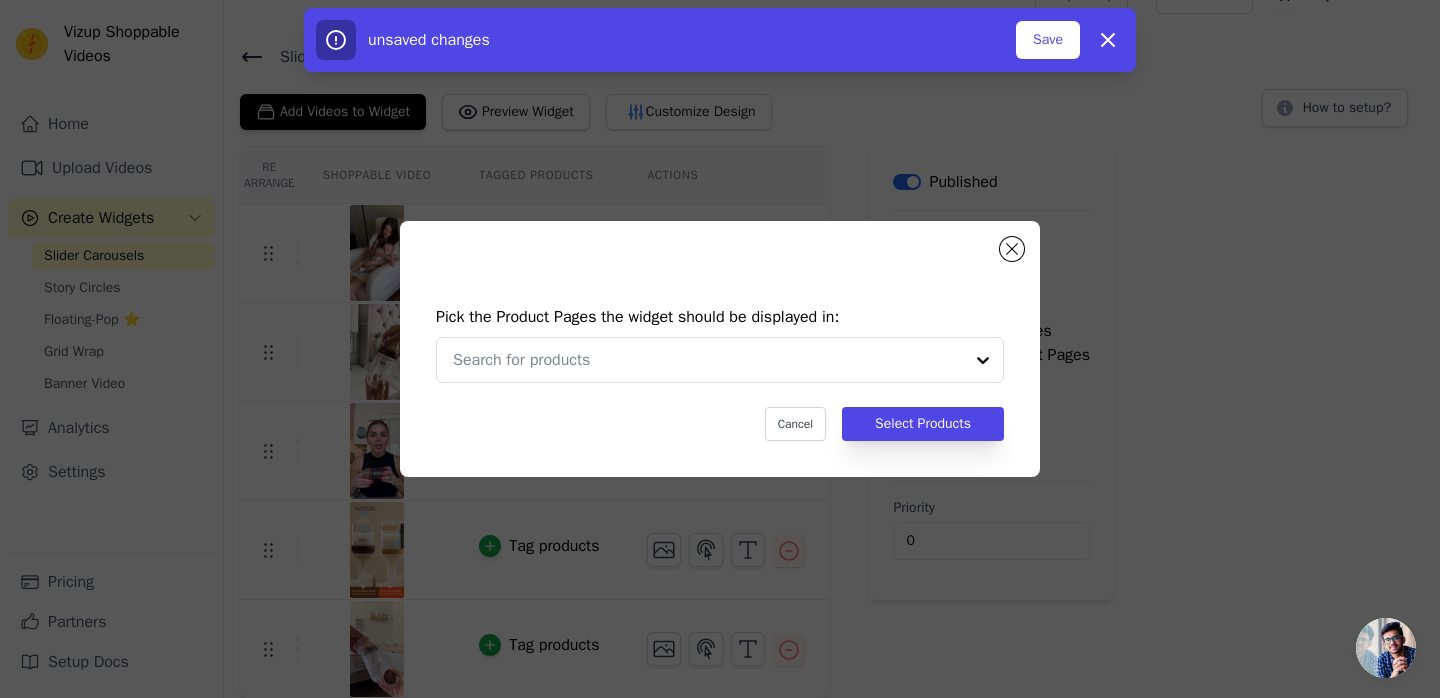 scroll, scrollTop: 0, scrollLeft: 0, axis: both 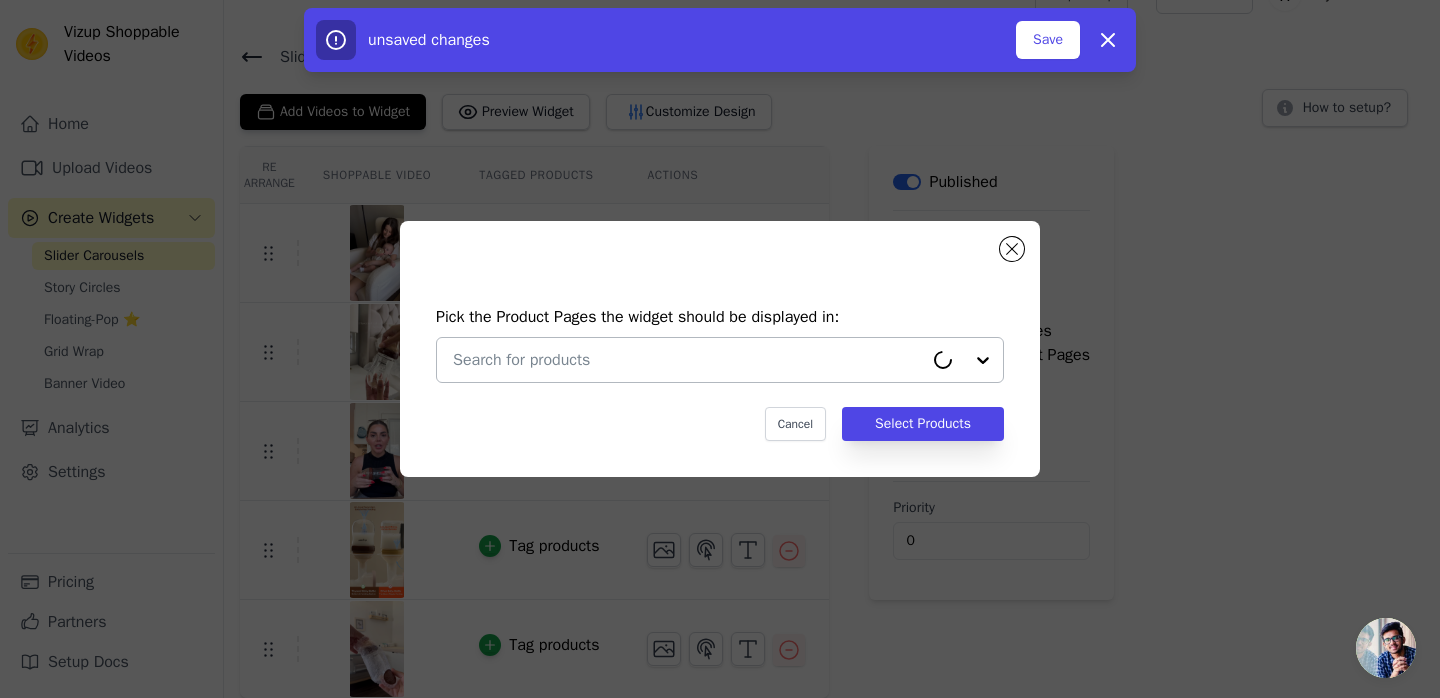 click at bounding box center (688, 360) 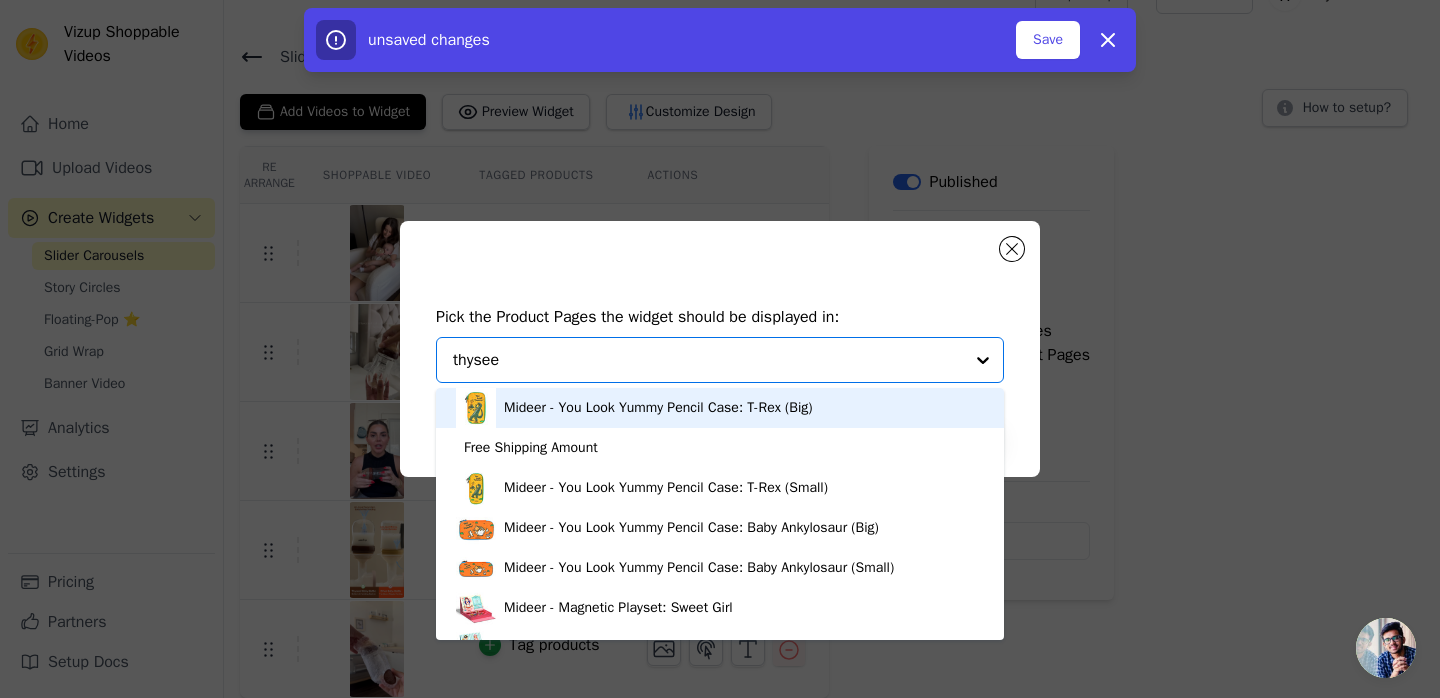 type on "thyseed" 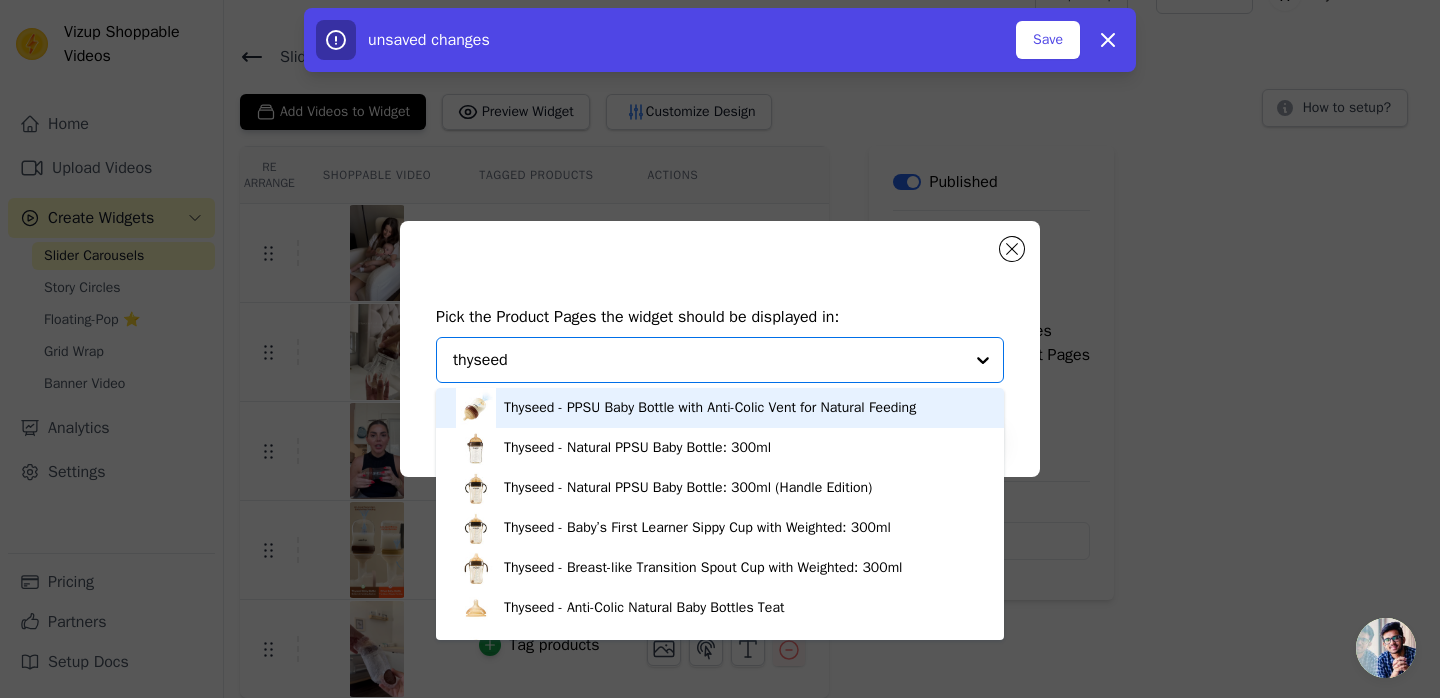 click on "Thyseed - PPSU Baby Bottle with Anti-Colic Vent for Natural Feeding" at bounding box center [710, 408] 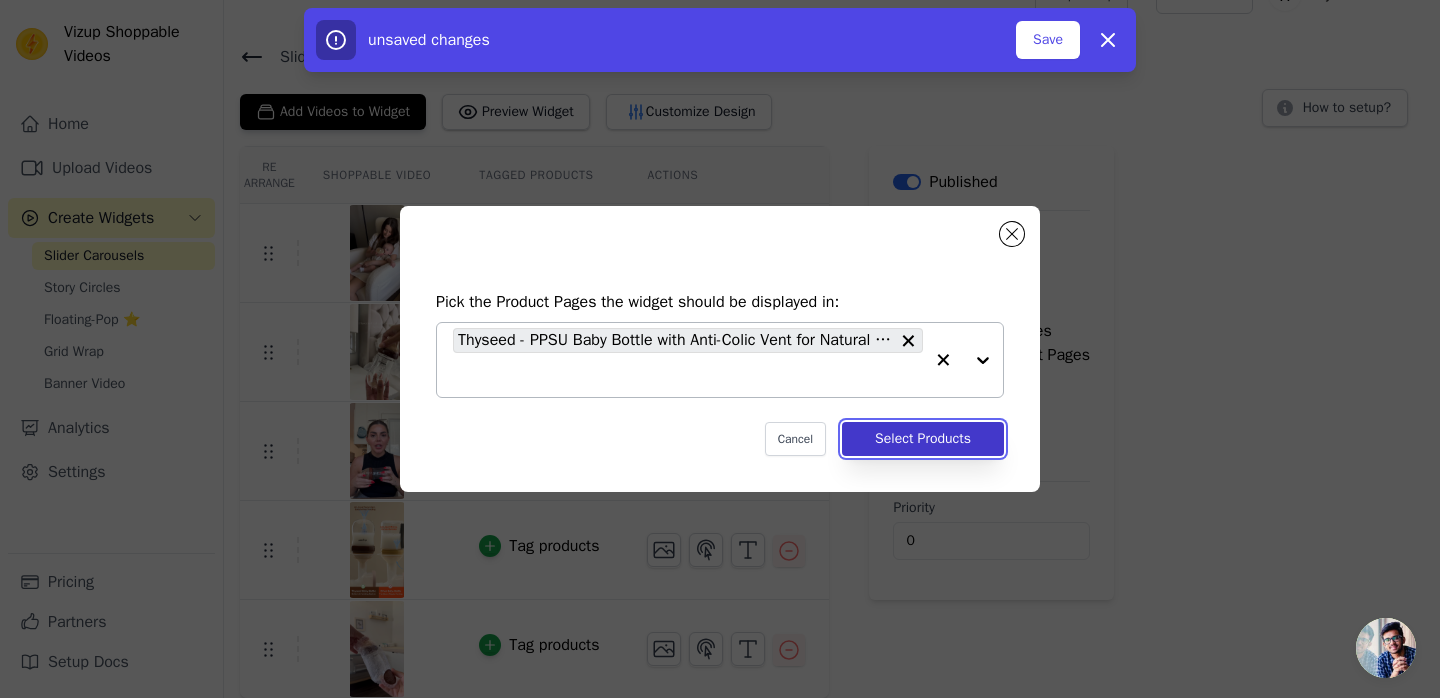 click on "Select Products" at bounding box center [923, 439] 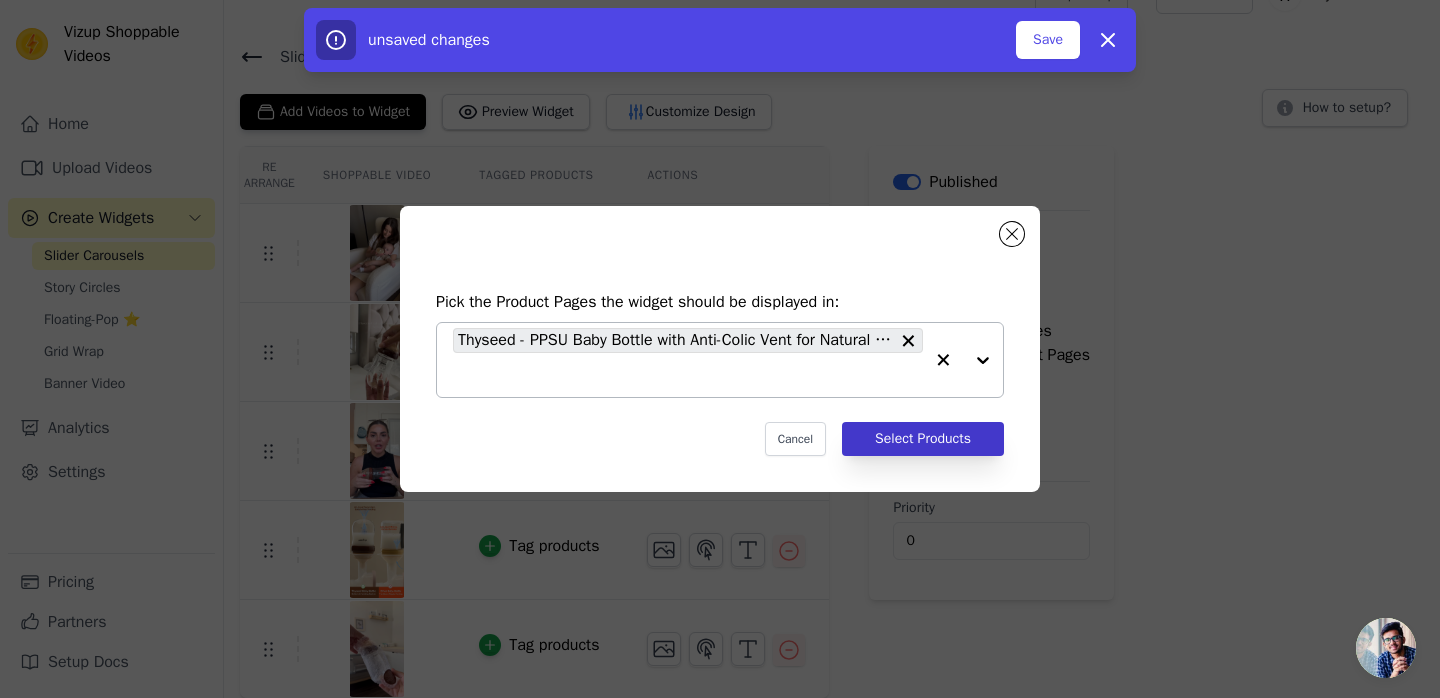 scroll, scrollTop: 37, scrollLeft: 0, axis: vertical 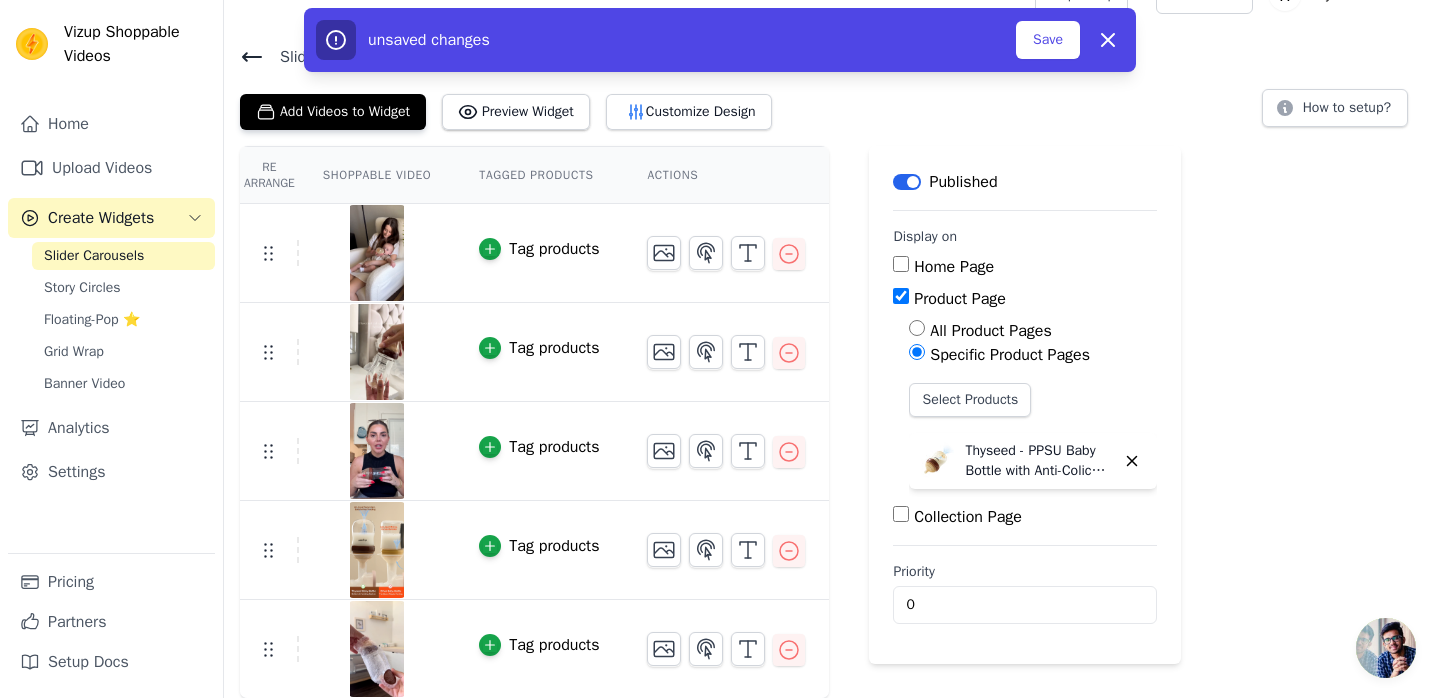 click on "Label" at bounding box center [907, 182] 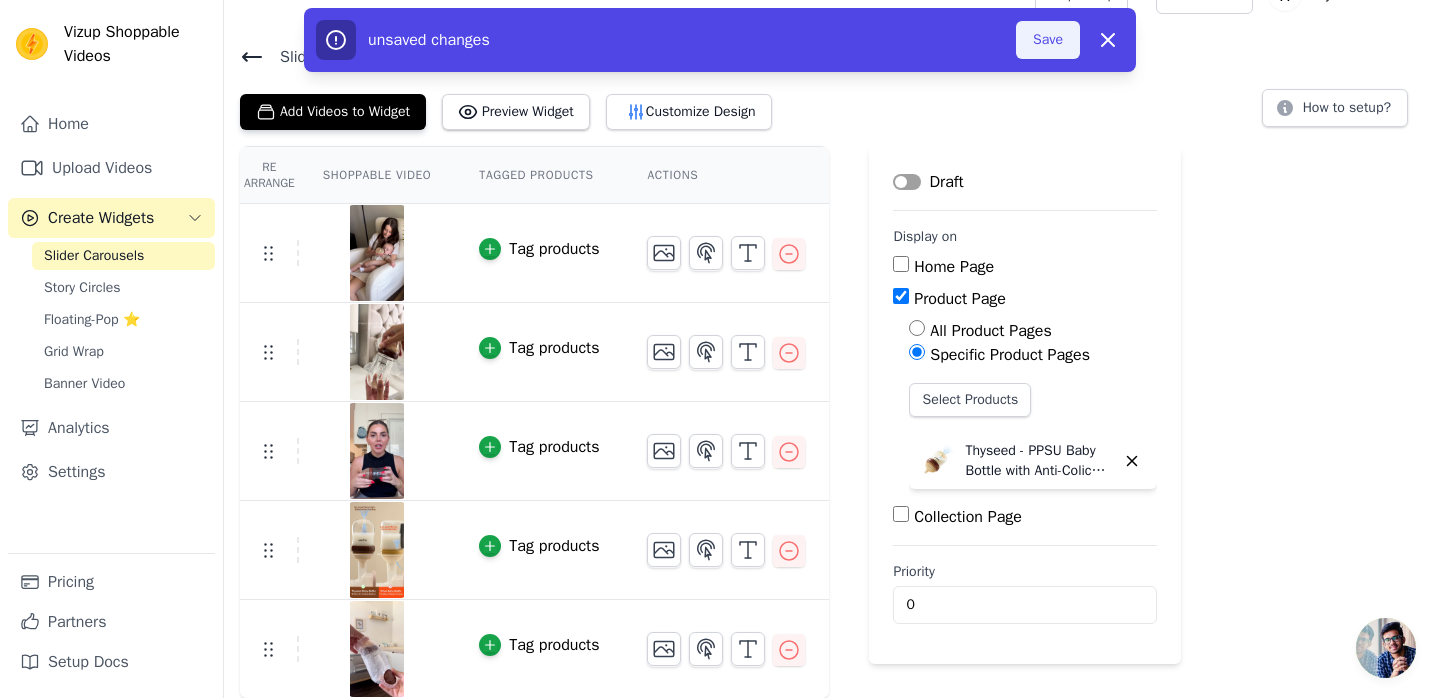 click on "Save" at bounding box center [1048, 40] 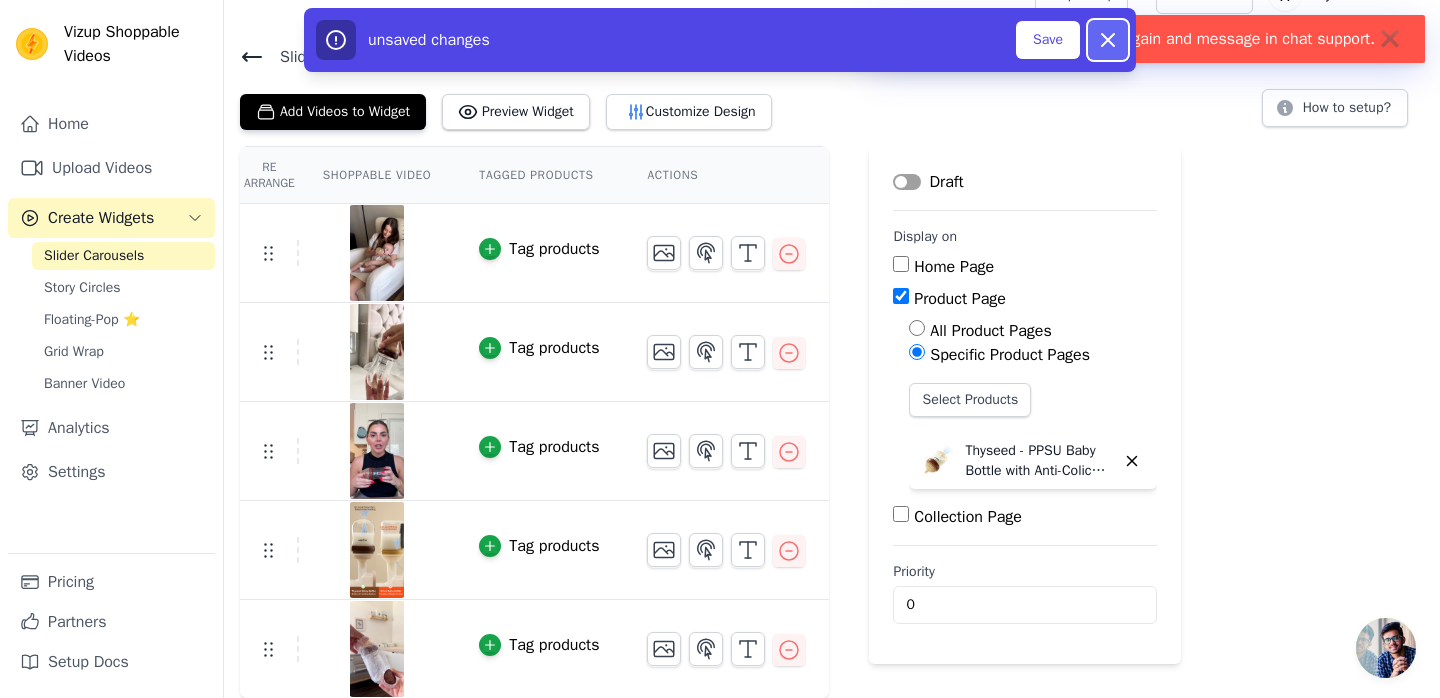 click 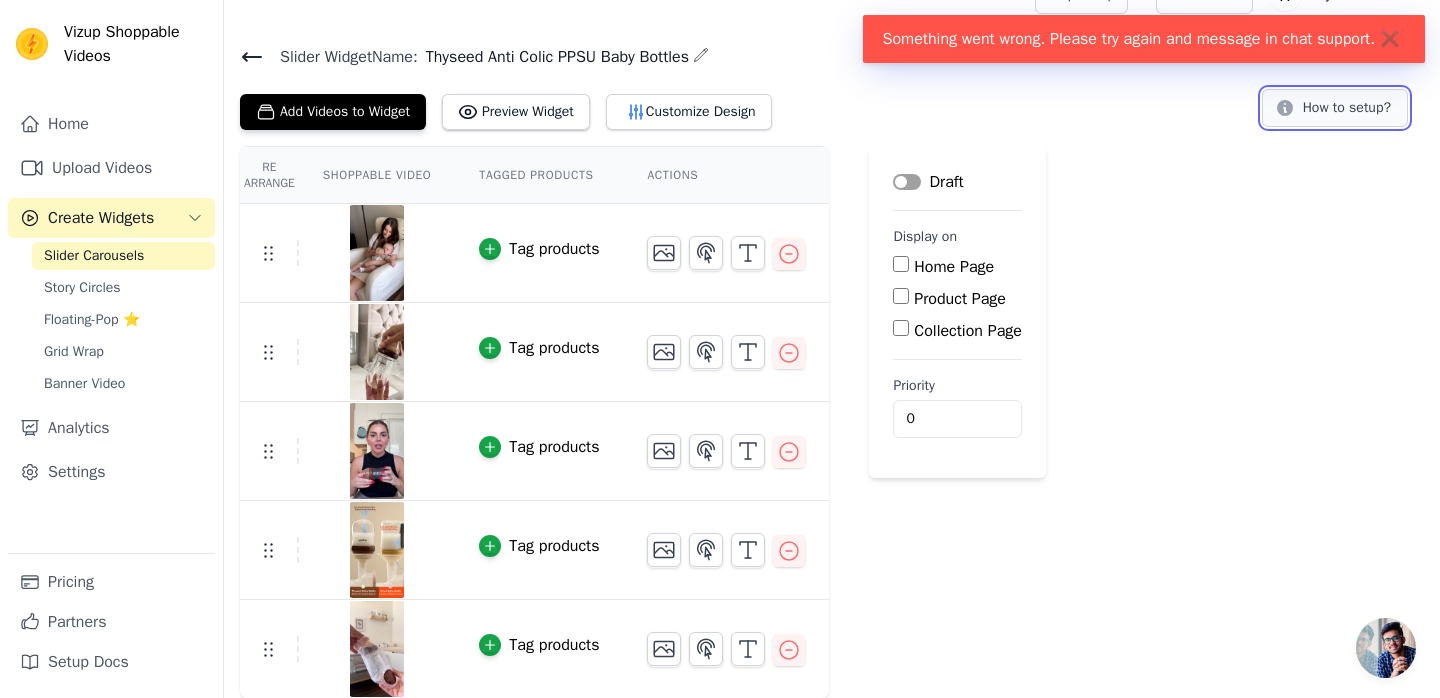click on "How to setup?" at bounding box center (1335, 108) 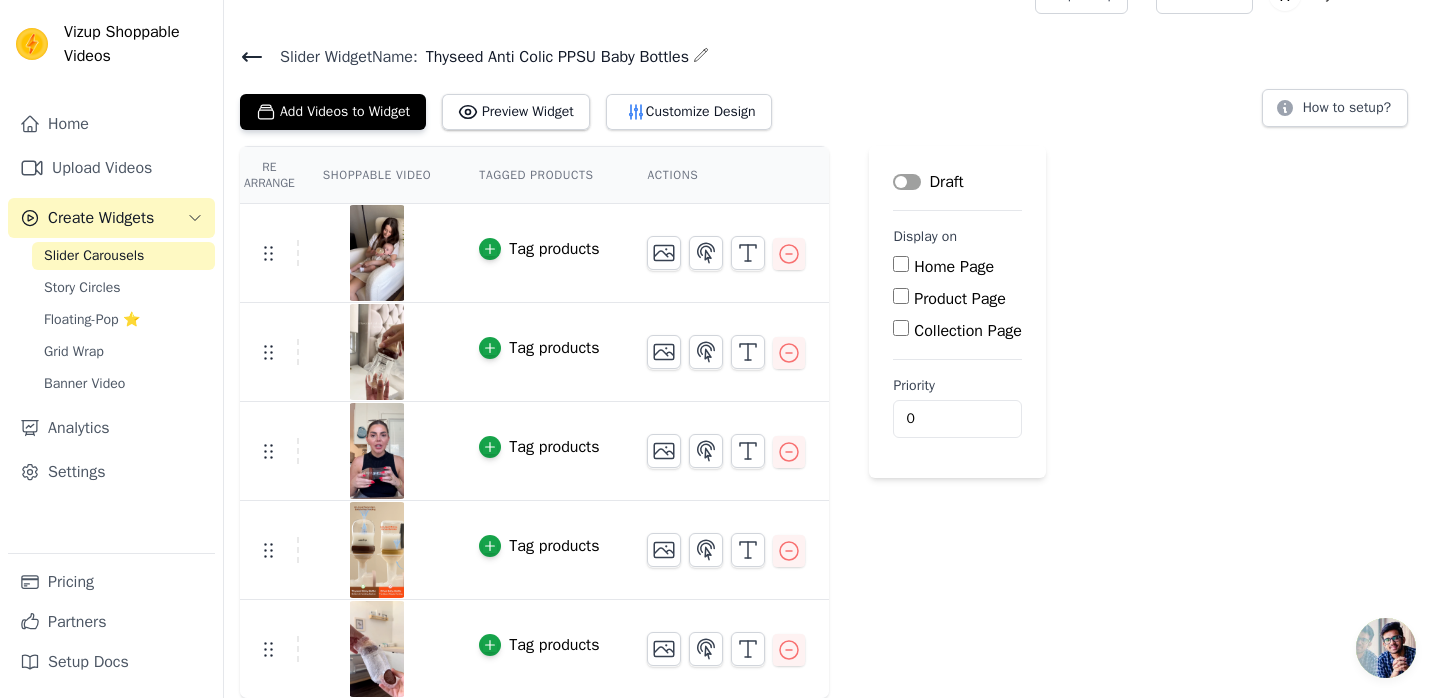 click on "Label" at bounding box center (907, 182) 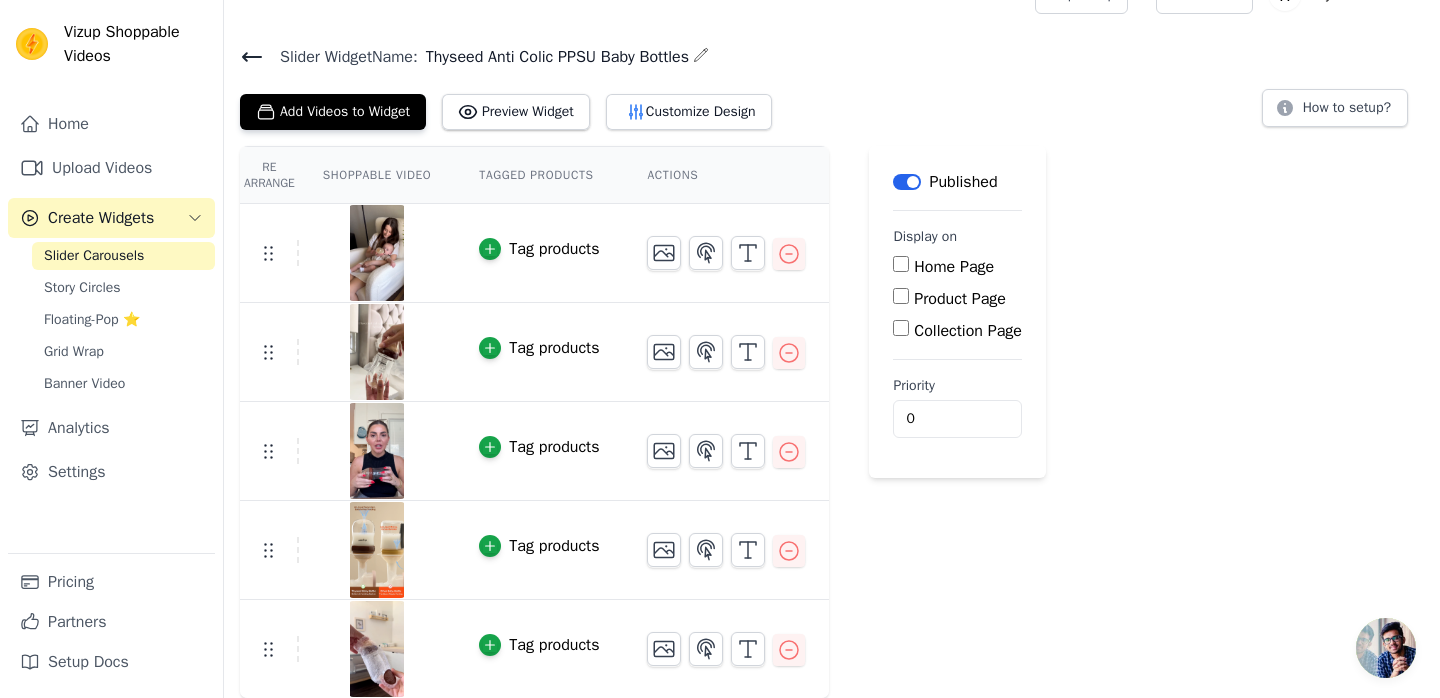 click on "Label" at bounding box center [907, 182] 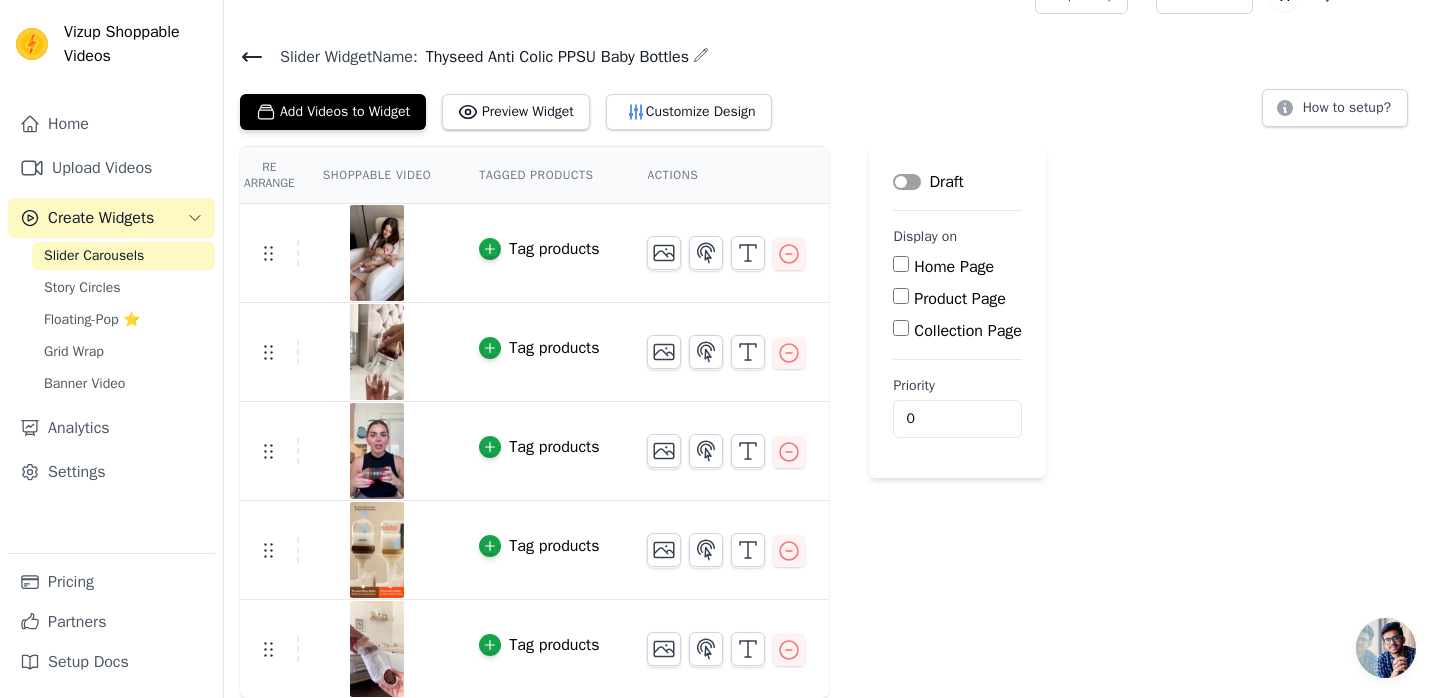 click on "Product Page" at bounding box center (901, 296) 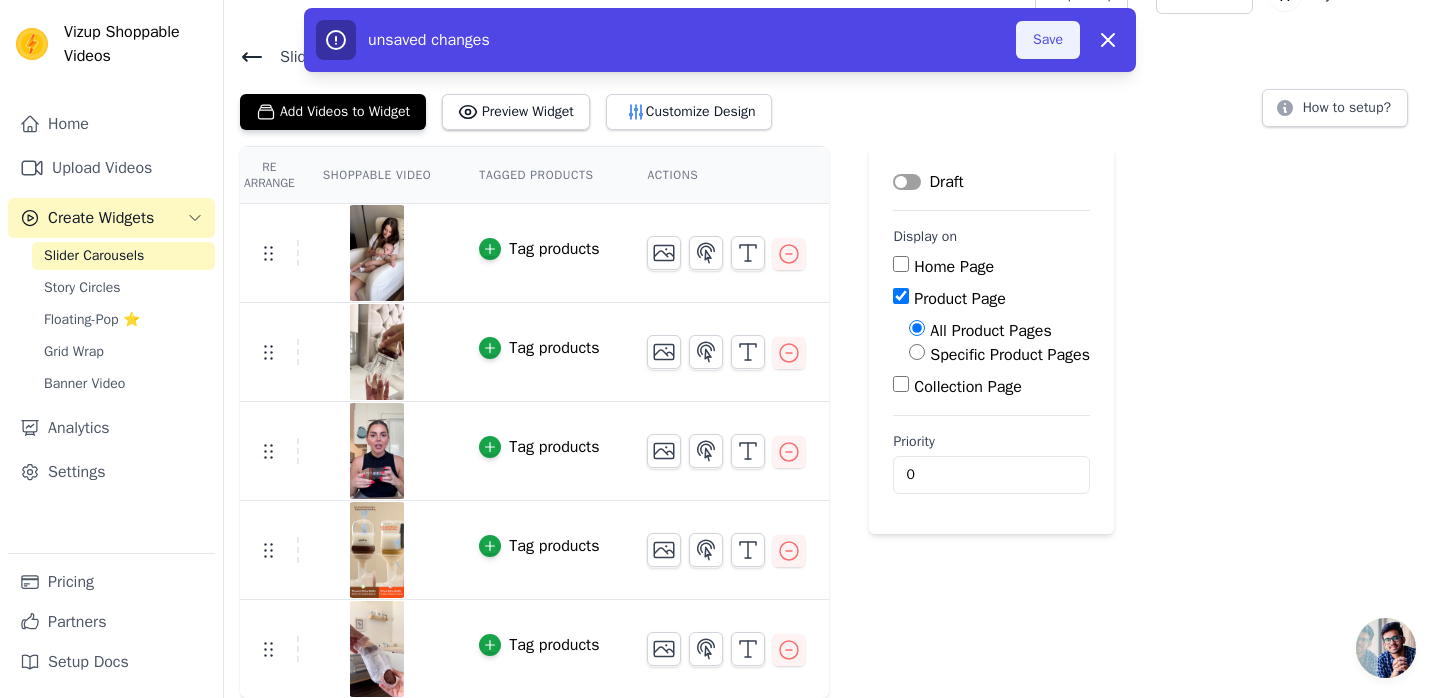 click on "Save" at bounding box center [1048, 40] 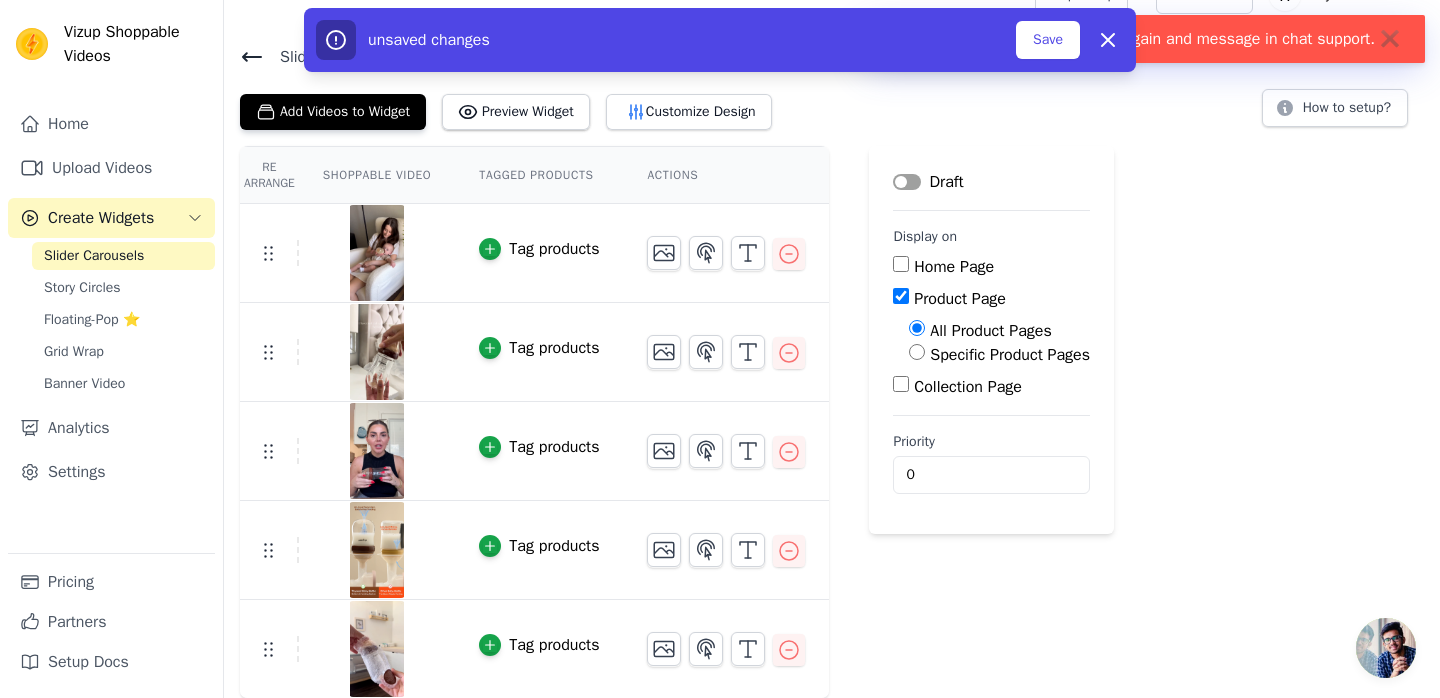 type 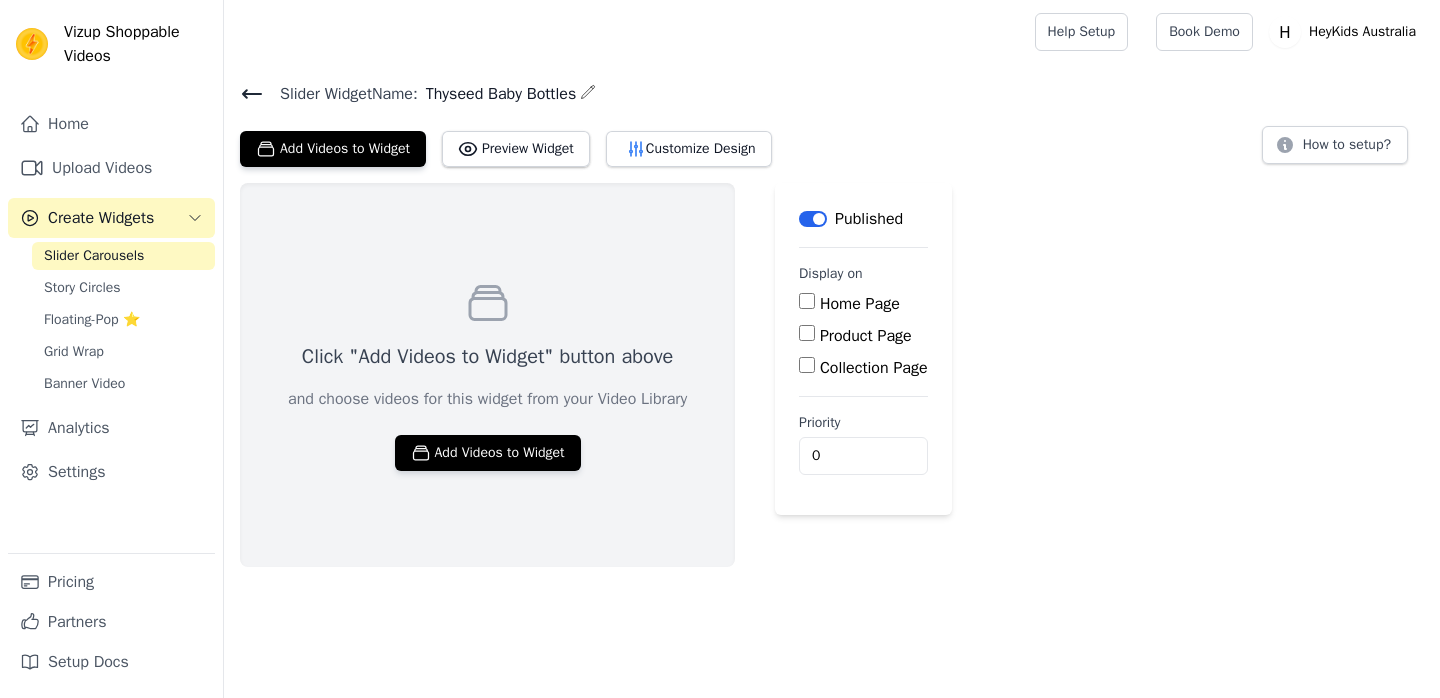 scroll, scrollTop: 37, scrollLeft: 0, axis: vertical 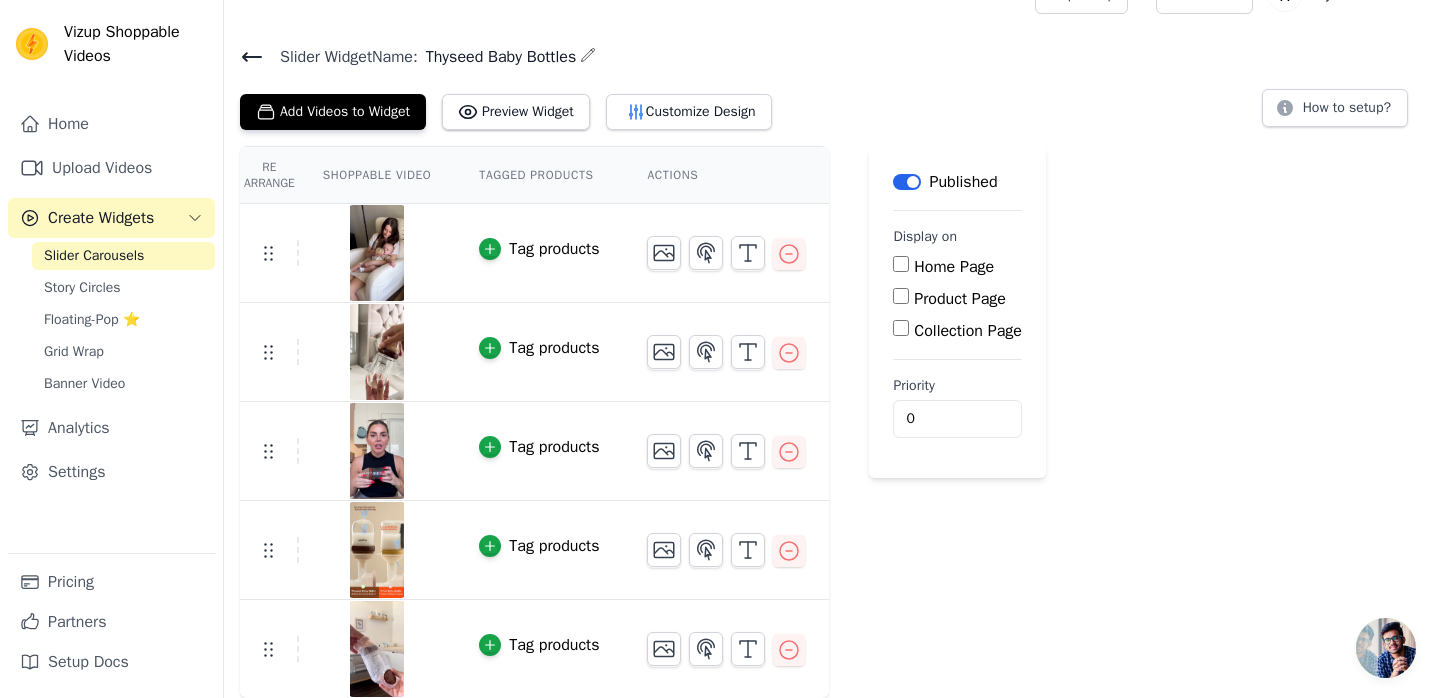 click on "Product Page" at bounding box center (960, 299) 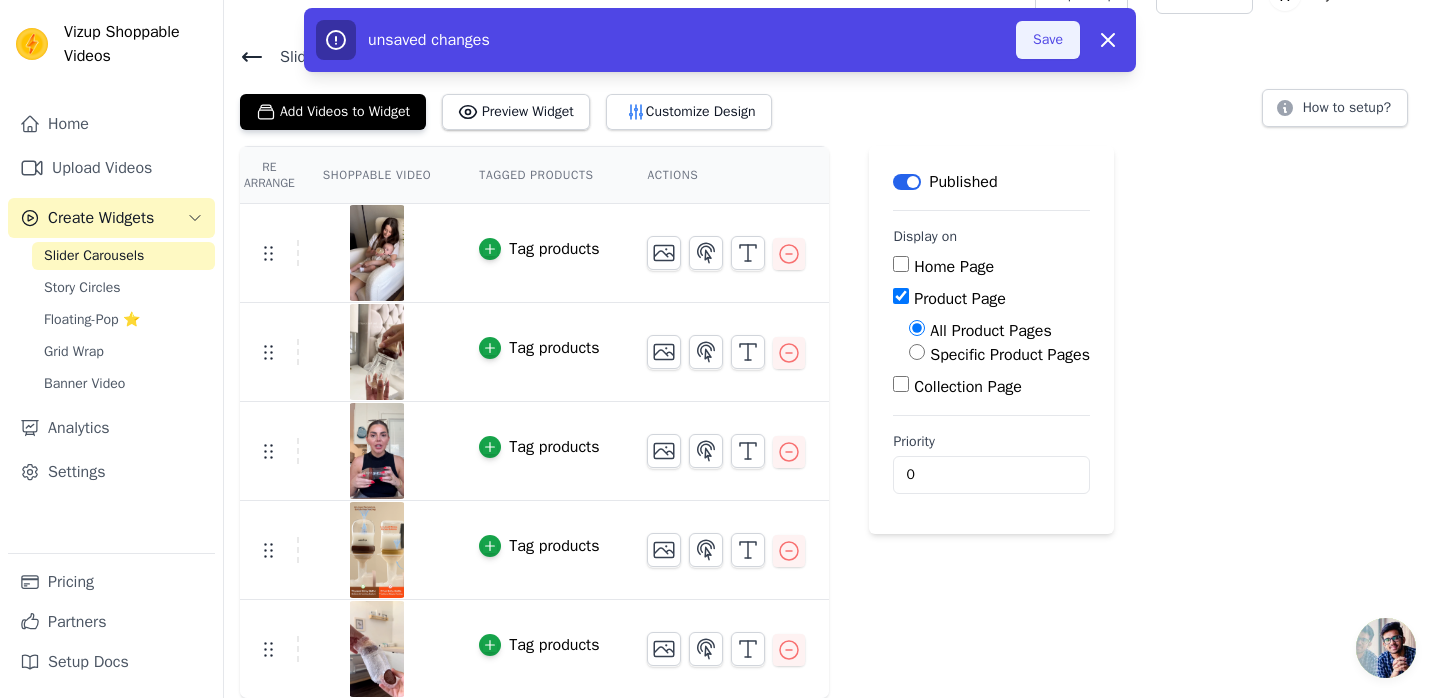 click on "Save" at bounding box center [1048, 40] 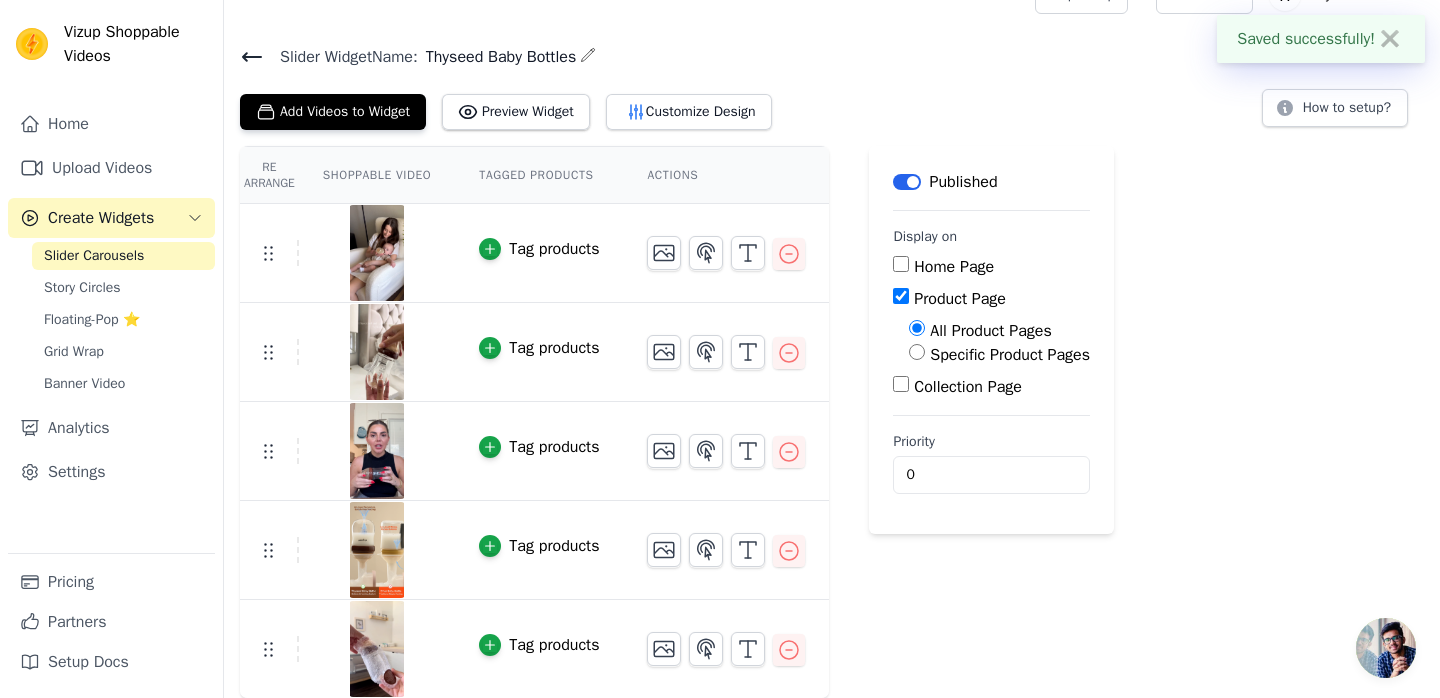 click on "Specific Product Pages" at bounding box center [1010, 355] 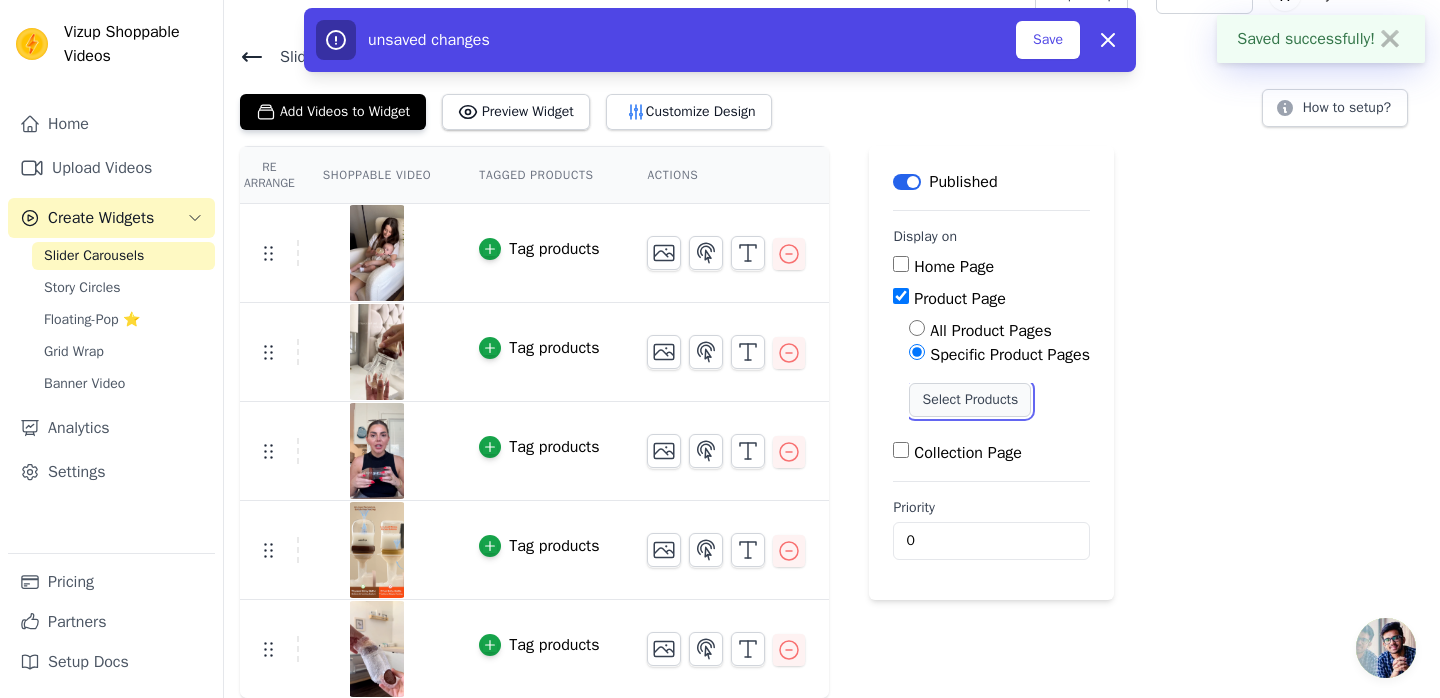 click on "Select Products" at bounding box center (970, 400) 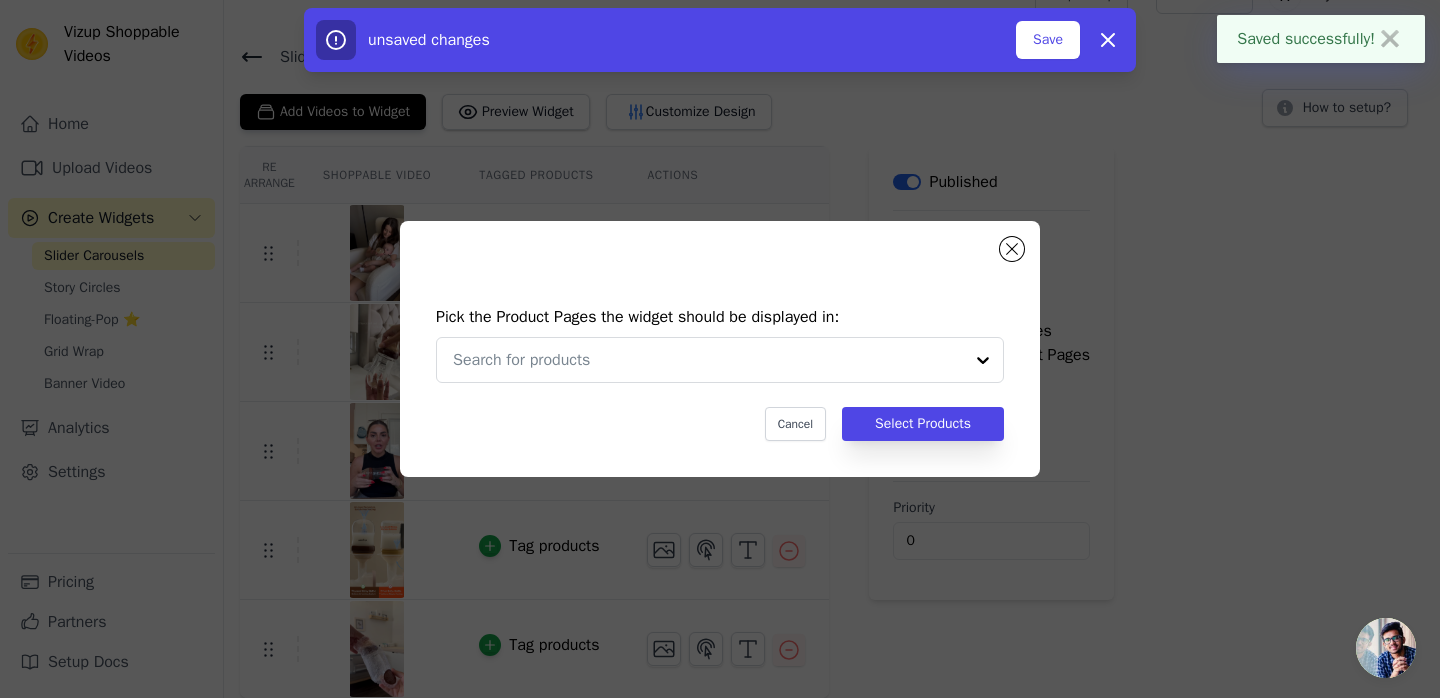 scroll, scrollTop: 0, scrollLeft: 0, axis: both 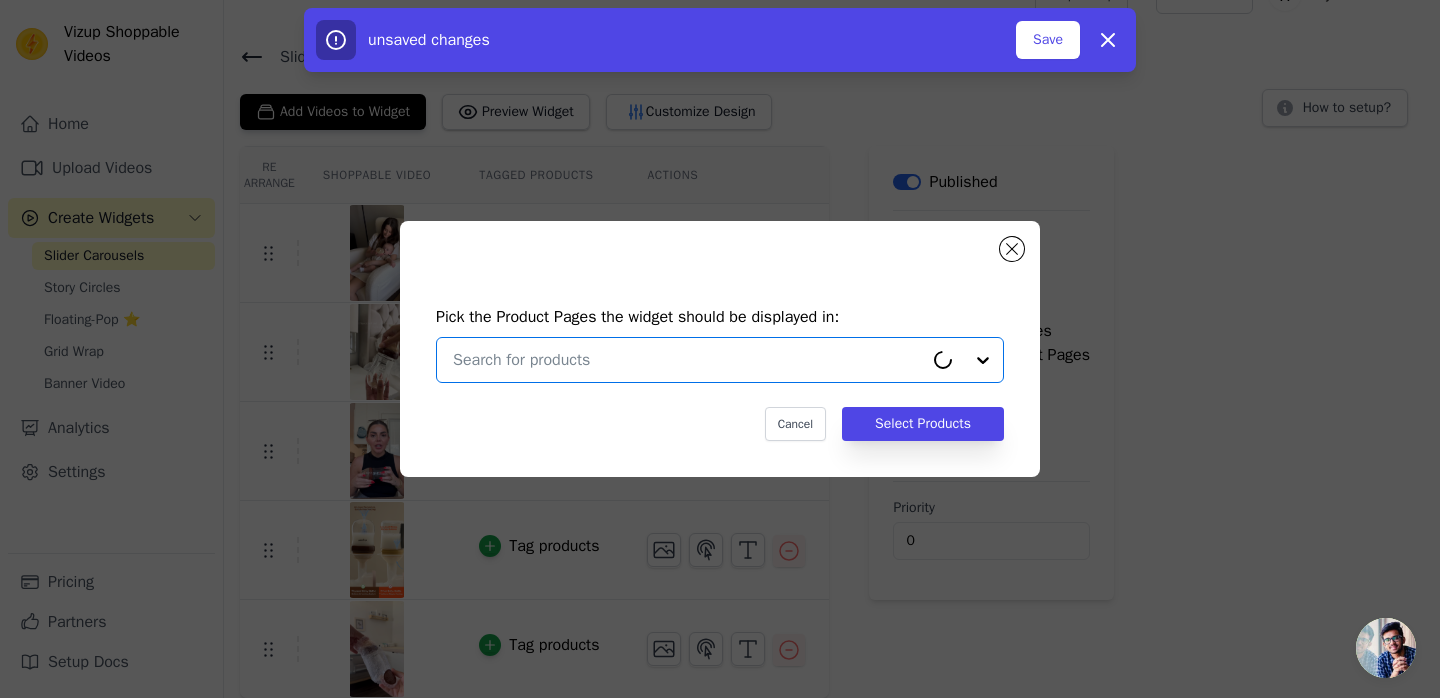 click at bounding box center [688, 360] 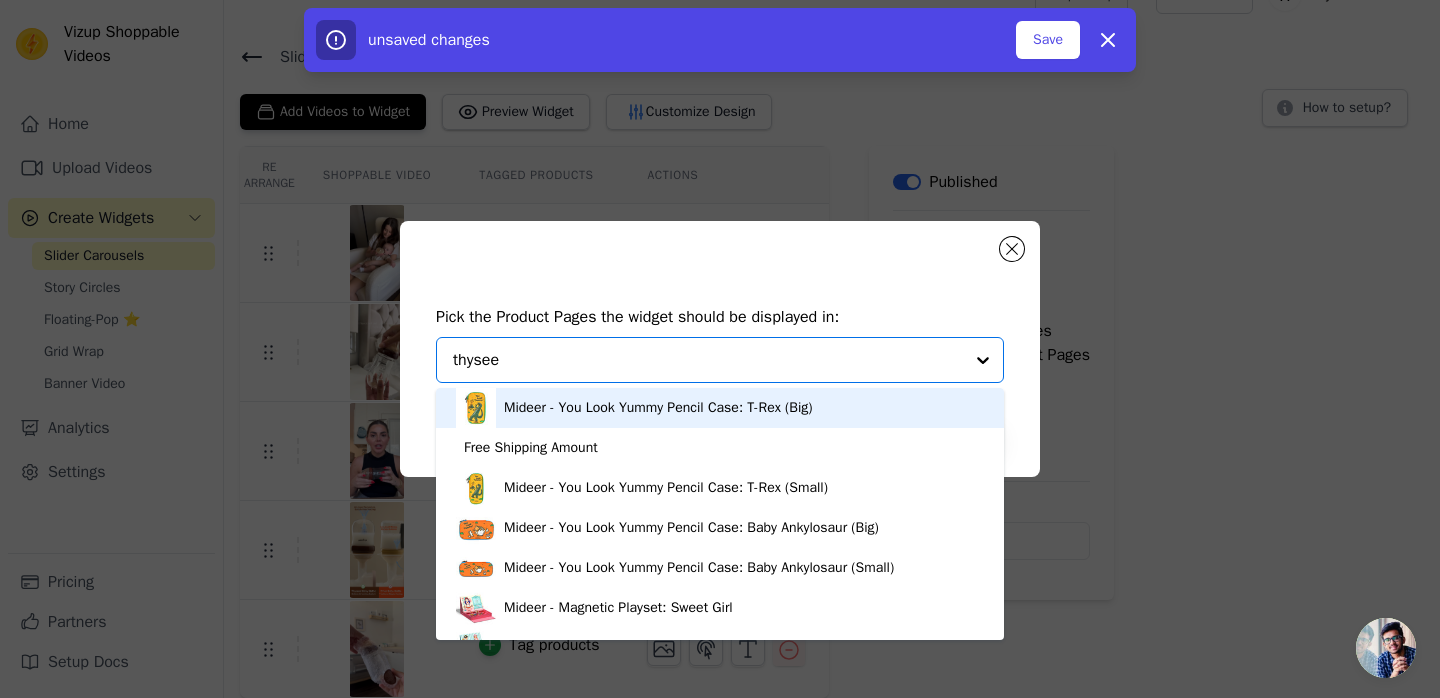 type on "thyseed" 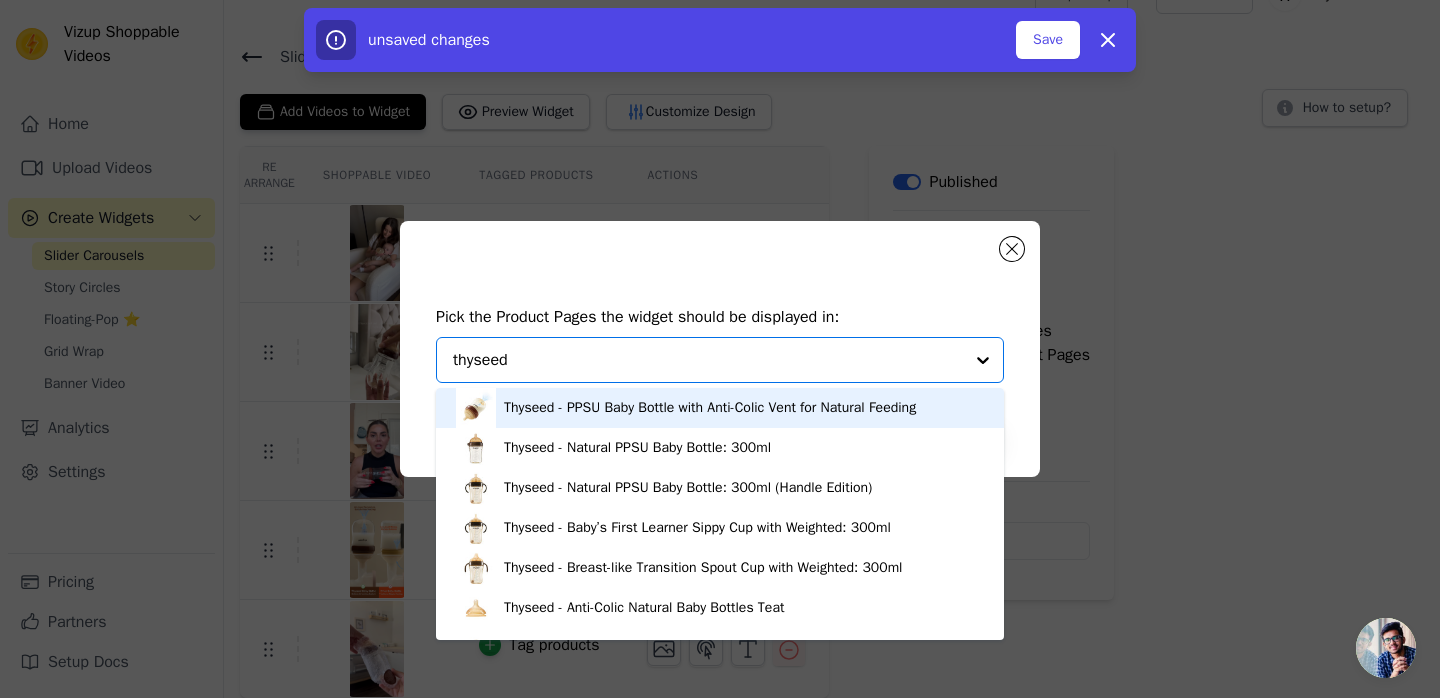 click on "Thyseed - PPSU Baby Bottle with Anti-Colic Vent for Natural Feeding" at bounding box center [710, 408] 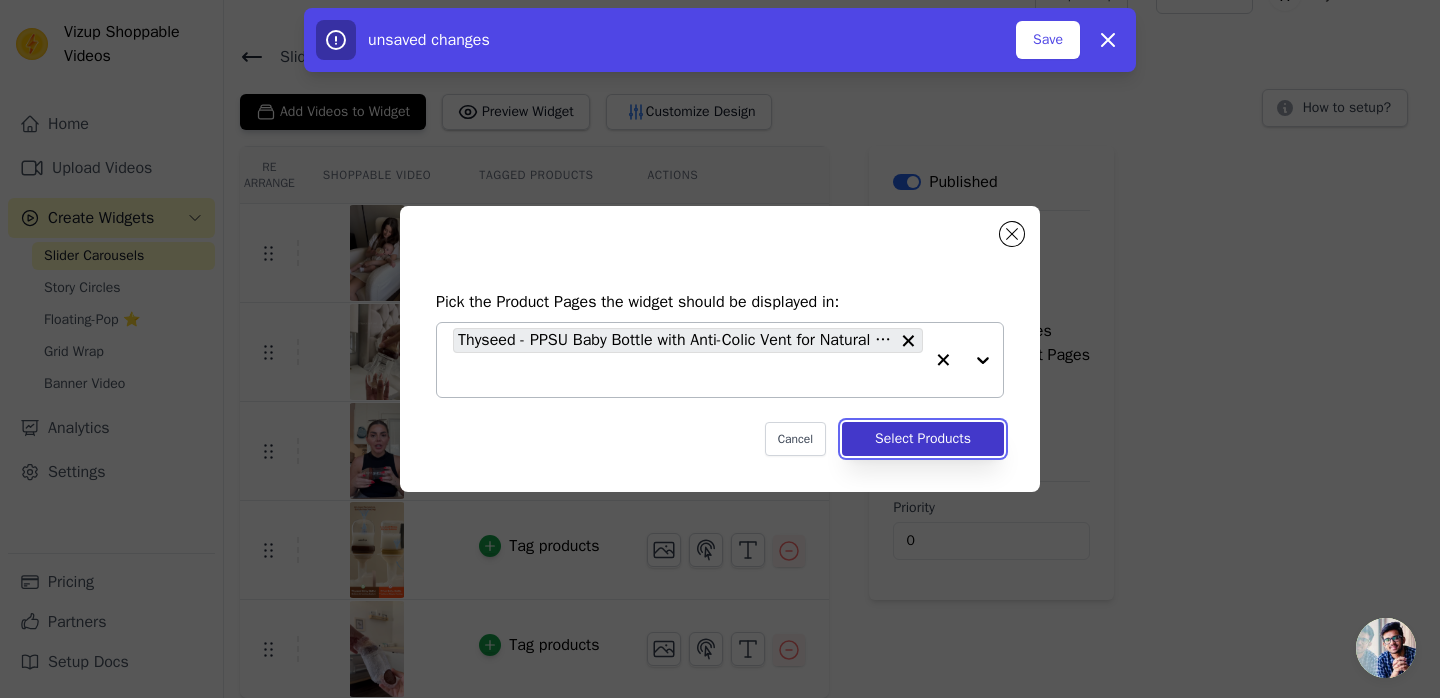 click on "Select Products" at bounding box center [923, 439] 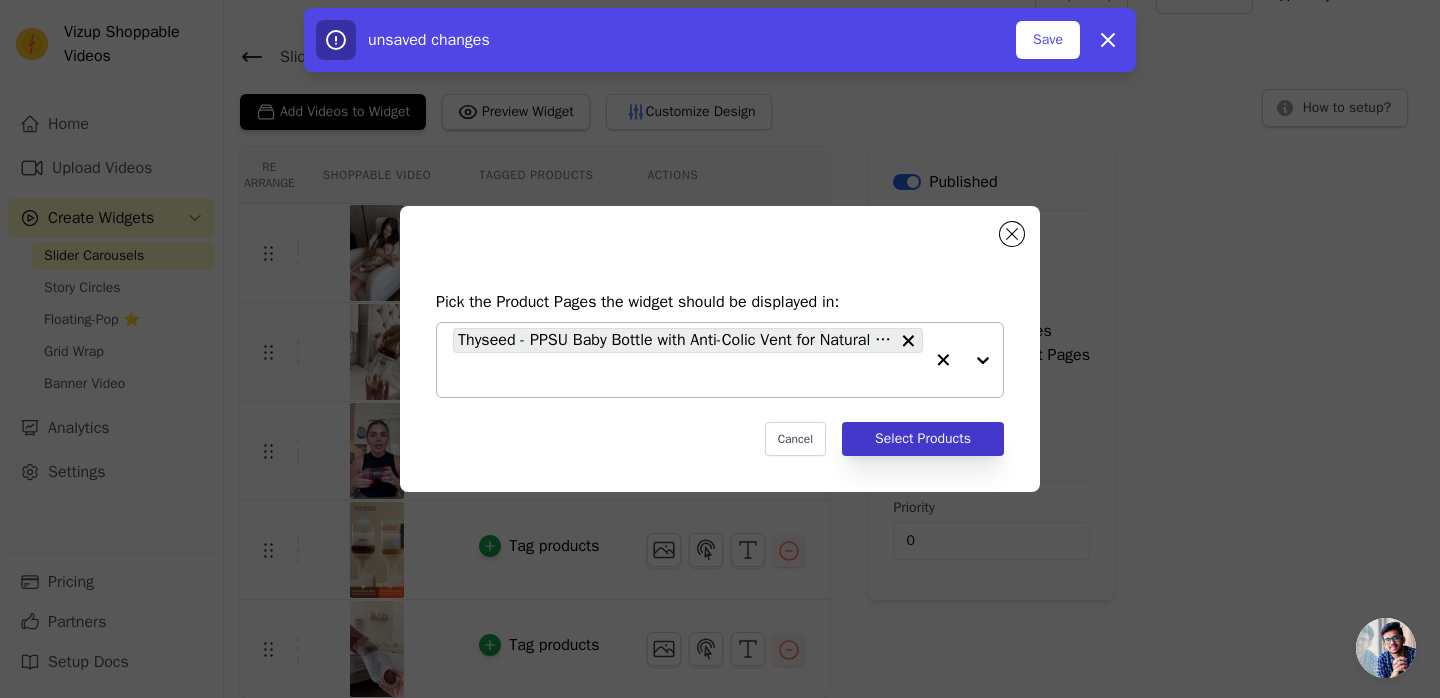 scroll, scrollTop: 37, scrollLeft: 0, axis: vertical 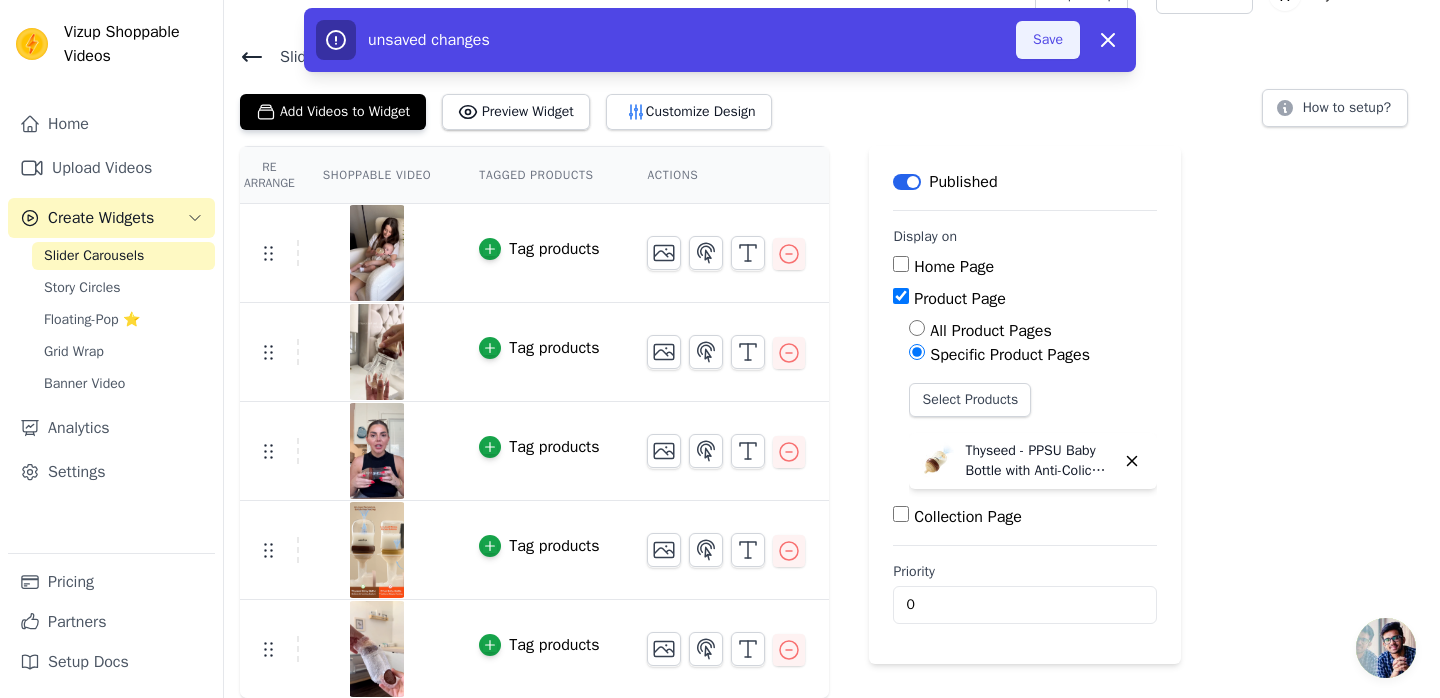 click on "Save" at bounding box center [1048, 40] 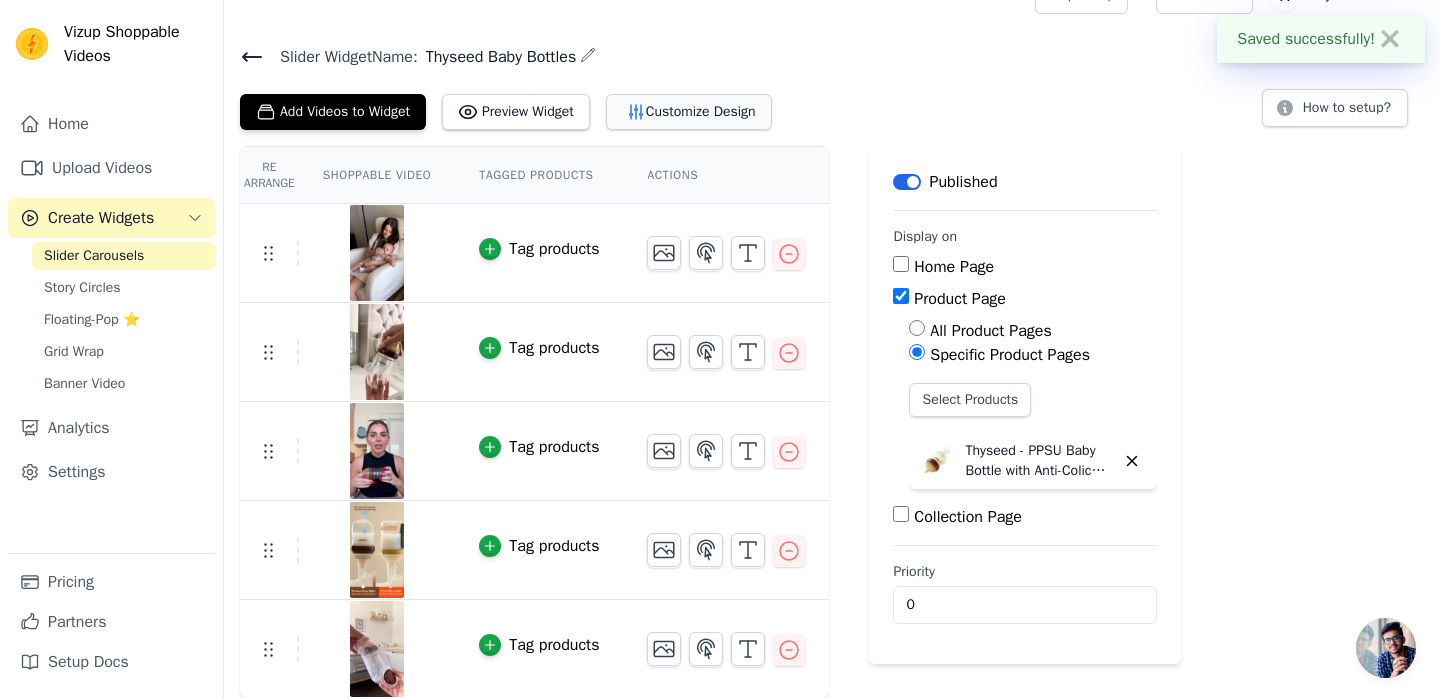 click on "Customize Design" at bounding box center [689, 112] 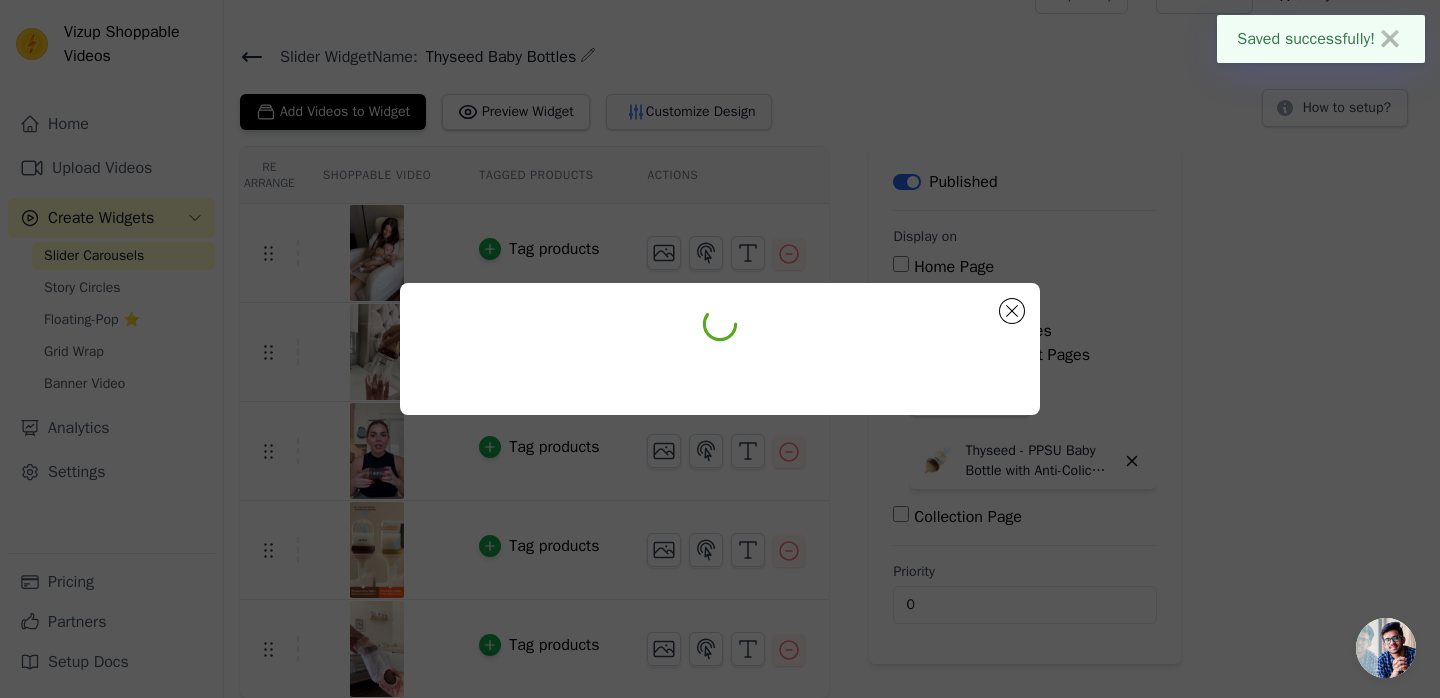 scroll, scrollTop: 0, scrollLeft: 0, axis: both 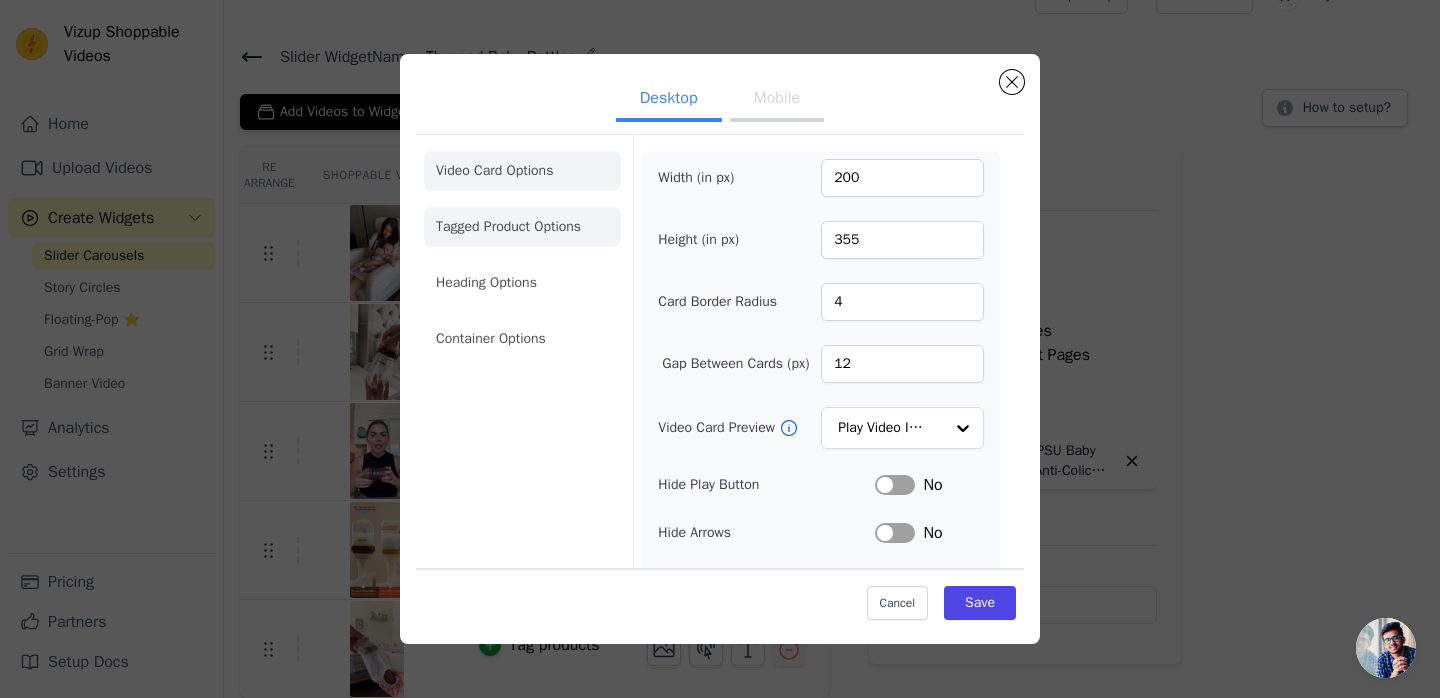 click on "Tagged Product Options" 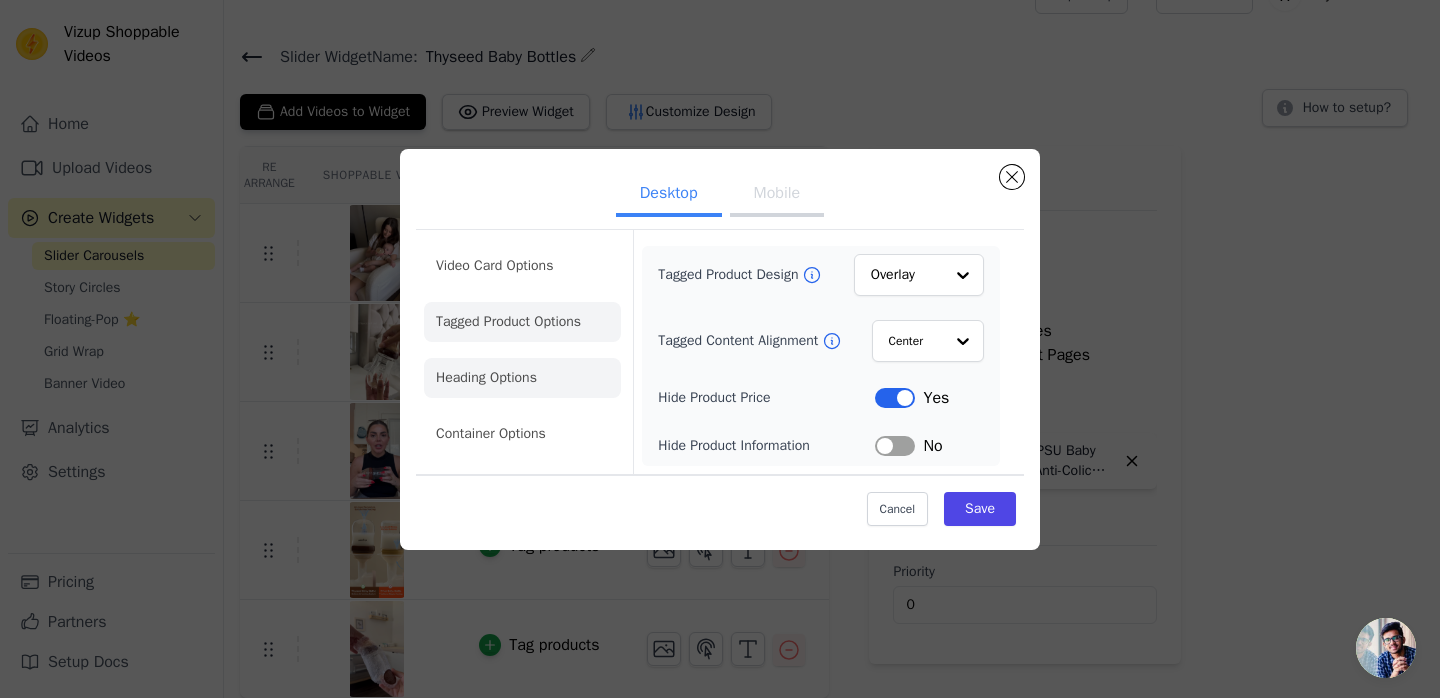 click on "Heading Options" 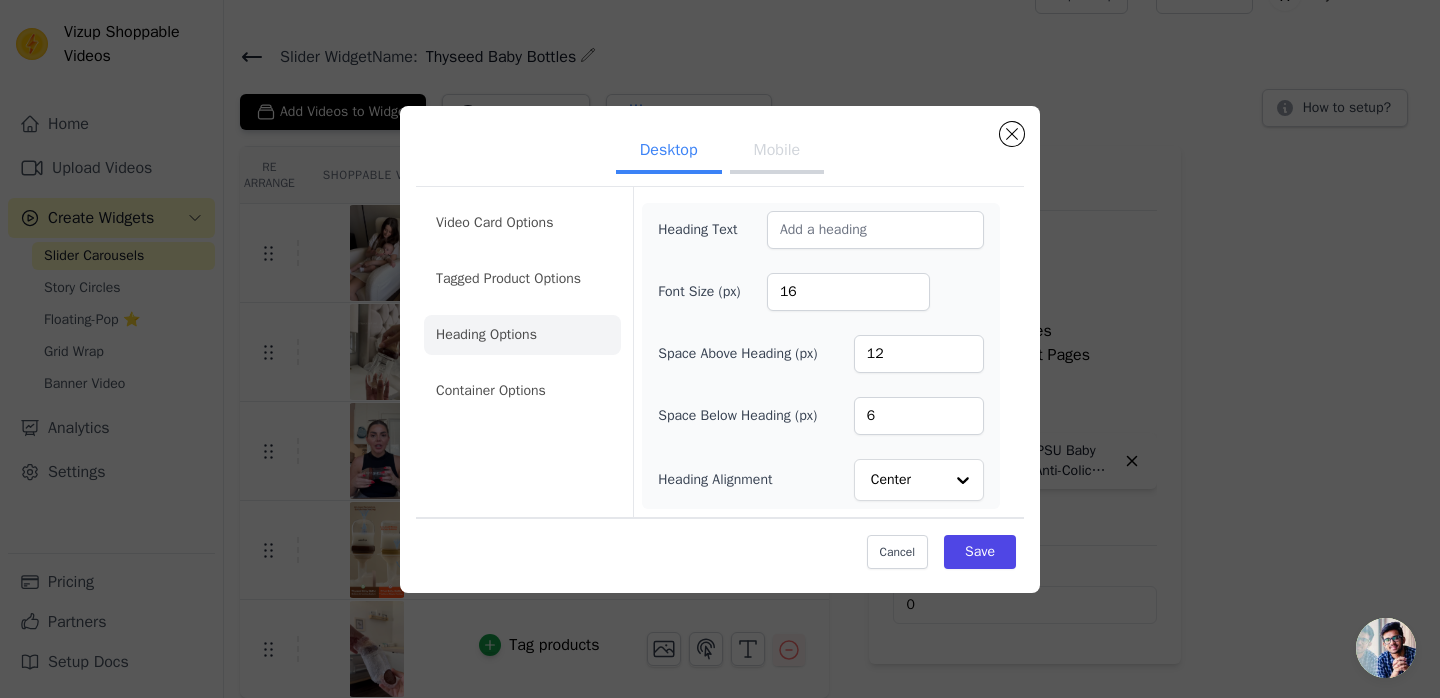click on "Video Card Options Tagged Product Options Heading Options Container Options" at bounding box center (522, 307) 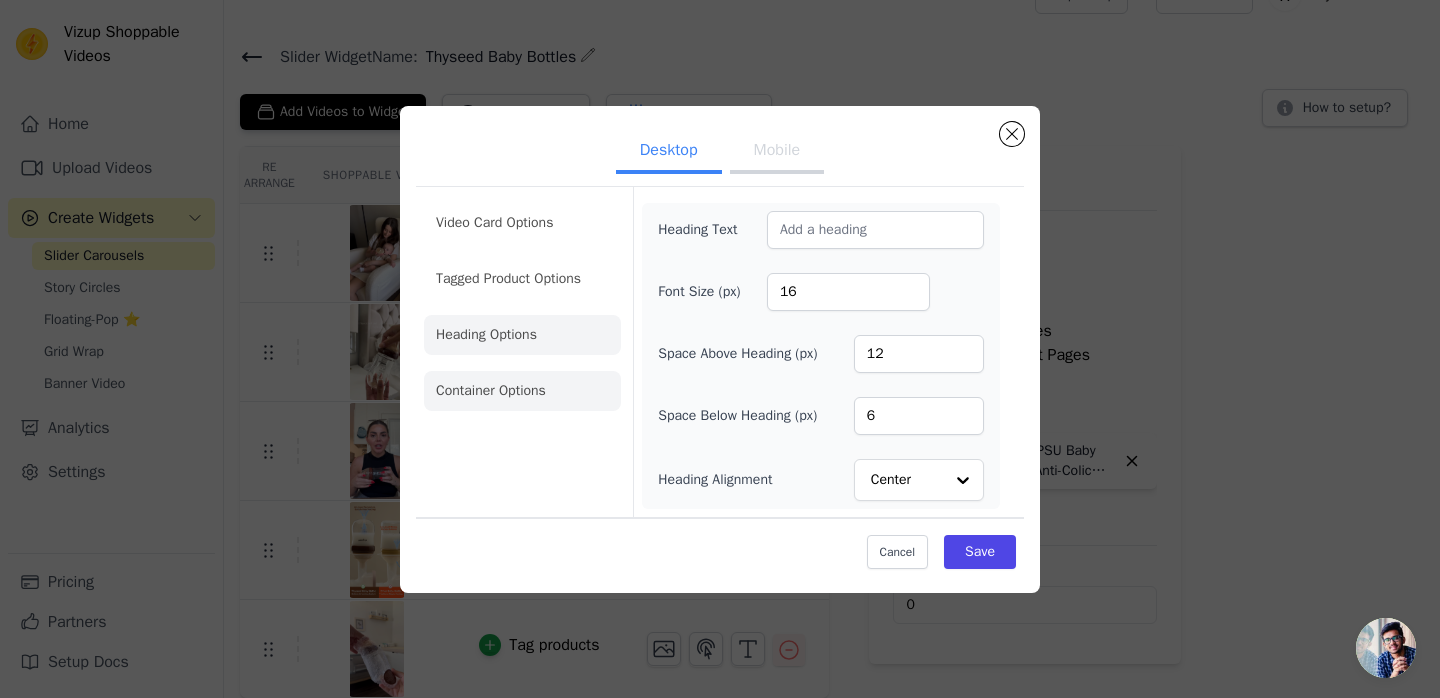 click on "Container Options" 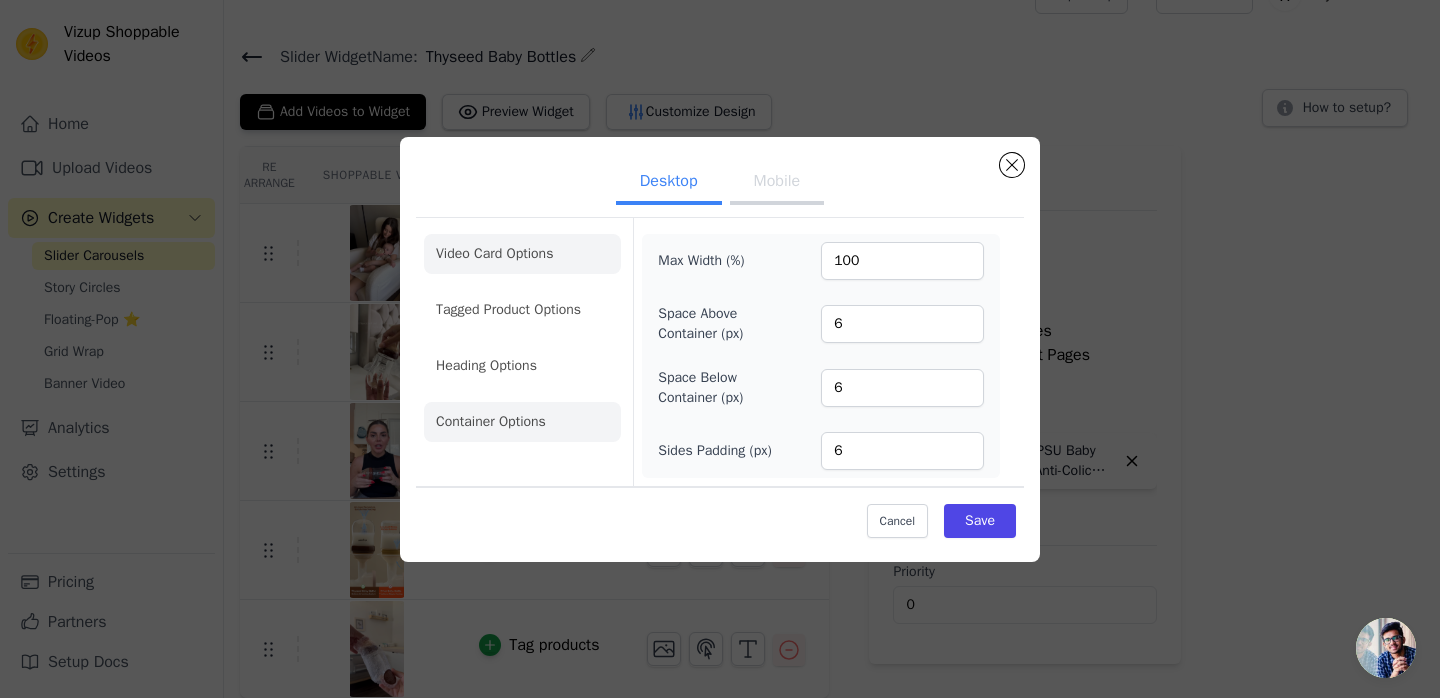 click on "Video Card Options" 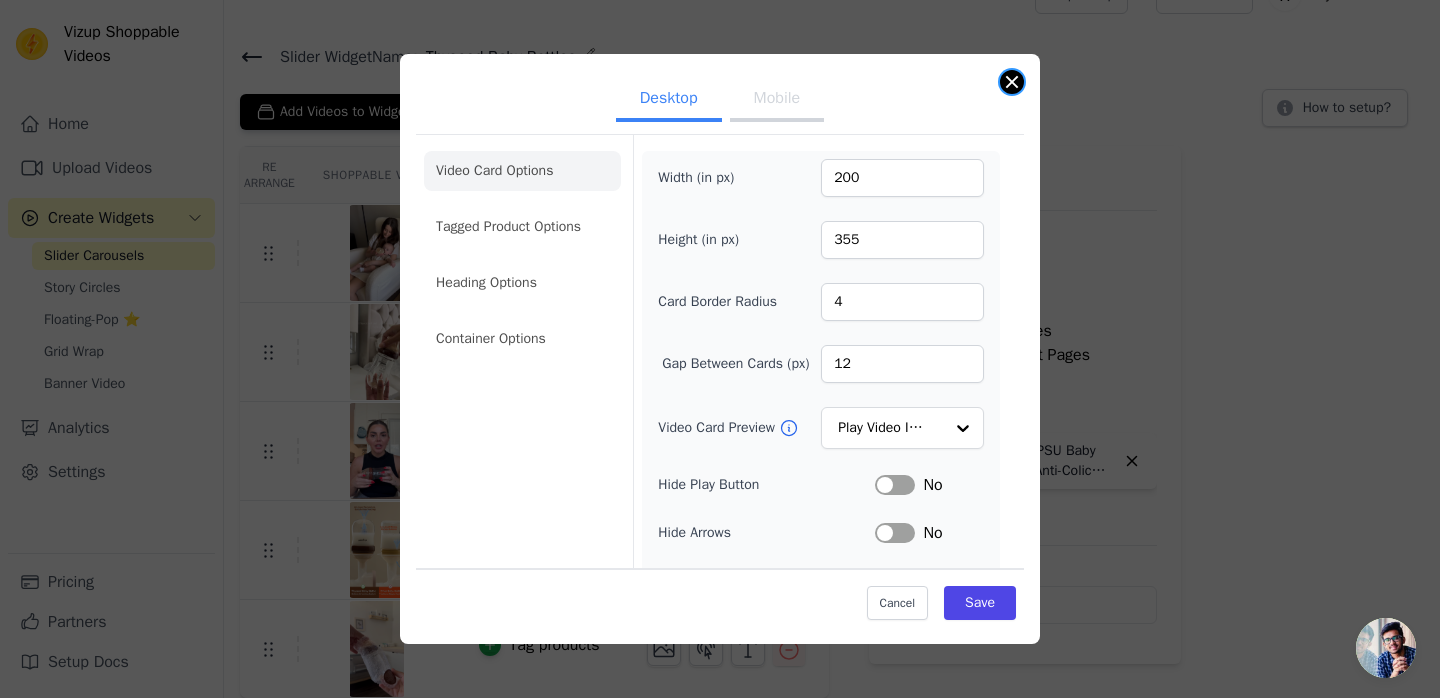 click at bounding box center [1012, 82] 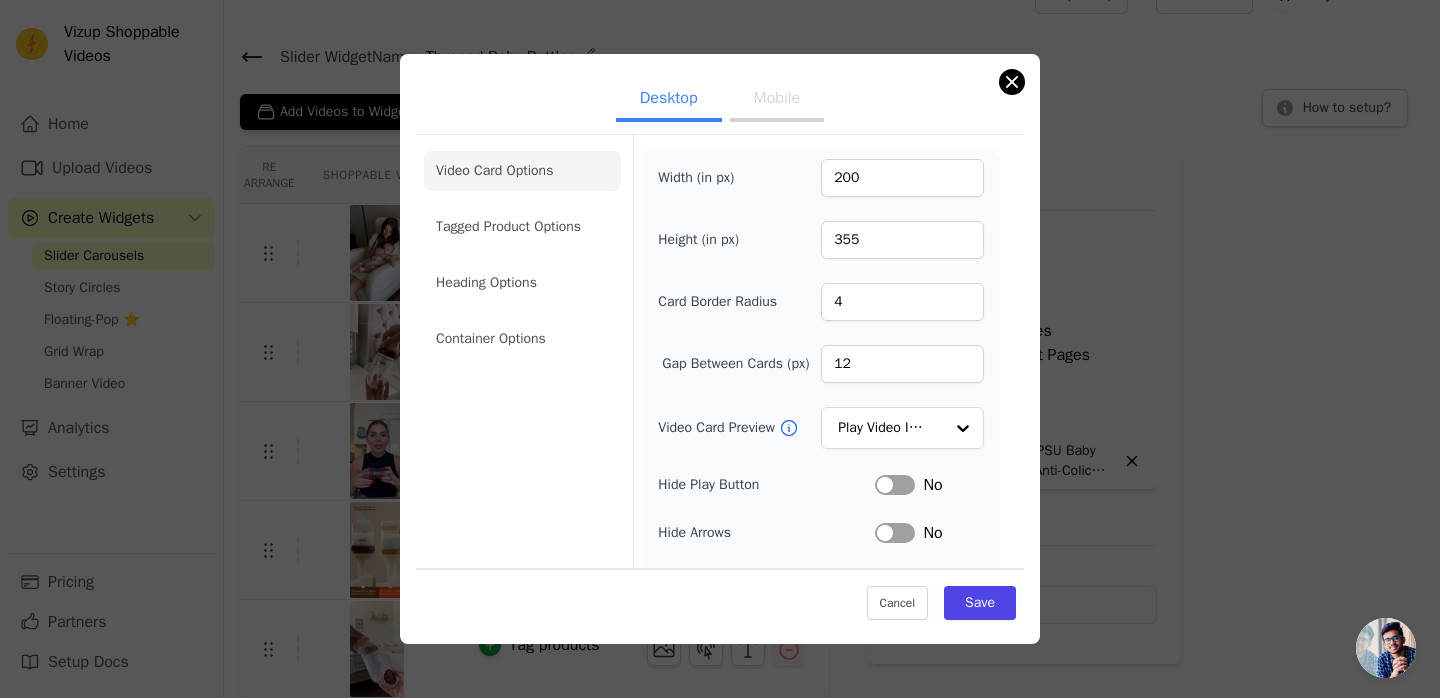 scroll, scrollTop: 37, scrollLeft: 0, axis: vertical 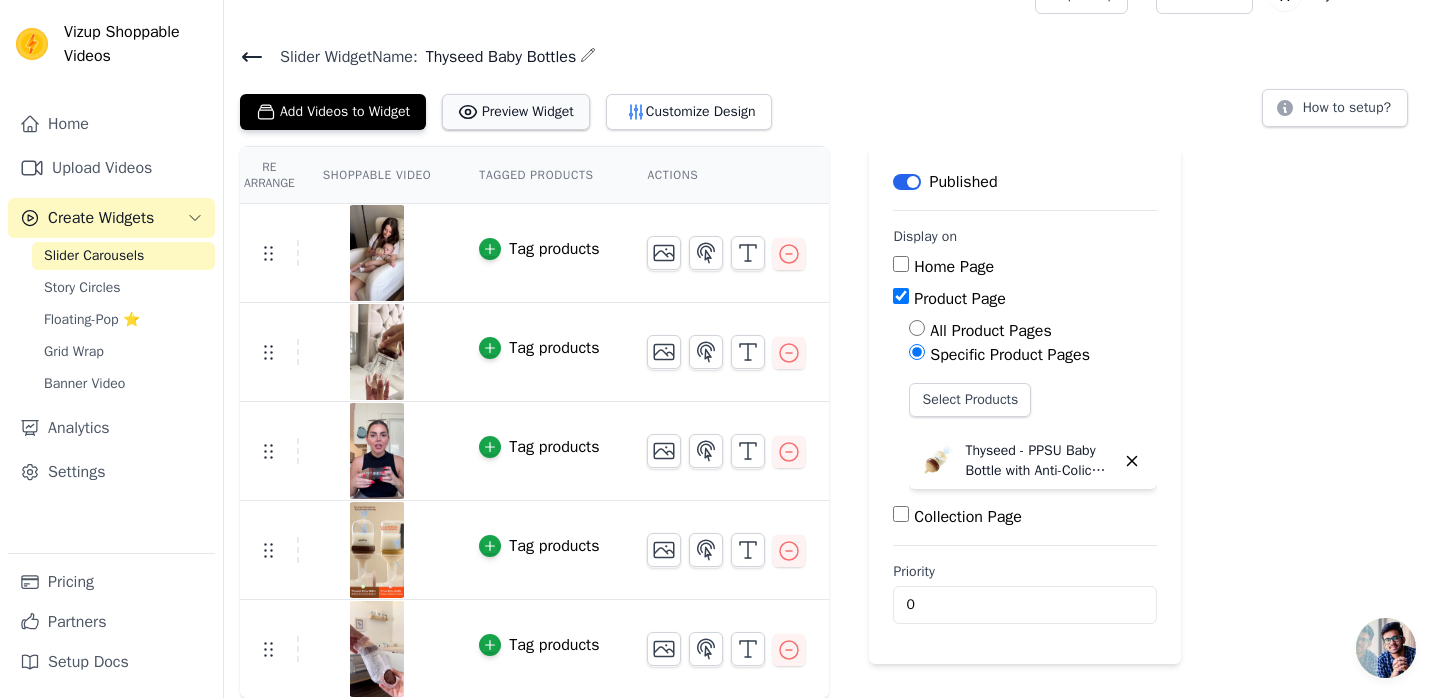 click on "Preview Widget" at bounding box center (516, 112) 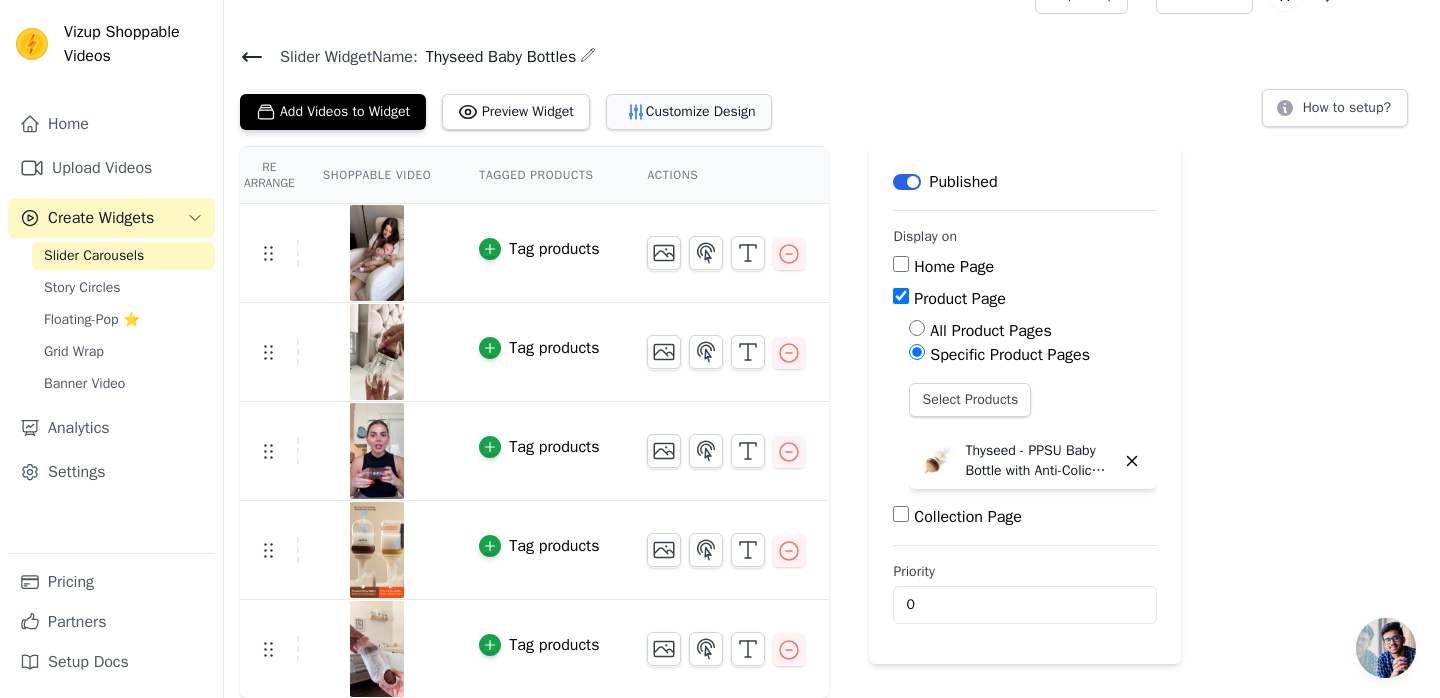 click on "Customize Design" at bounding box center (689, 112) 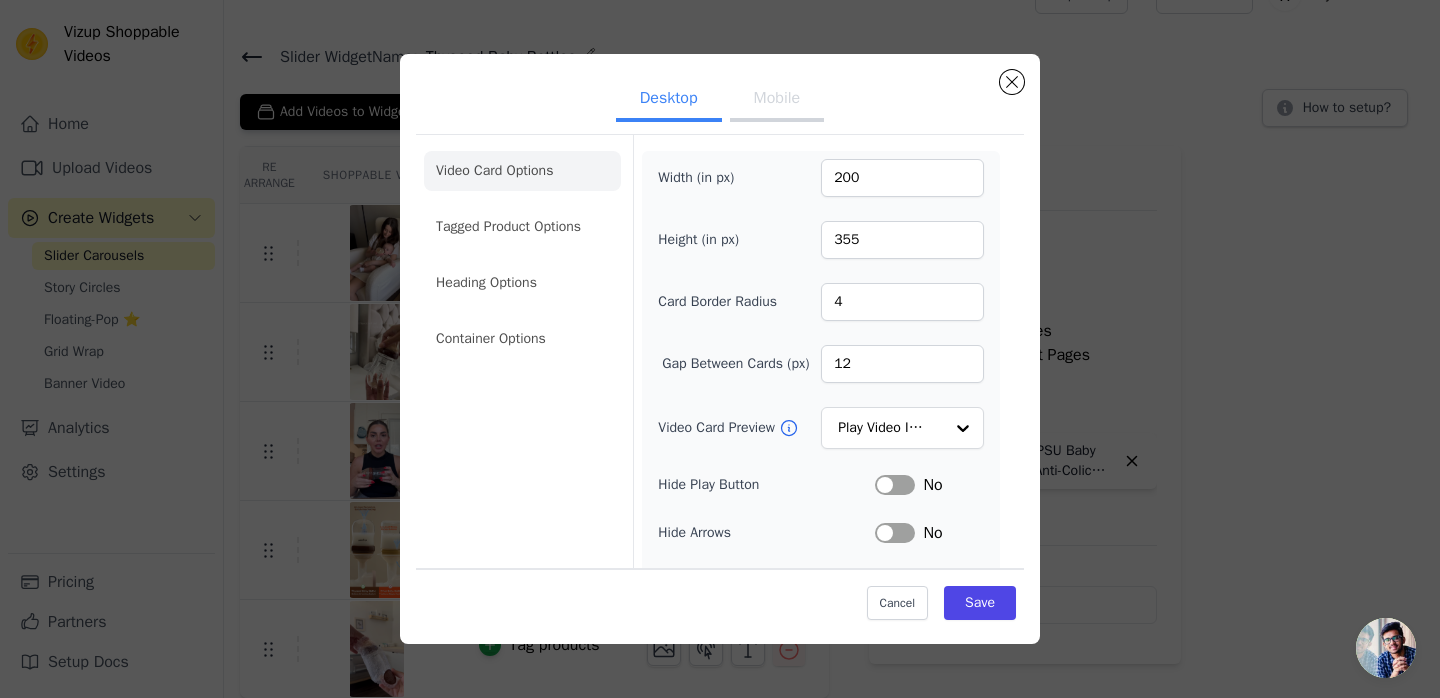 click on "Label" at bounding box center (895, 485) 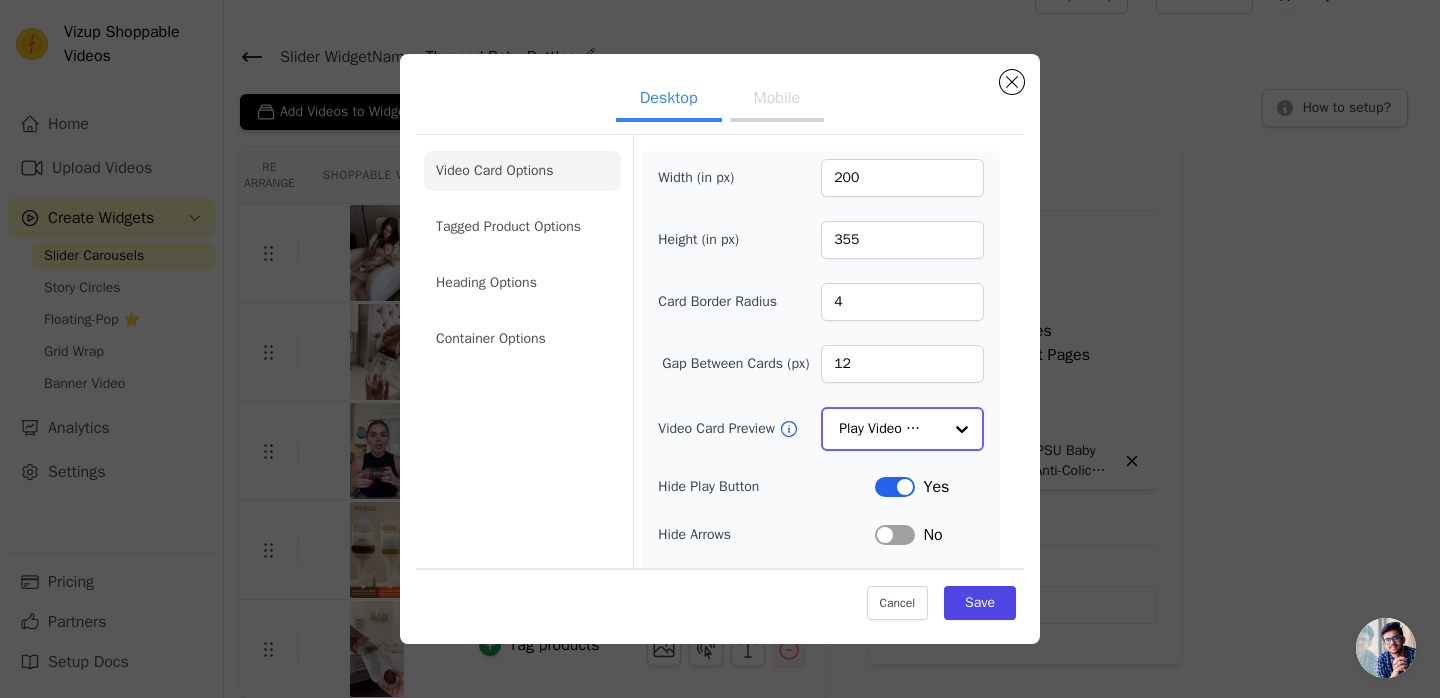 click on "Video Card Preview" 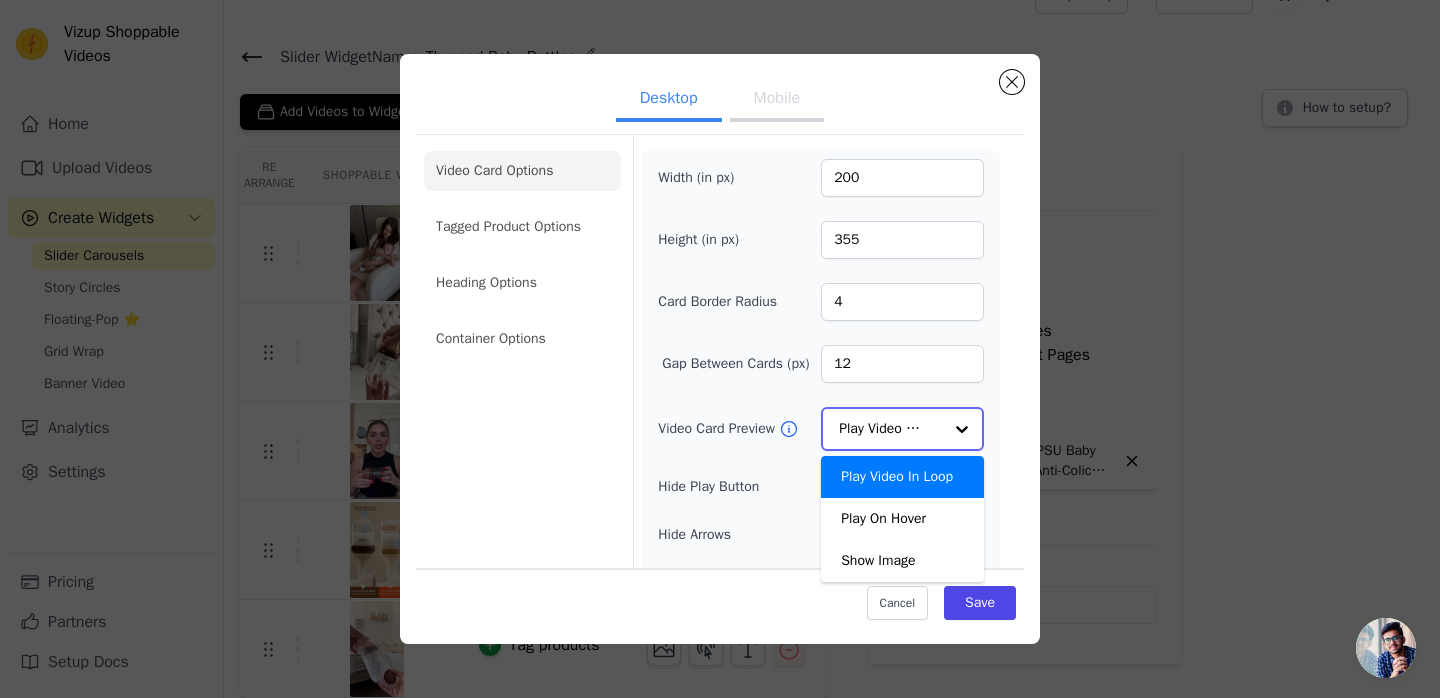click on "Video Card Preview" 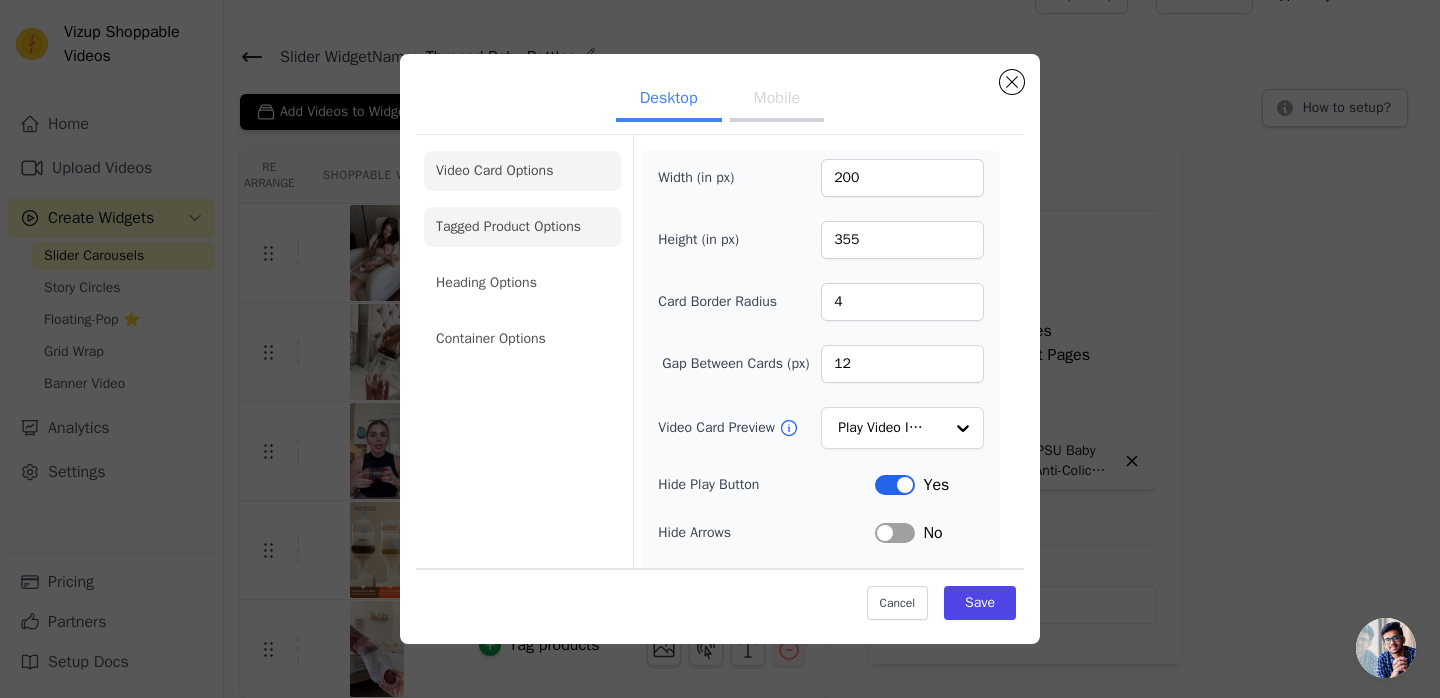 click on "Tagged Product Options" 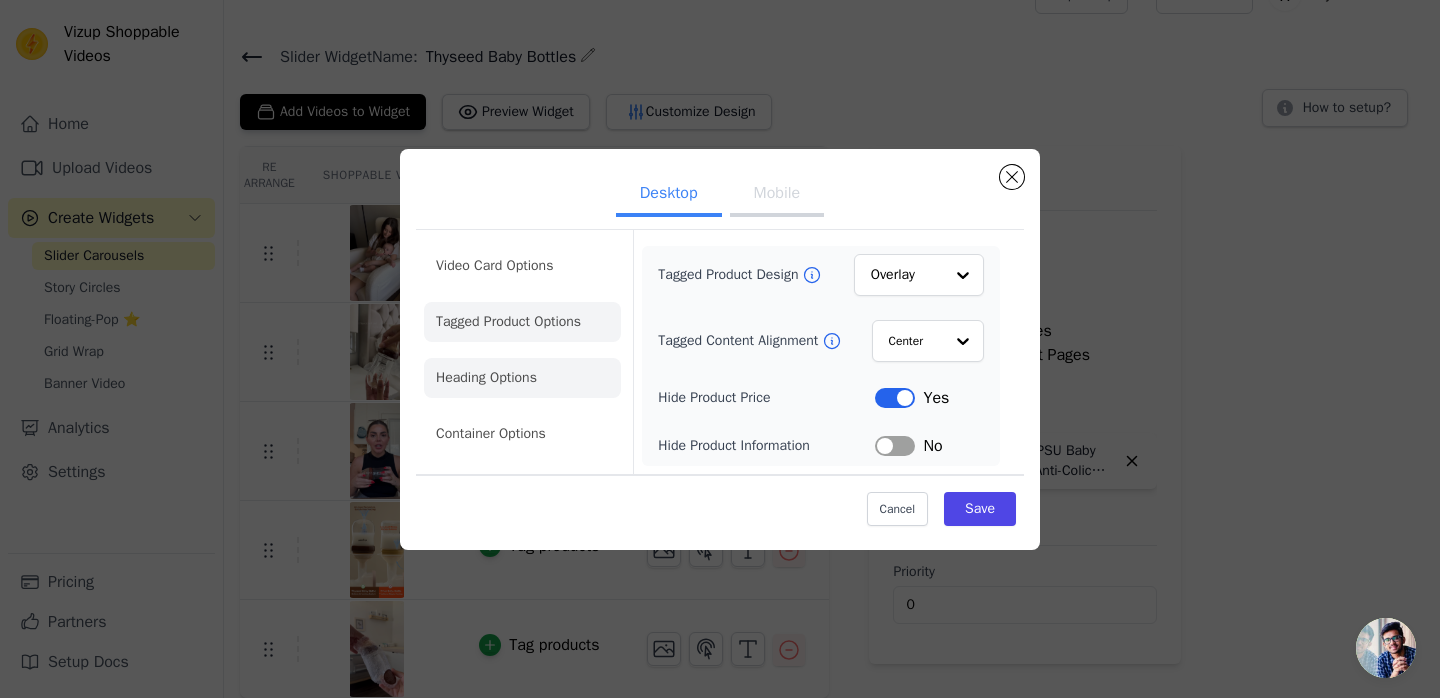 click on "Heading Options" 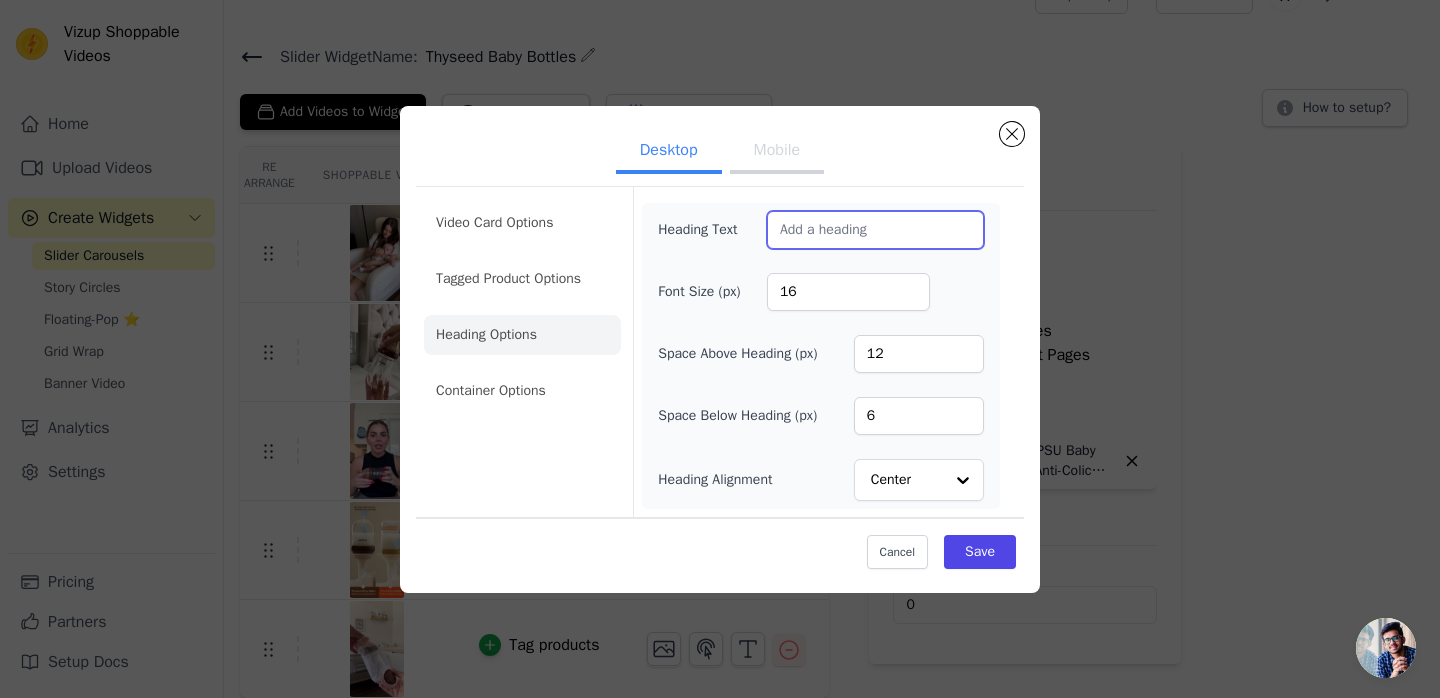 click on "Heading Text" at bounding box center [875, 230] 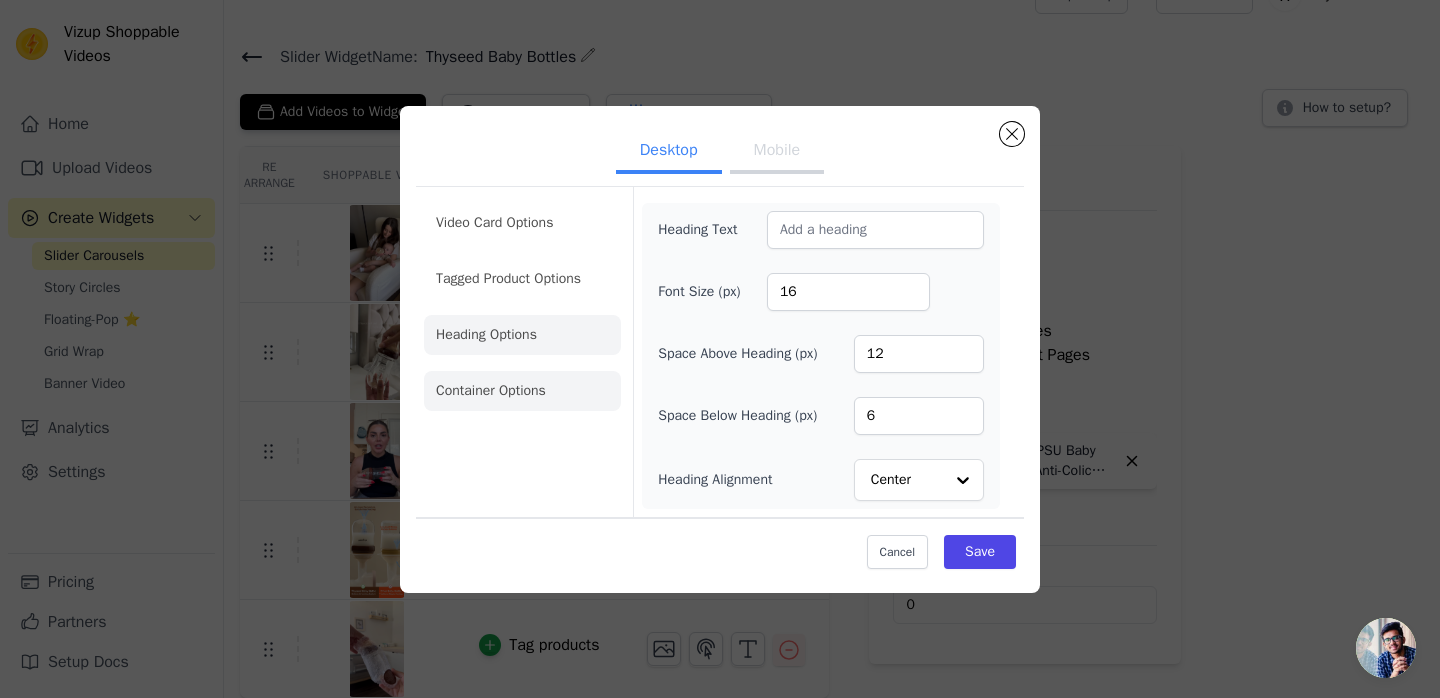click on "Container Options" 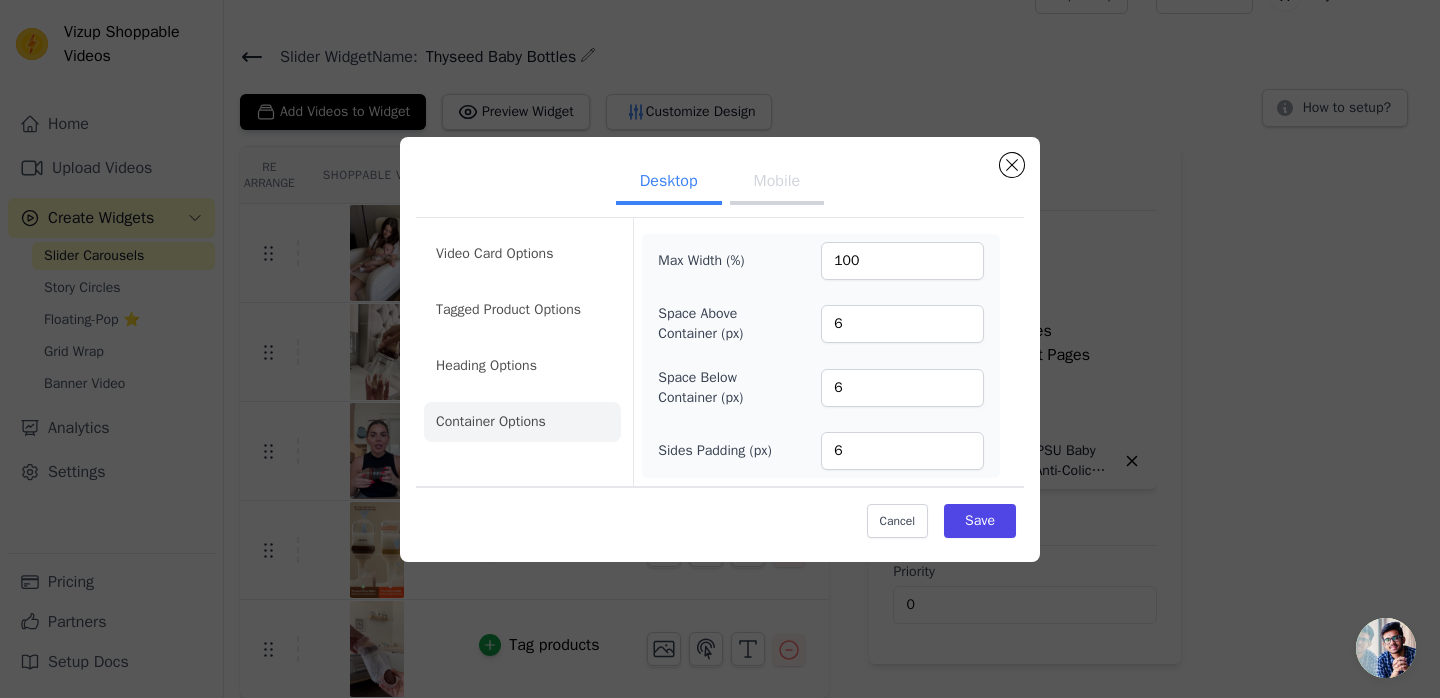 click on "Mobile" at bounding box center [777, 183] 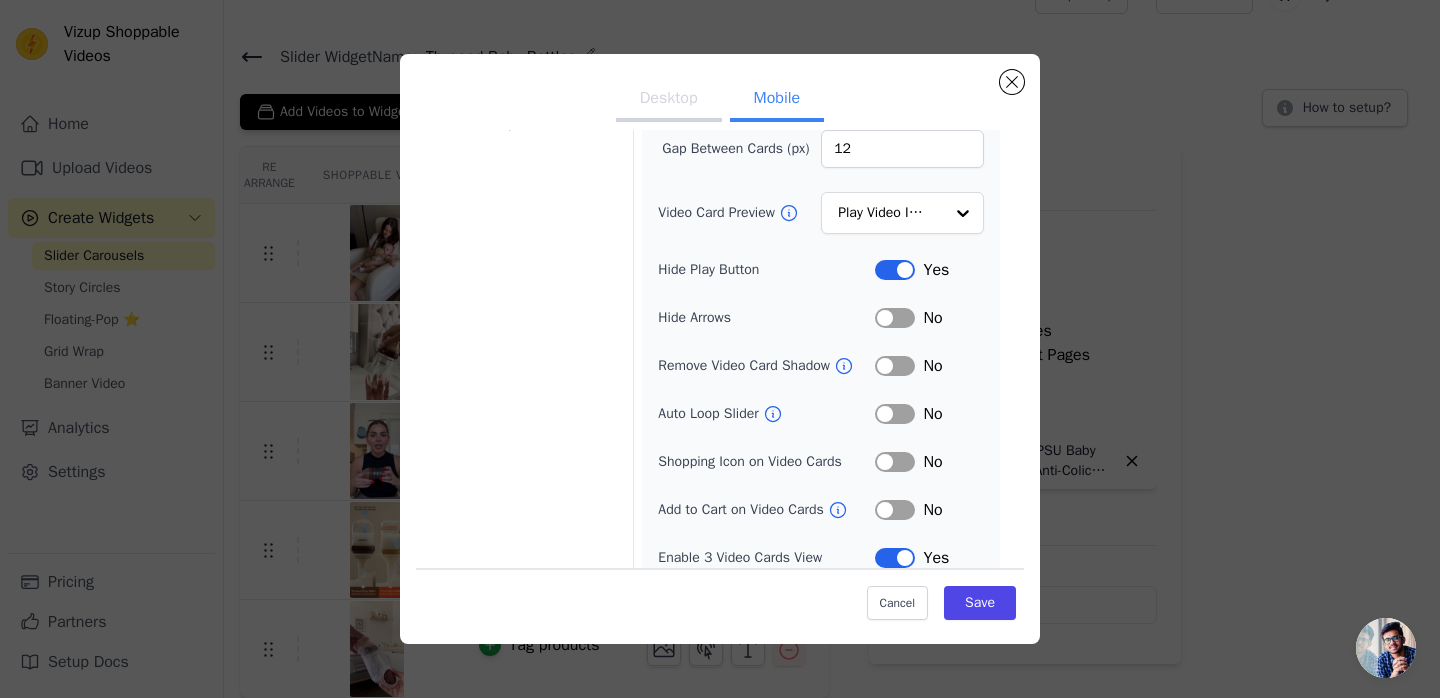 scroll, scrollTop: 234, scrollLeft: 0, axis: vertical 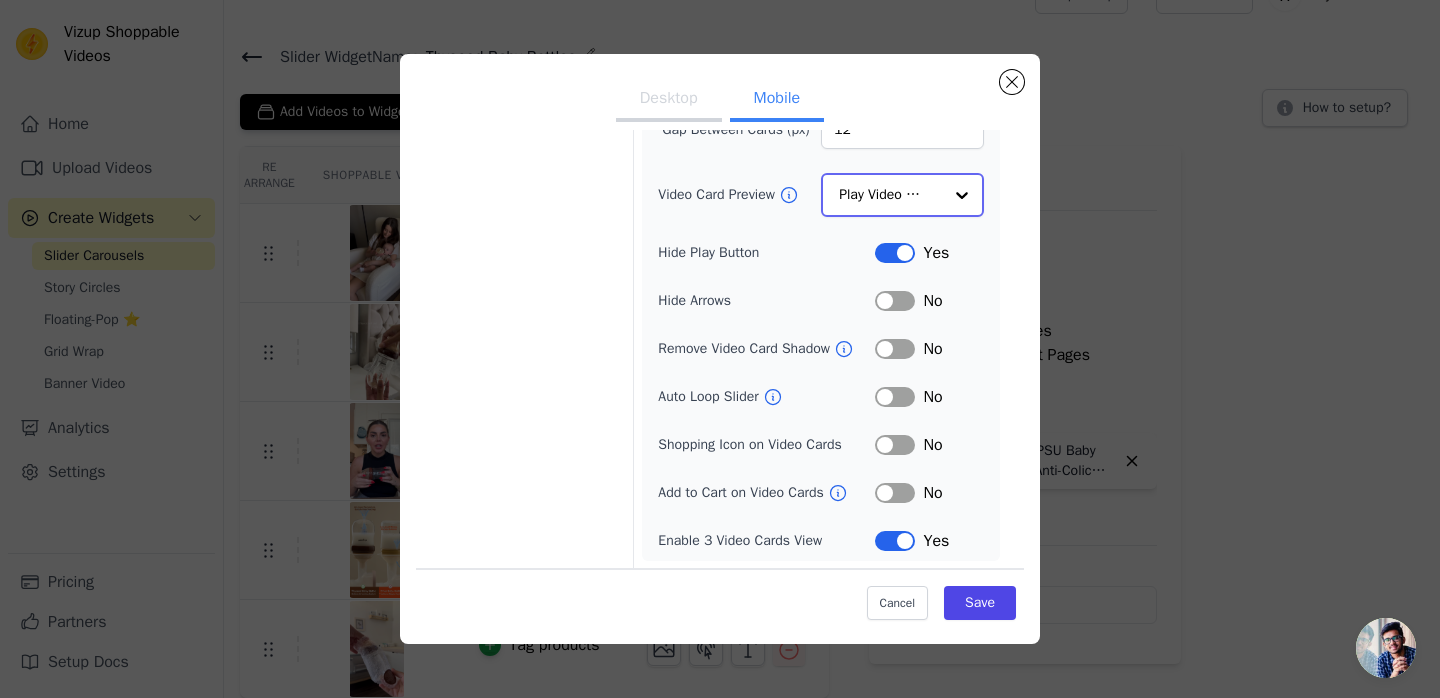 click on "Video Card Preview" 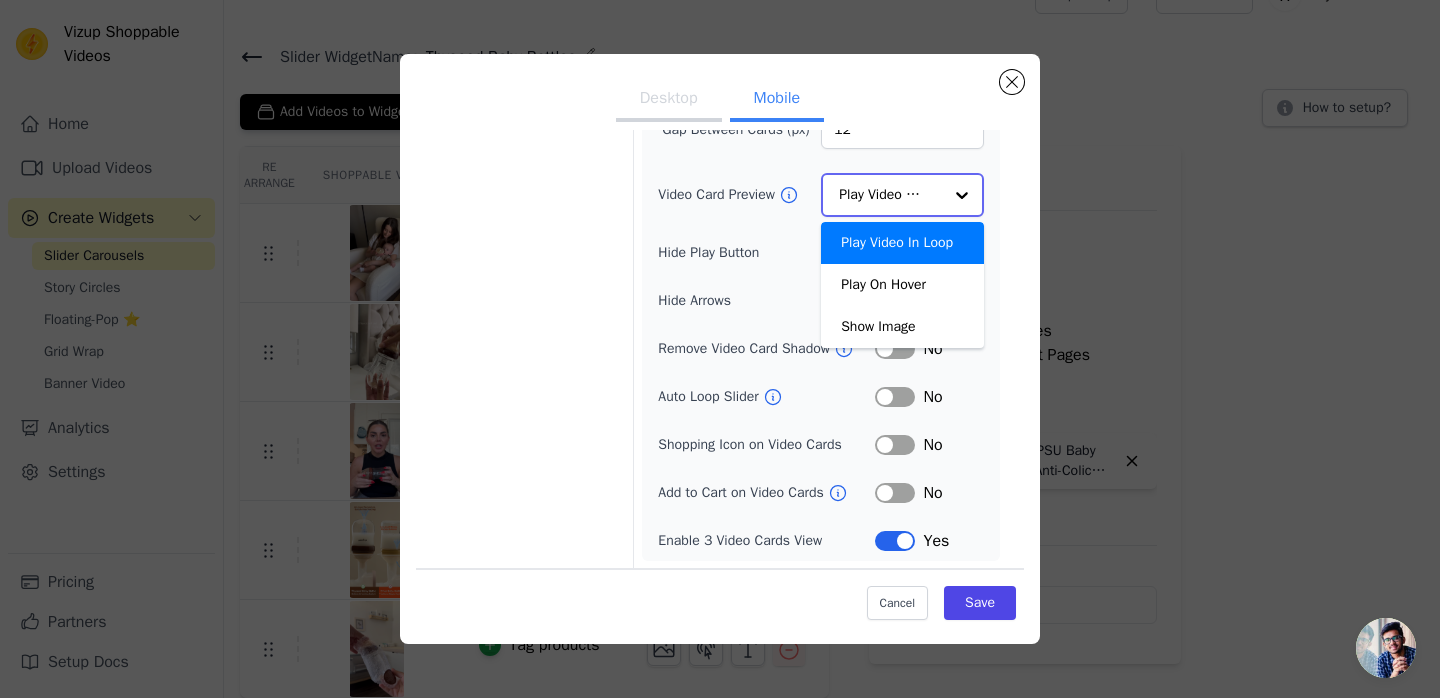 click on "Video Card Preview" 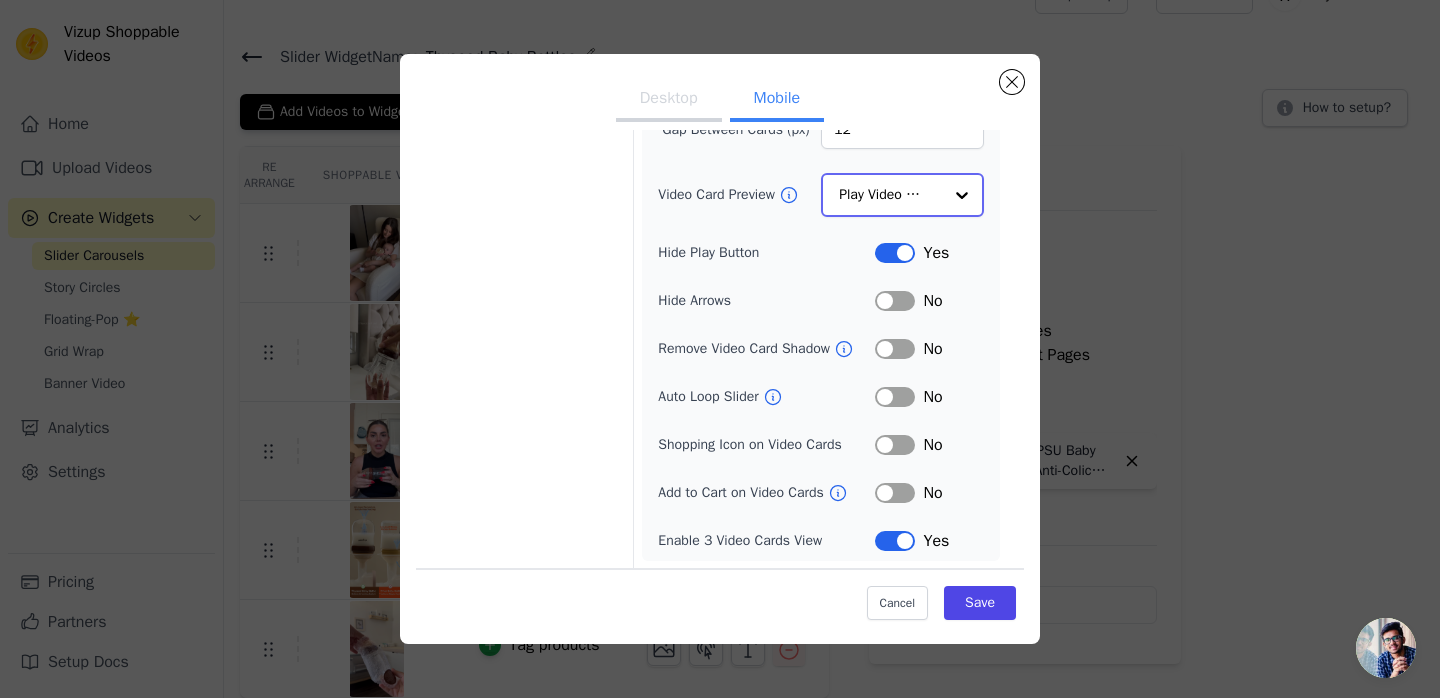 click on "Video Card Preview" 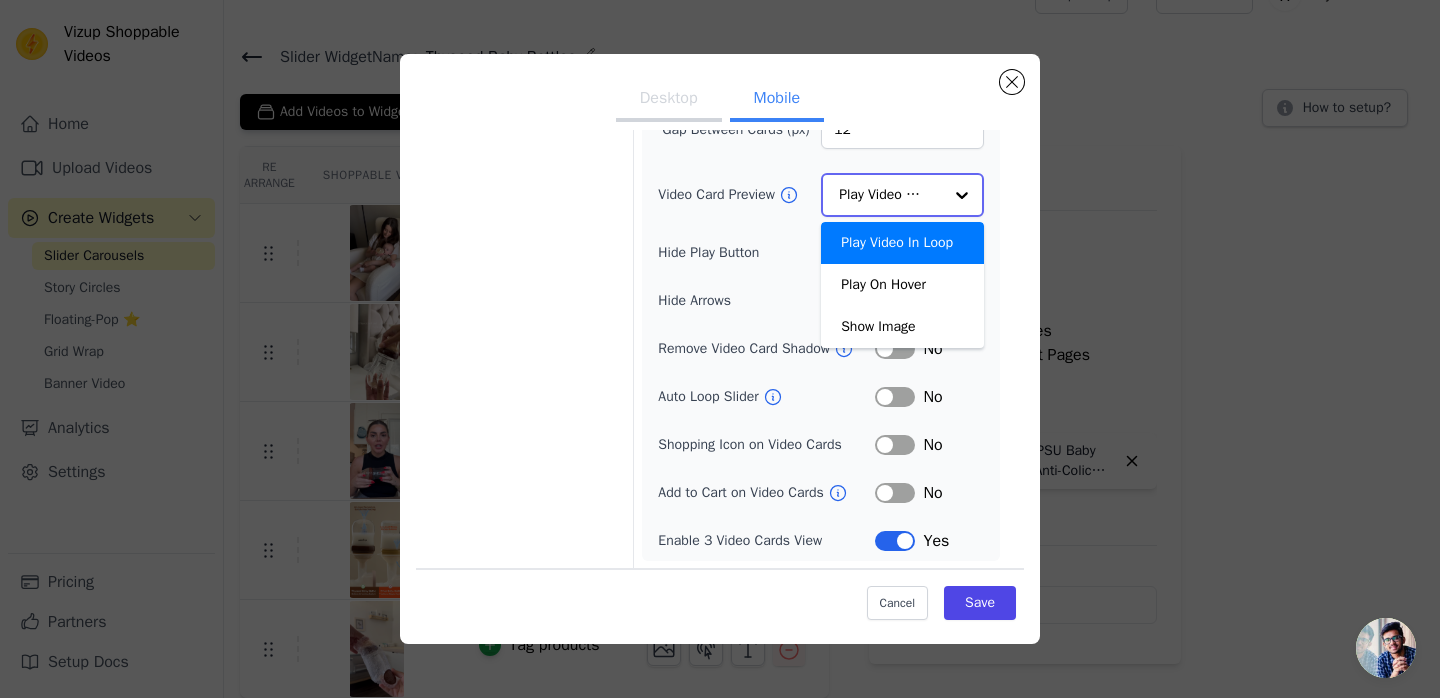 click on "Video Card Preview" 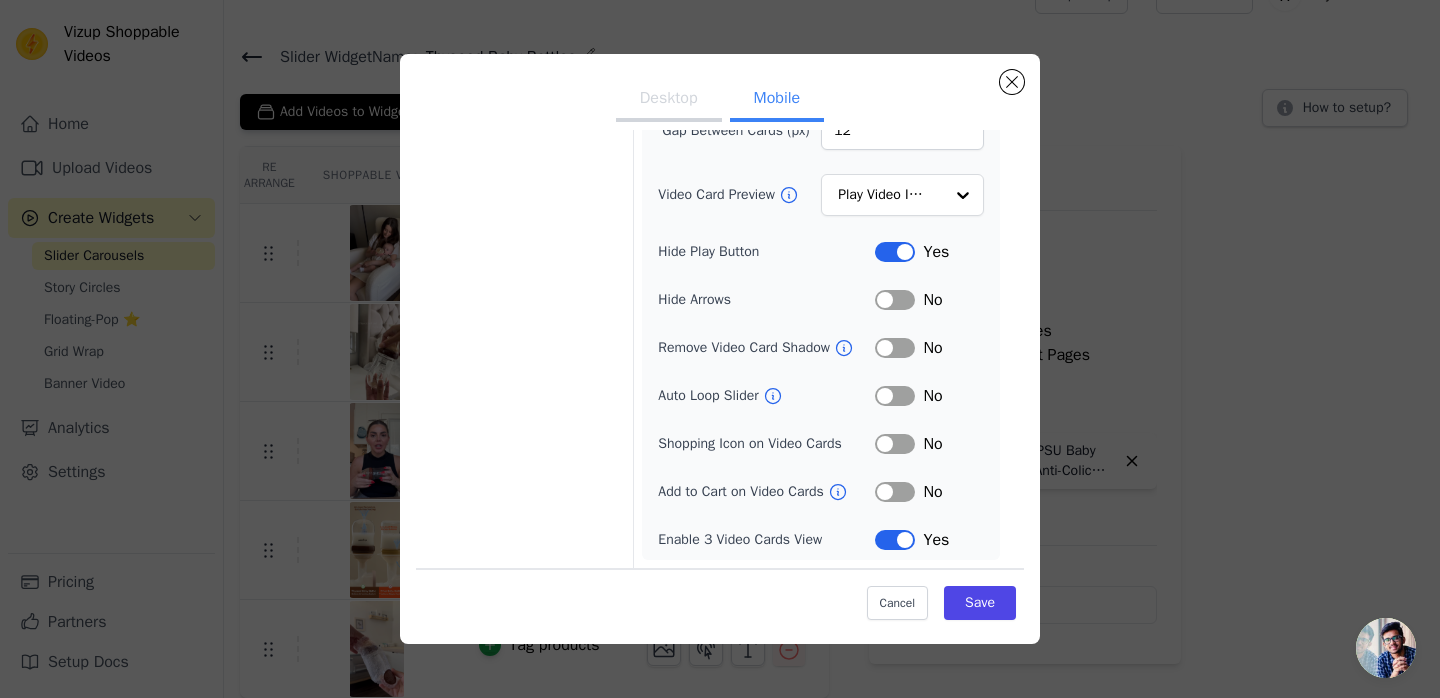 click 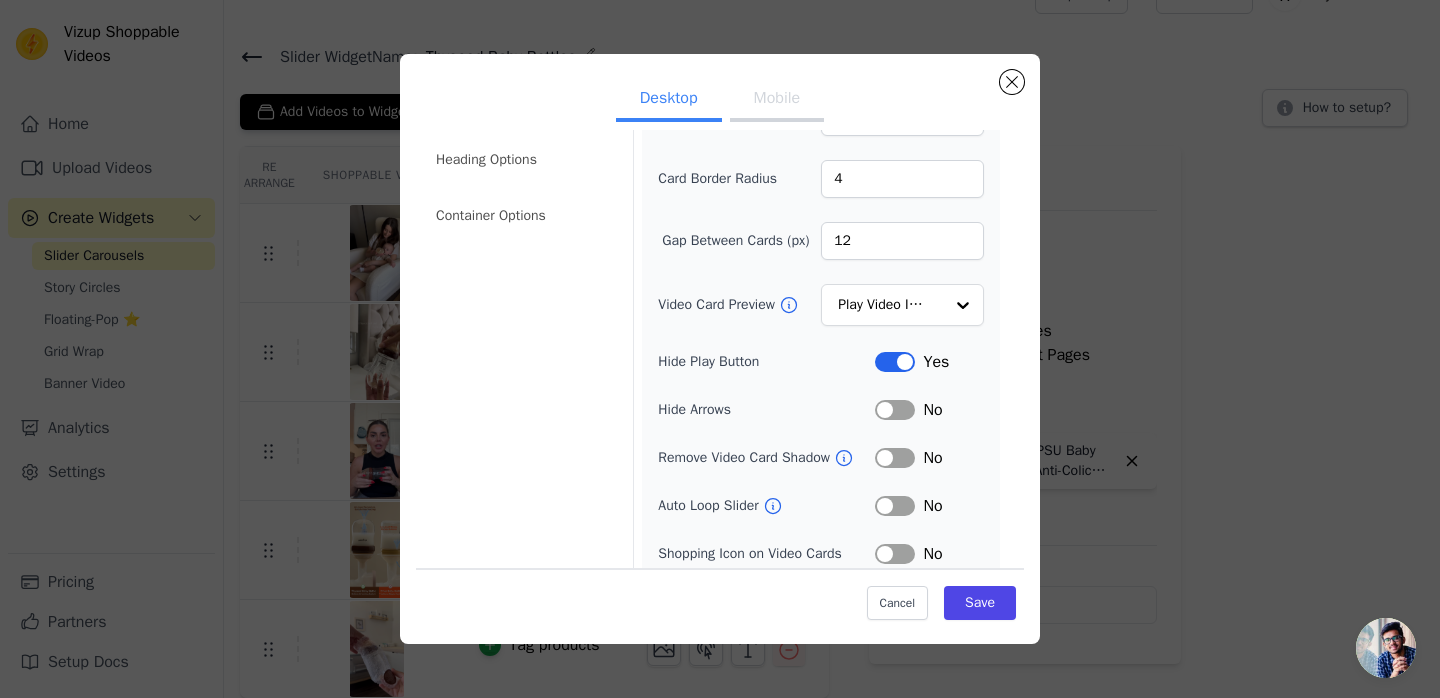 scroll, scrollTop: 0, scrollLeft: 0, axis: both 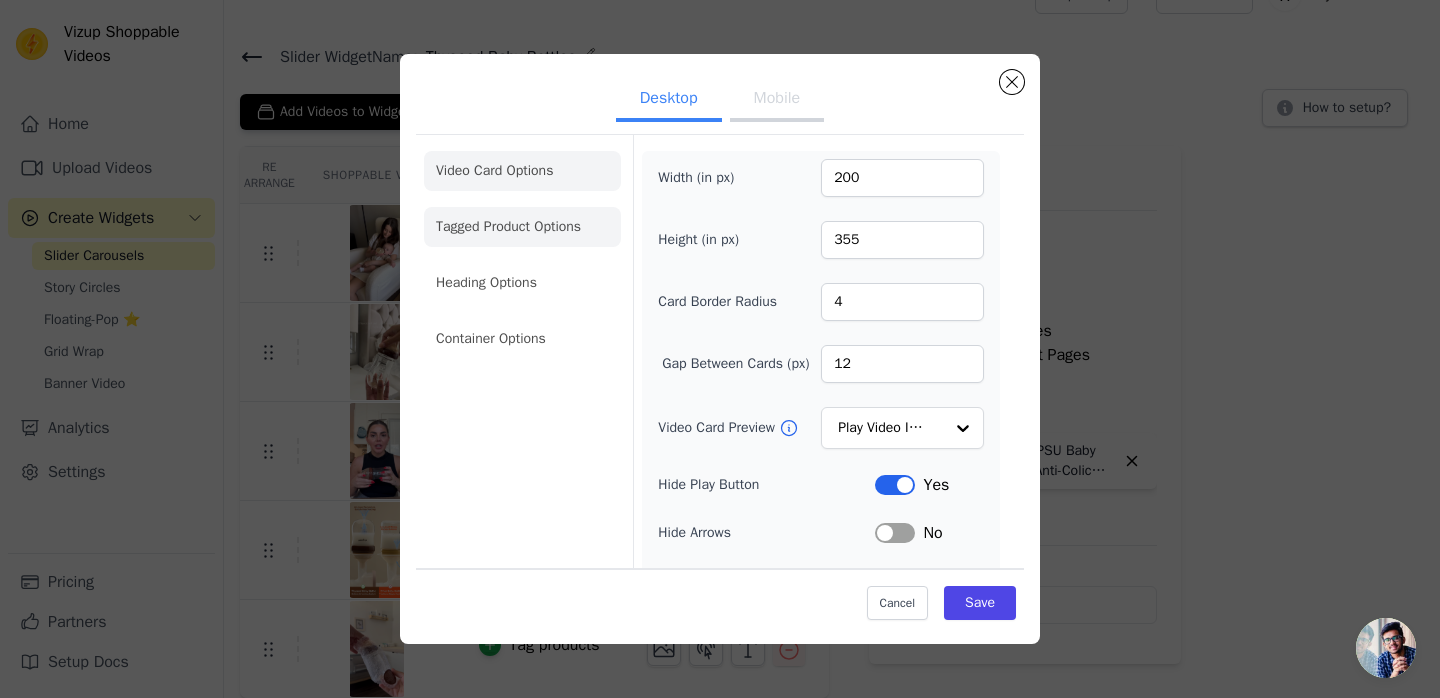 click on "Tagged Product Options" 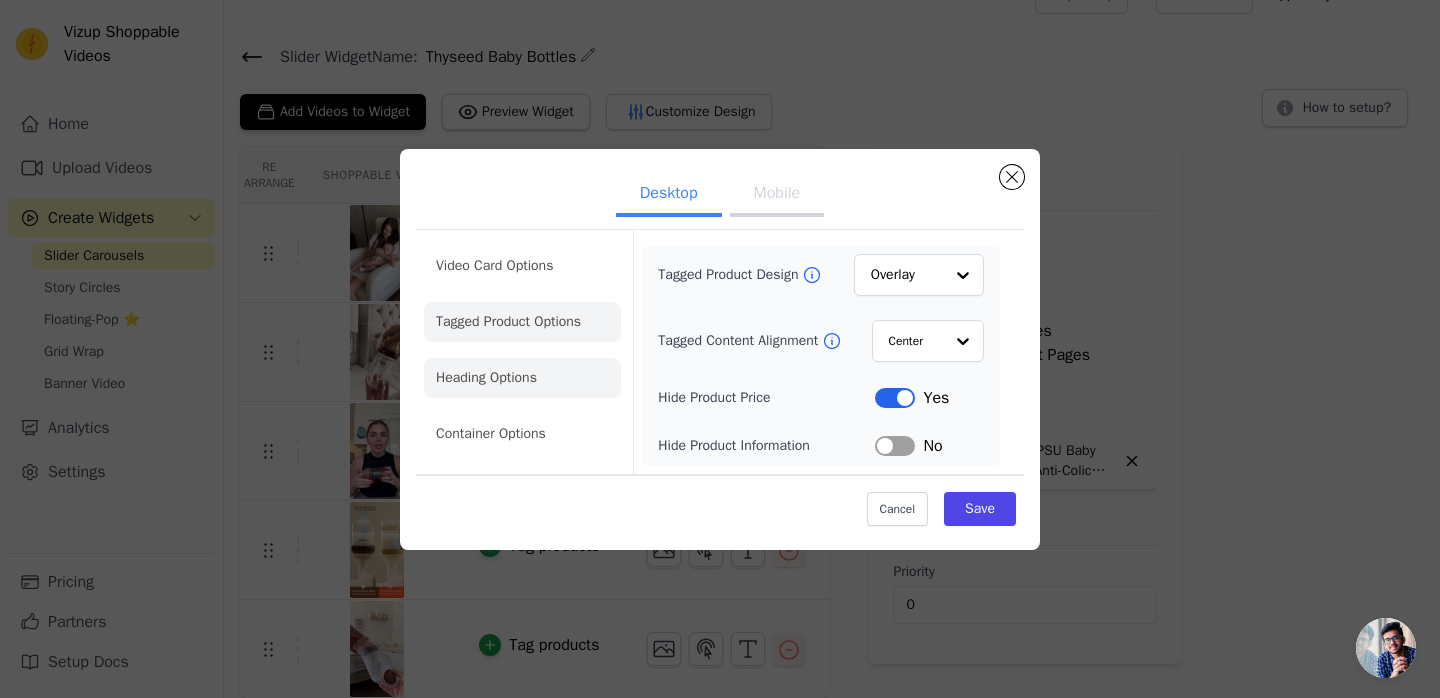 click on "Heading Options" 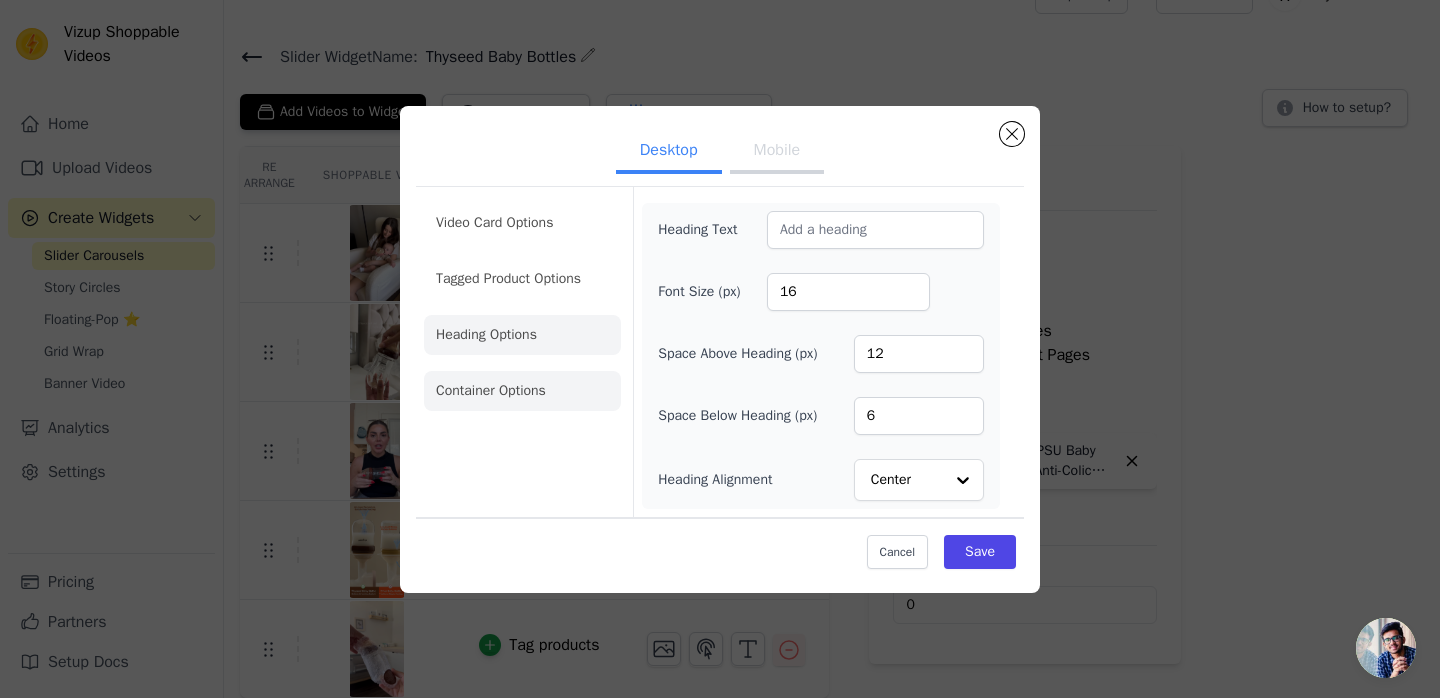 click on "Container Options" 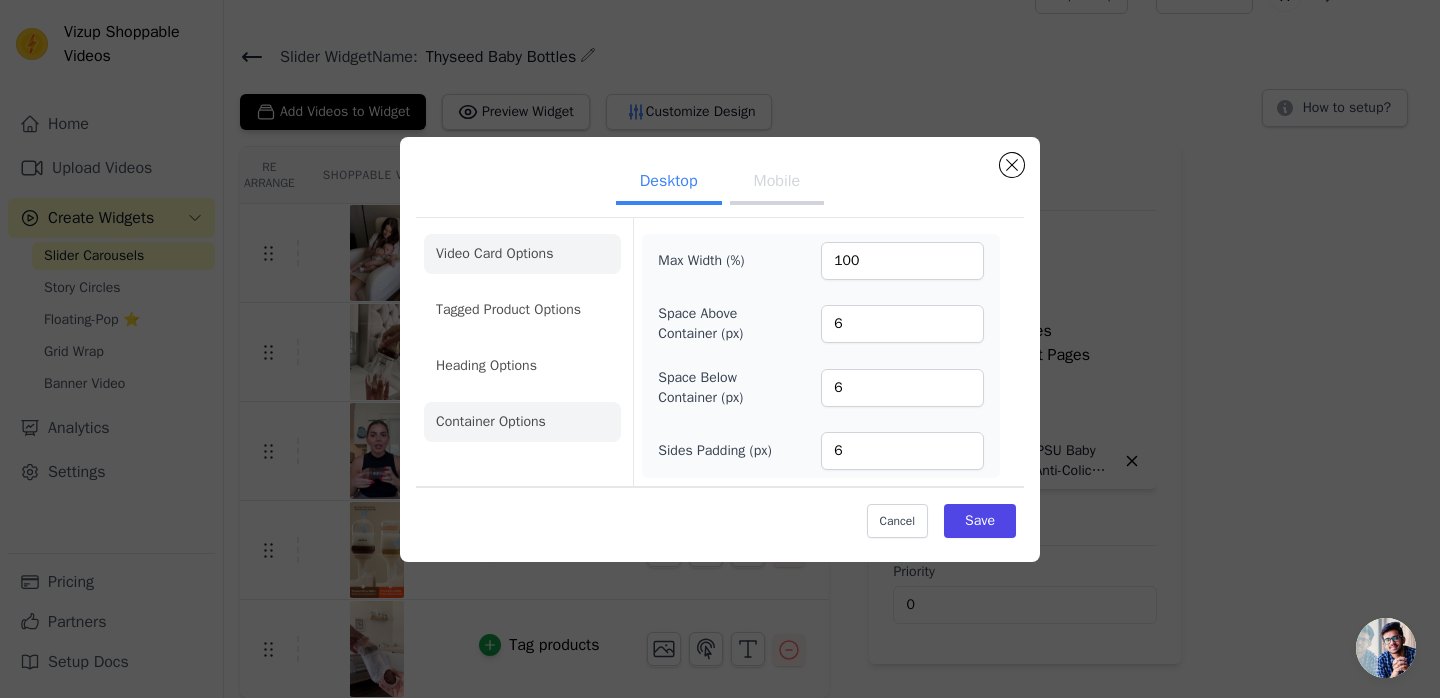 click on "Video Card Options" 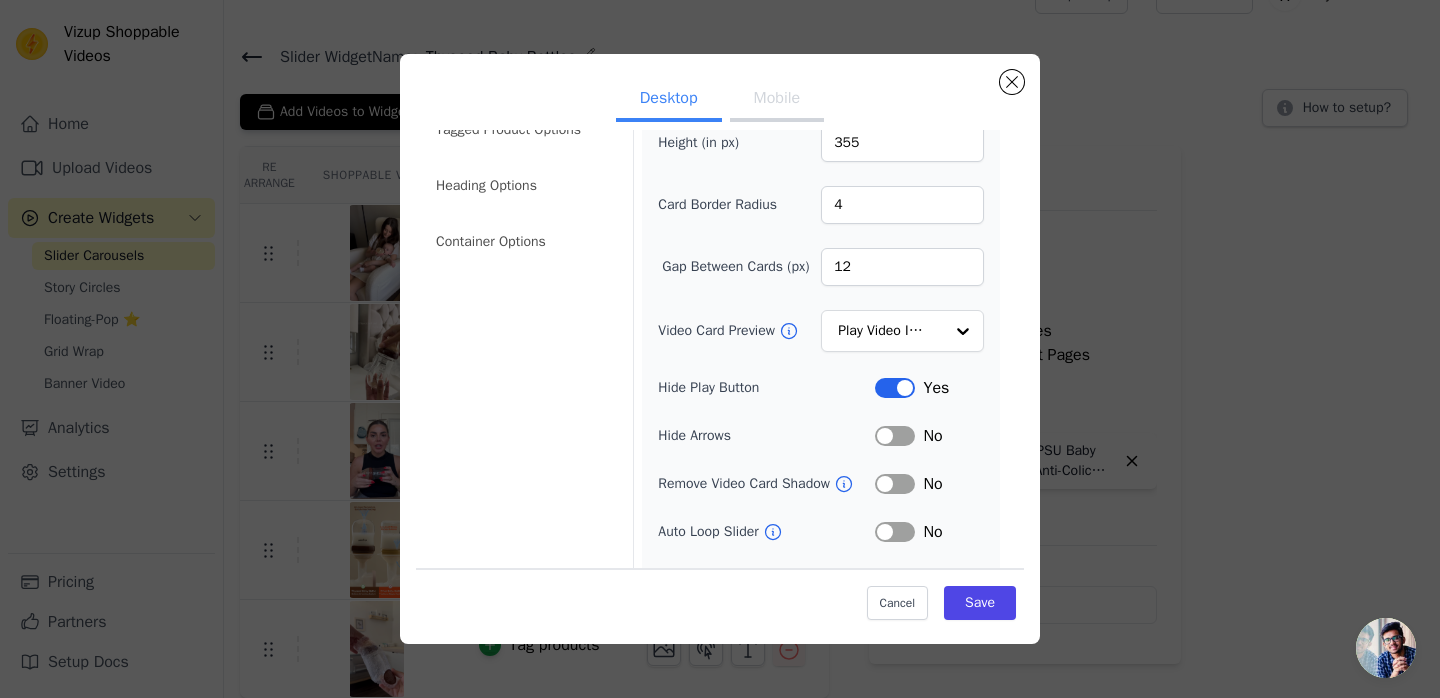 scroll, scrollTop: 106, scrollLeft: 0, axis: vertical 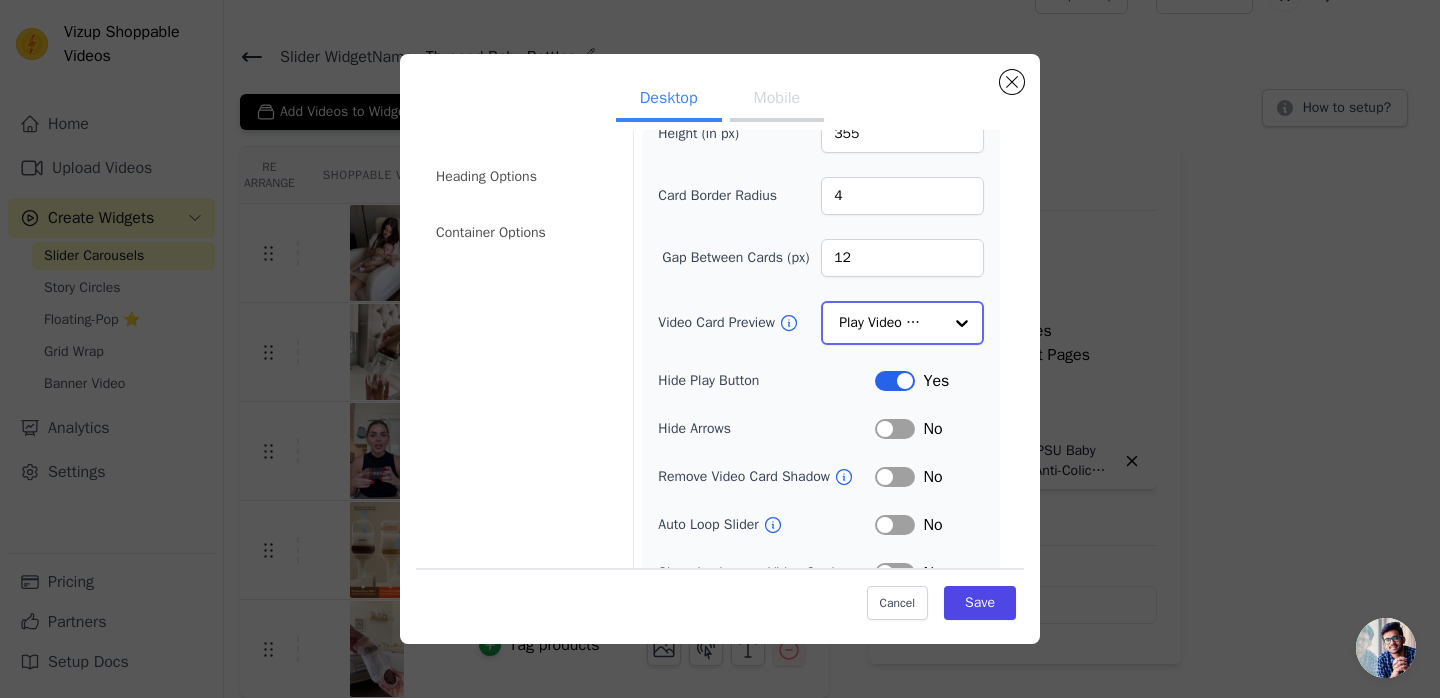 click on "Video Card Preview" 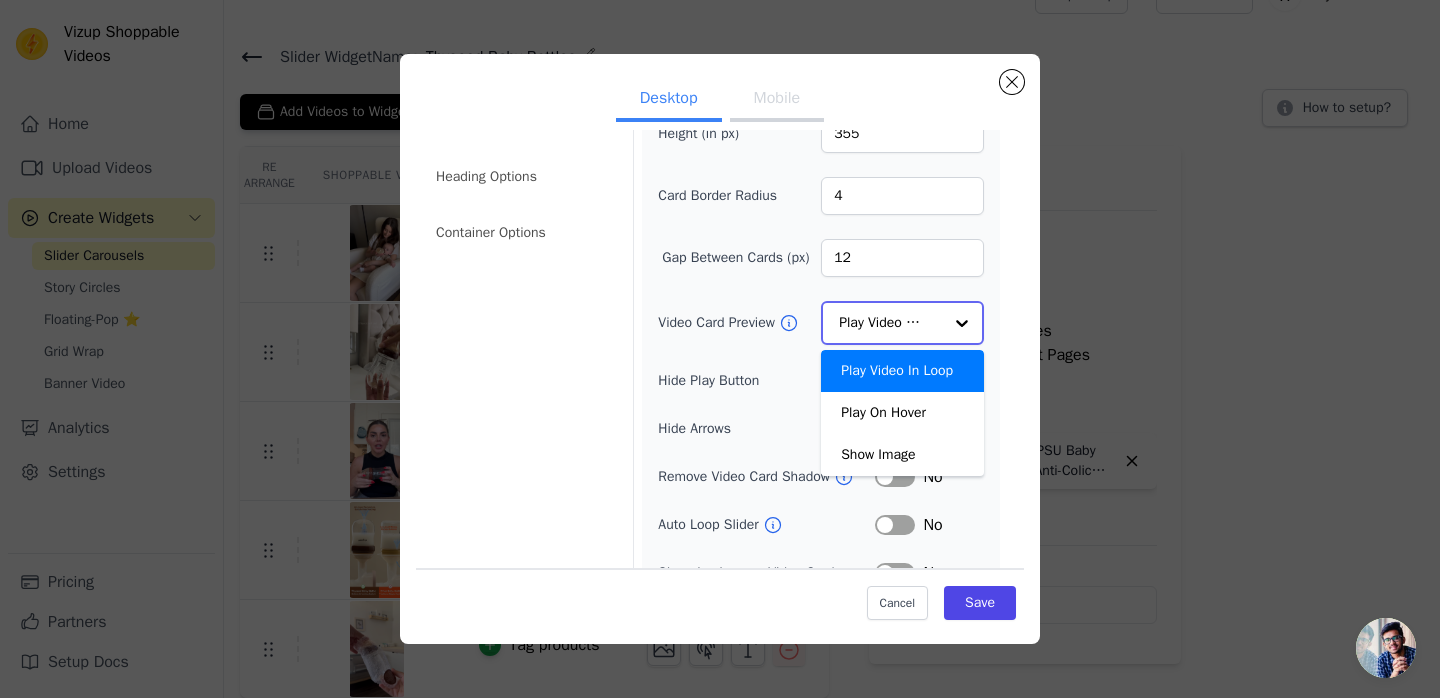 click on "Video Card Preview" 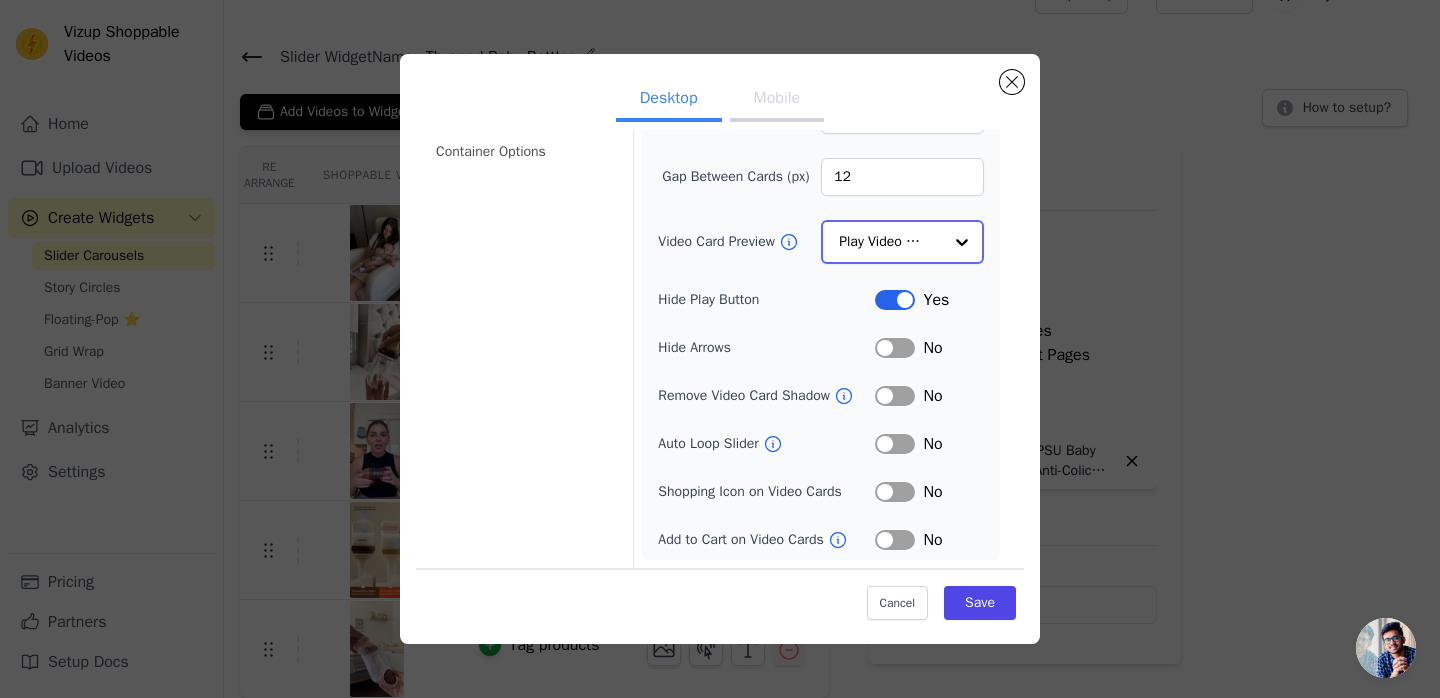 scroll, scrollTop: 188, scrollLeft: 0, axis: vertical 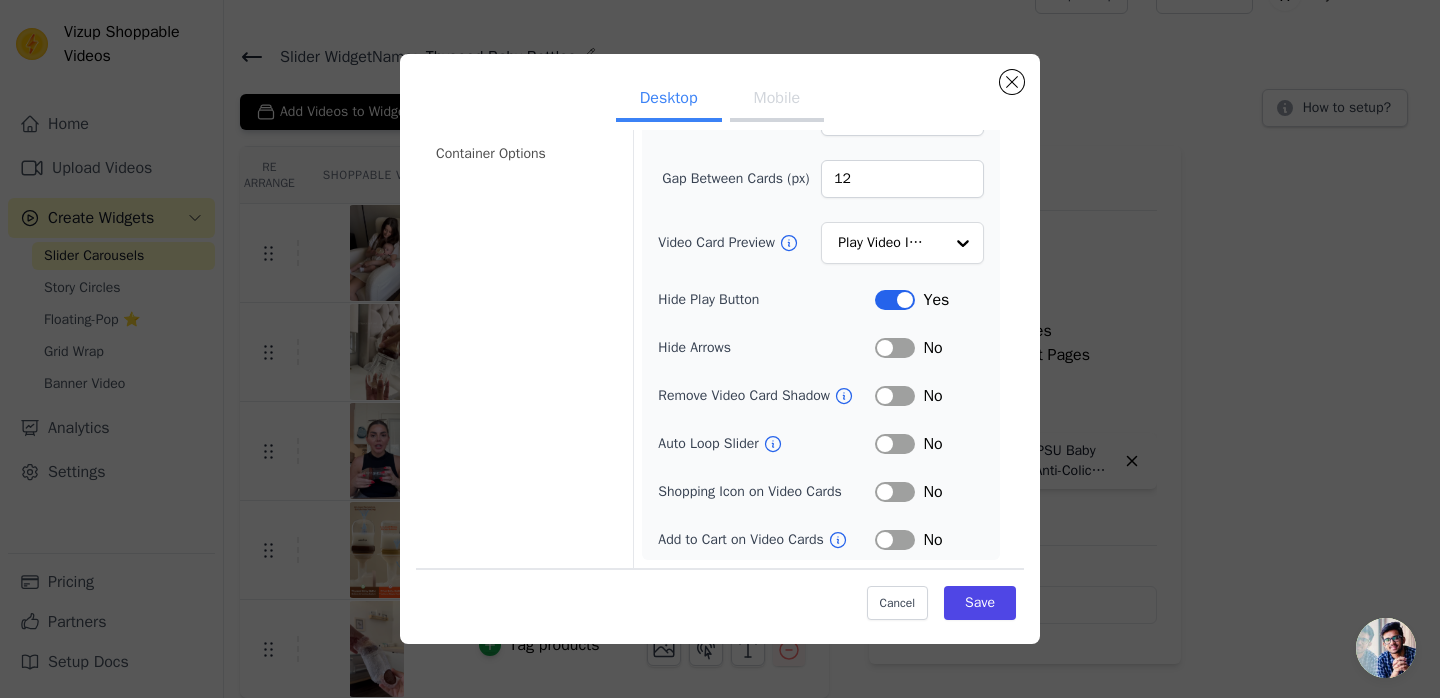 click on "Auto Loop Slider" at bounding box center [710, 444] 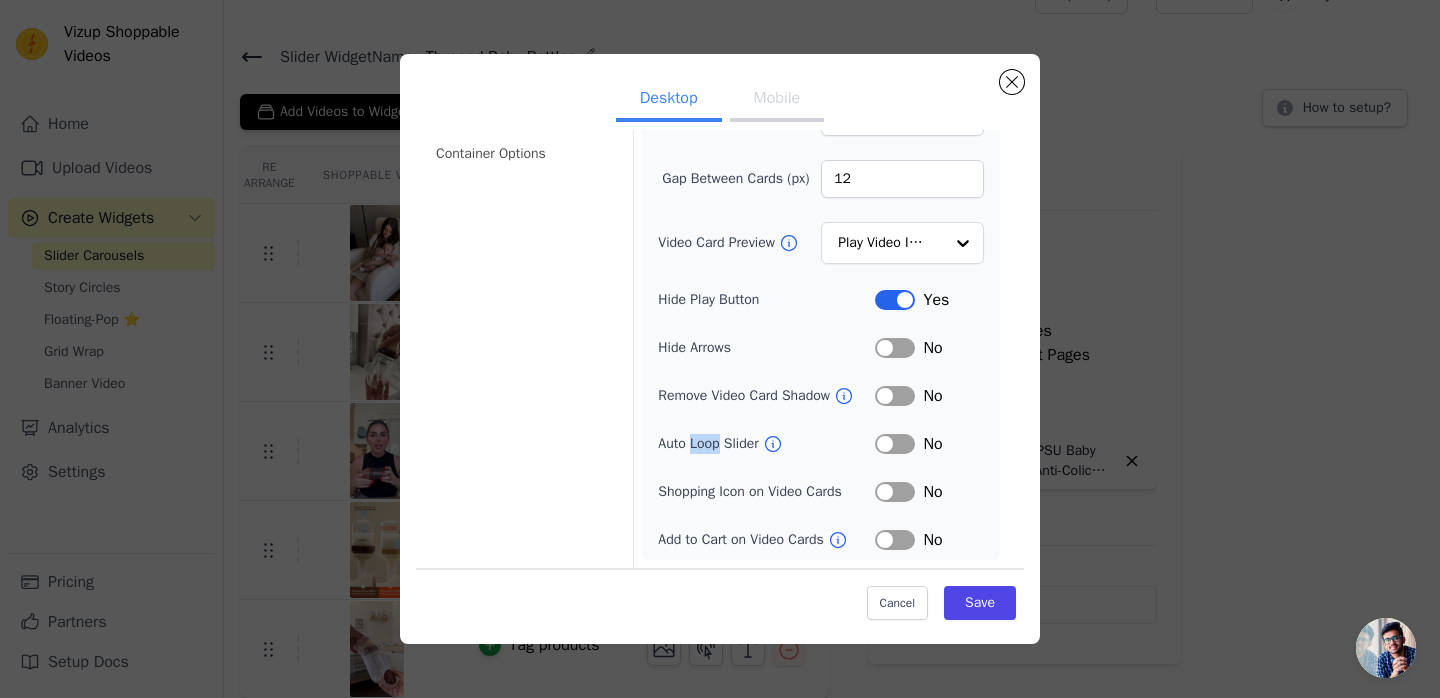 click on "Auto Loop Slider" at bounding box center [710, 444] 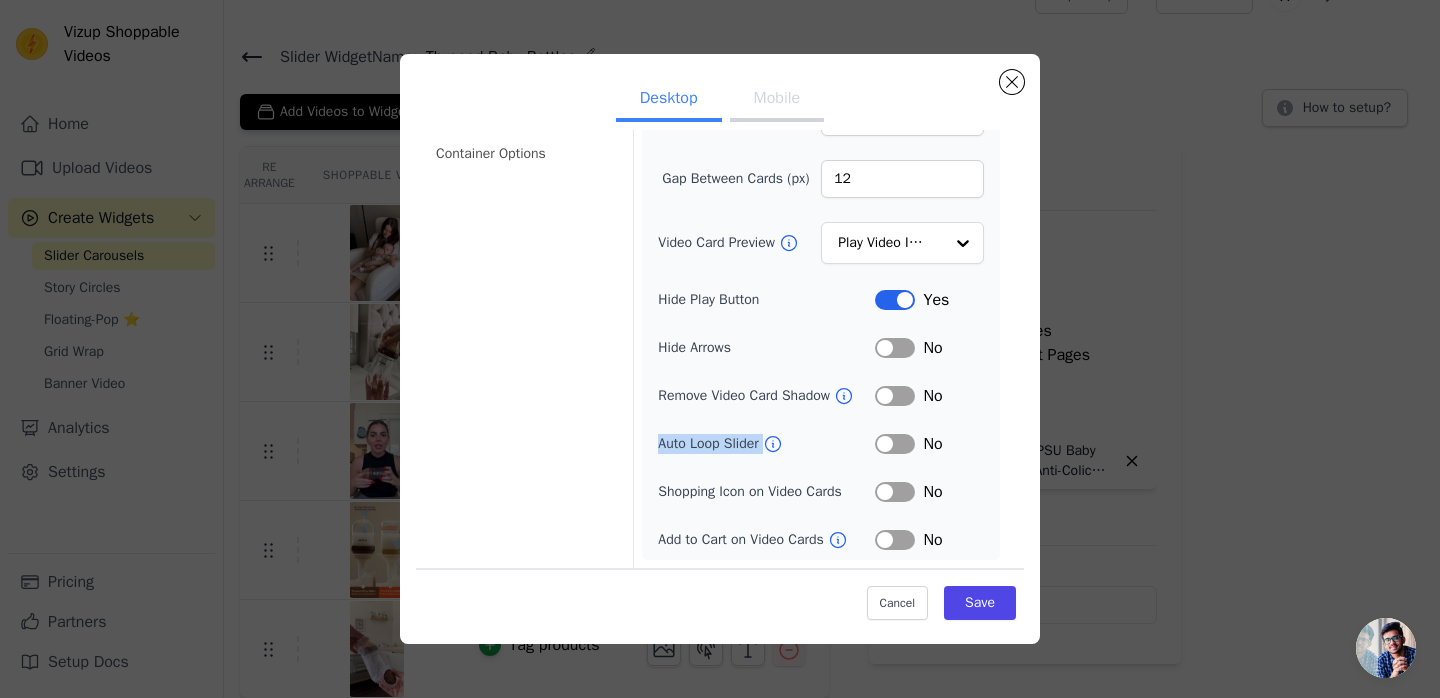 click on "Auto Loop Slider" at bounding box center (710, 444) 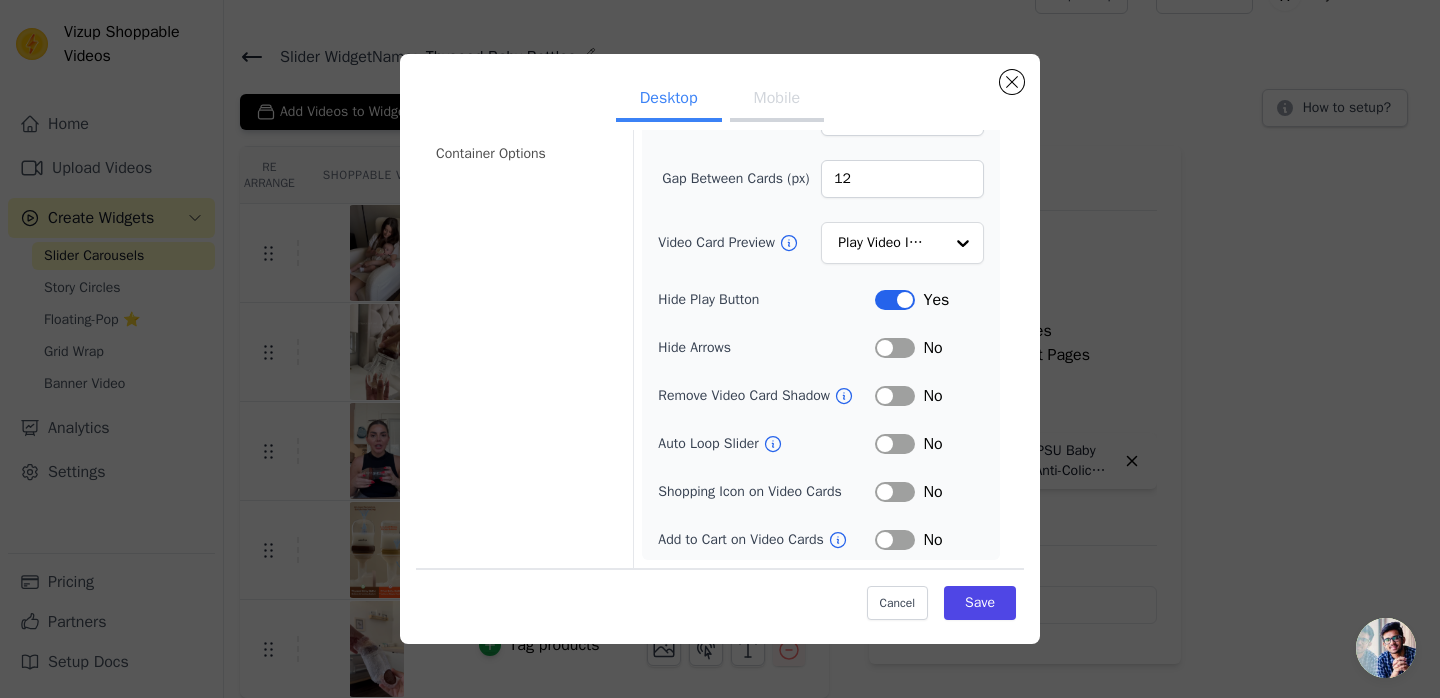click on "Video Card Options Tagged Product Options Heading Options Container Options" at bounding box center [522, 259] 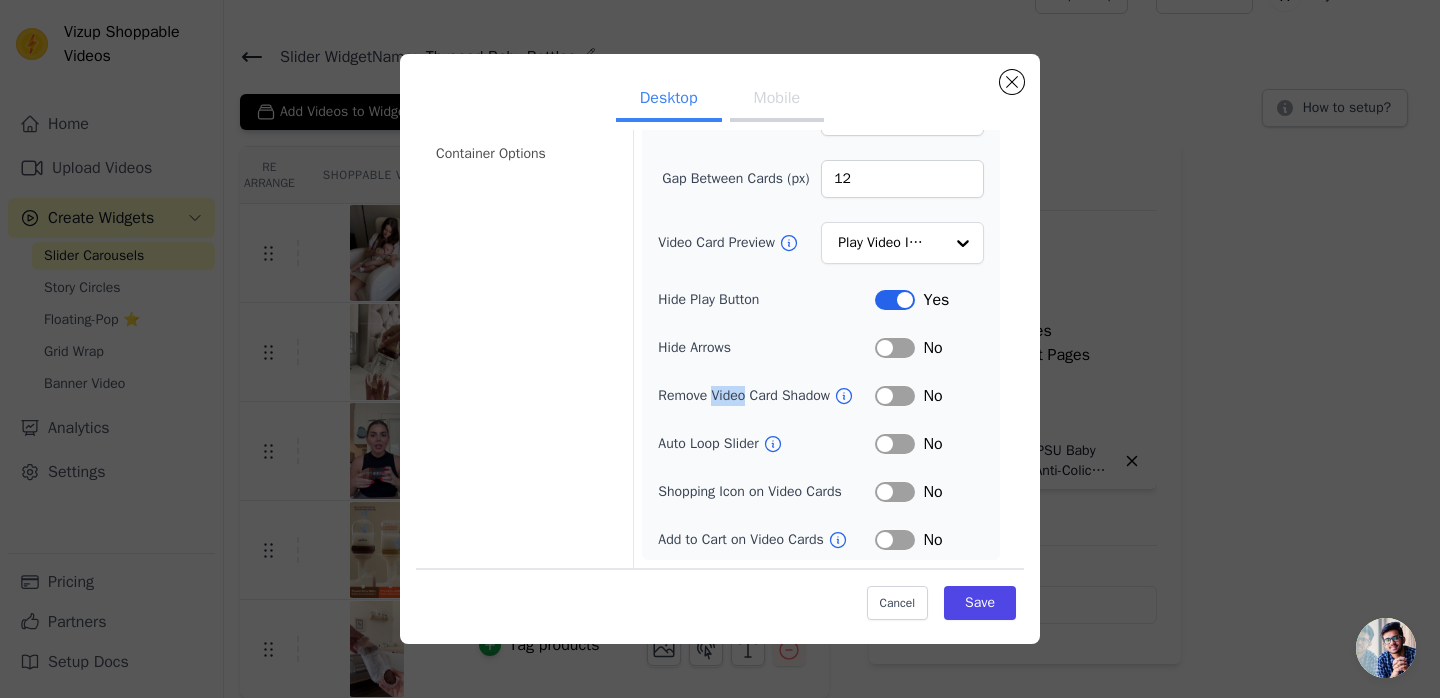 click on "Remove Video Card Shadow" at bounding box center (746, 396) 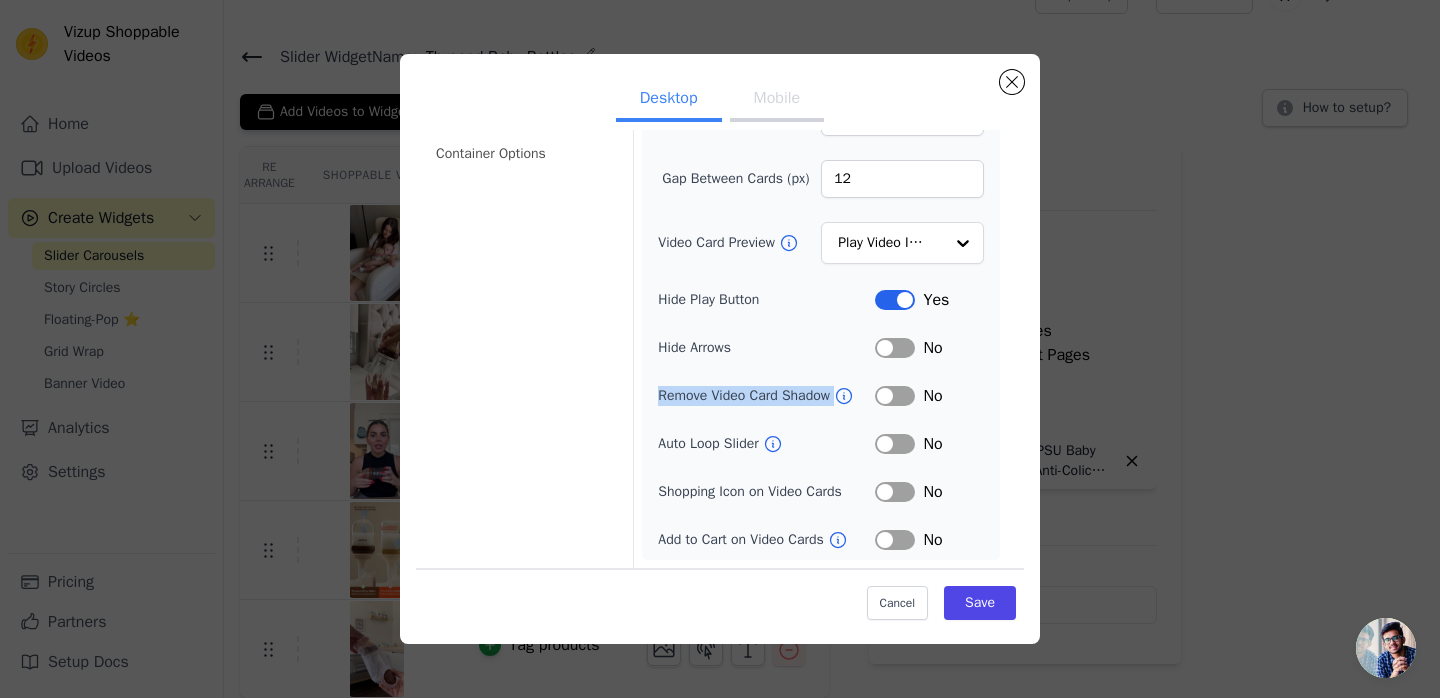 click on "Remove Video Card Shadow" at bounding box center (746, 396) 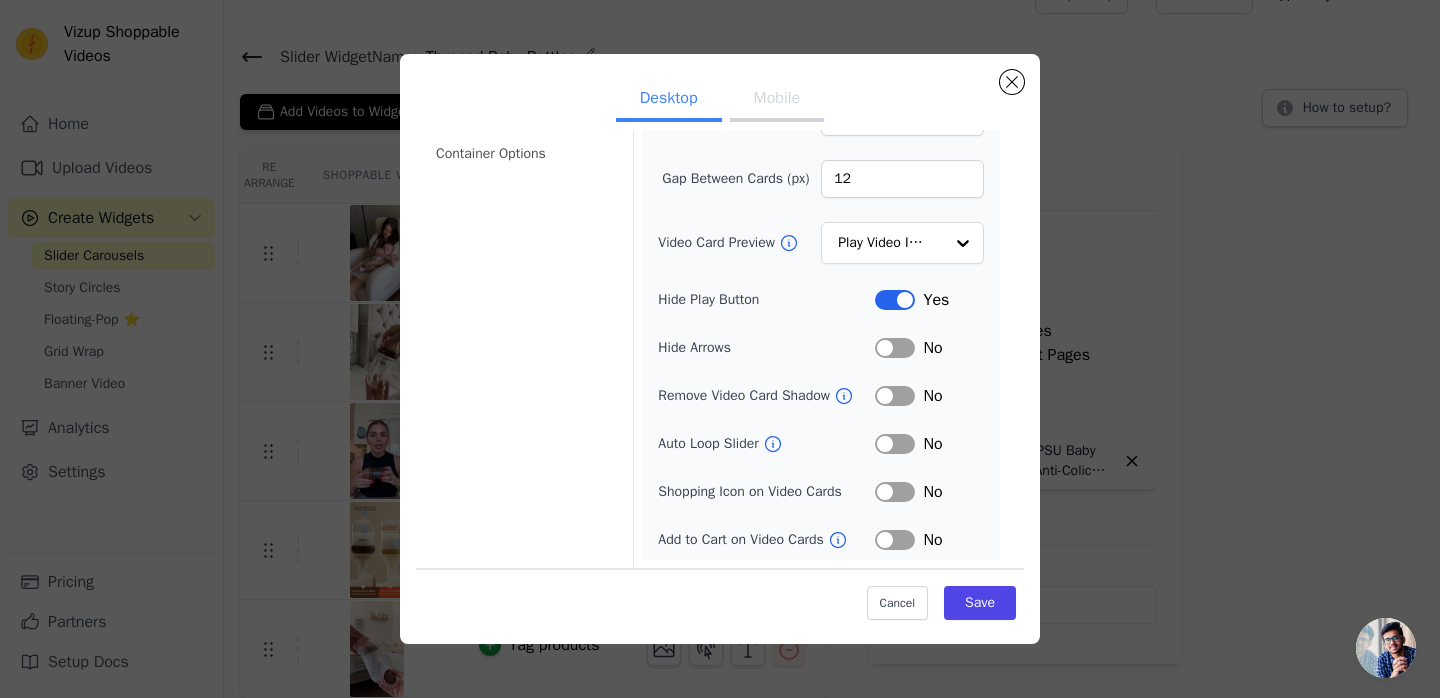 click on "Video Card Options Tagged Product Options Heading Options Container Options" at bounding box center [522, 259] 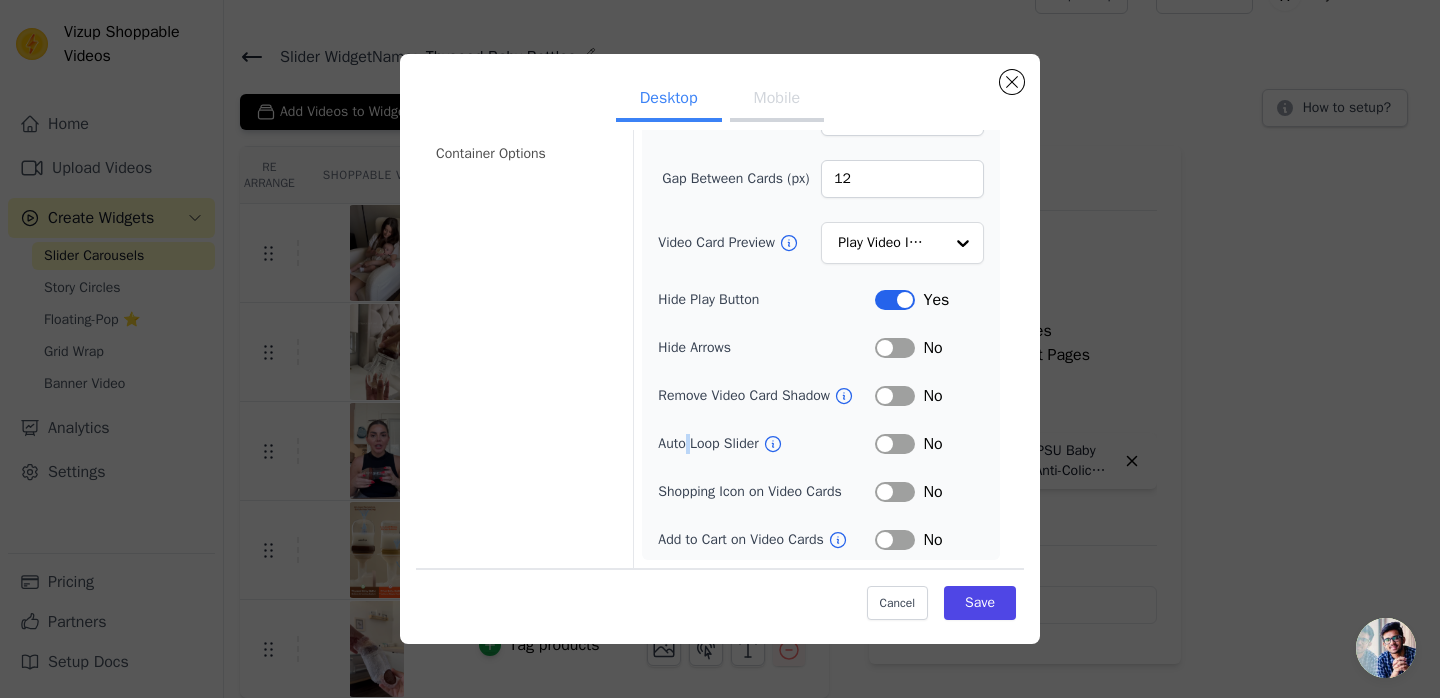 click on "Auto Loop Slider" at bounding box center (710, 444) 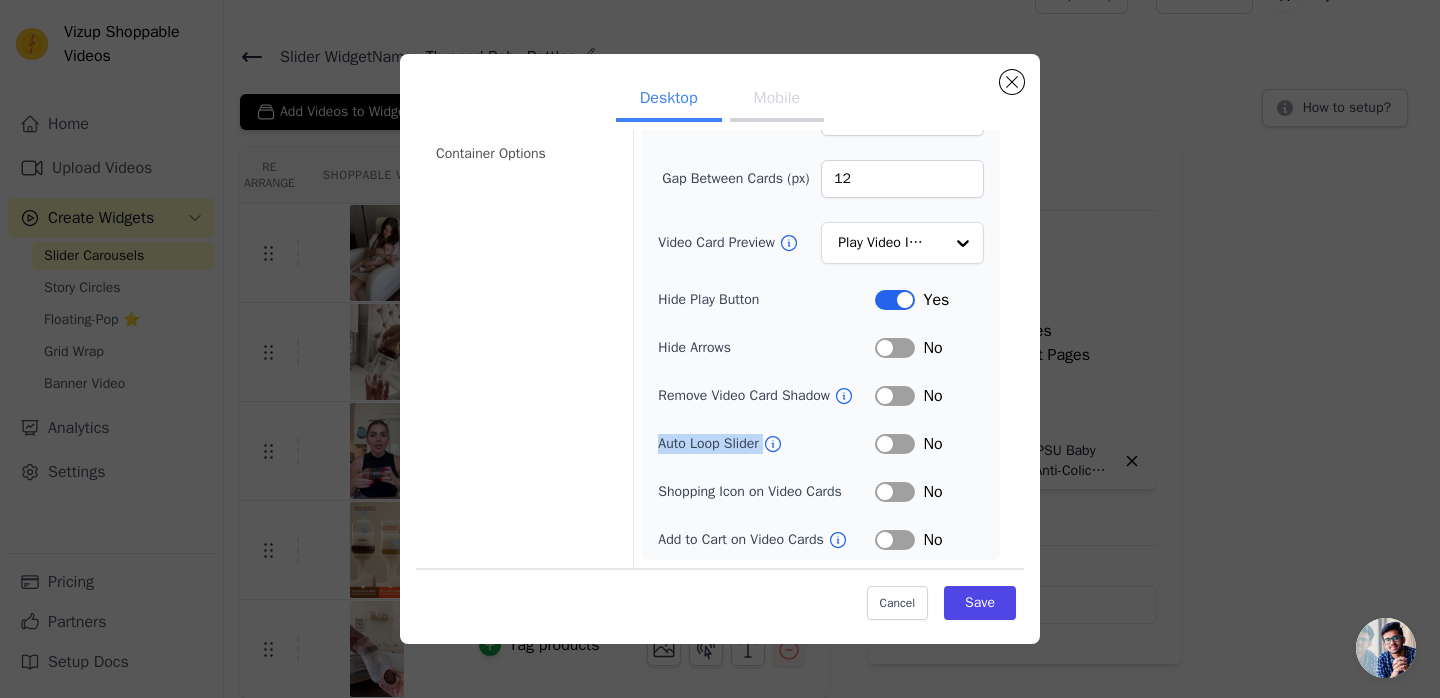 click on "Auto Loop Slider" at bounding box center [710, 444] 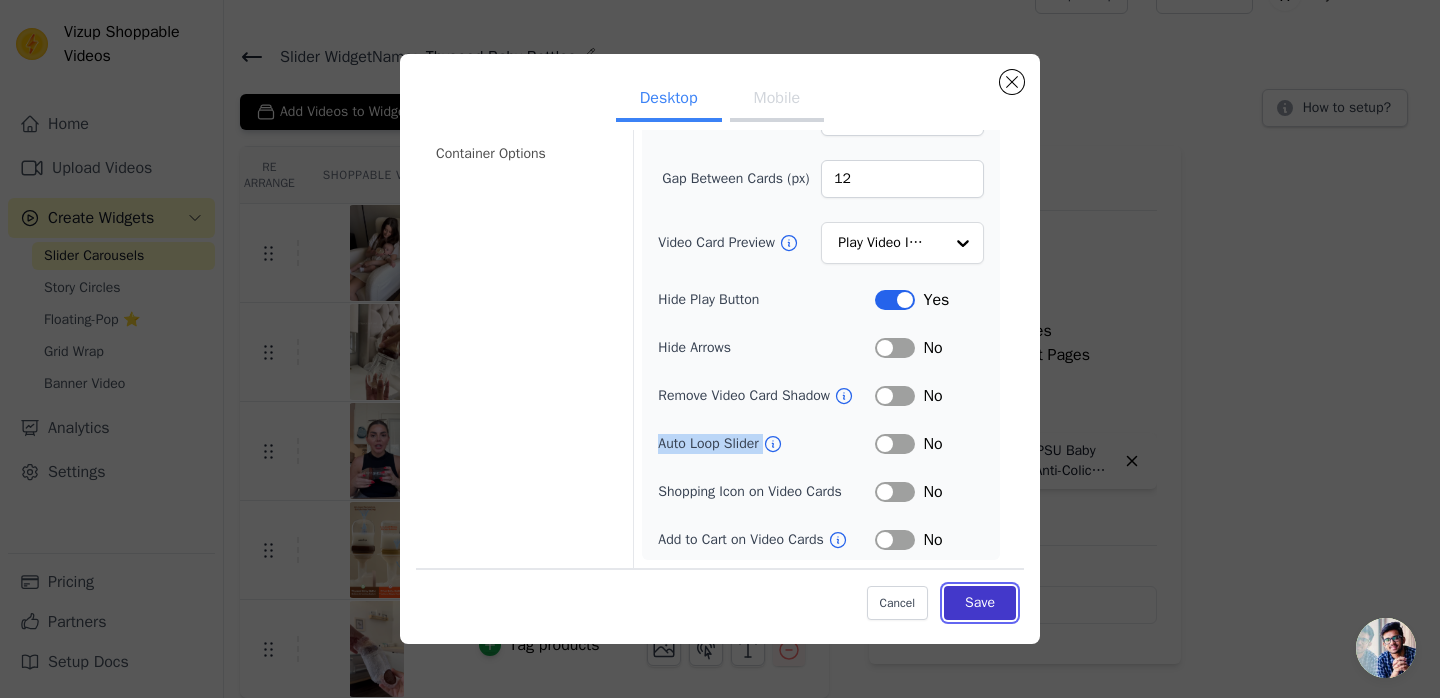 click on "Save" at bounding box center (980, 603) 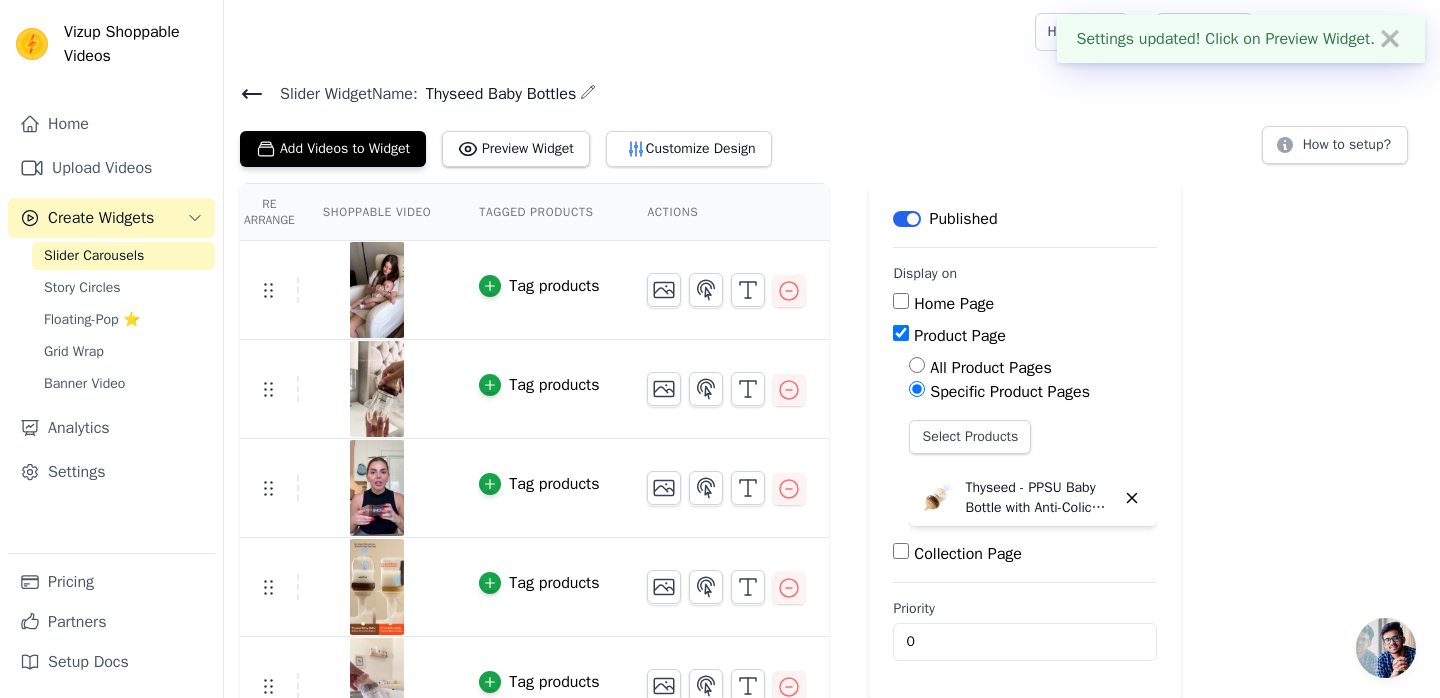 scroll, scrollTop: 37, scrollLeft: 0, axis: vertical 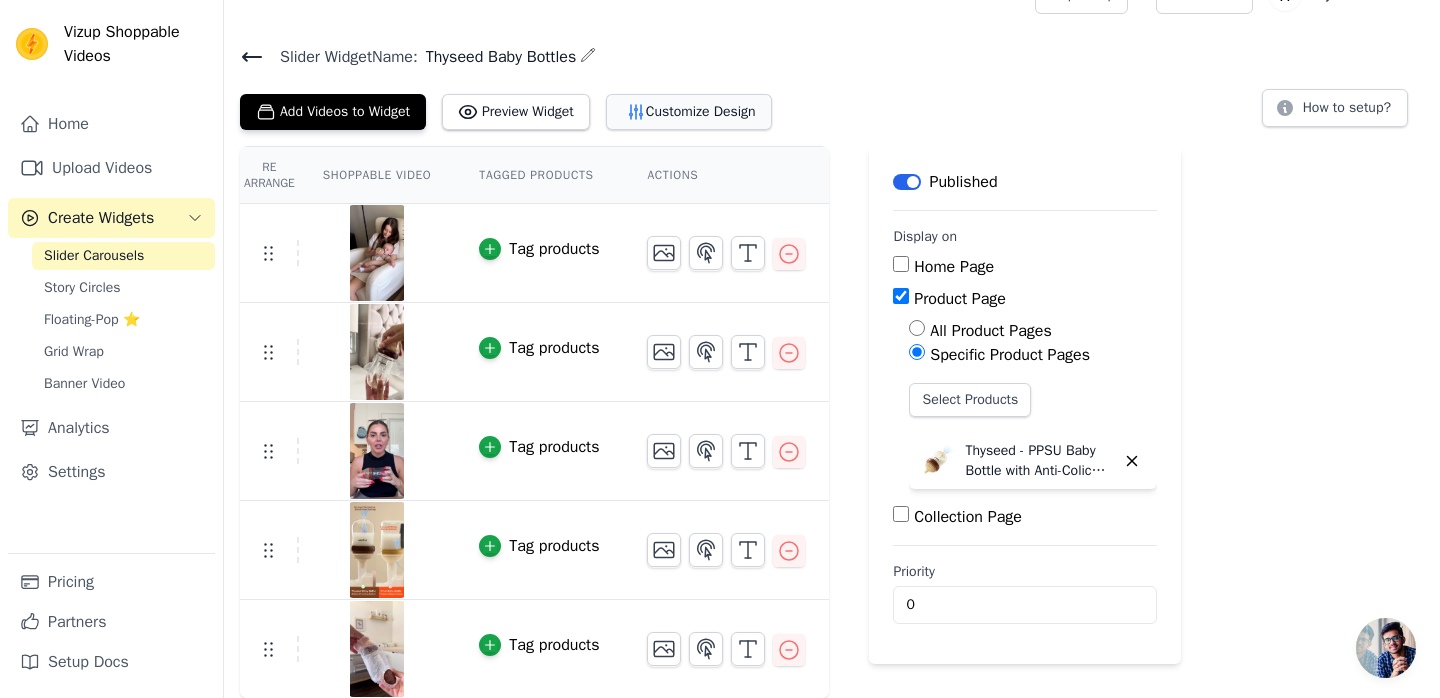click on "Customize Design" at bounding box center [689, 112] 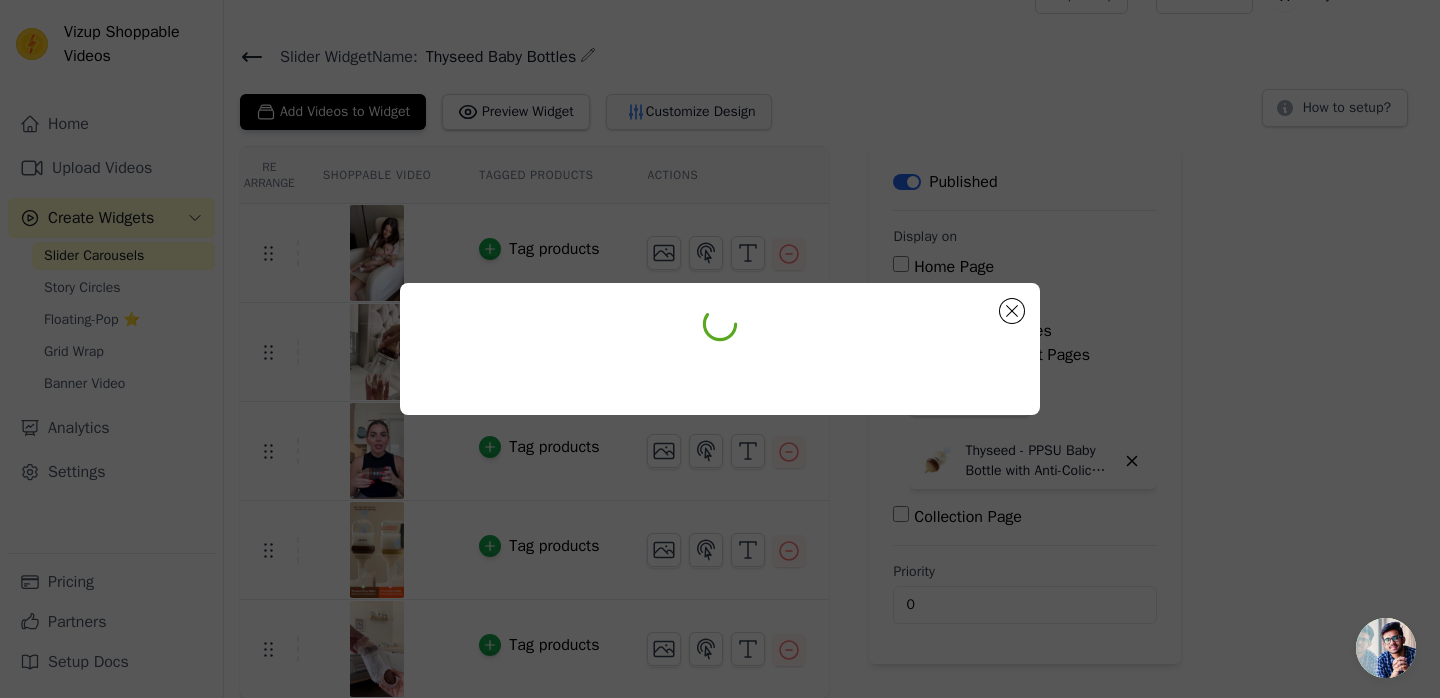 scroll, scrollTop: 0, scrollLeft: 0, axis: both 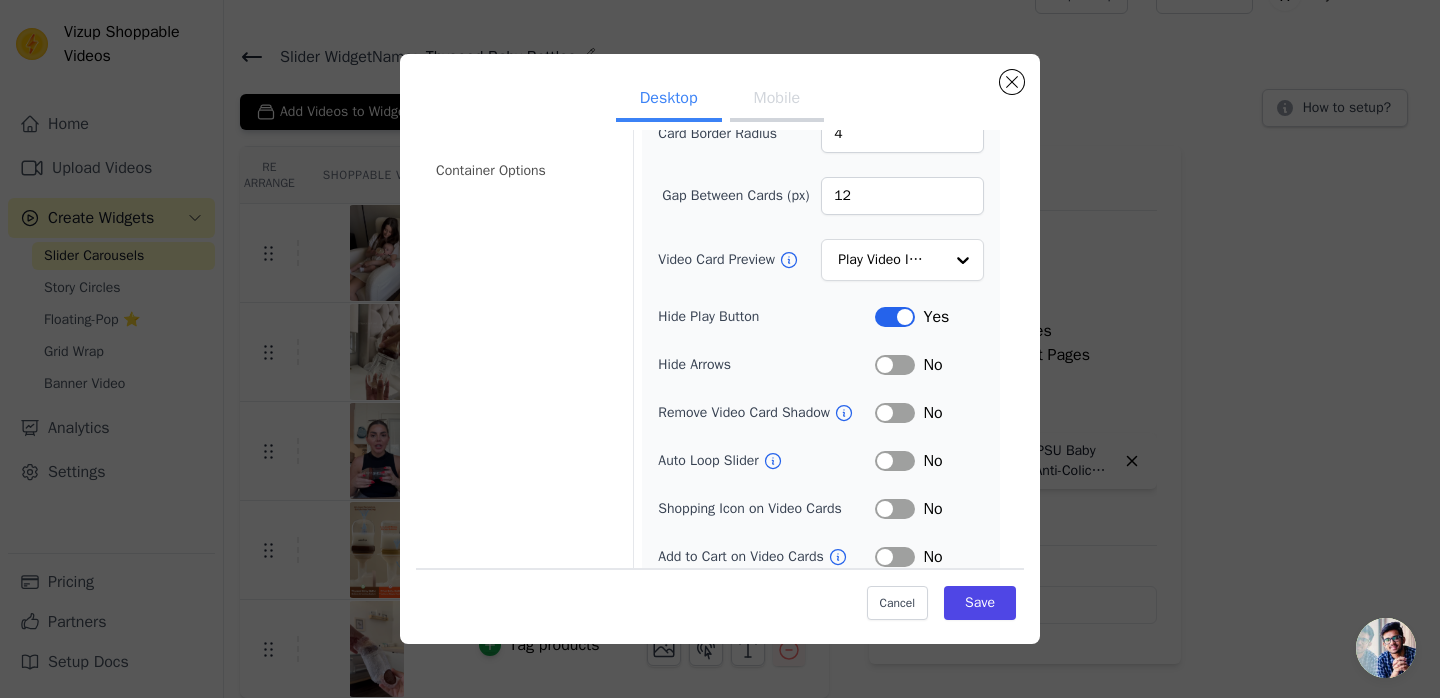 click on "Label" at bounding box center (895, 317) 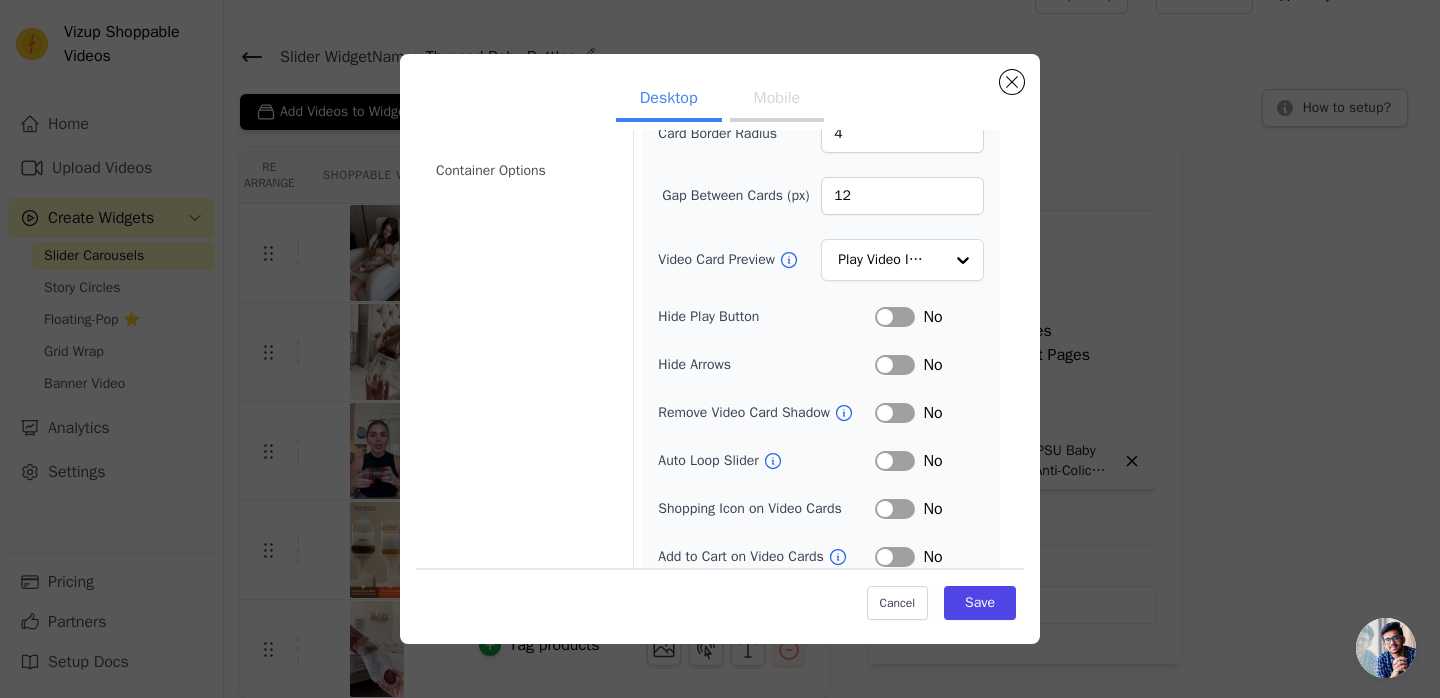 click on "Cancel     Save" at bounding box center [720, 598] 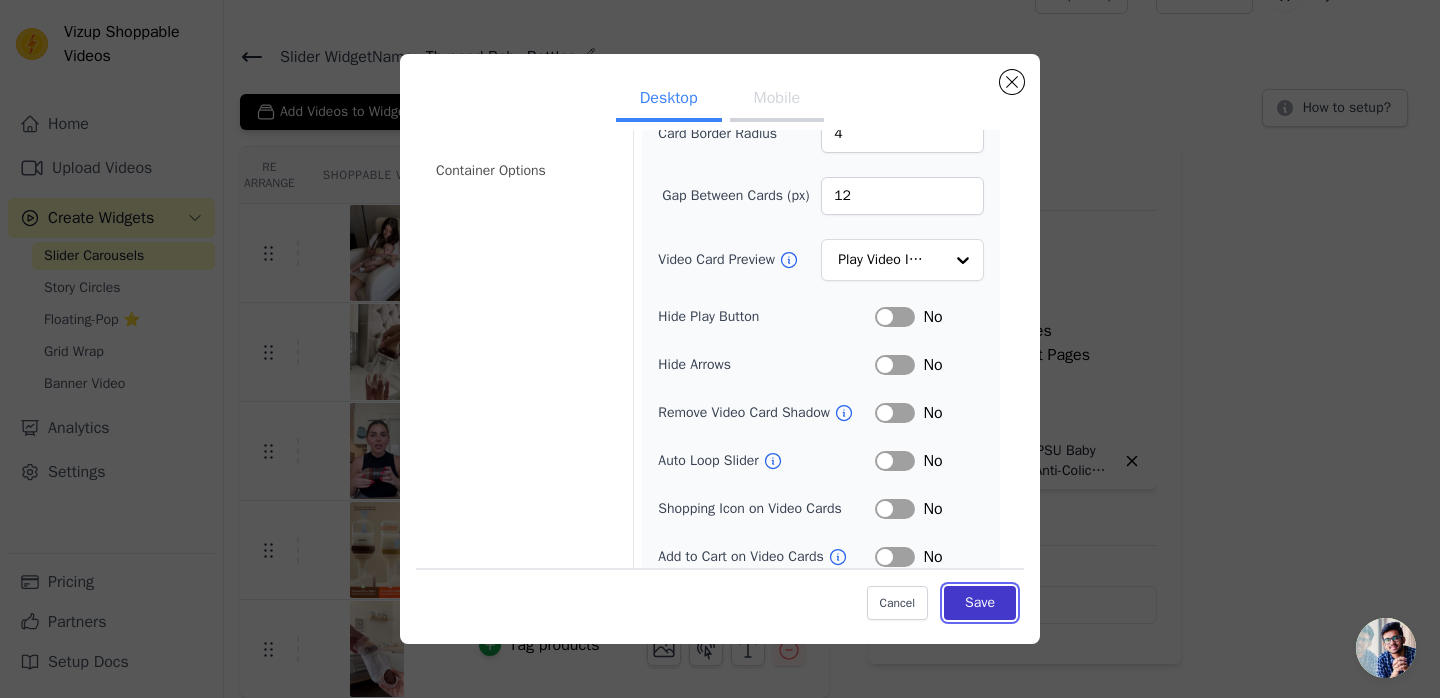 click on "Save" at bounding box center (980, 603) 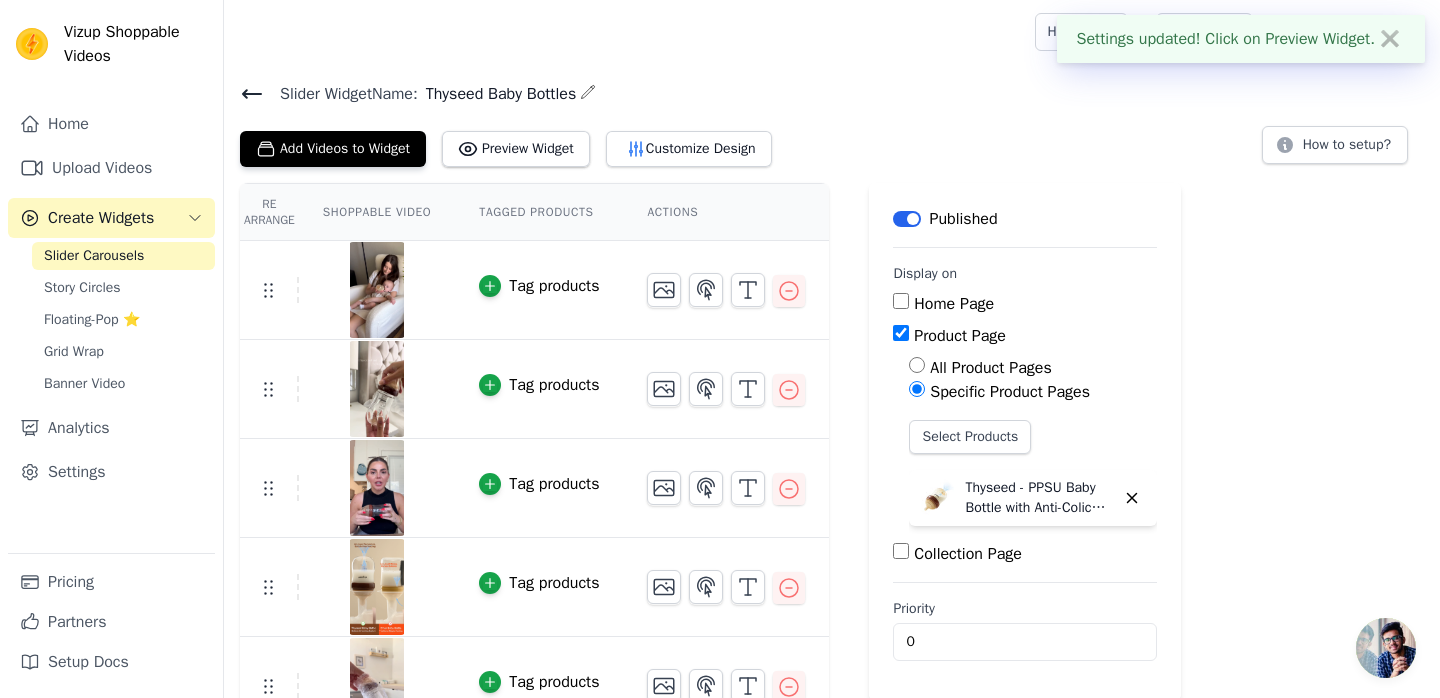 scroll, scrollTop: 37, scrollLeft: 0, axis: vertical 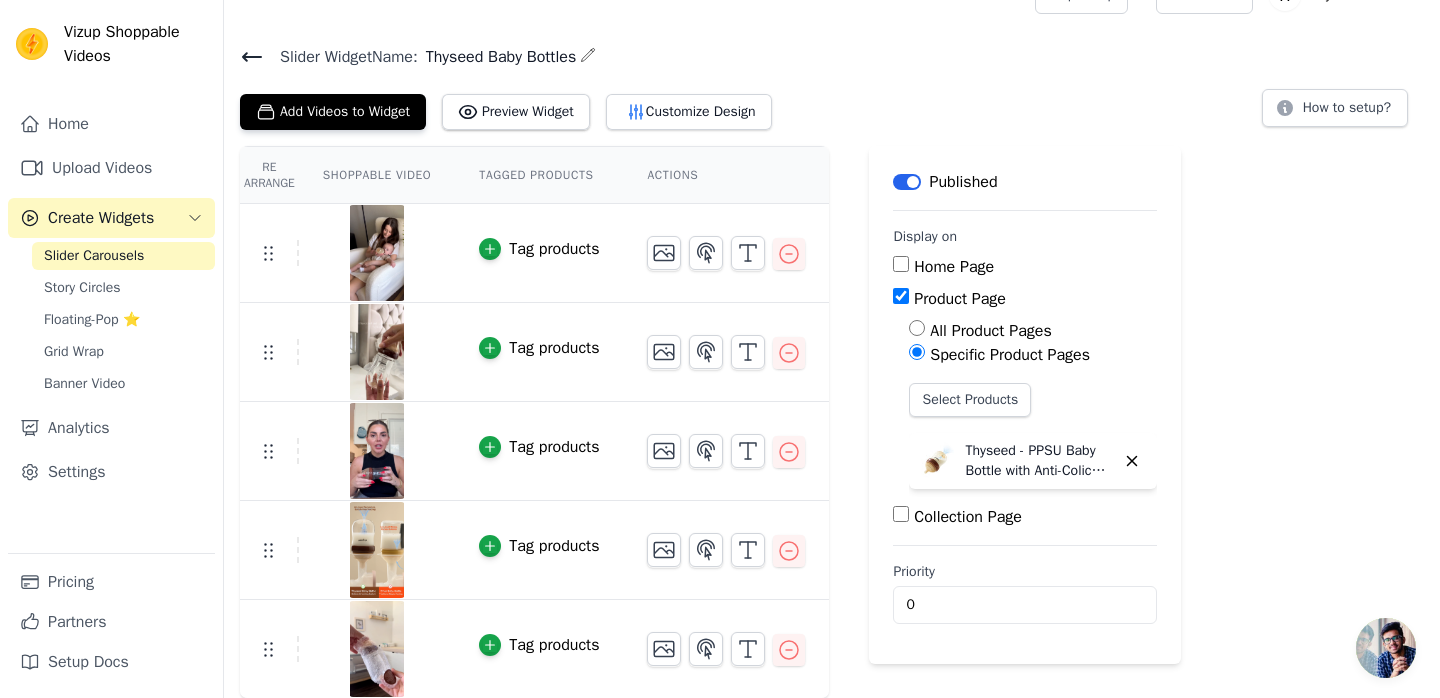 click 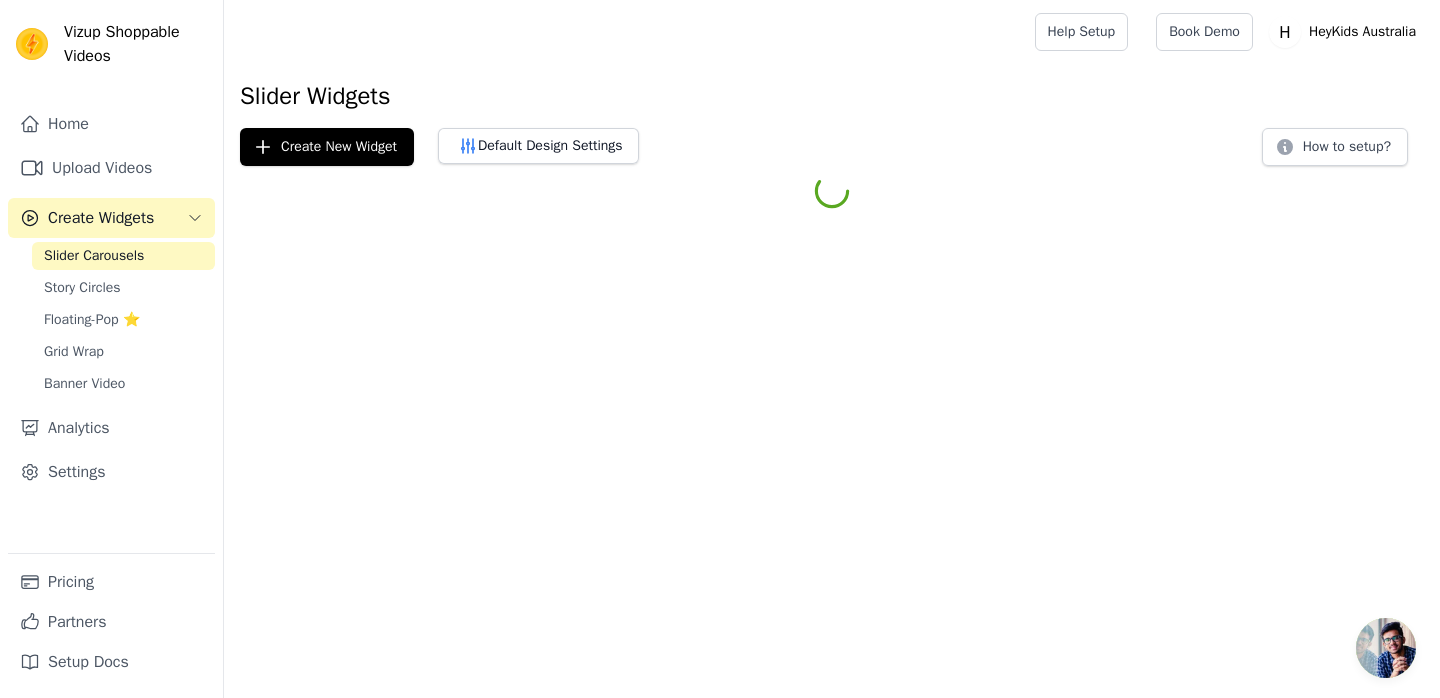 scroll, scrollTop: 0, scrollLeft: 0, axis: both 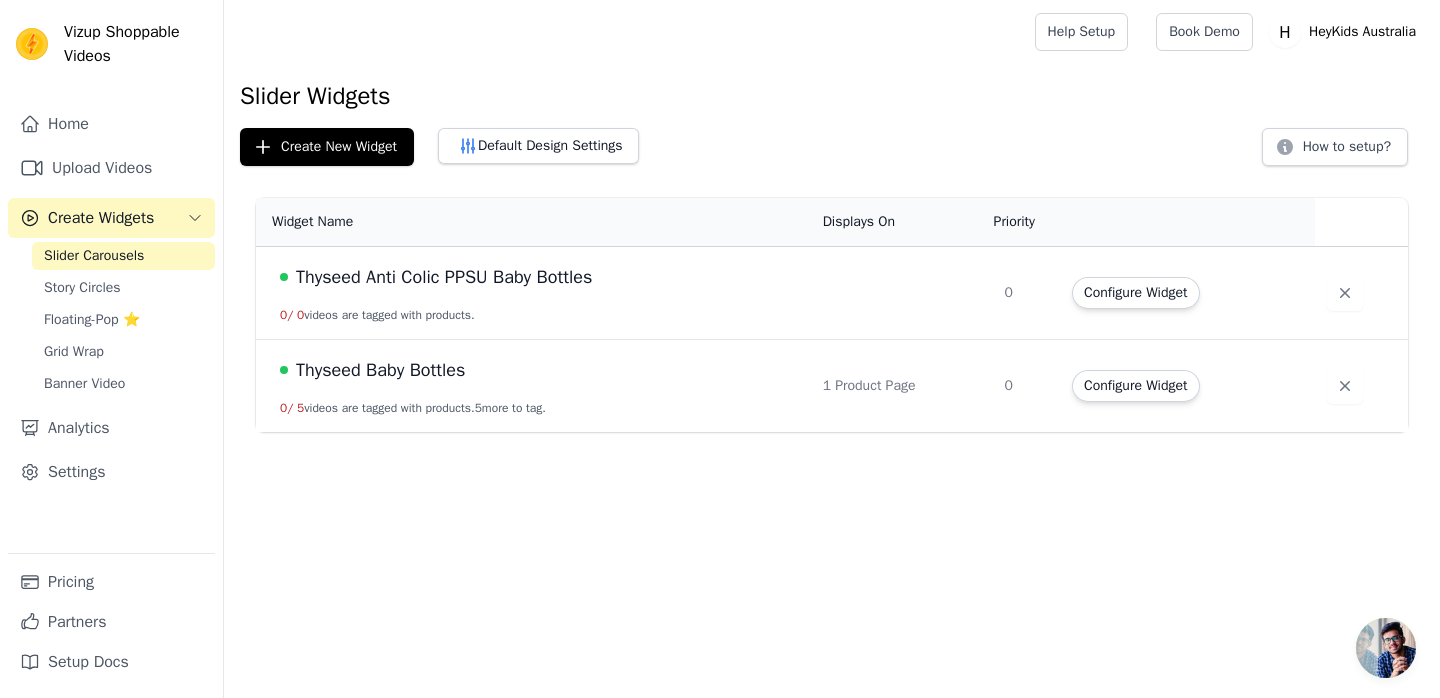 click on "Thyseed Baby Bottles" at bounding box center [380, 370] 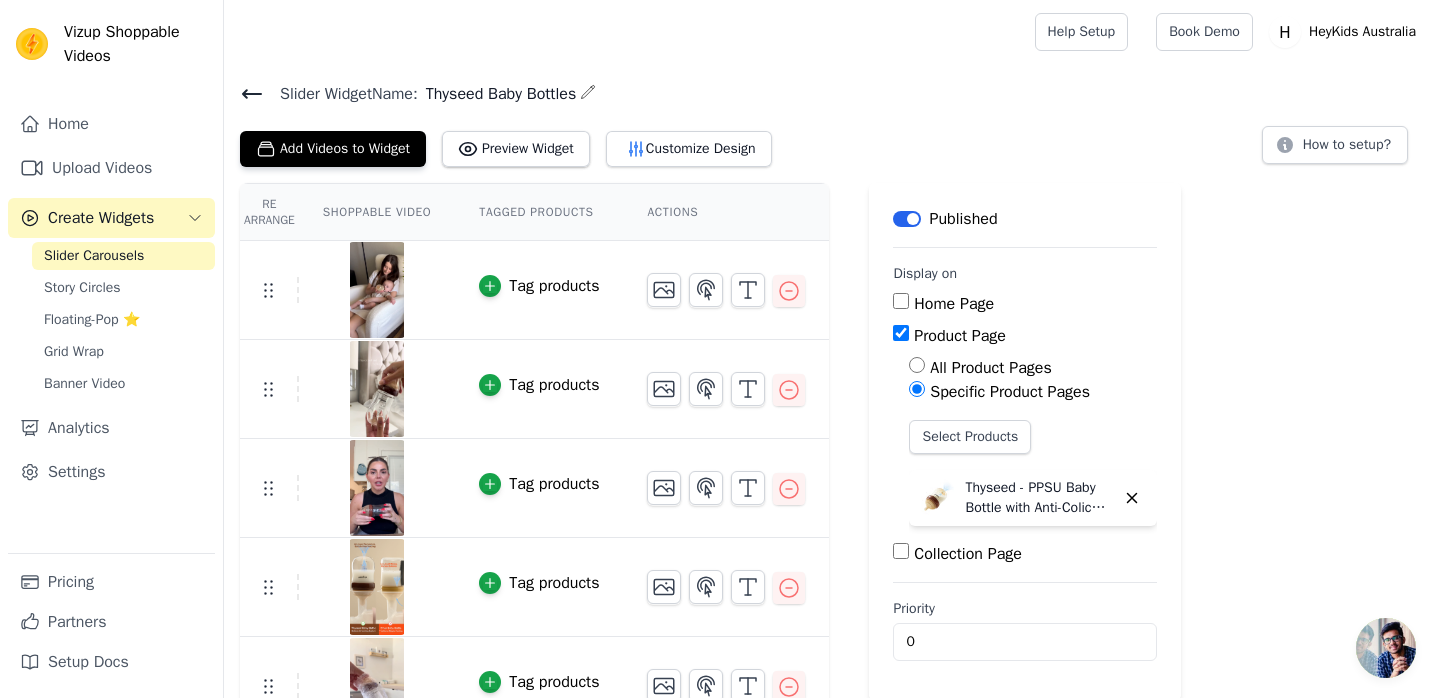 click 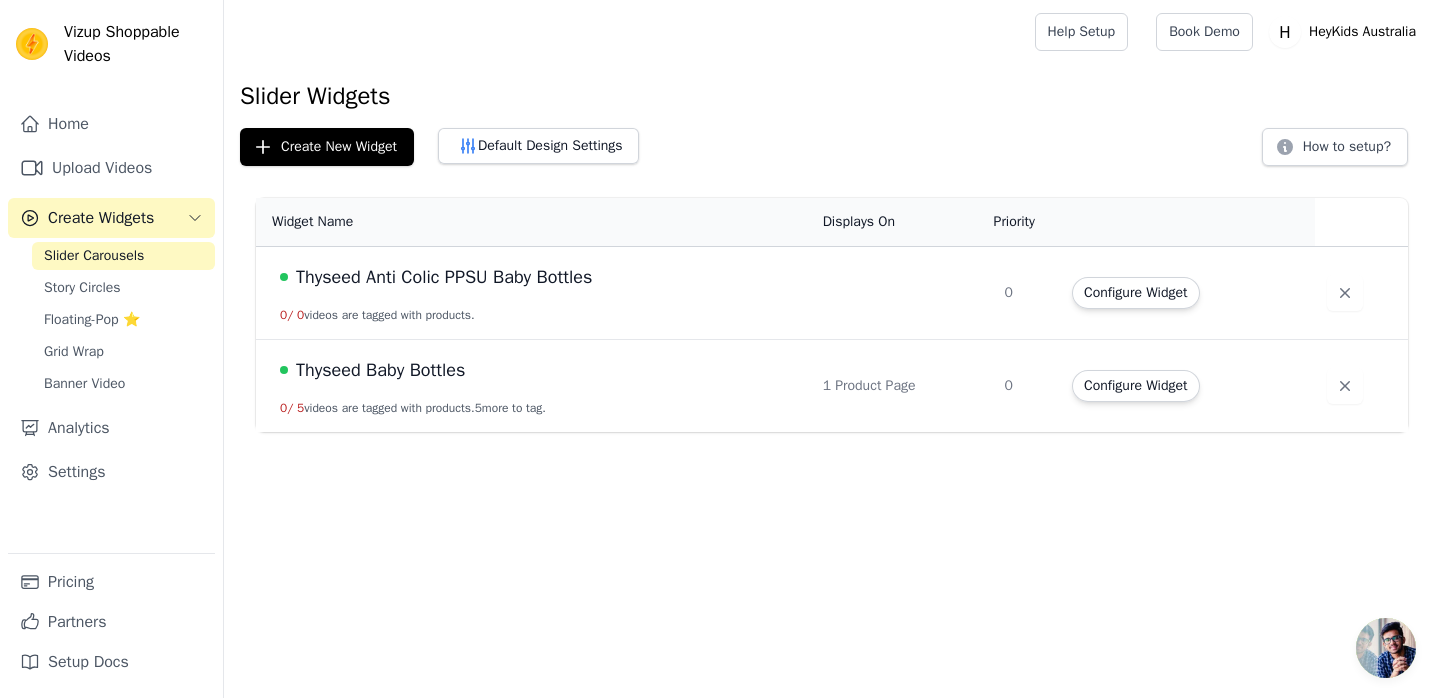 click on "Thyseed Anti Colic PPSU Baby Bottles" at bounding box center [444, 277] 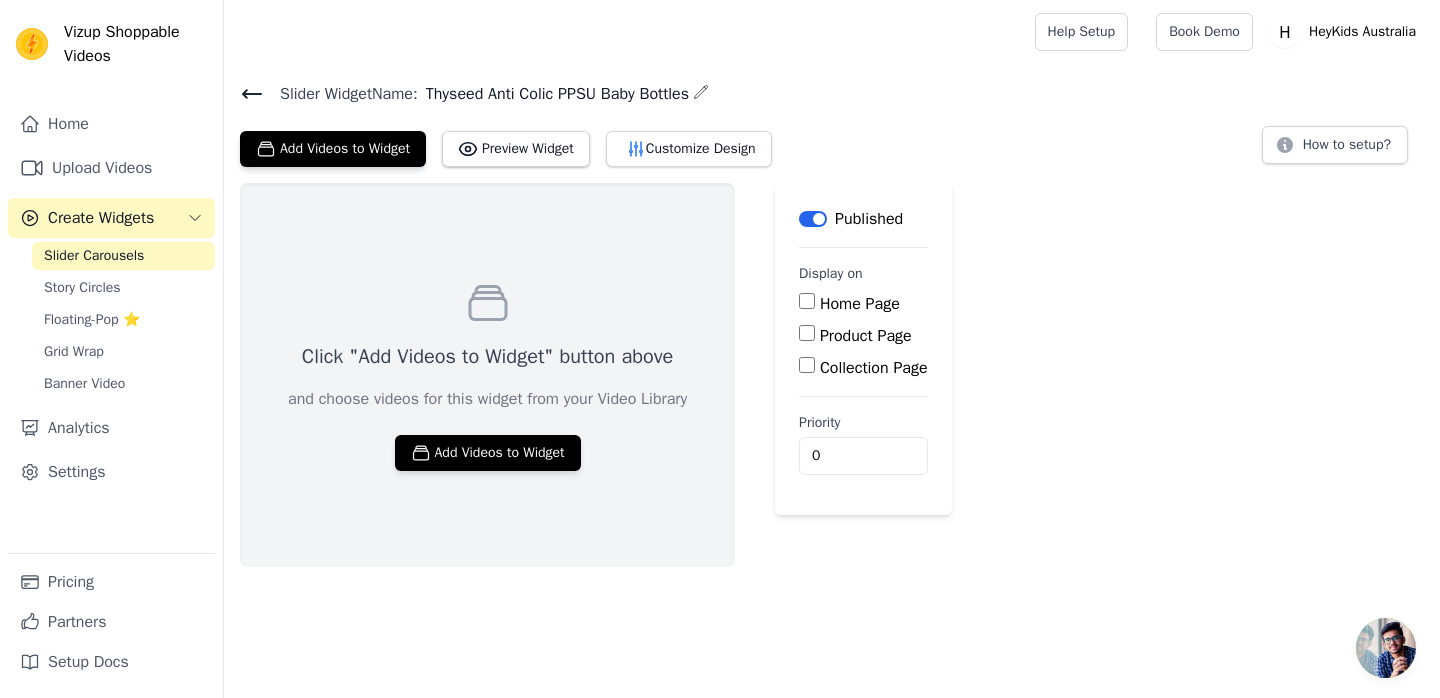 click 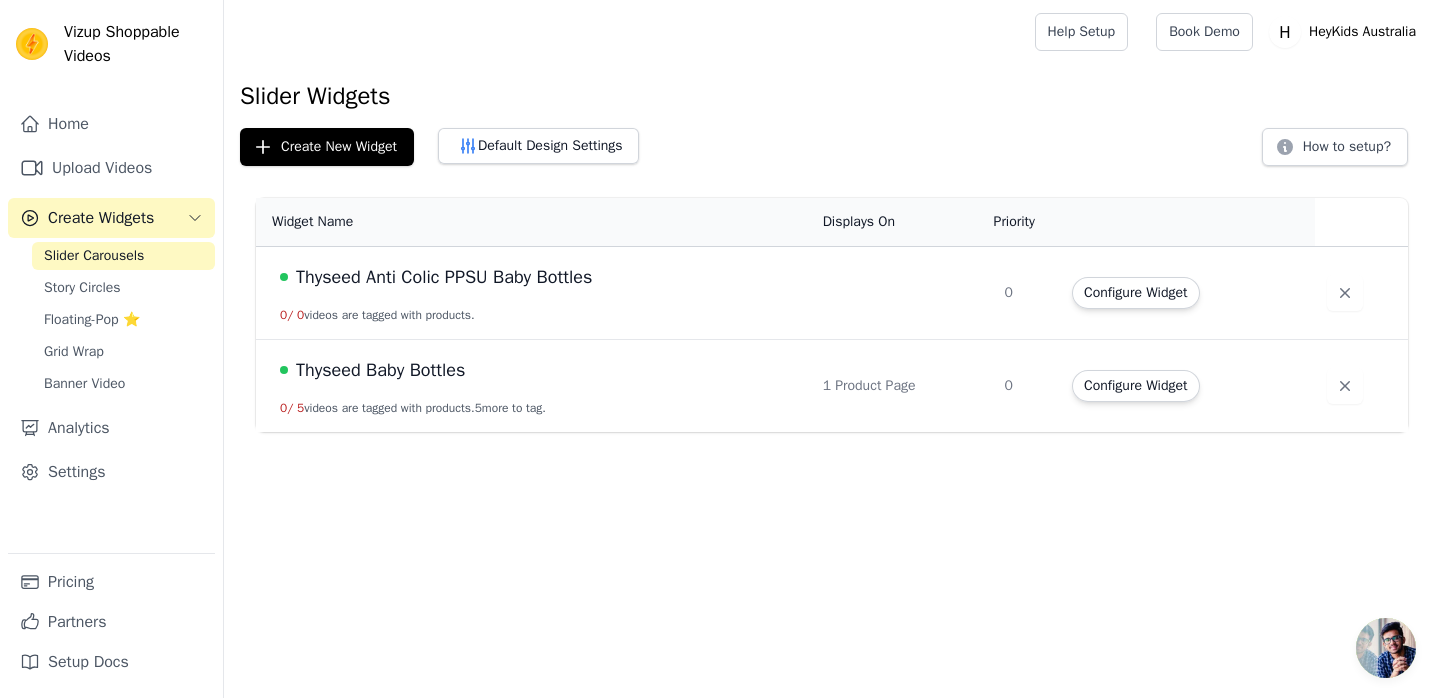 click on "Thyseed Baby Bottles" at bounding box center (380, 370) 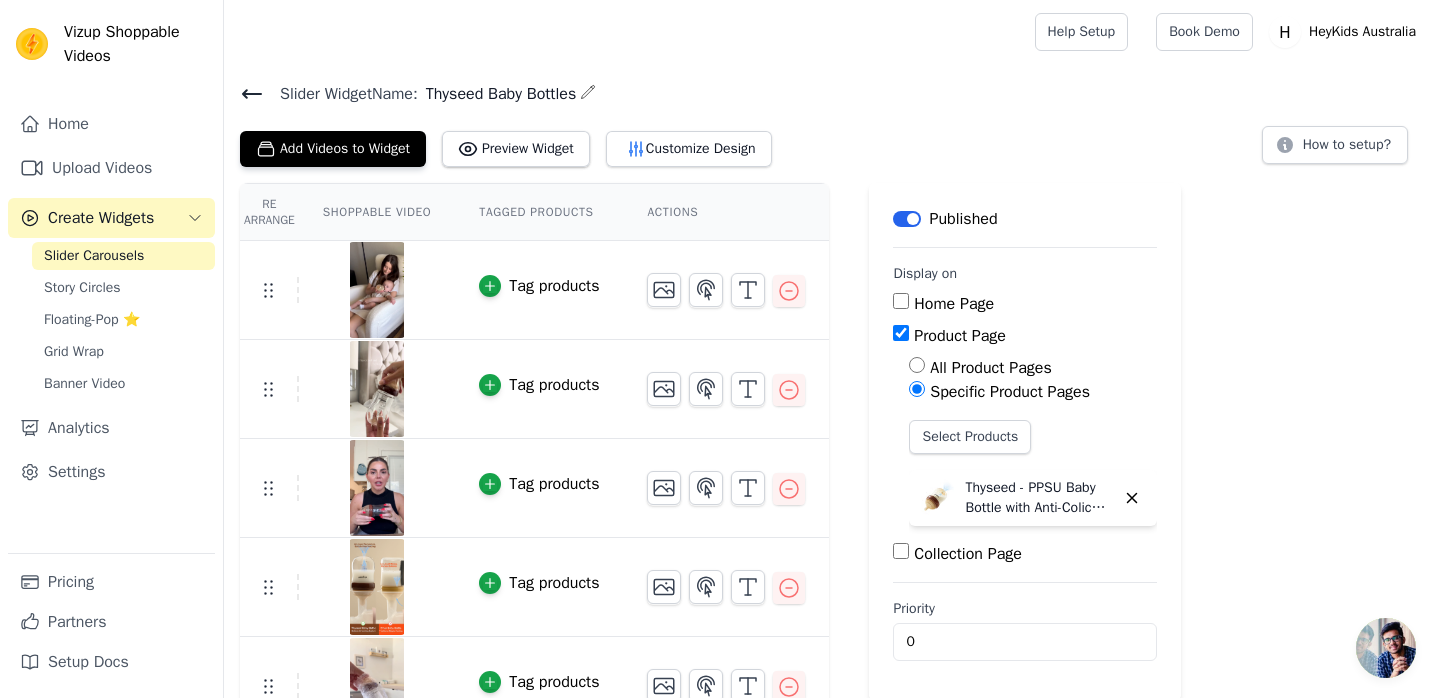click 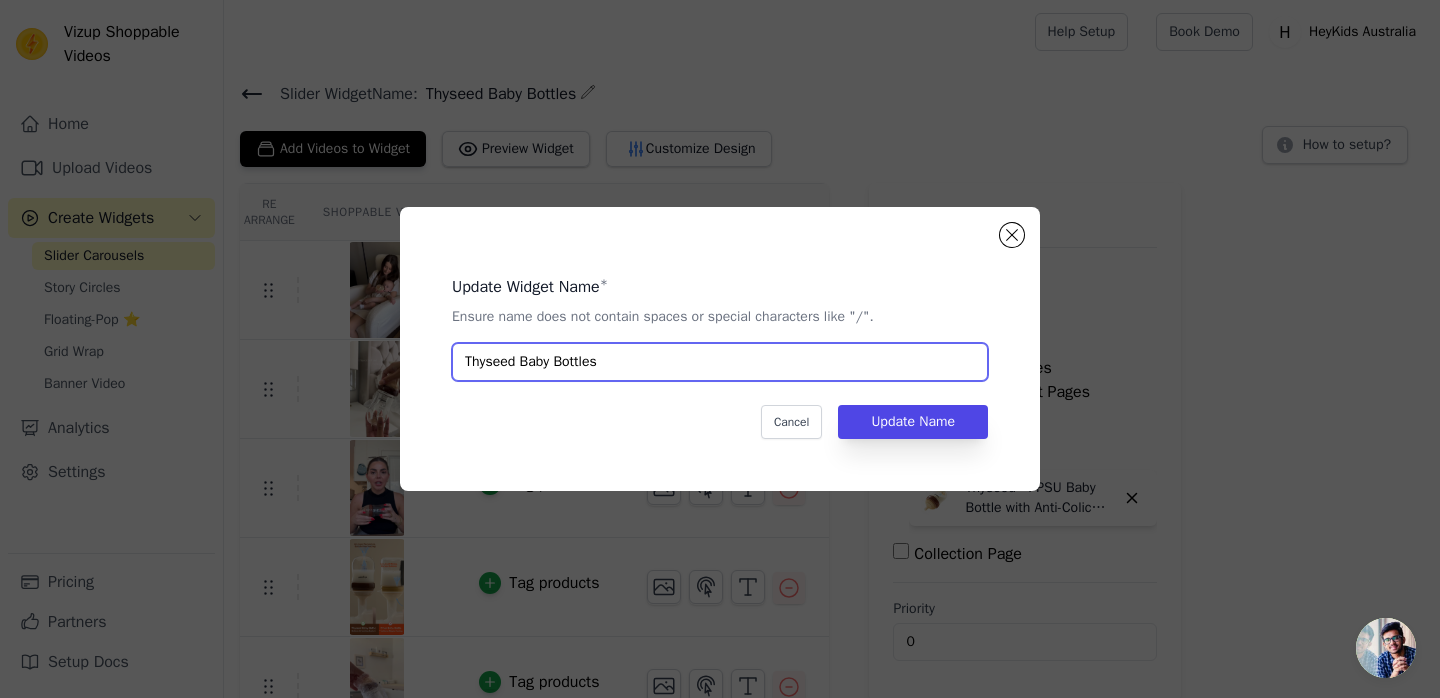 click on "Thyseed Baby Bottles" at bounding box center (720, 362) 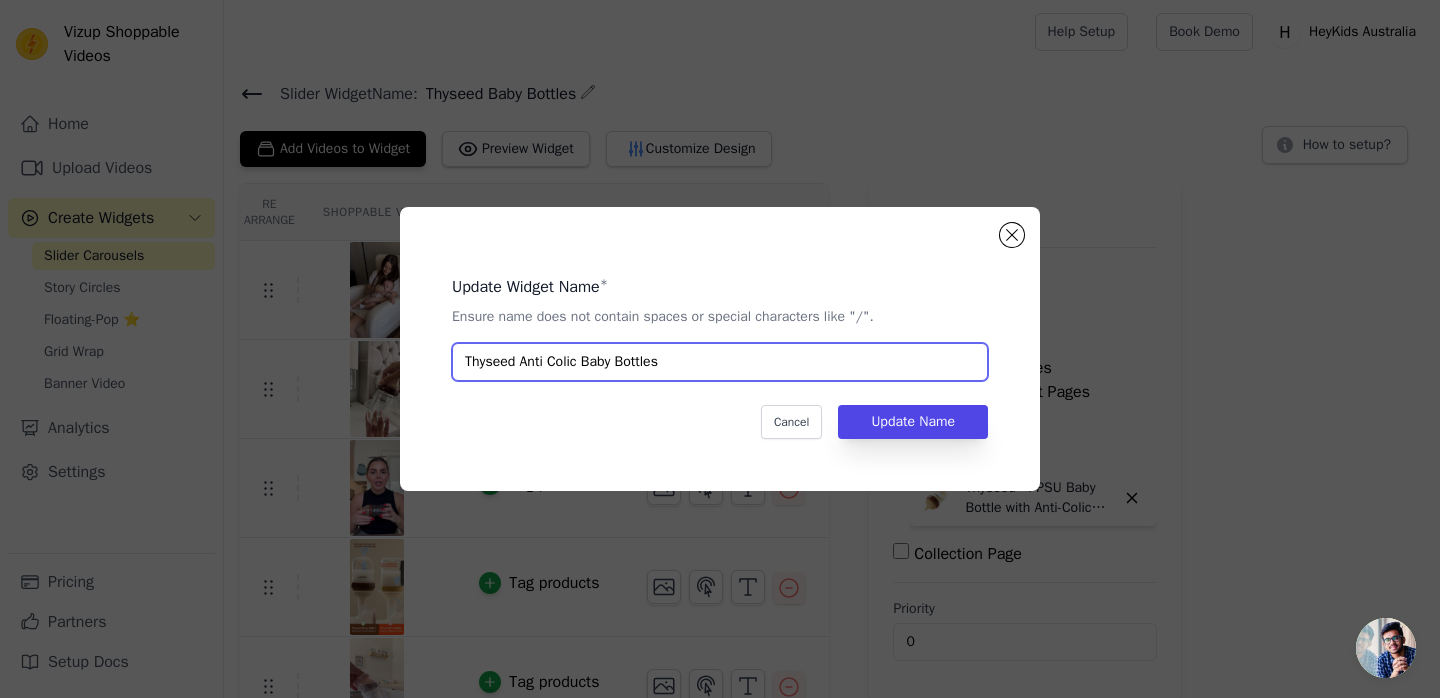 type on "Thyseed Anti Colic Baby Bottles" 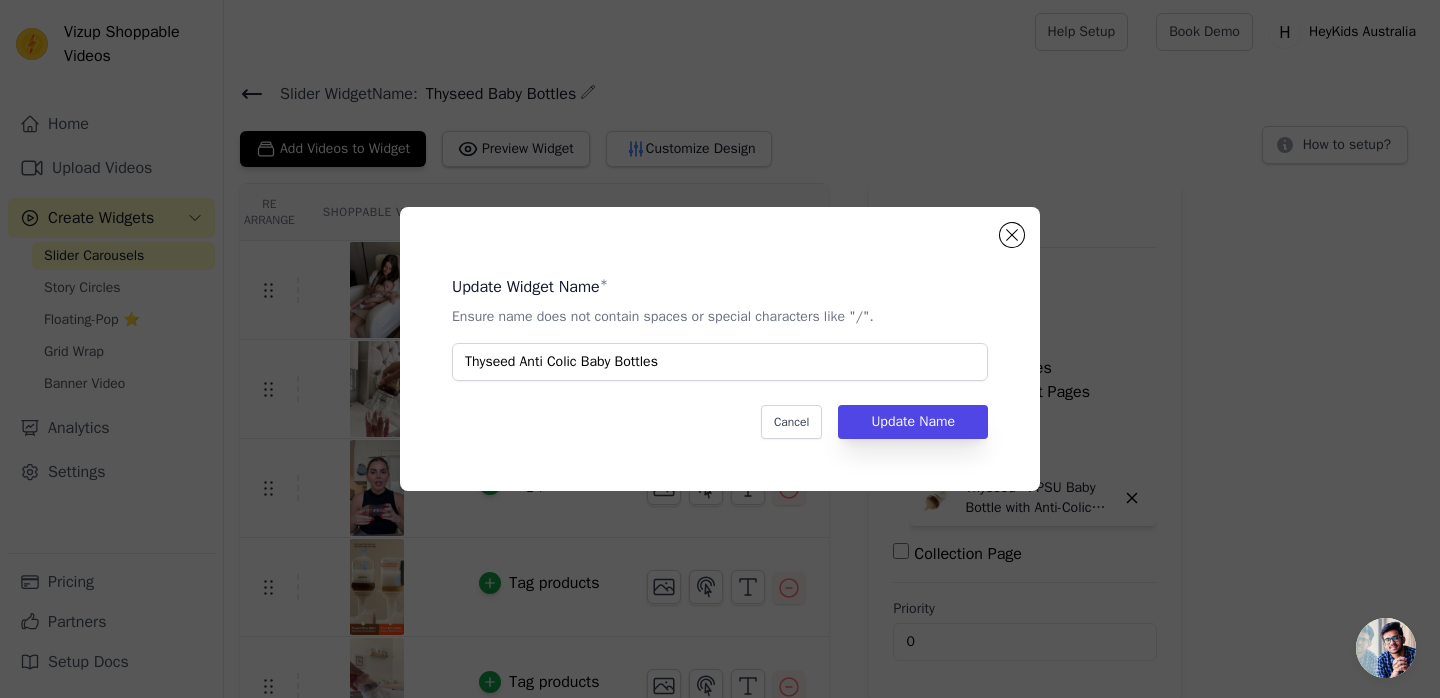 click on "Update Widget Name   *   Ensure name does not contain spaces or special characters like "/".   Thyseed Anti Colic Baby Bottles   Cancel   Update Name" at bounding box center (720, 349) 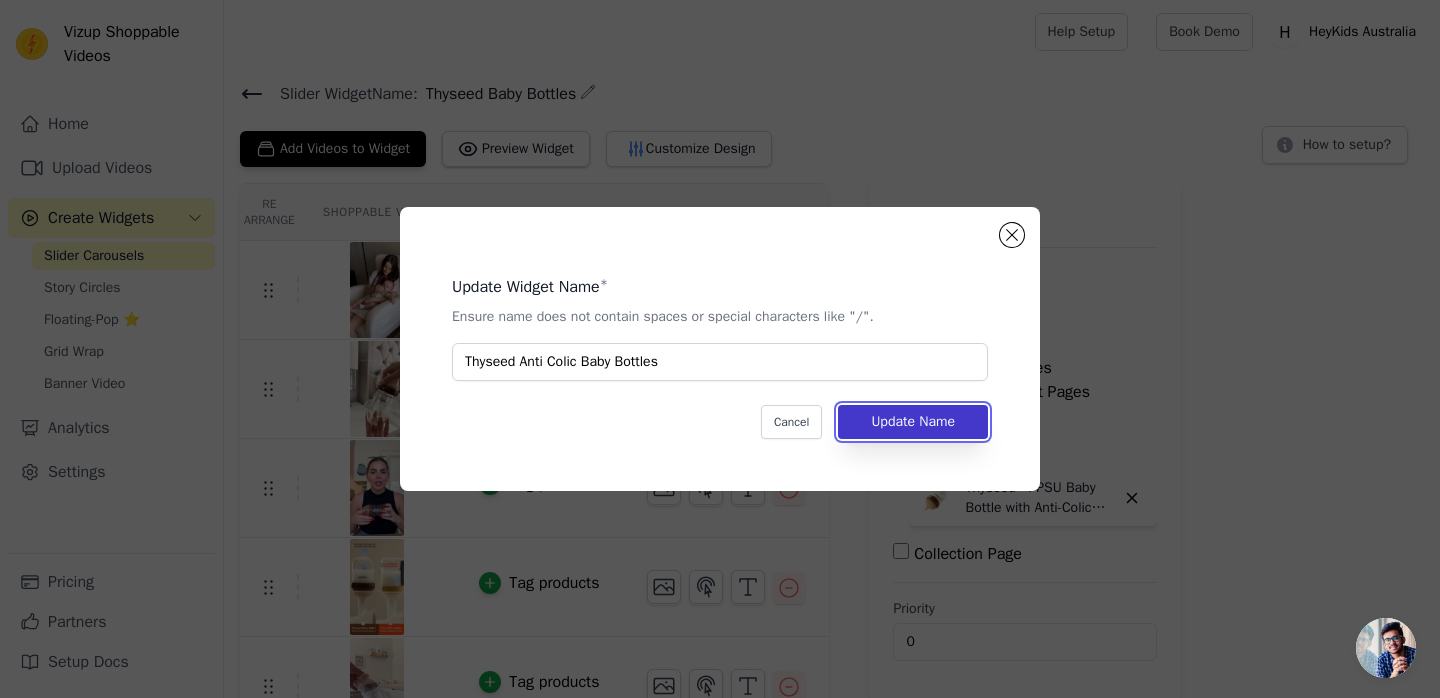click on "Update Name" at bounding box center [913, 422] 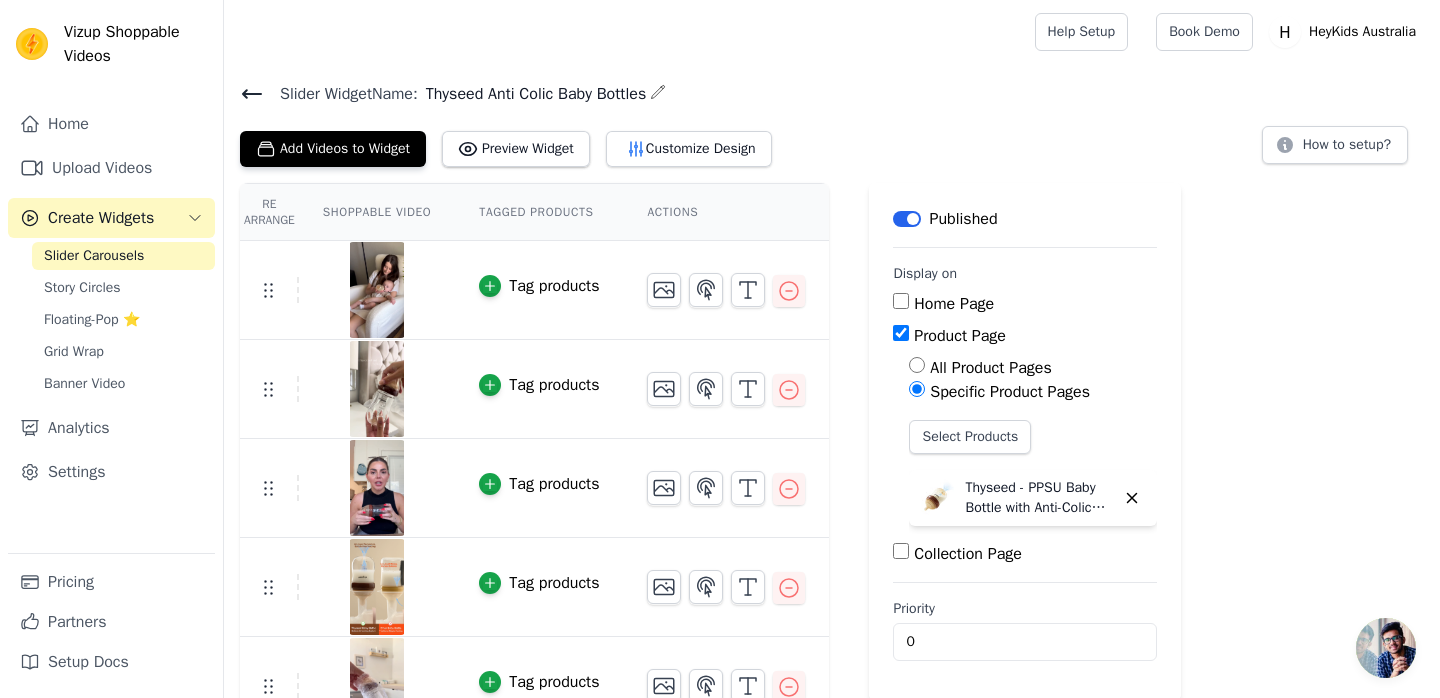 click 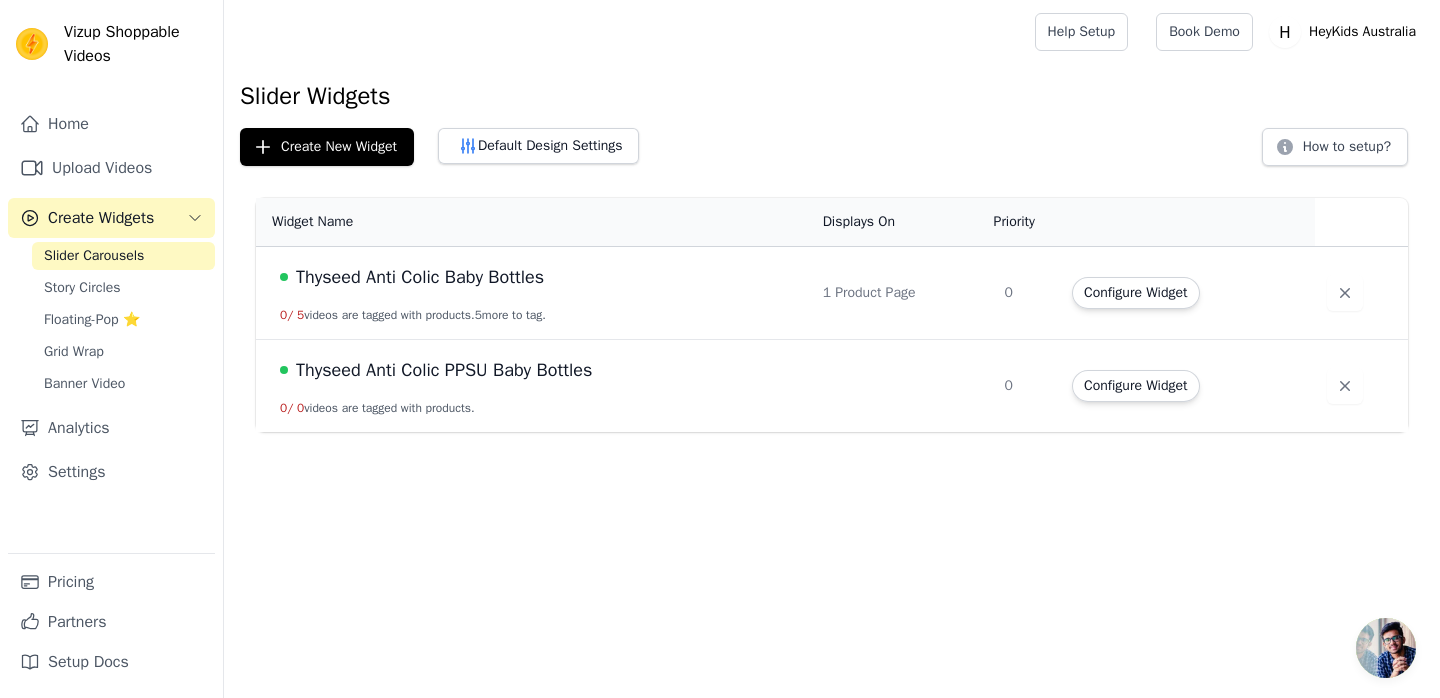 click on "Thyseed Anti Colic PPSU Baby Bottles" at bounding box center [444, 370] 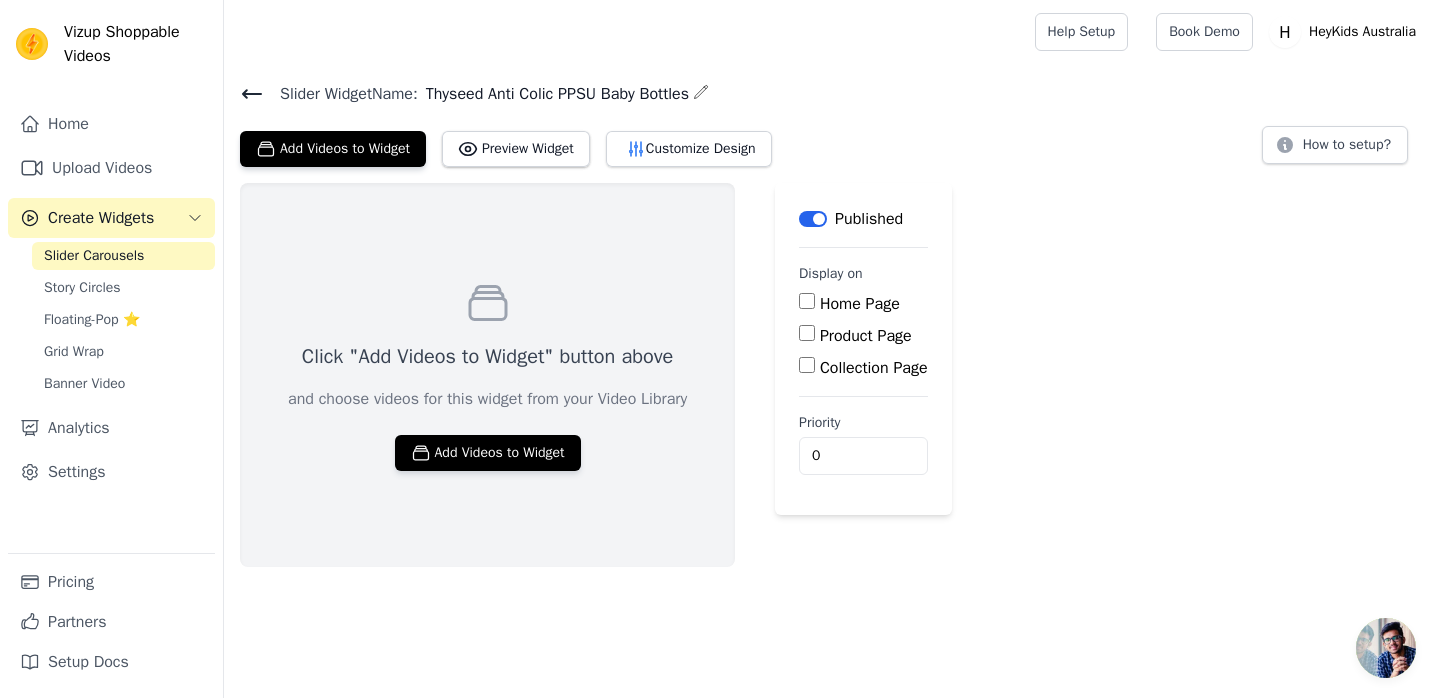 click 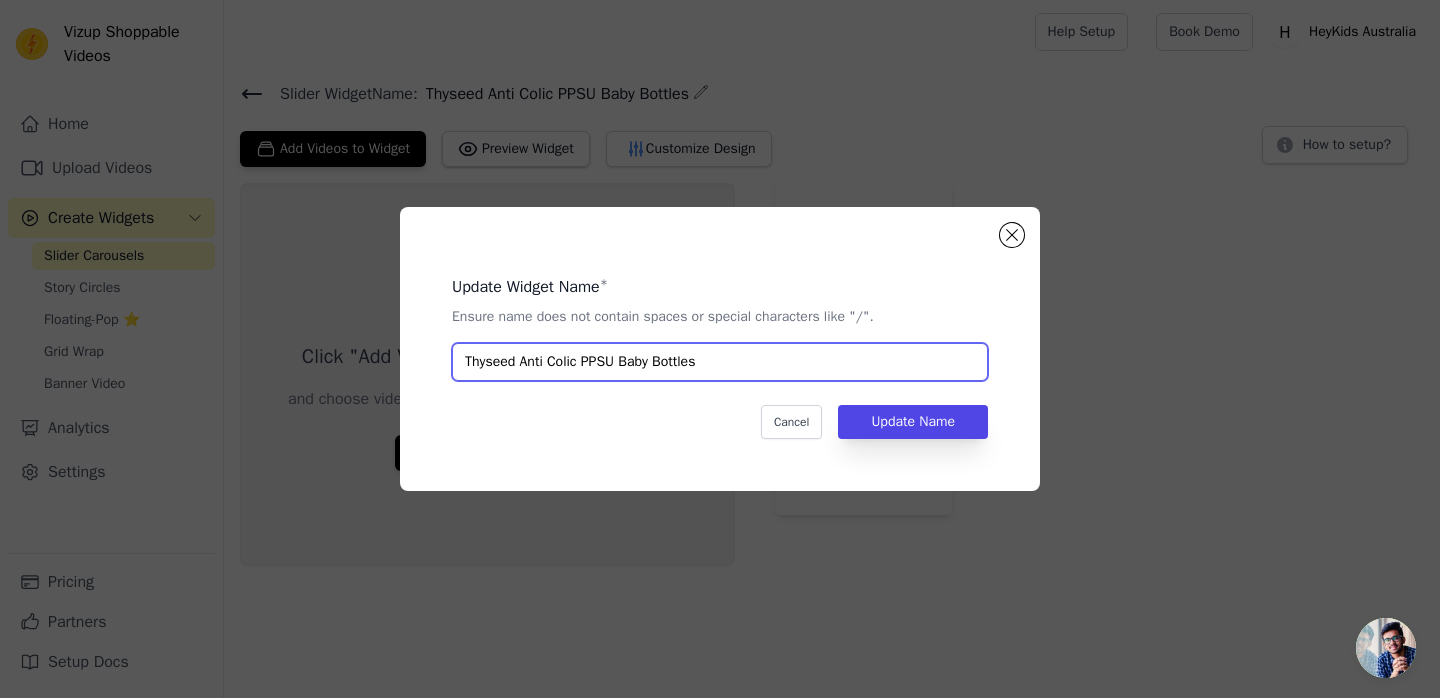 drag, startPoint x: 526, startPoint y: 360, endPoint x: 880, endPoint y: 360, distance: 354 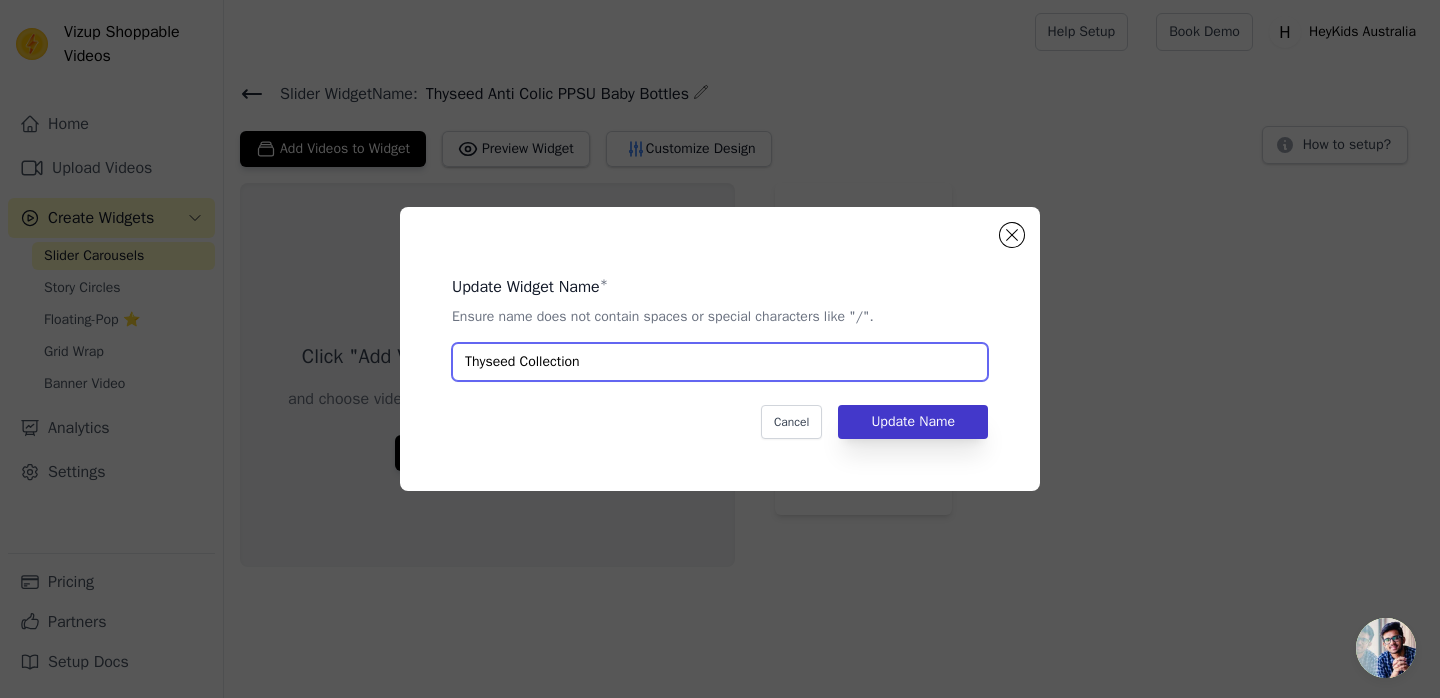 type on "Thyseed Collection" 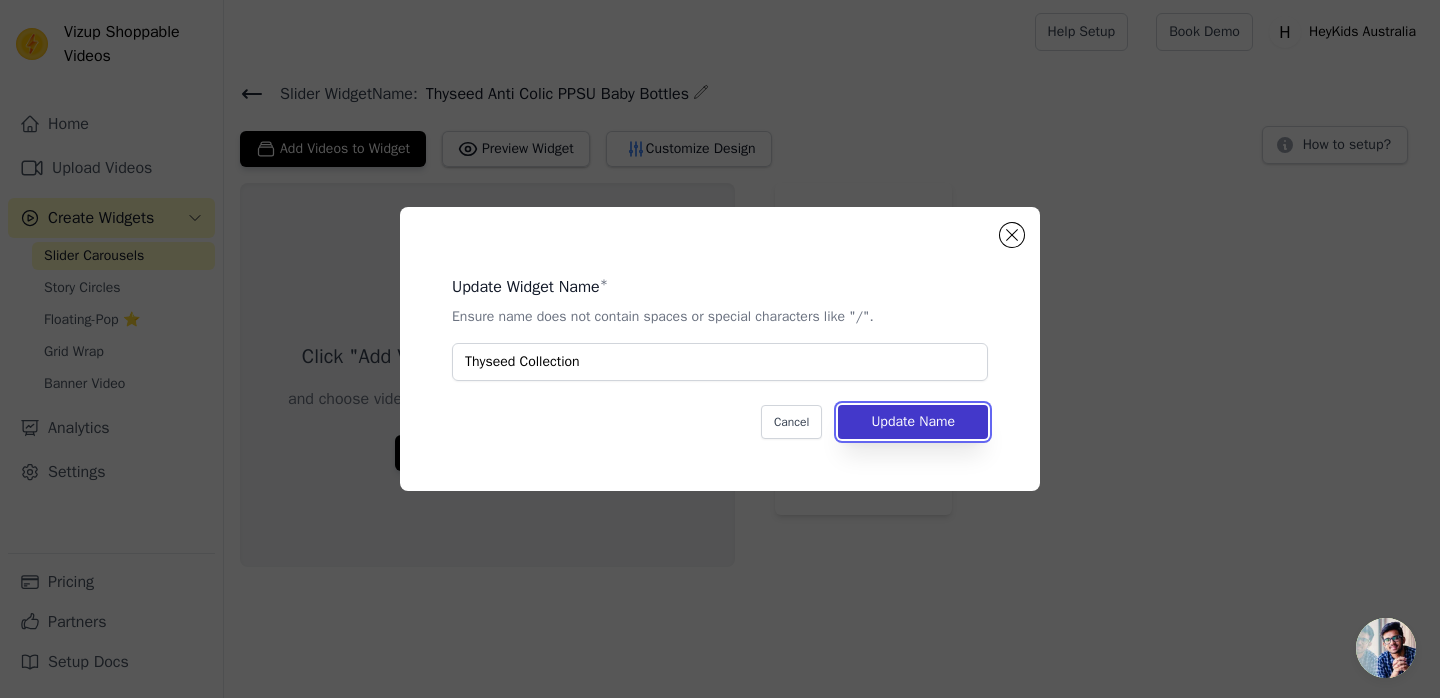 click on "Update Name" at bounding box center [913, 422] 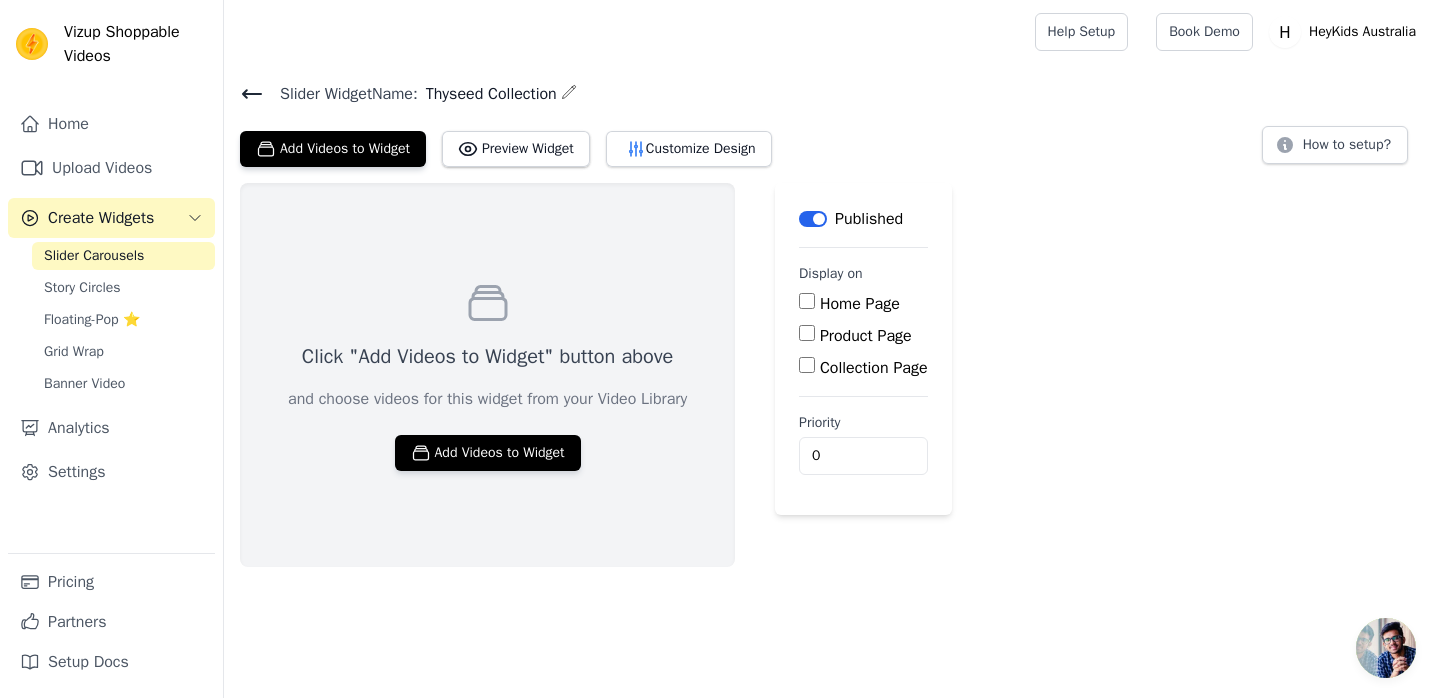 click 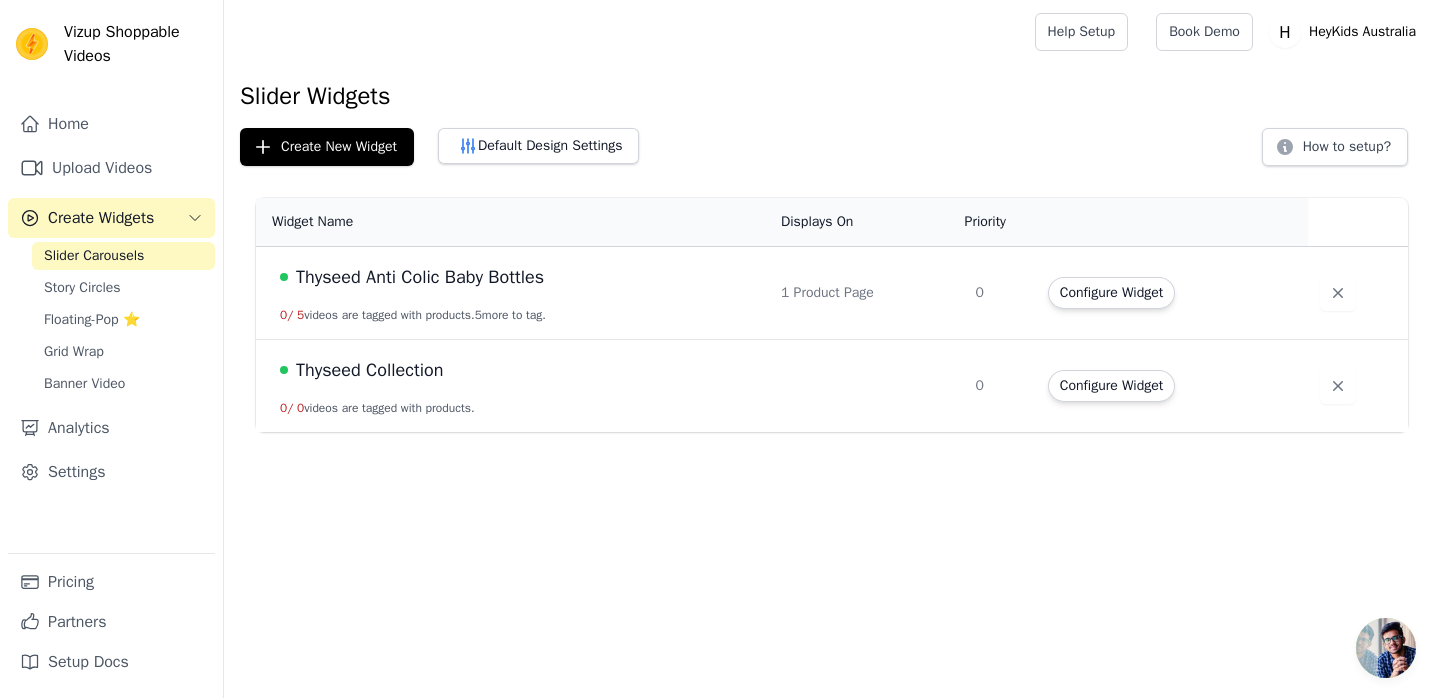 click on "Thyseed Collection" at bounding box center (369, 370) 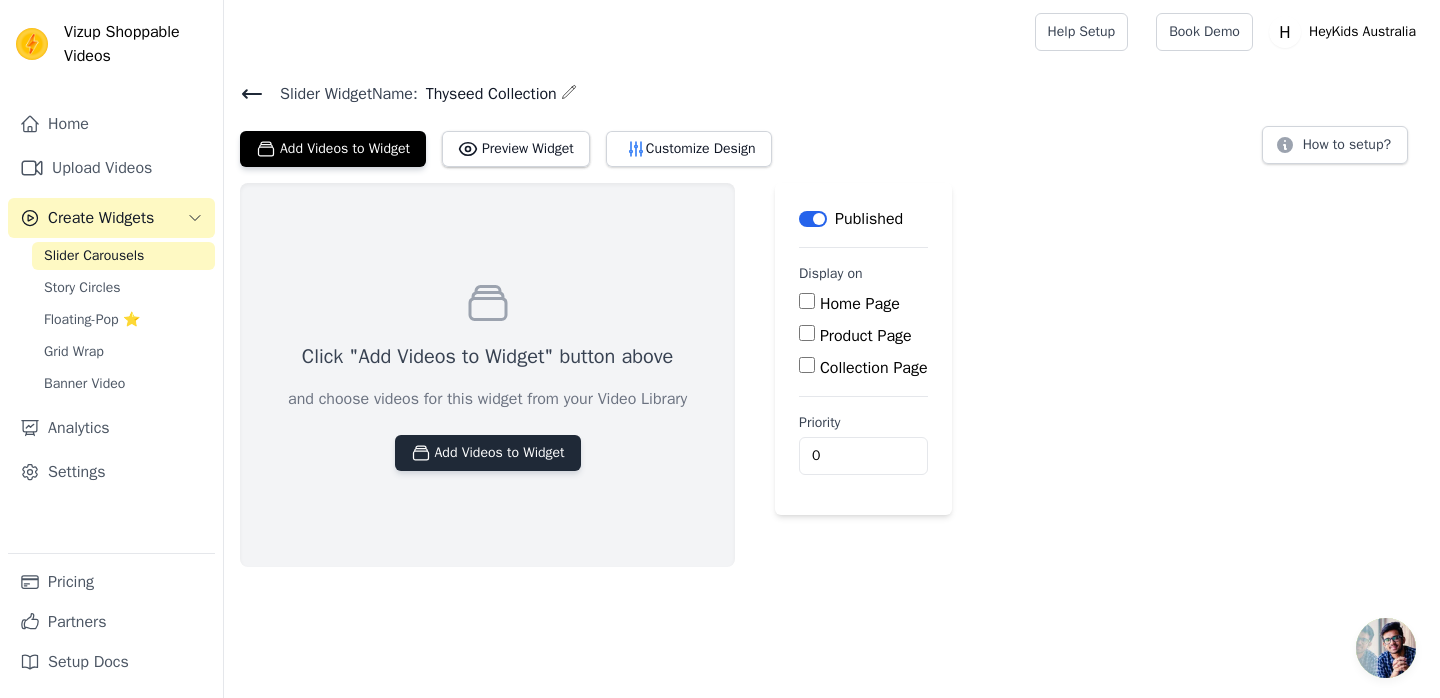 click on "Add Videos to Widget" at bounding box center [488, 453] 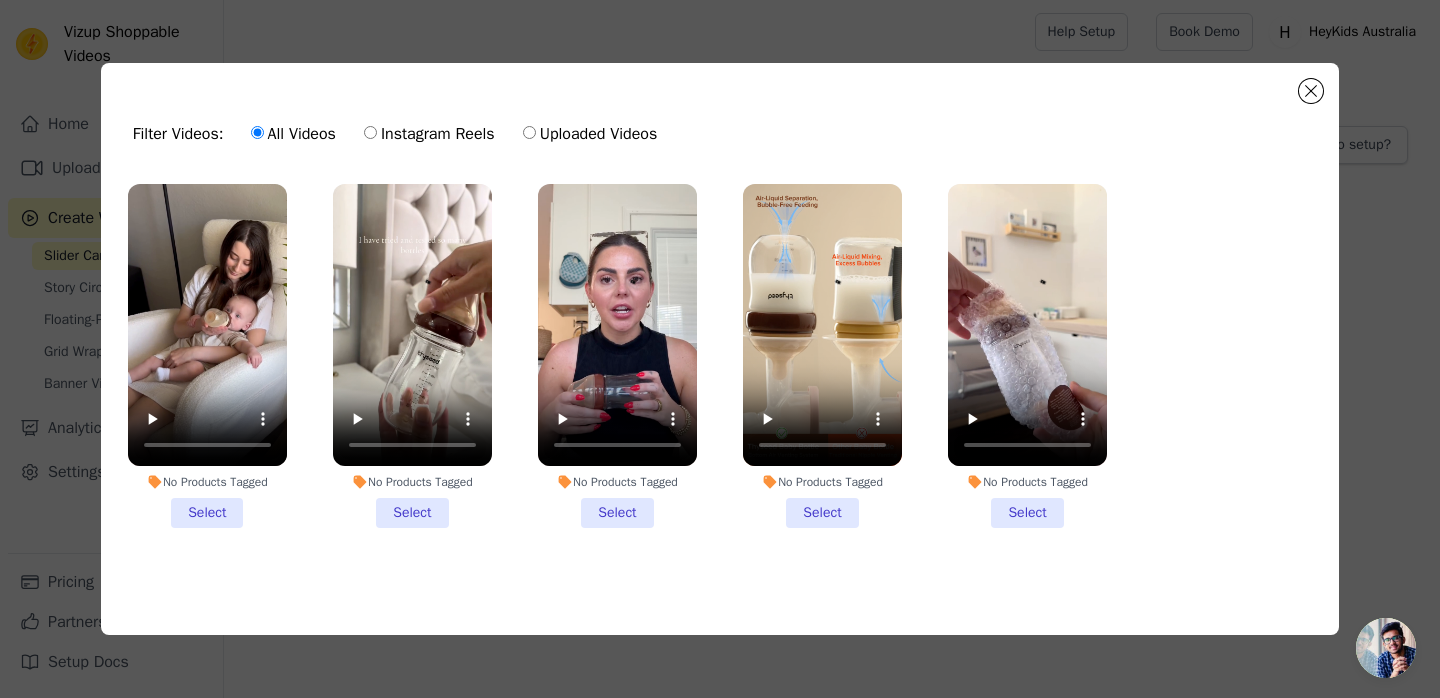 click on "Uploaded Videos" at bounding box center [590, 134] 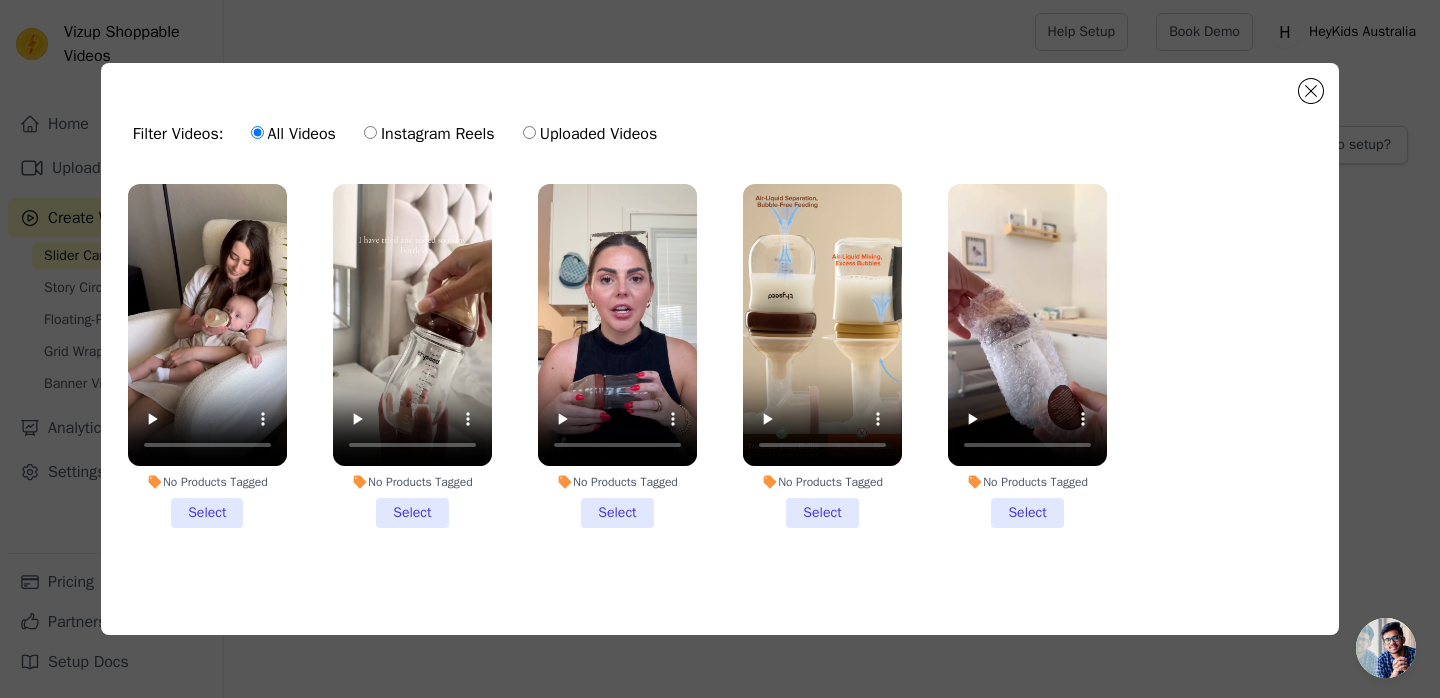 click on "Uploaded Videos" at bounding box center (529, 132) 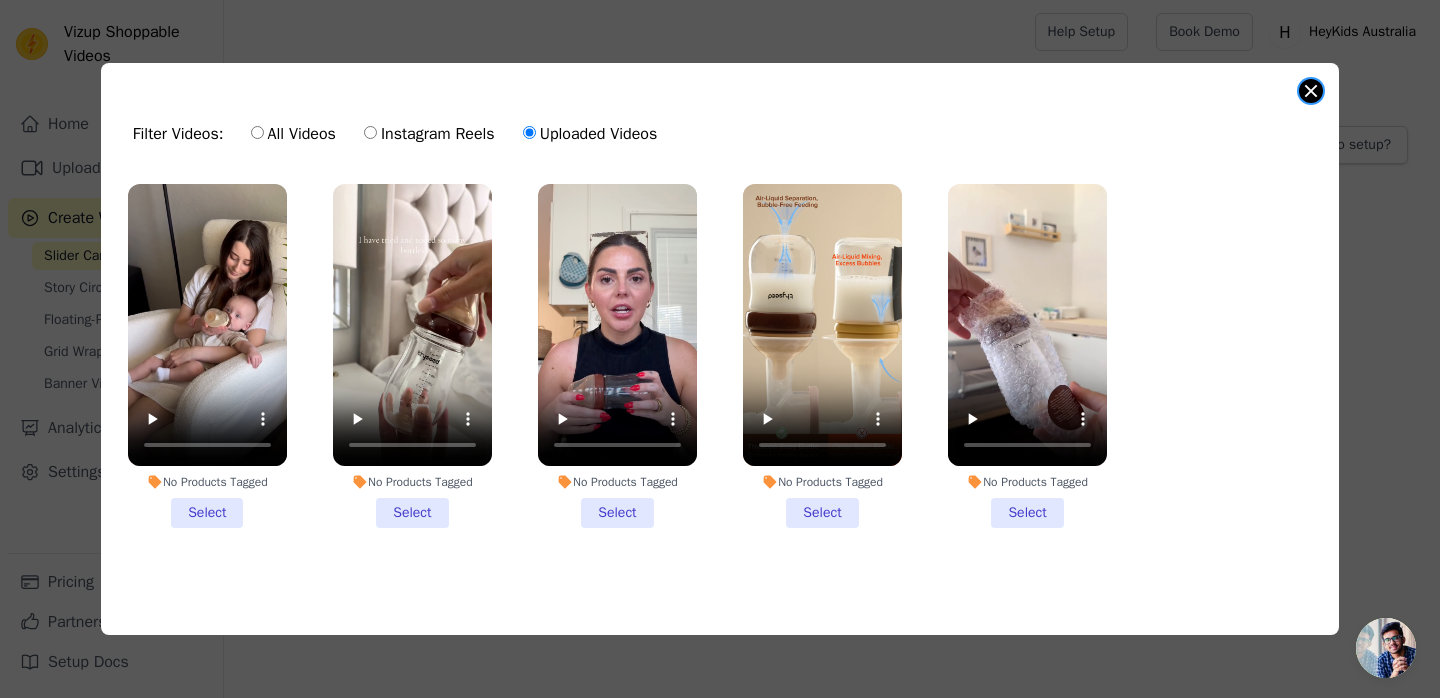 click at bounding box center (1311, 91) 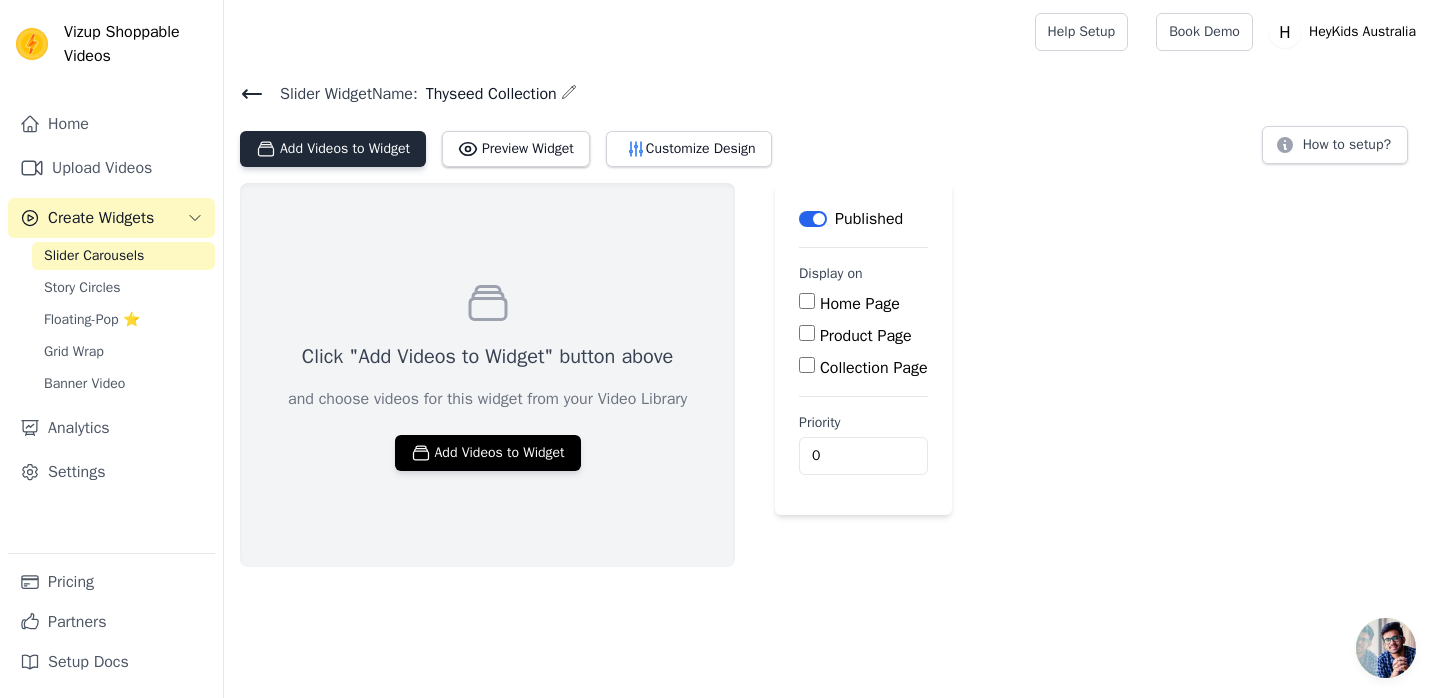 click on "Add Videos to Widget" at bounding box center [333, 149] 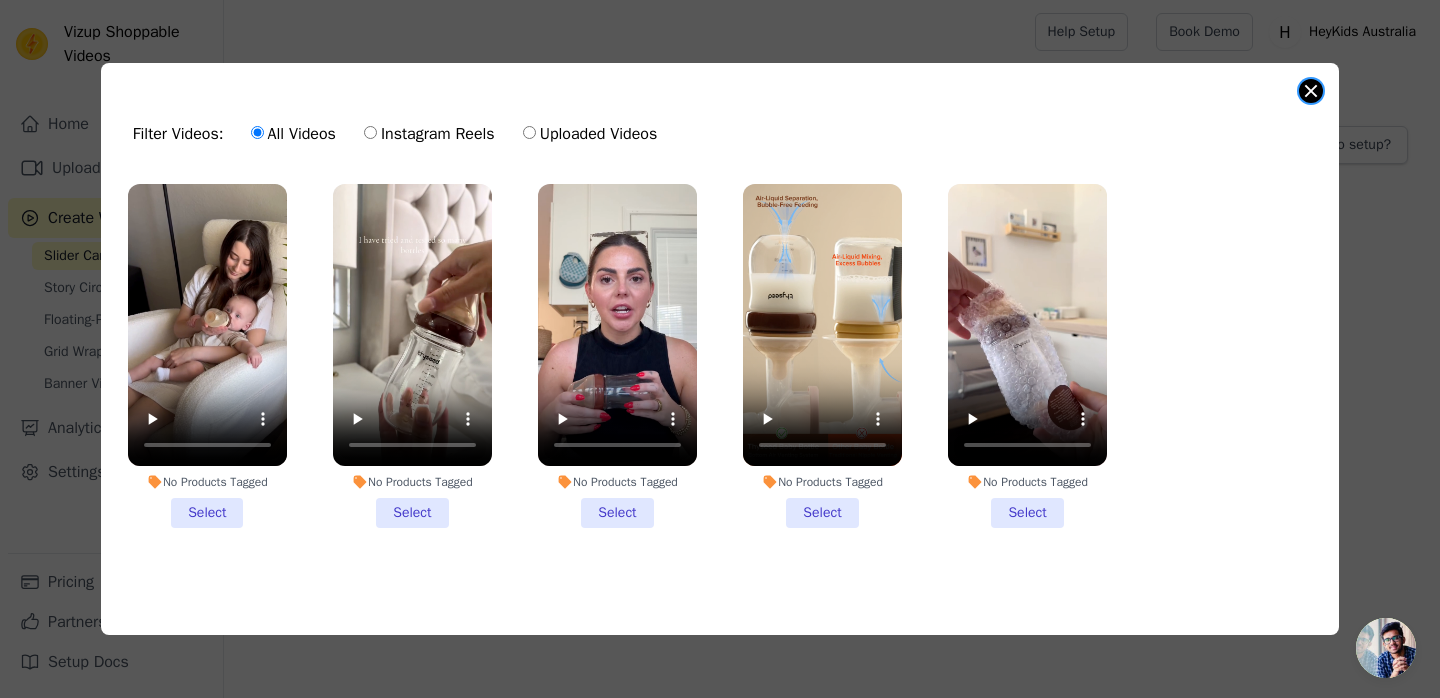 click at bounding box center (1311, 91) 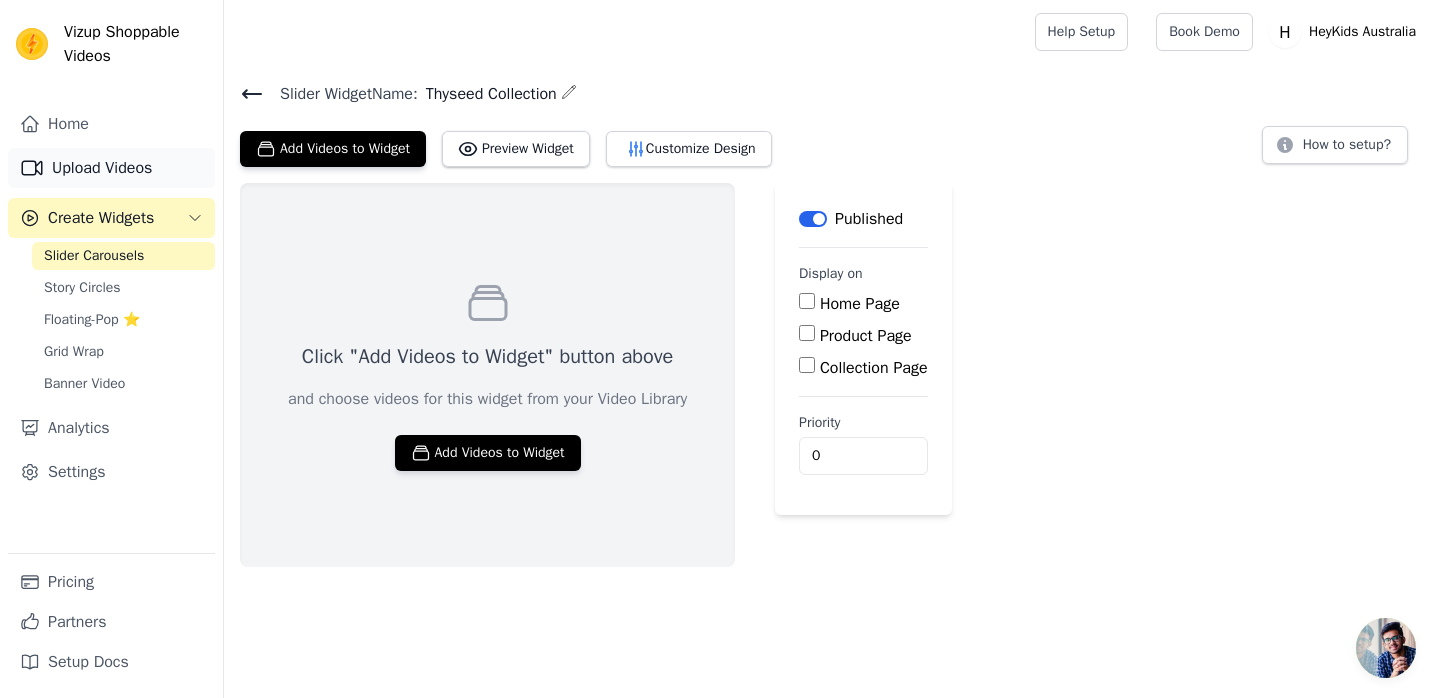 click on "Upload Videos" at bounding box center [111, 168] 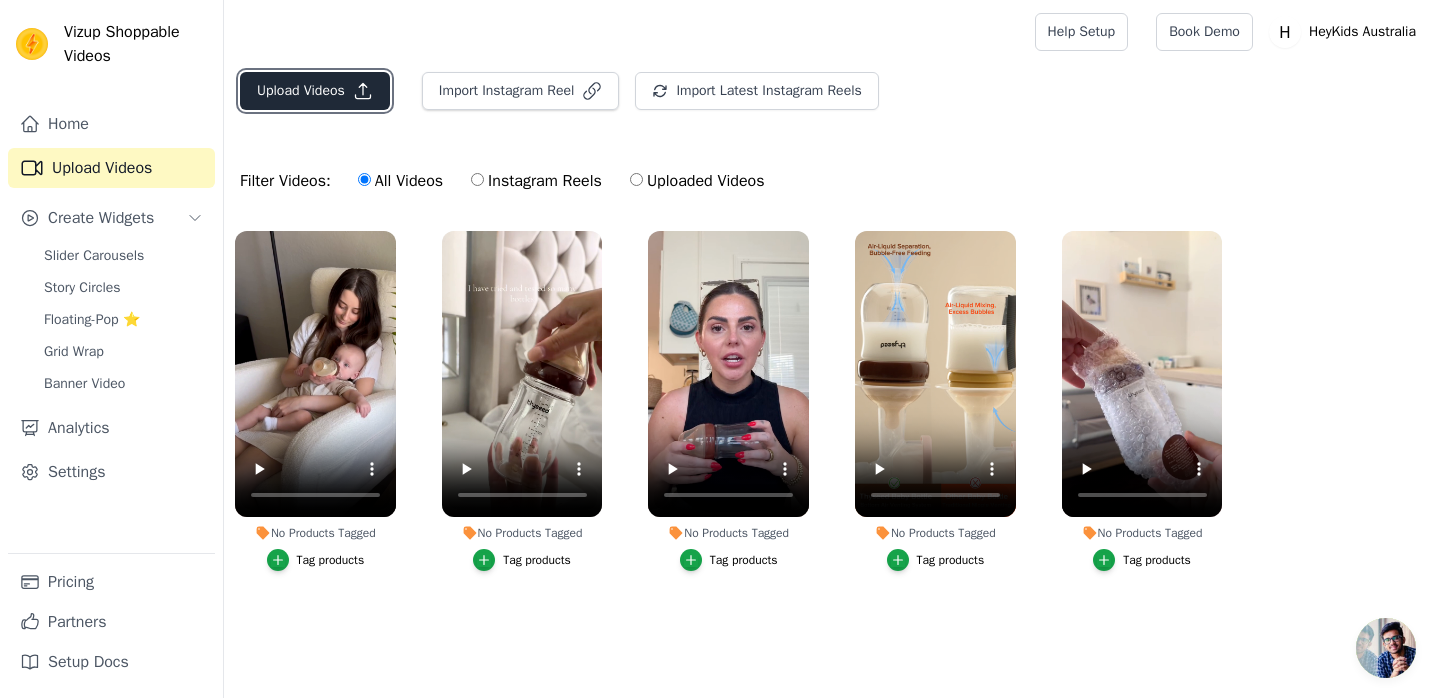 click on "Upload Videos" at bounding box center [315, 91] 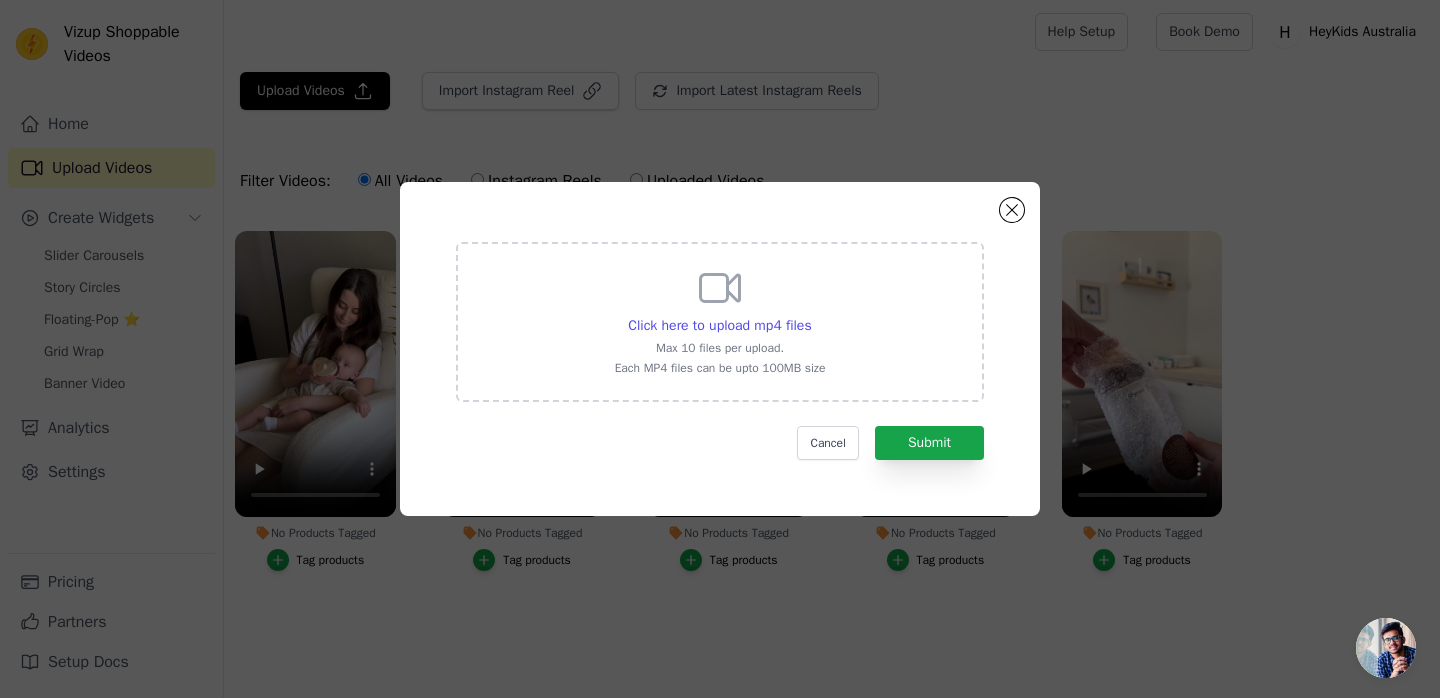 click on "Click here to upload mp4 files     Max 10 files per upload.   Each MP4 files can be upto 100MB size" at bounding box center (720, 320) 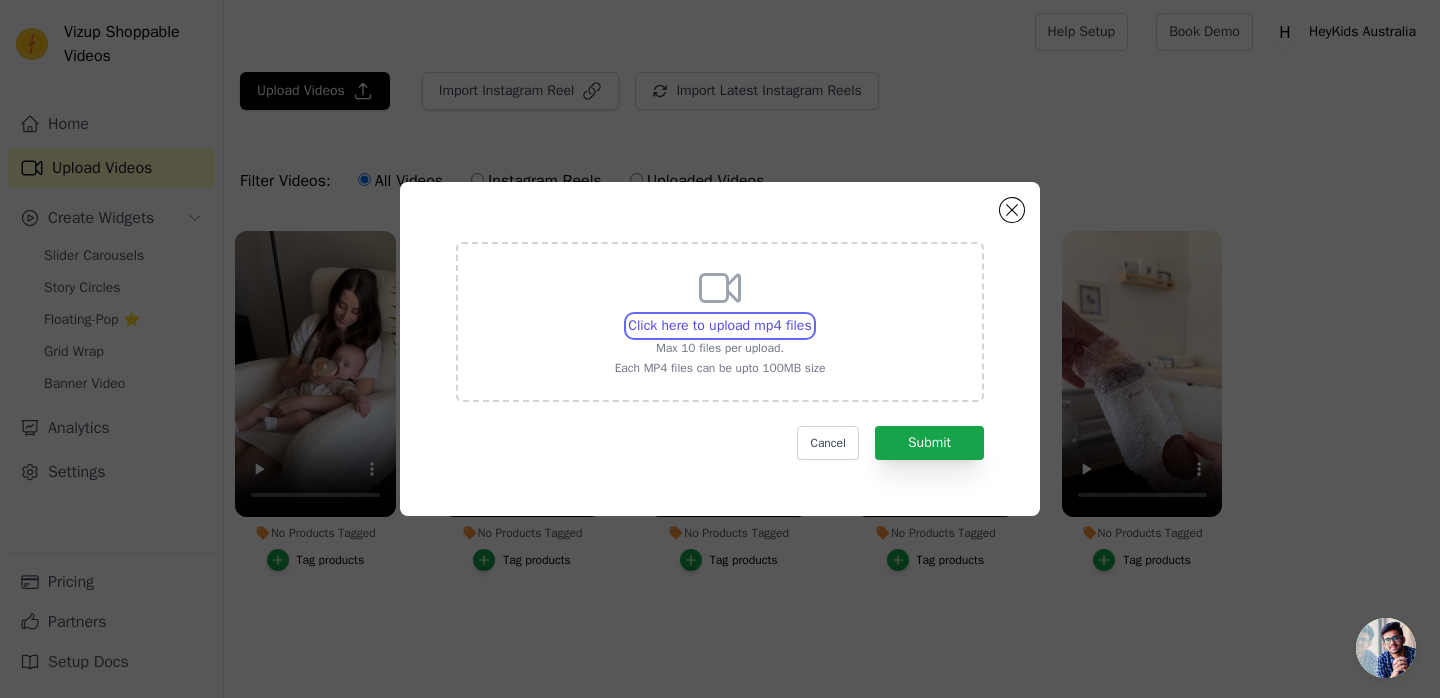 click on "Click here to upload mp4 files     Max 10 files per upload.   Each MP4 files can be upto 100MB size" at bounding box center (811, 315) 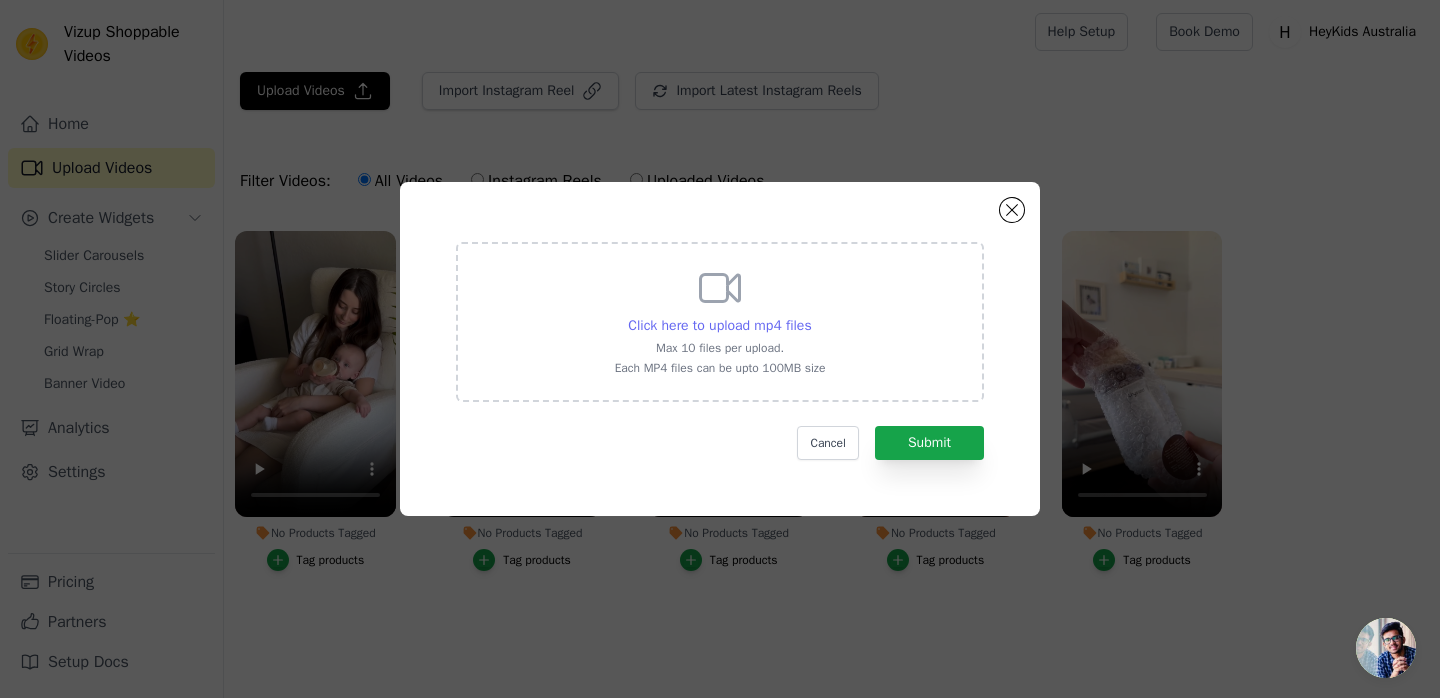 click on "Click here to upload mp4 files" at bounding box center [719, 325] 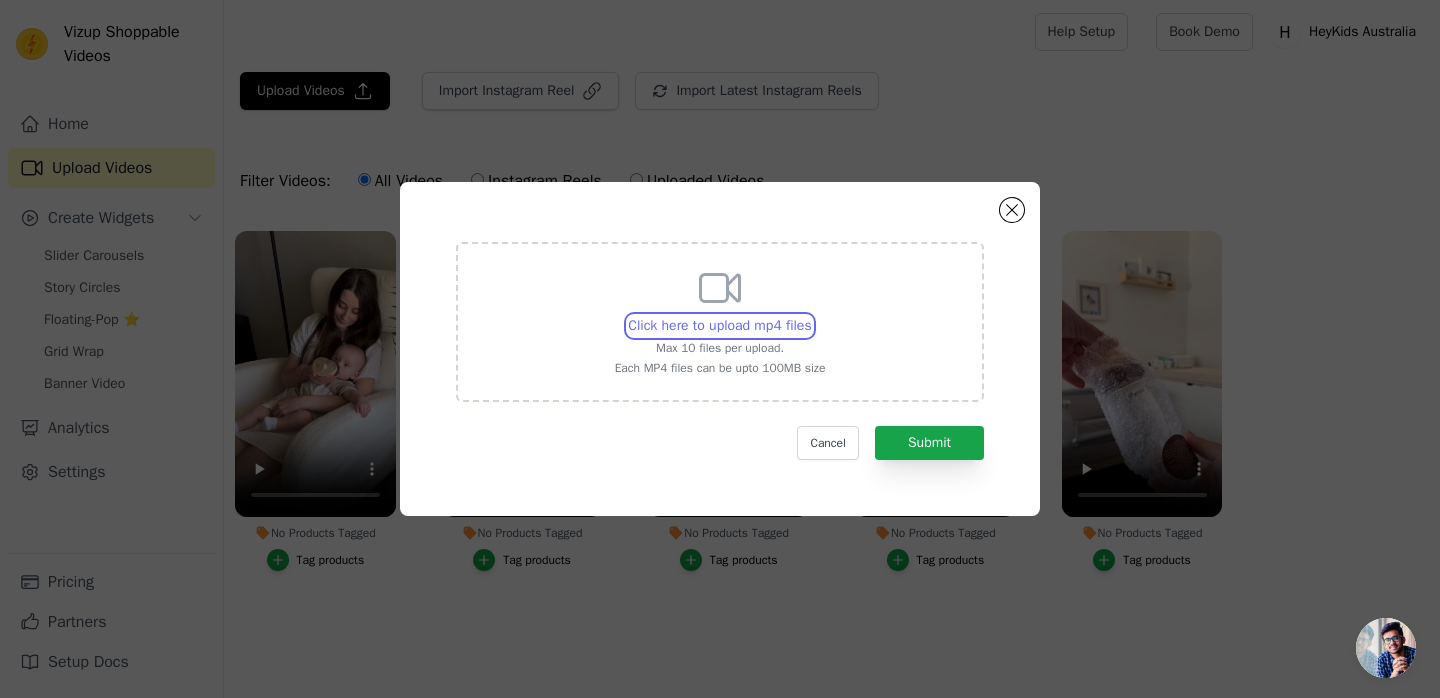 click on "Click here to upload mp4 files     Max 10 files per upload.   Each MP4 files can be upto 100MB size" at bounding box center (811, 315) 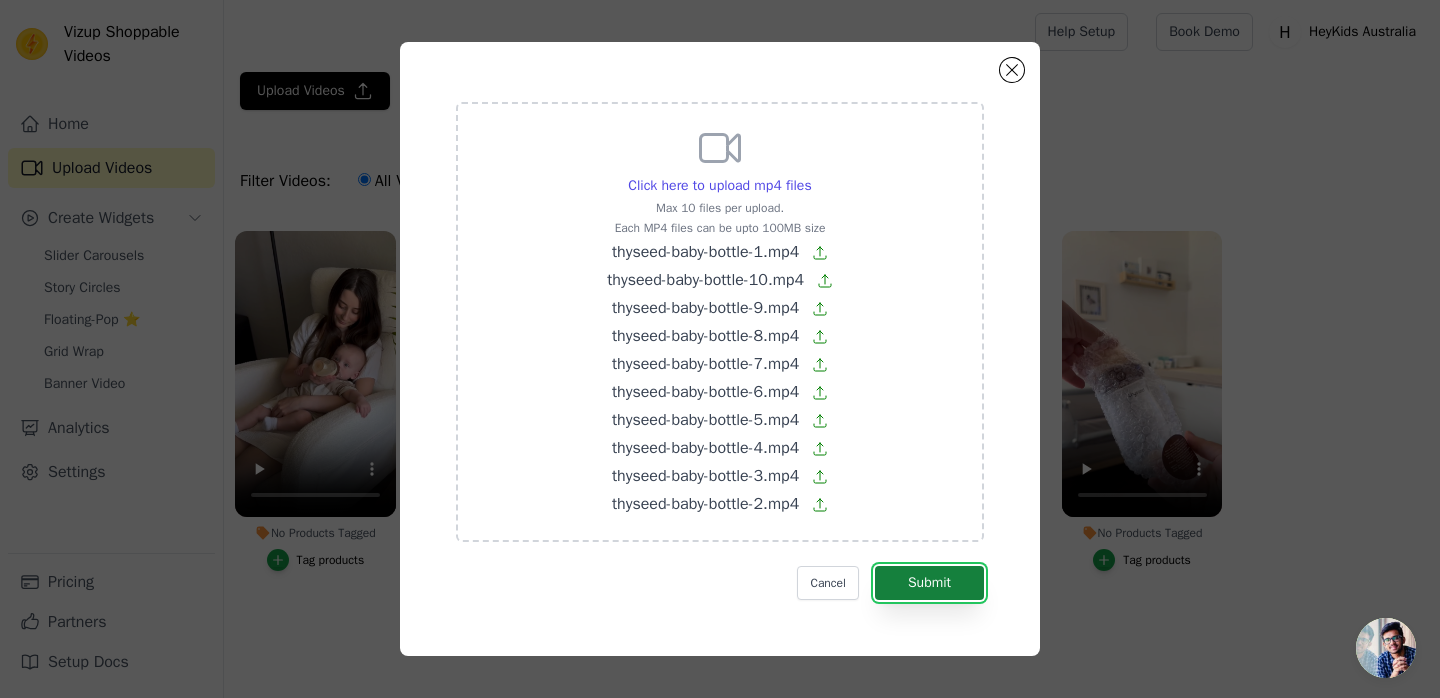 click on "Submit" at bounding box center (929, 583) 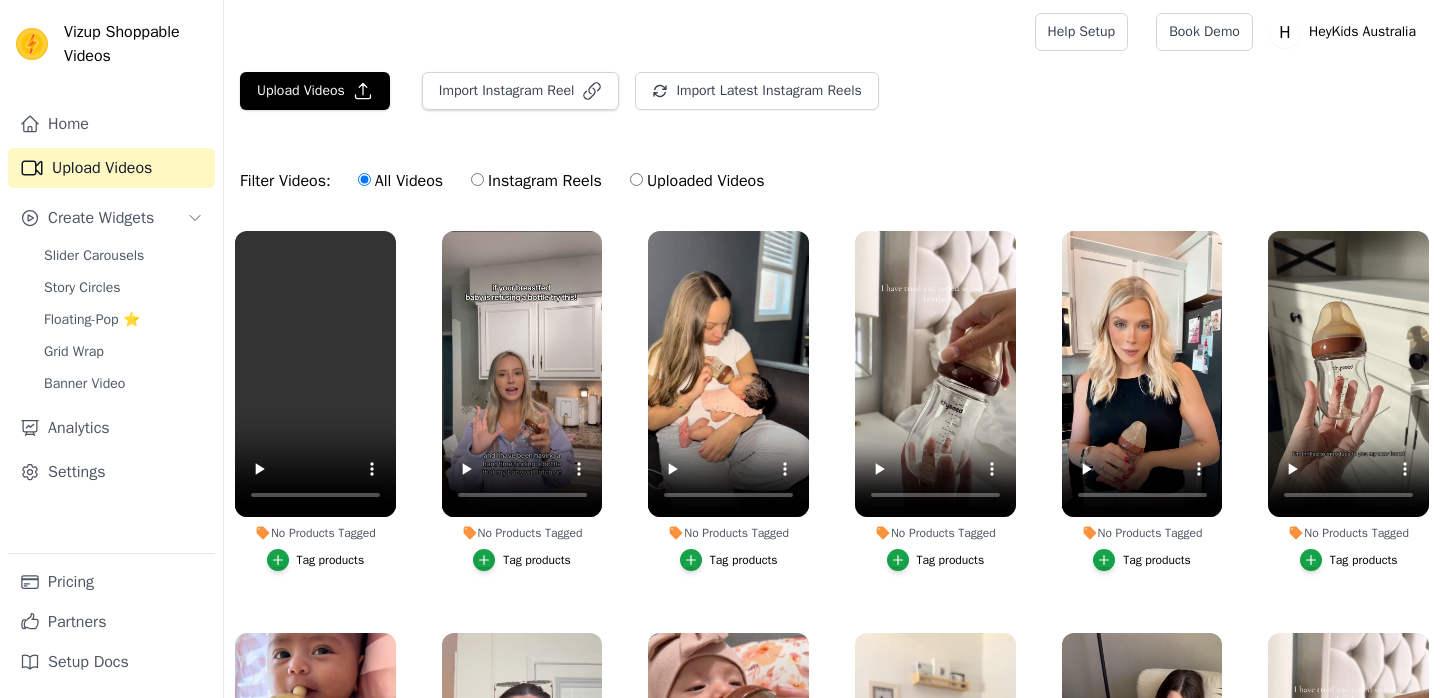 scroll, scrollTop: 0, scrollLeft: 0, axis: both 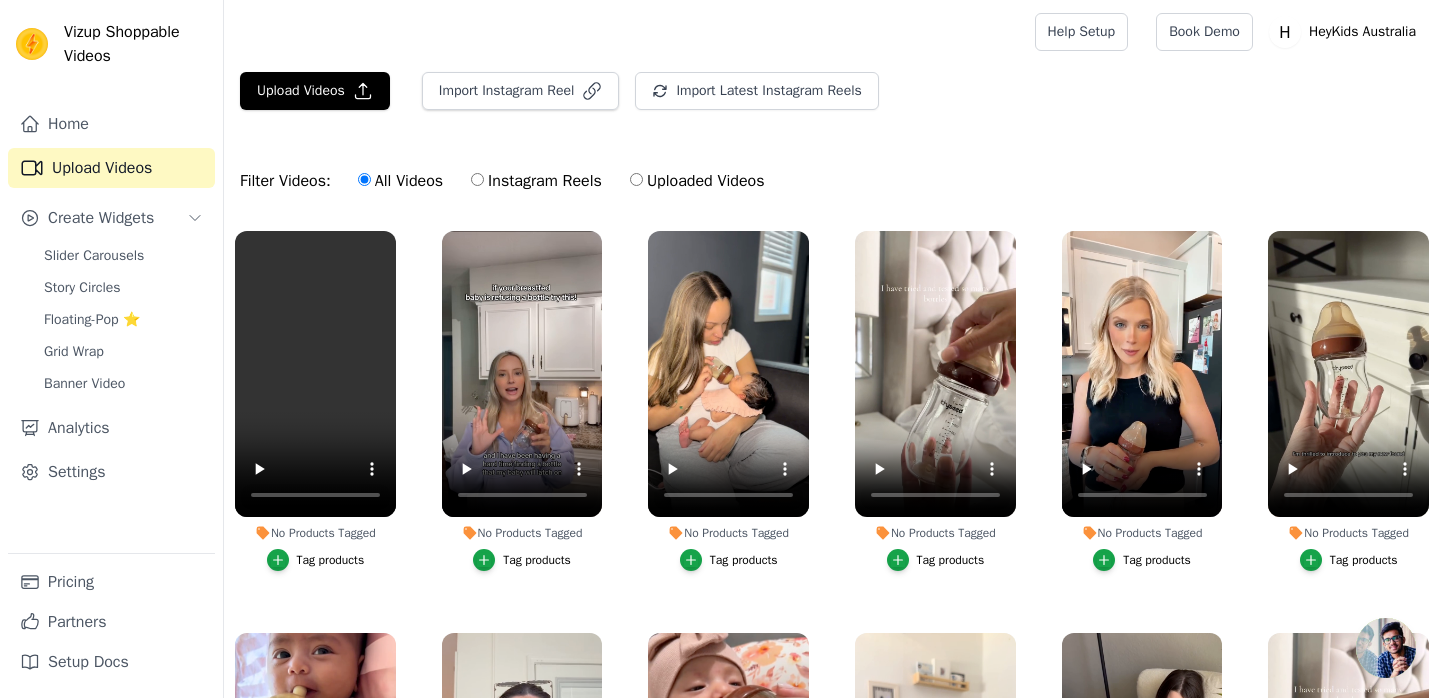 click on "Filter Videos:
All Videos
Instagram Reels
Uploaded Videos" at bounding box center (832, 181) 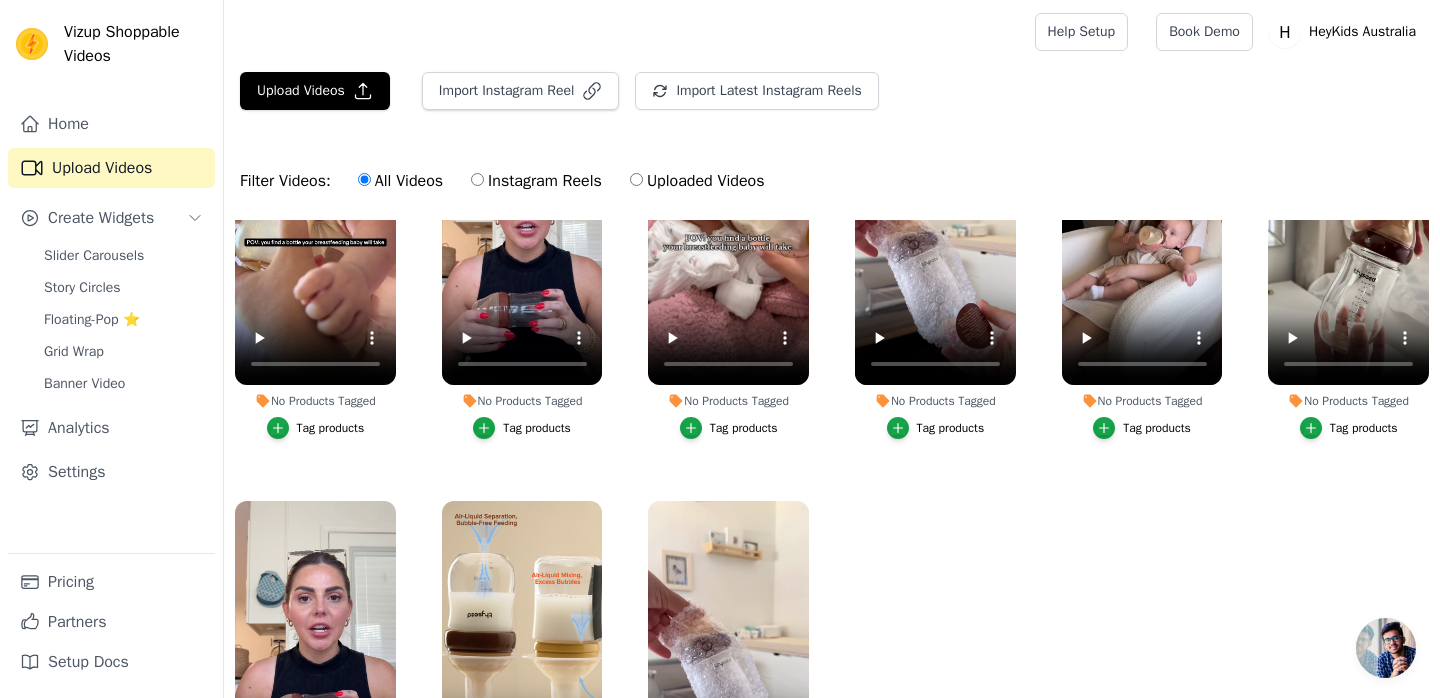 scroll, scrollTop: 571, scrollLeft: 0, axis: vertical 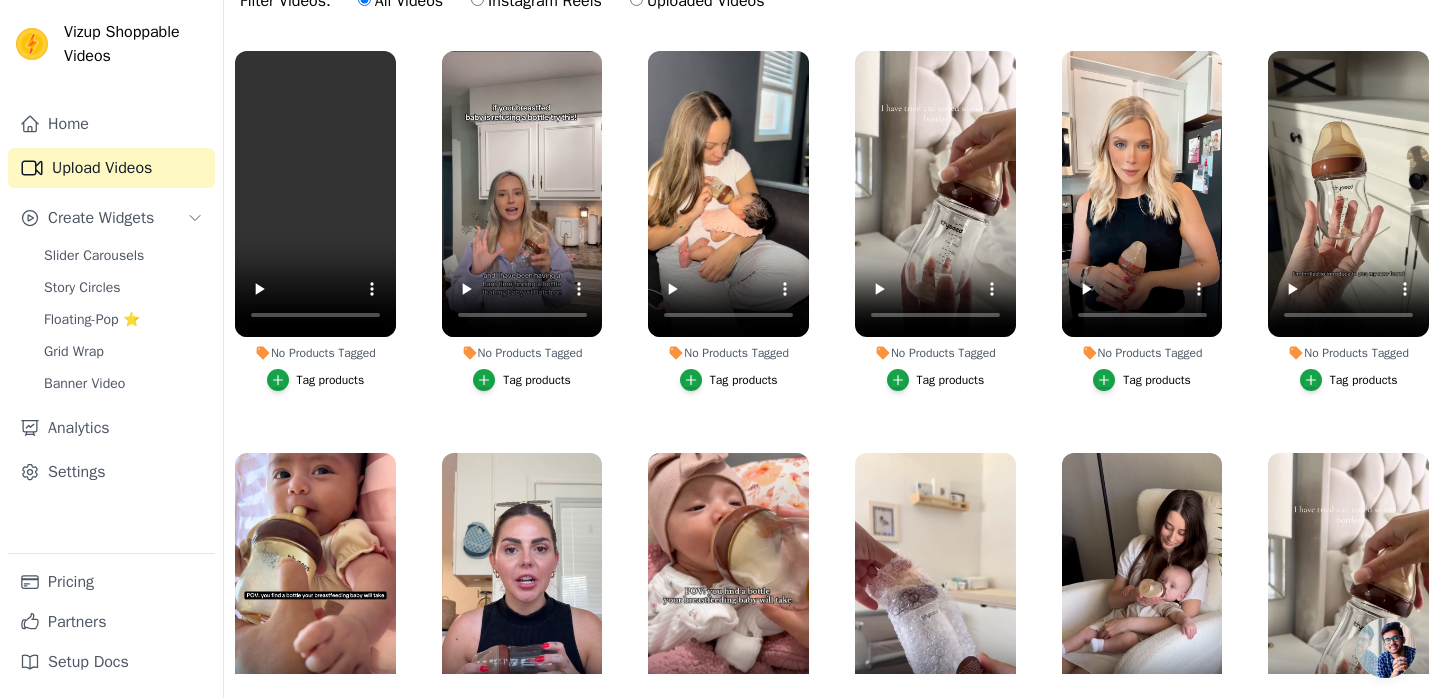 click on "Filter Videos:
All Videos
Instagram Reels
Uploaded Videos" at bounding box center [832, 1] 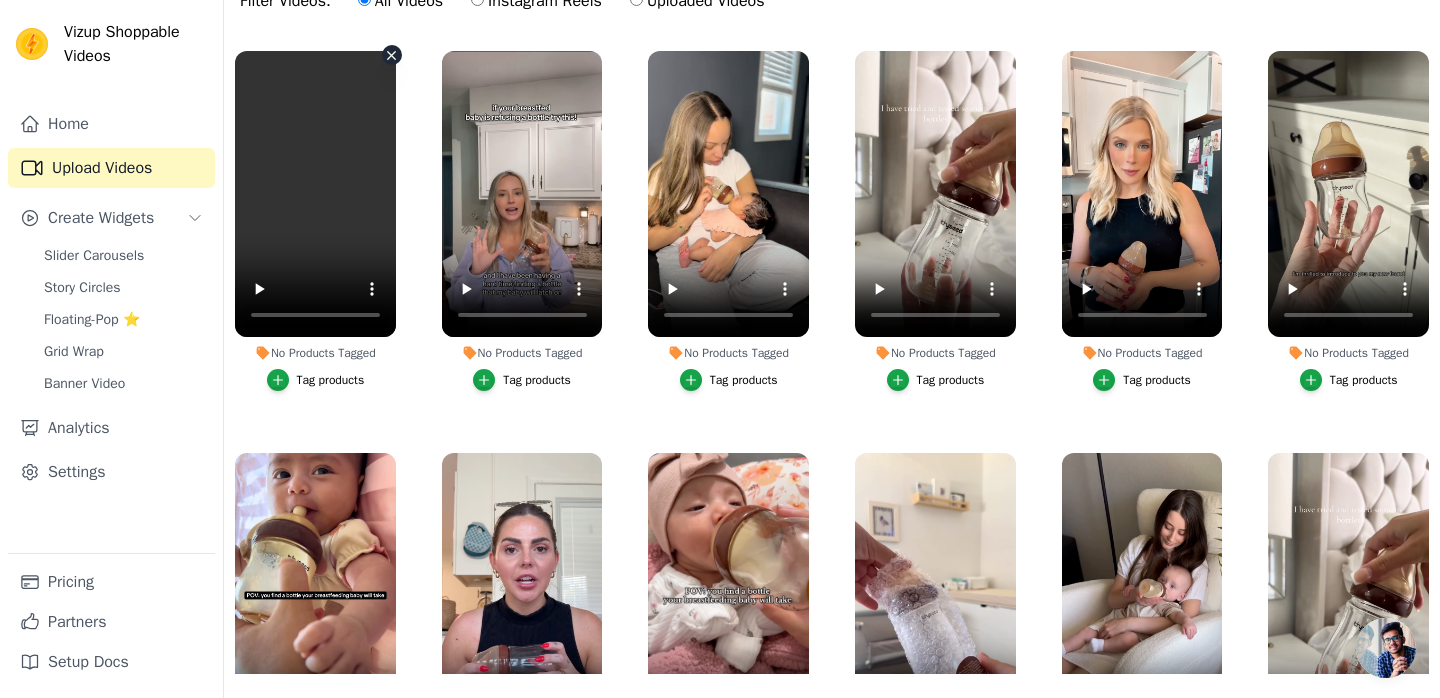 scroll, scrollTop: 0, scrollLeft: 0, axis: both 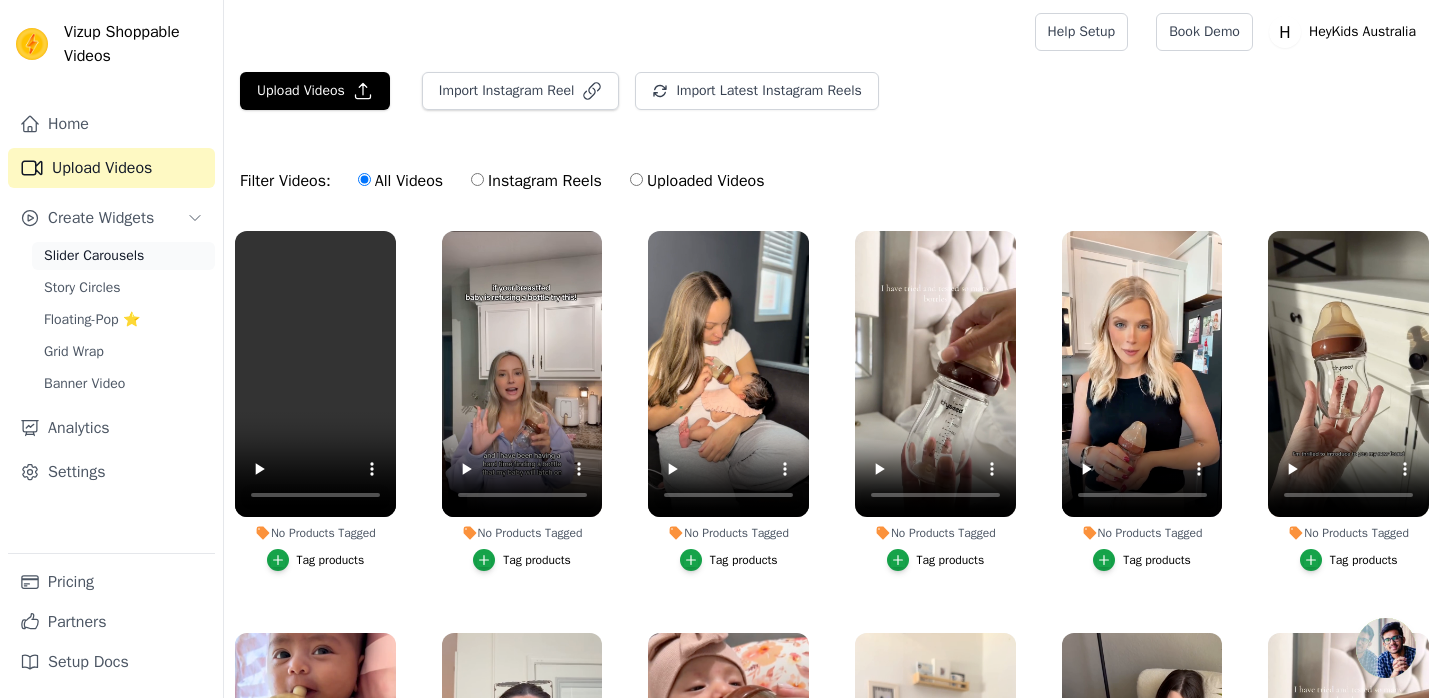 click on "Slider Carousels" at bounding box center (94, 256) 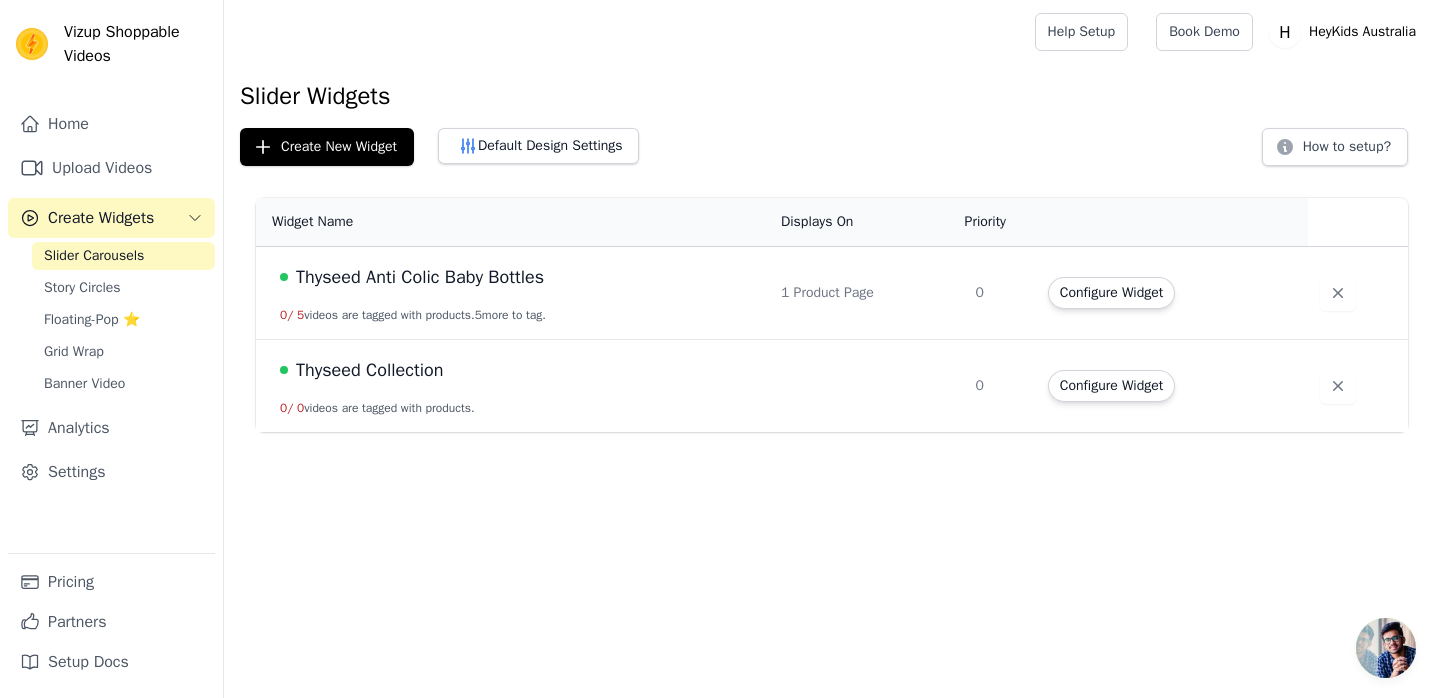 click on "Thyseed Anti Colic Baby Bottles" at bounding box center (420, 277) 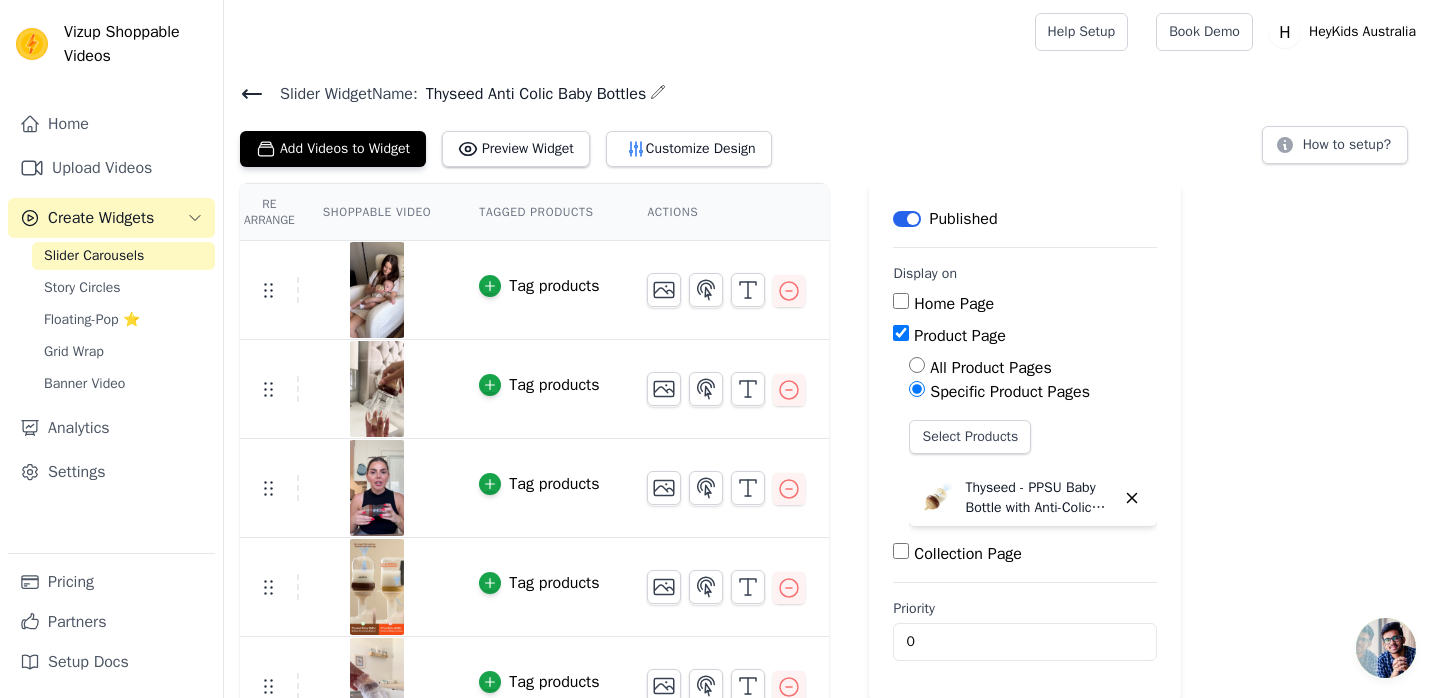 click 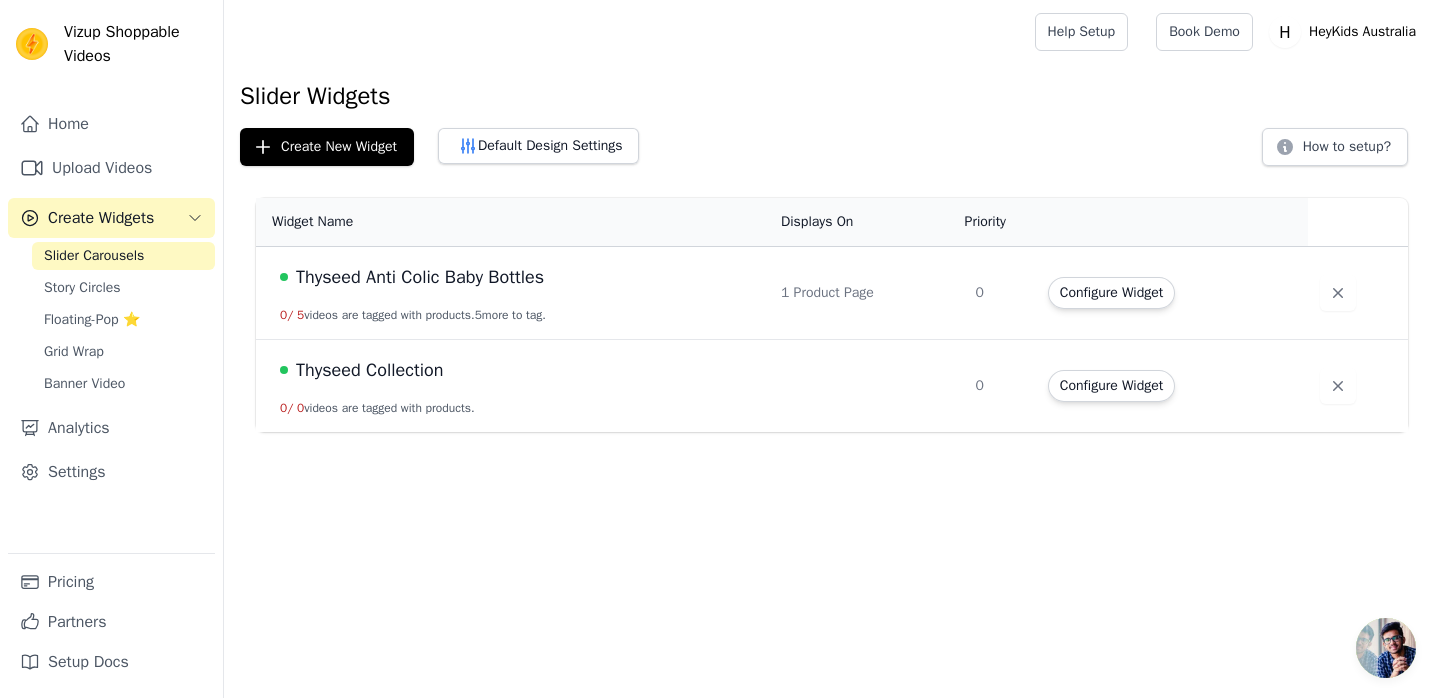 click on "Thyseed Collection" at bounding box center [369, 370] 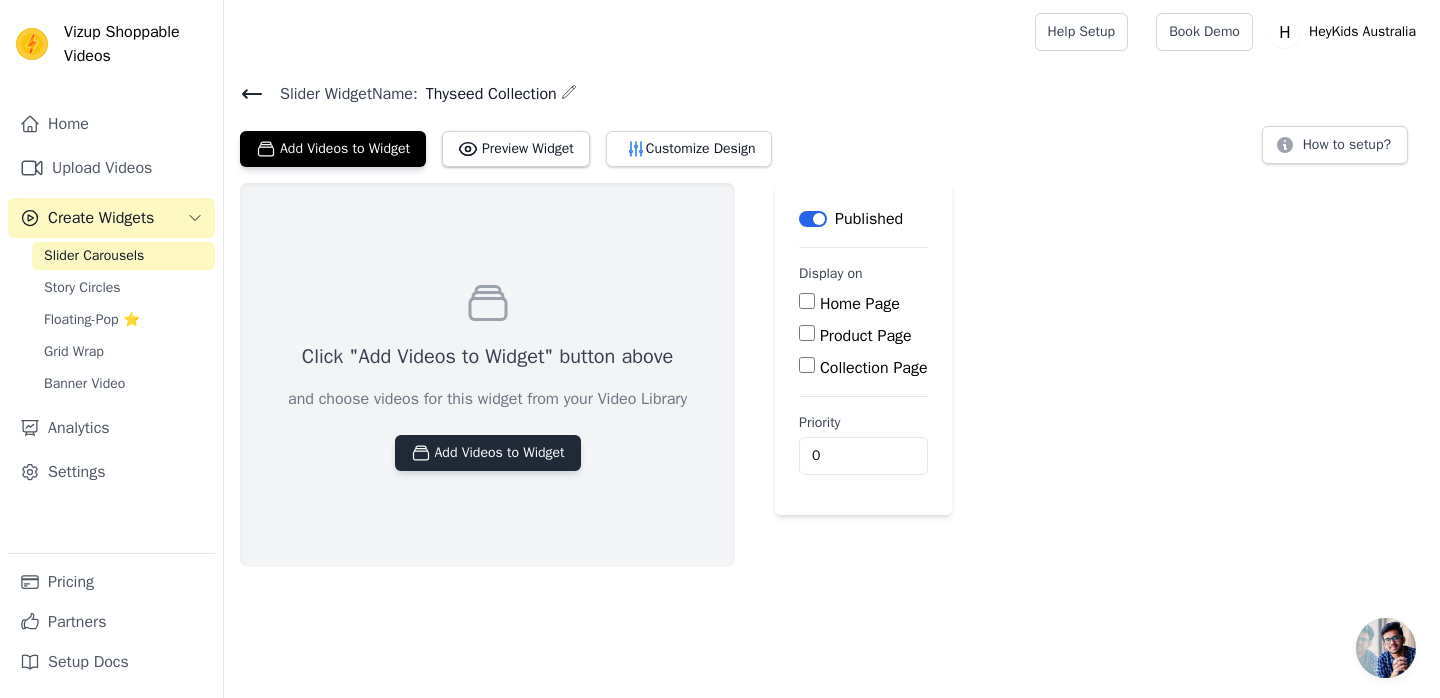 click on "Add Videos to Widget" at bounding box center (488, 453) 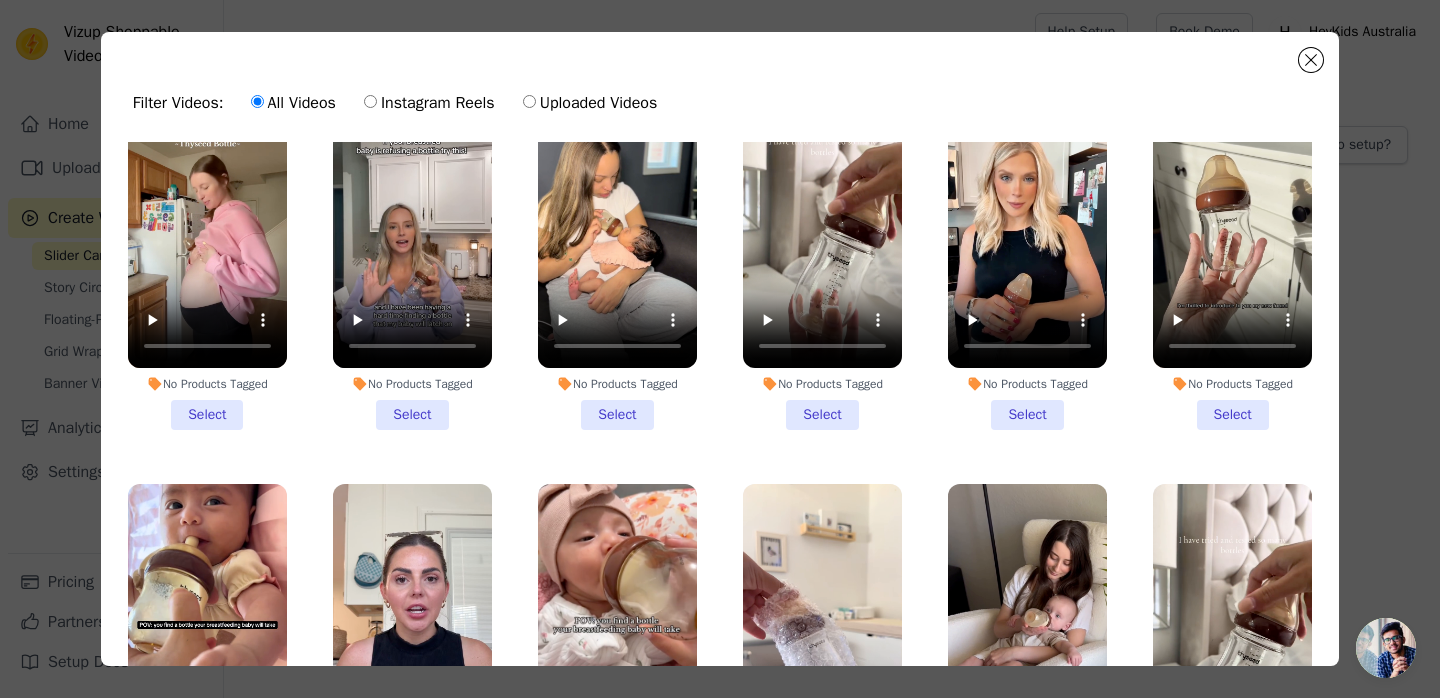 scroll, scrollTop: 35, scrollLeft: 0, axis: vertical 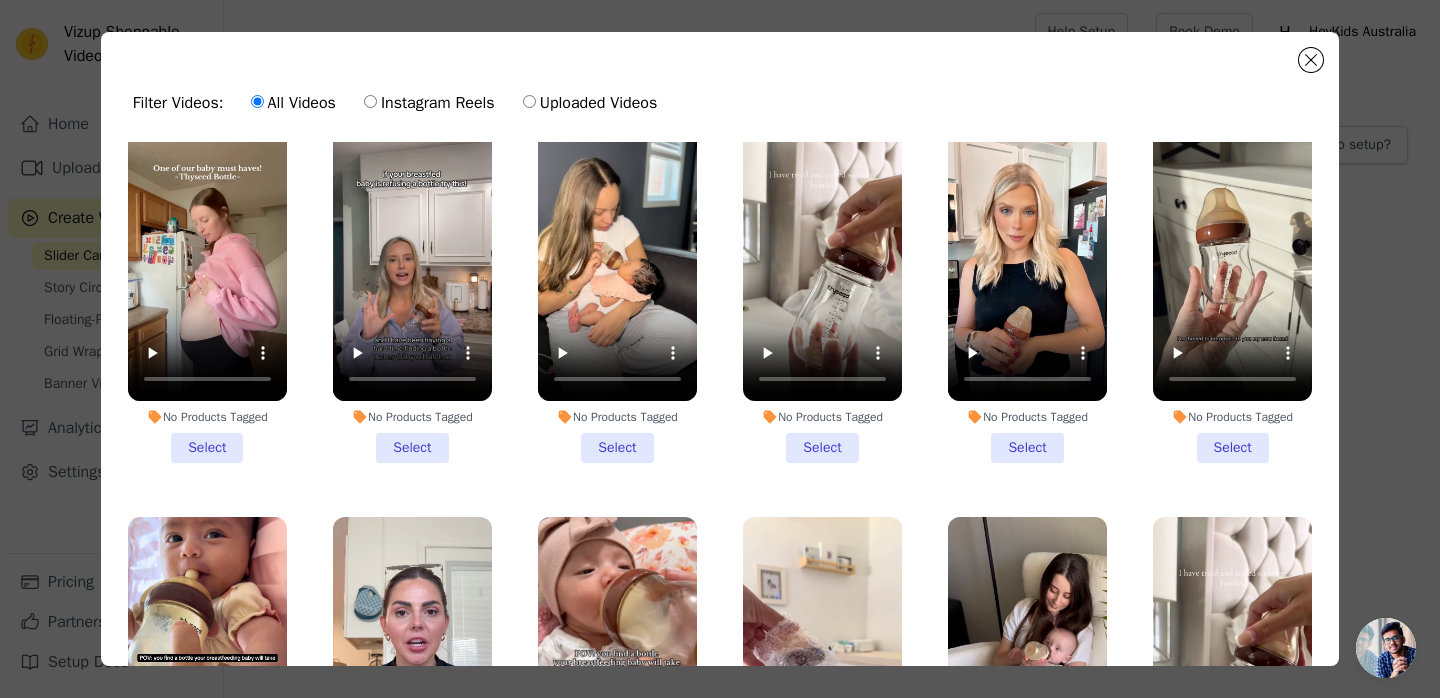 click on "No Products Tagged     Select" at bounding box center [207, 290] 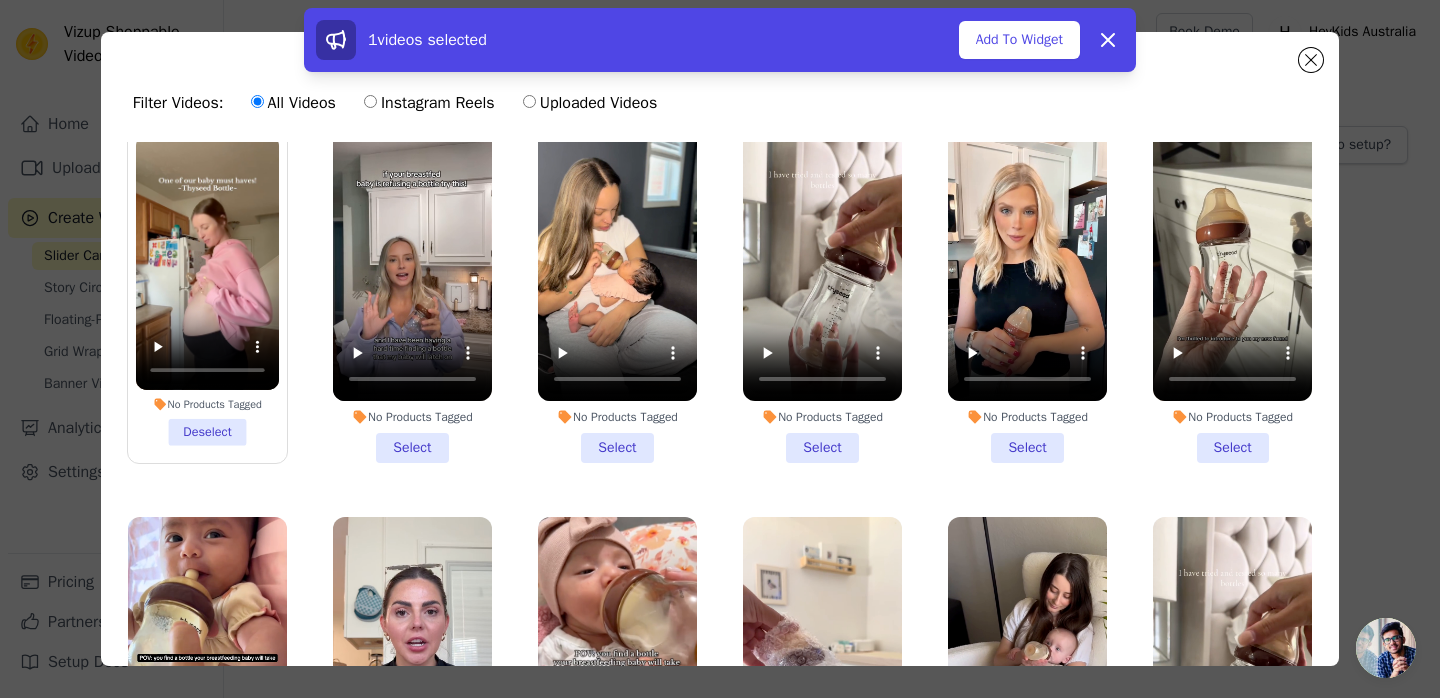 click on "No Products Tagged     Select" at bounding box center (412, 290) 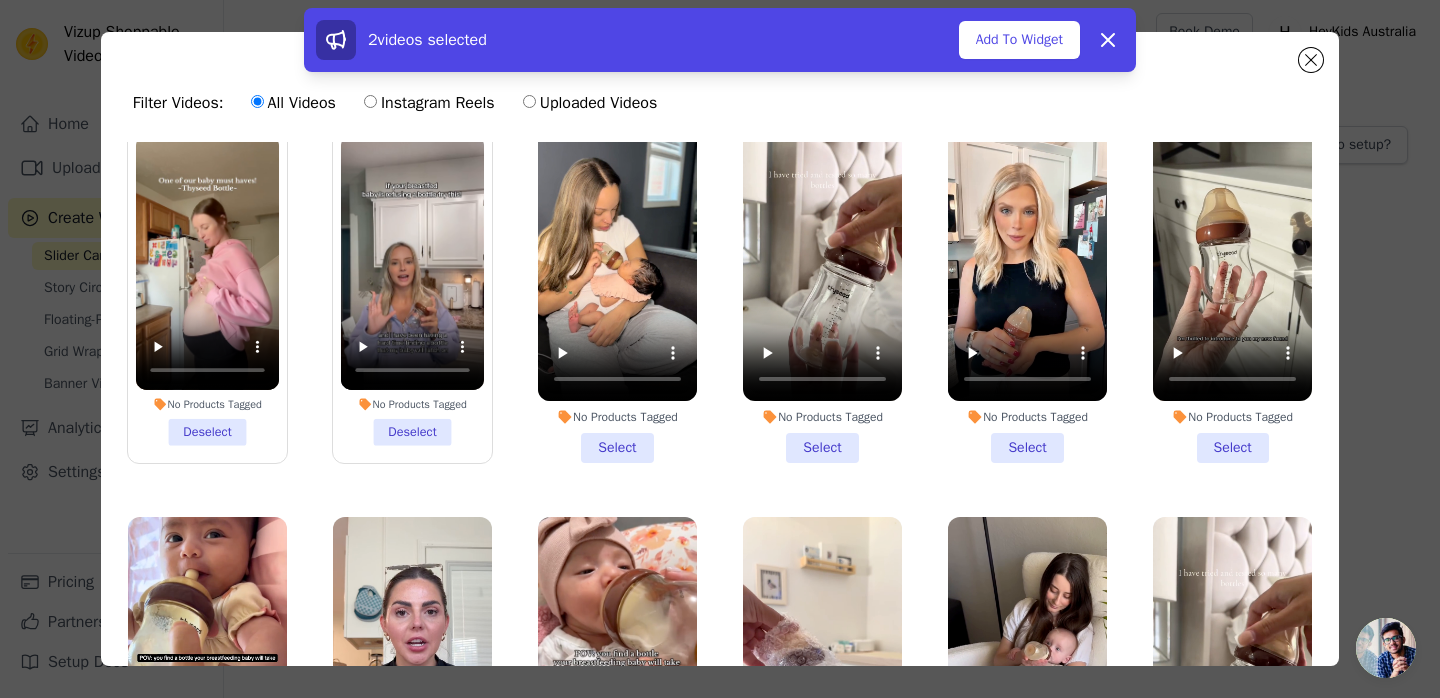 click on "No Products Tagged     Select" at bounding box center [617, 290] 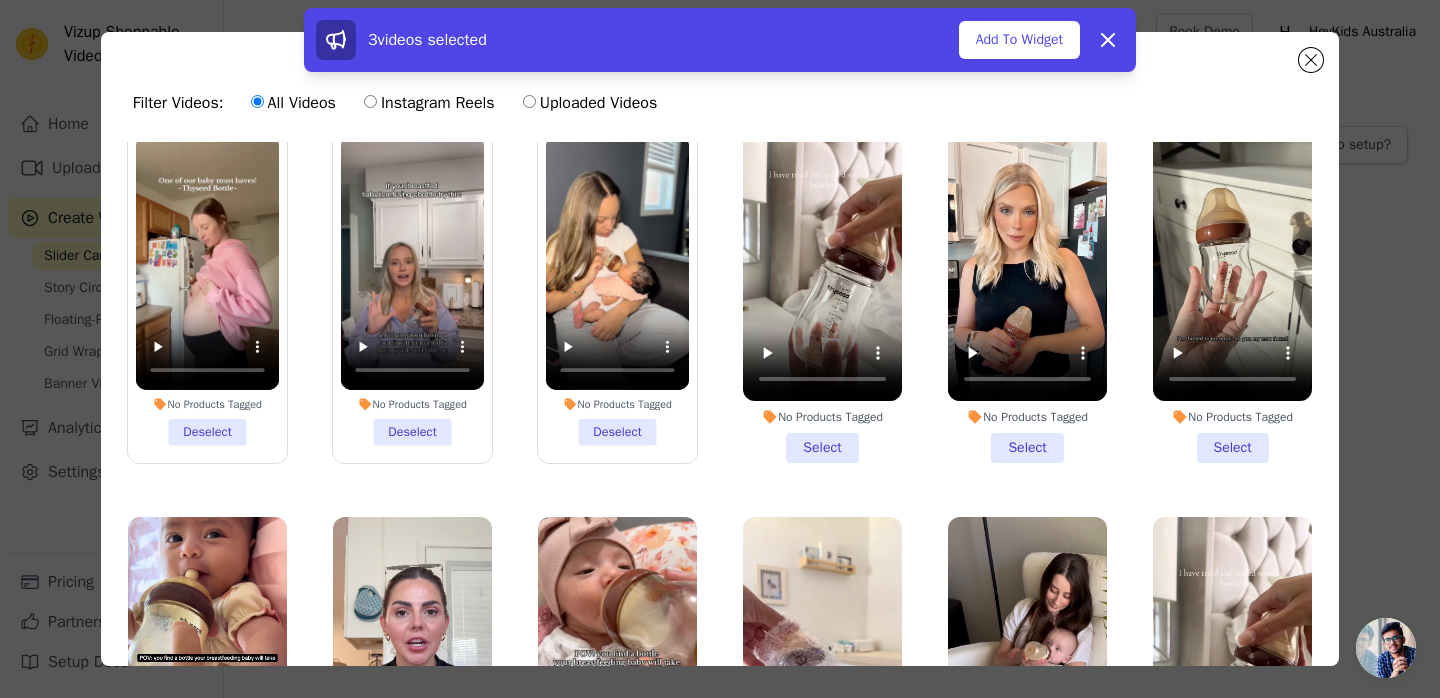 click on "No Products Tagged     Select" at bounding box center [822, 290] 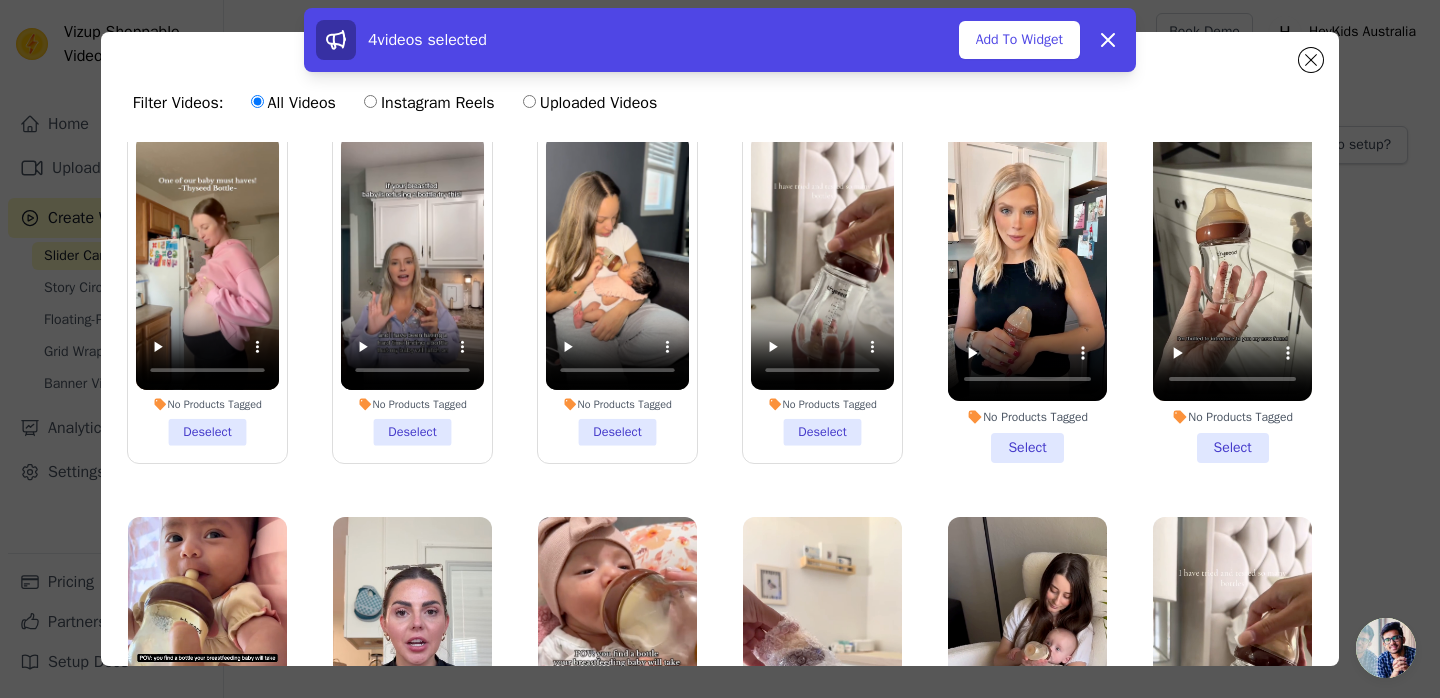 click on "No Products Tagged     Select" at bounding box center [1027, 290] 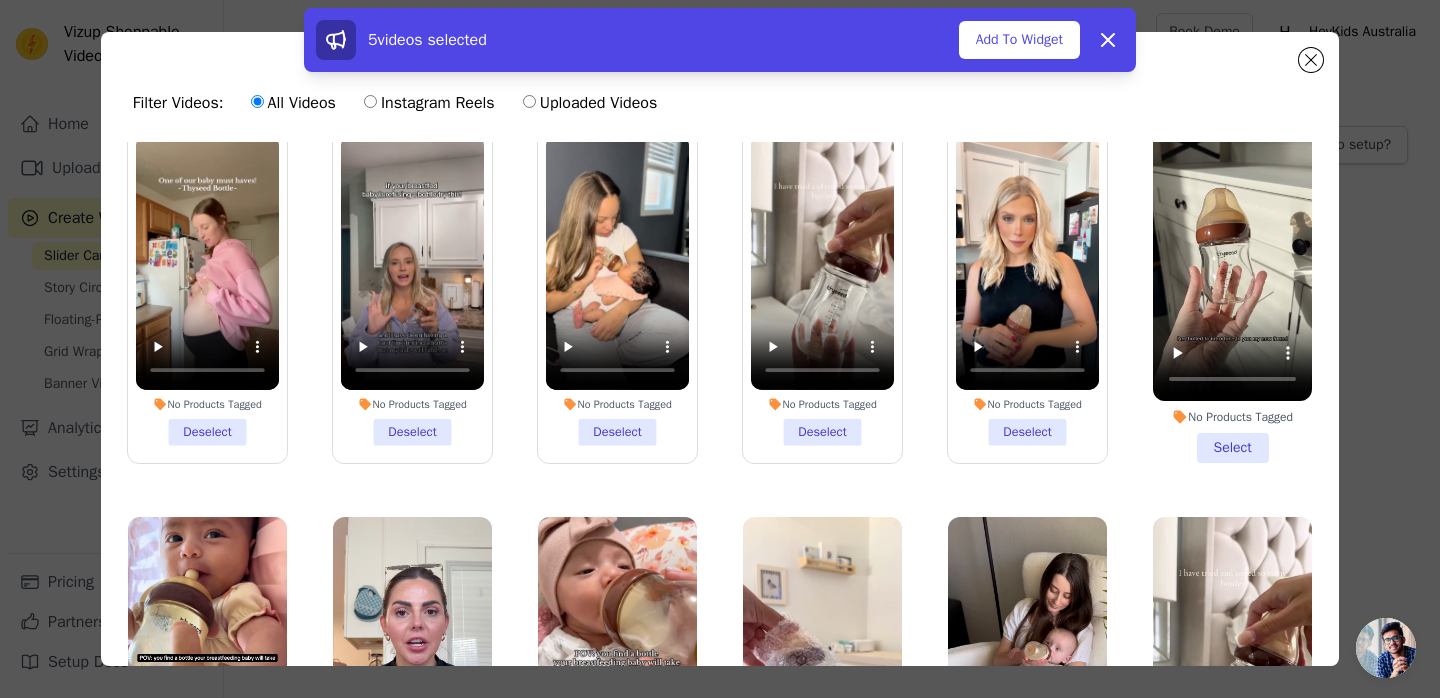 click on "No Products Tagged     Select" at bounding box center [1232, 290] 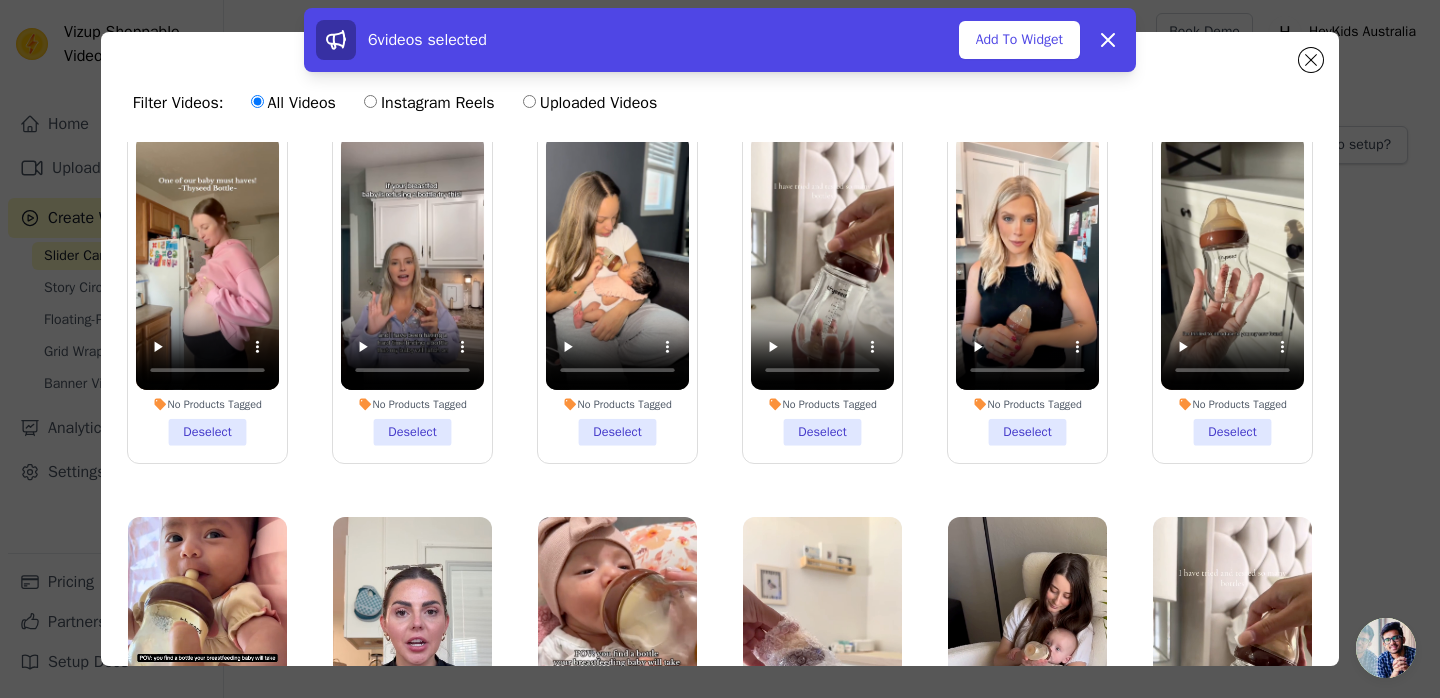 scroll, scrollTop: 298, scrollLeft: 0, axis: vertical 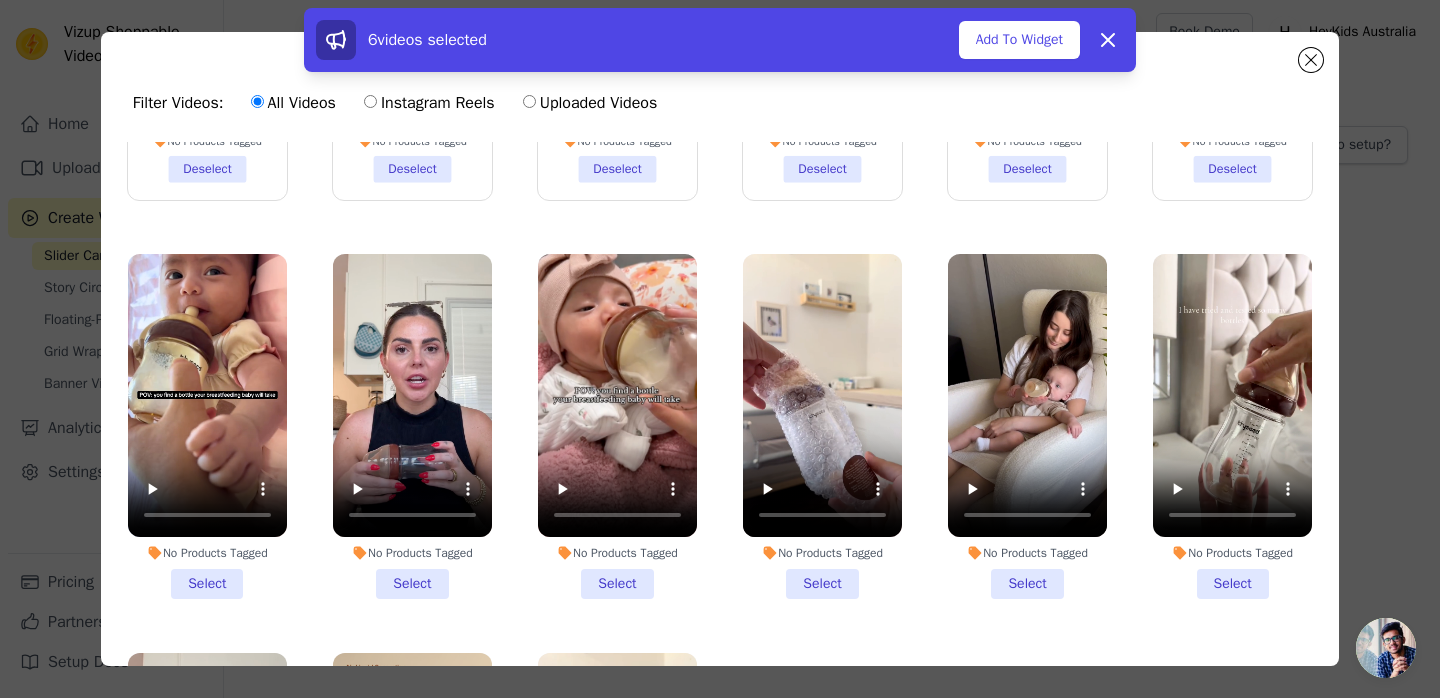 click on "No Products Tagged     Select" at bounding box center (207, 426) 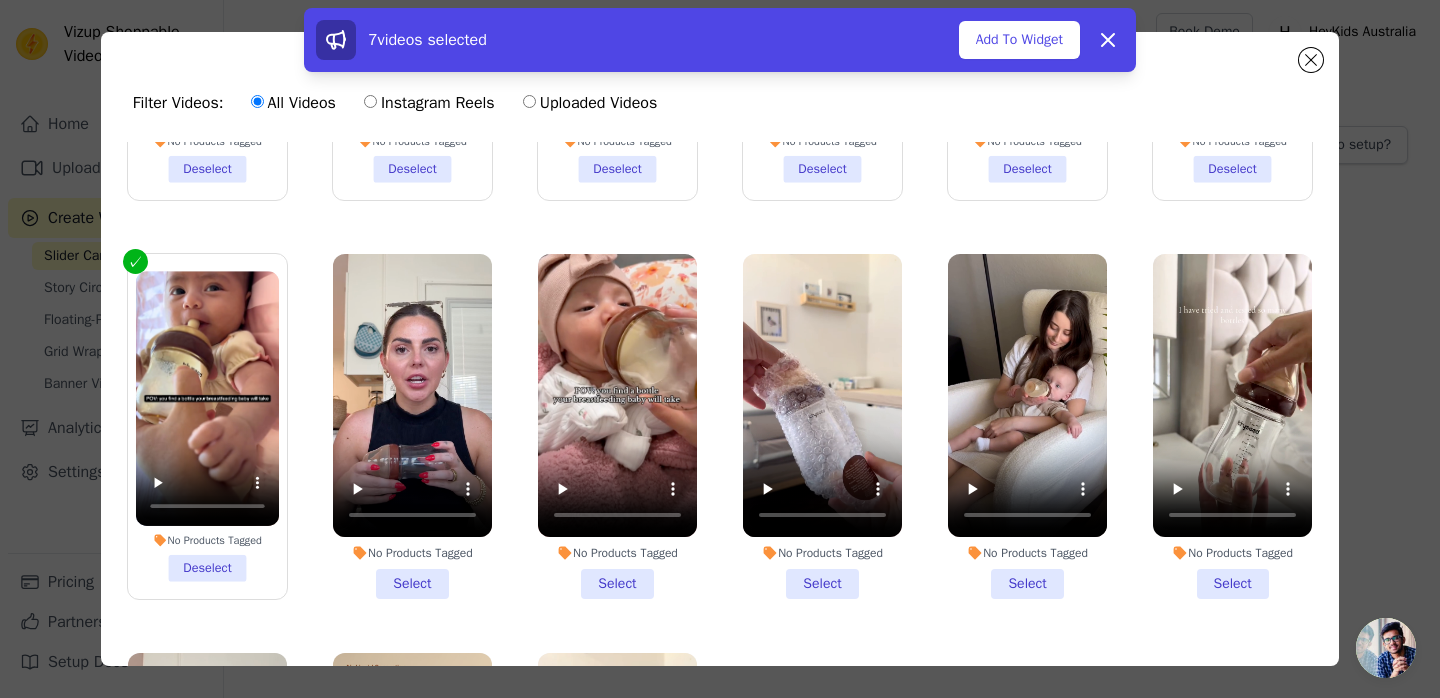 click on "No Products Tagged     Select" at bounding box center (412, 426) 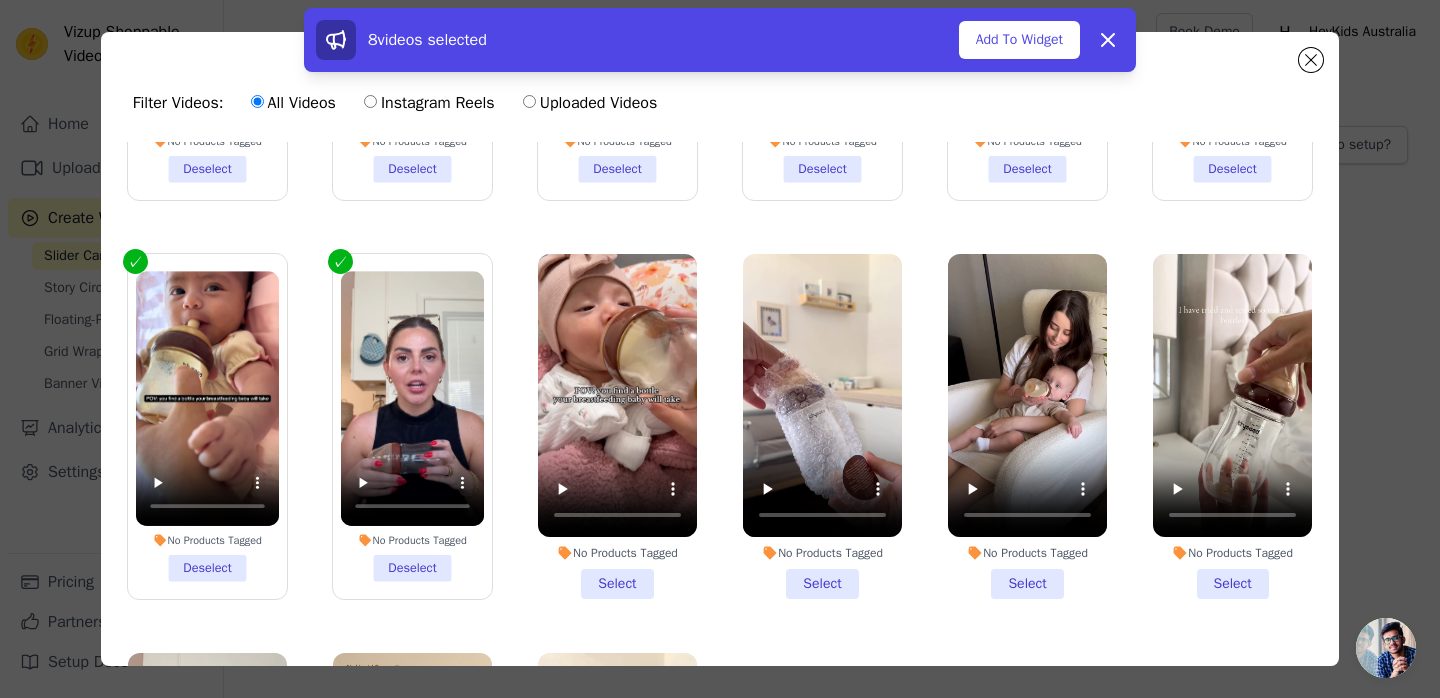 click on "No Products Tagged     Select" at bounding box center (617, 426) 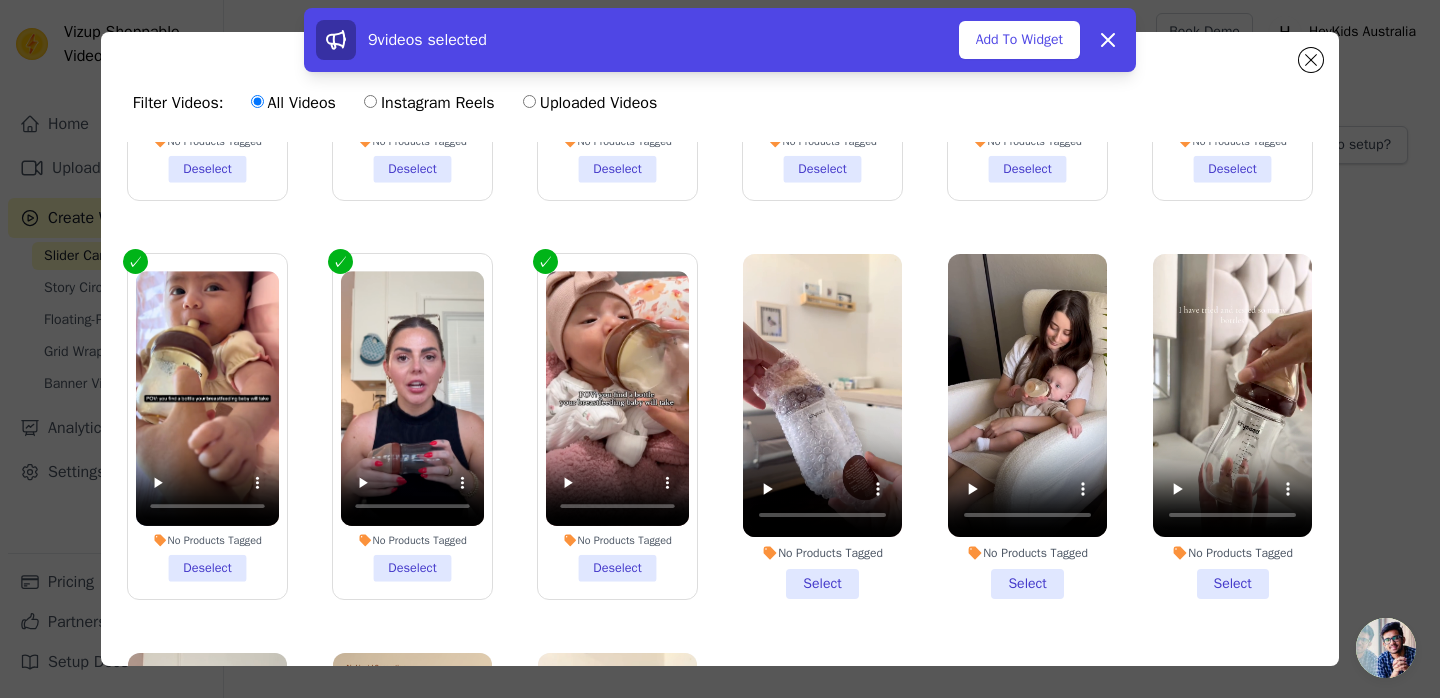 click on "No Products Tagged     Select" at bounding box center (822, 426) 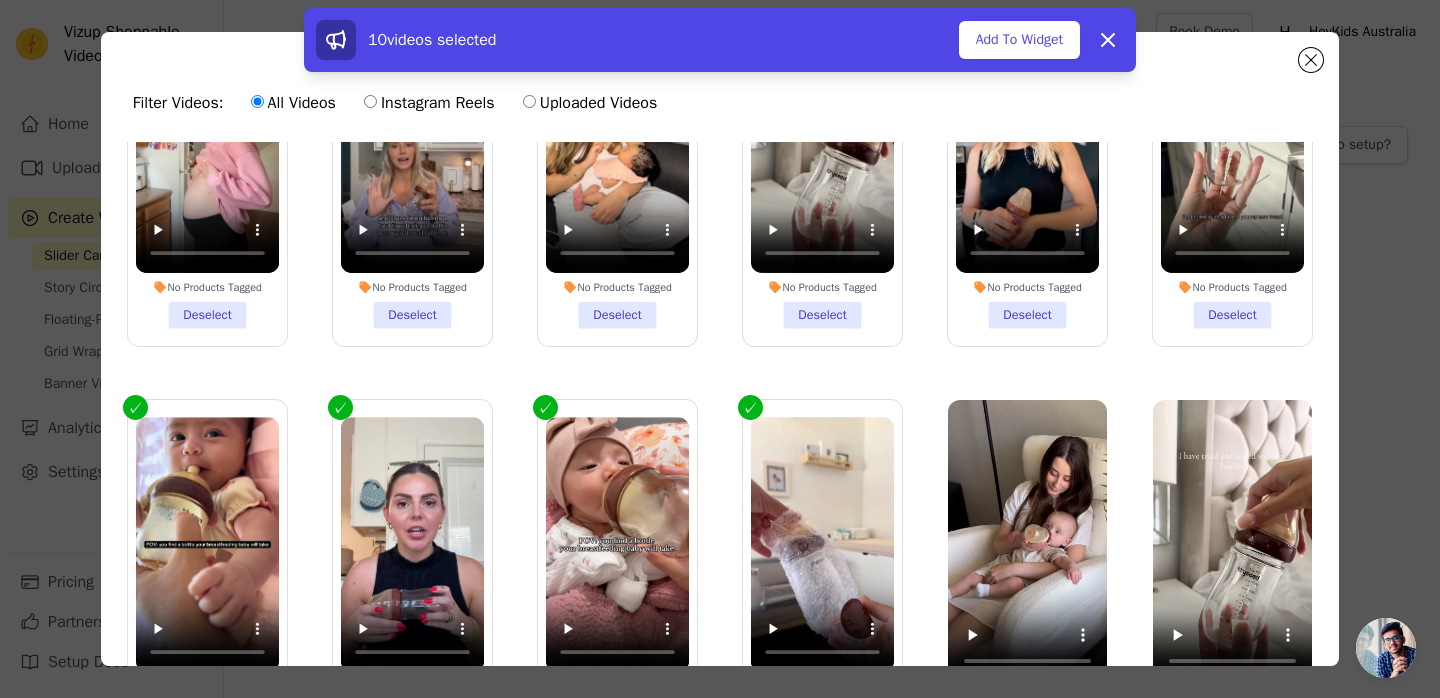scroll, scrollTop: 0, scrollLeft: 0, axis: both 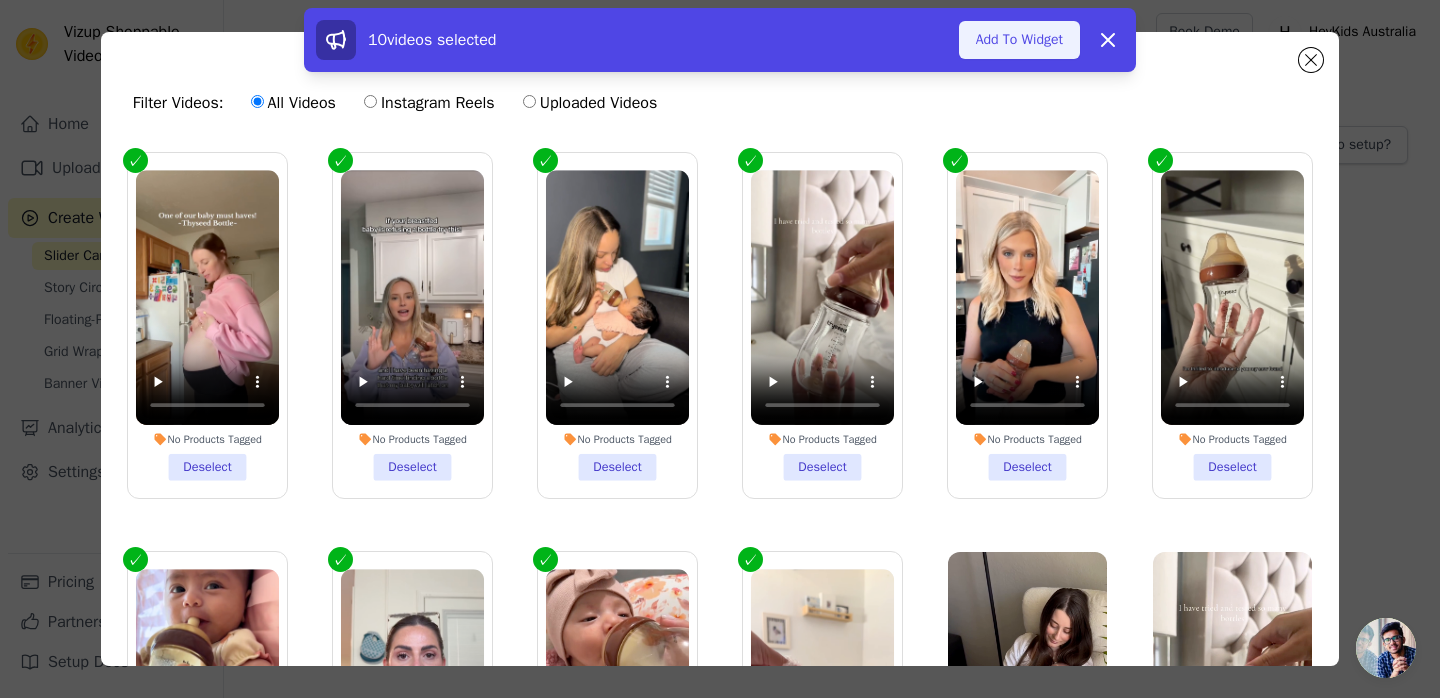 click on "Add To Widget" at bounding box center (1019, 40) 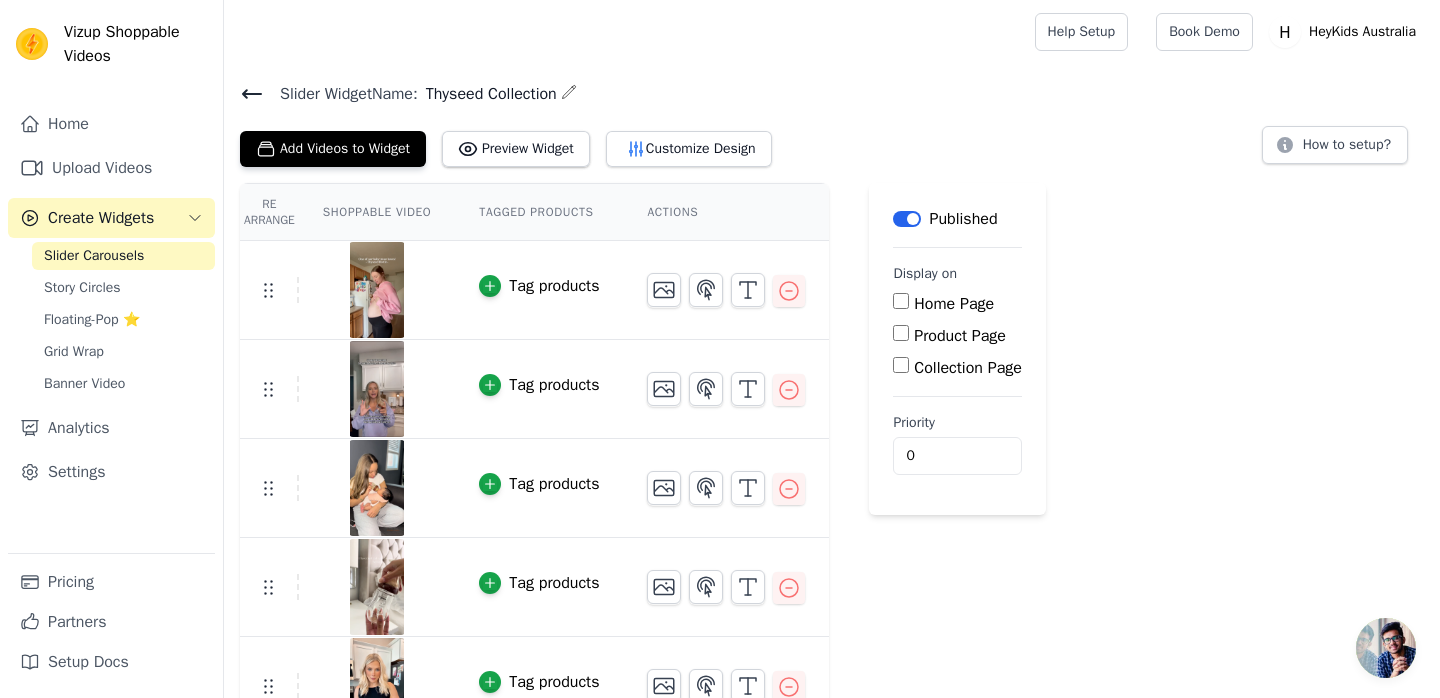 click on "Collection Page" at bounding box center (901, 365) 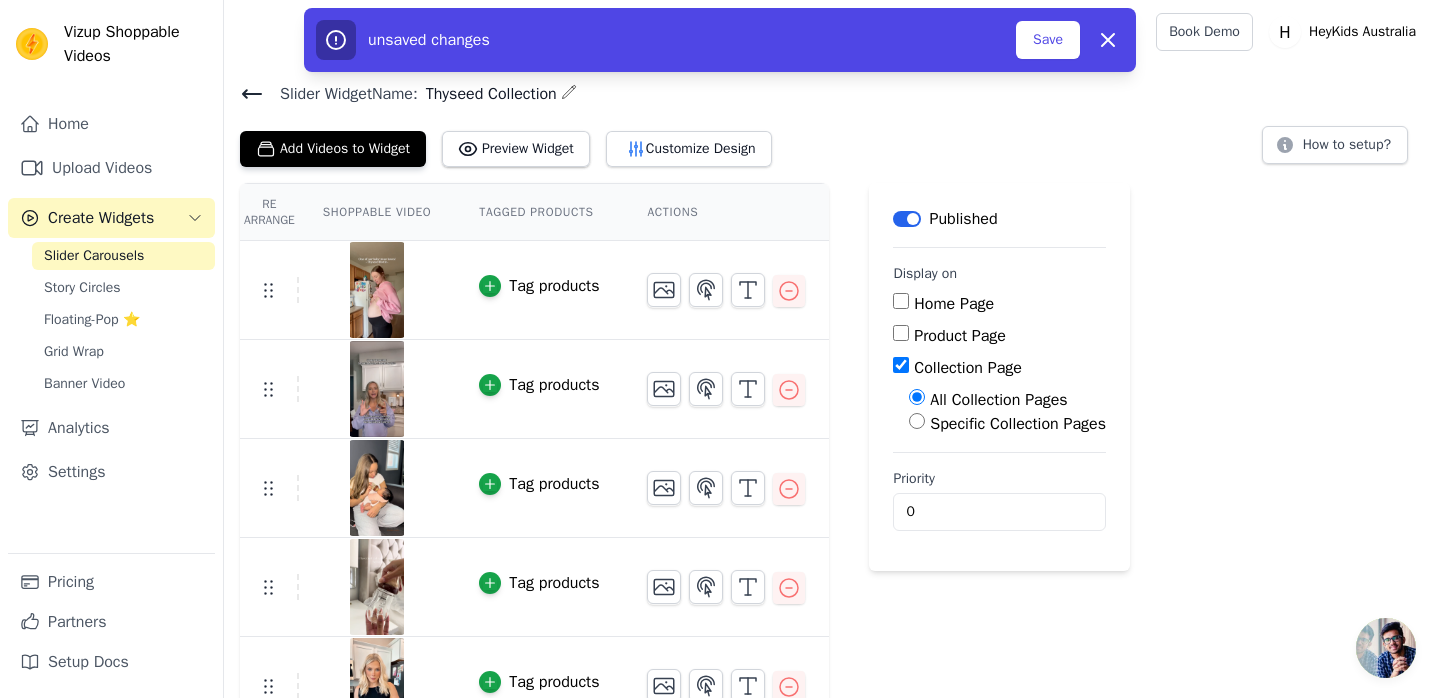 click on "Specific Collection Pages" at bounding box center (1018, 424) 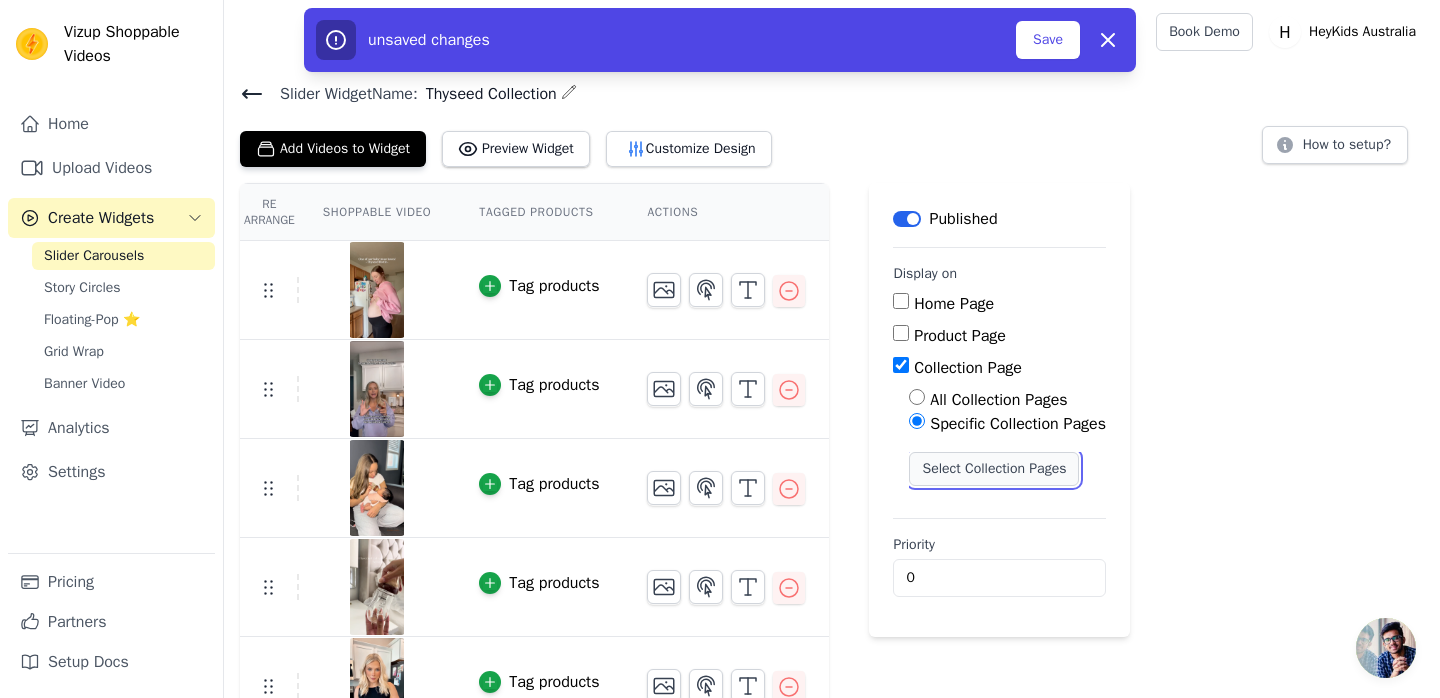 click on "Select Collection Pages" at bounding box center [994, 469] 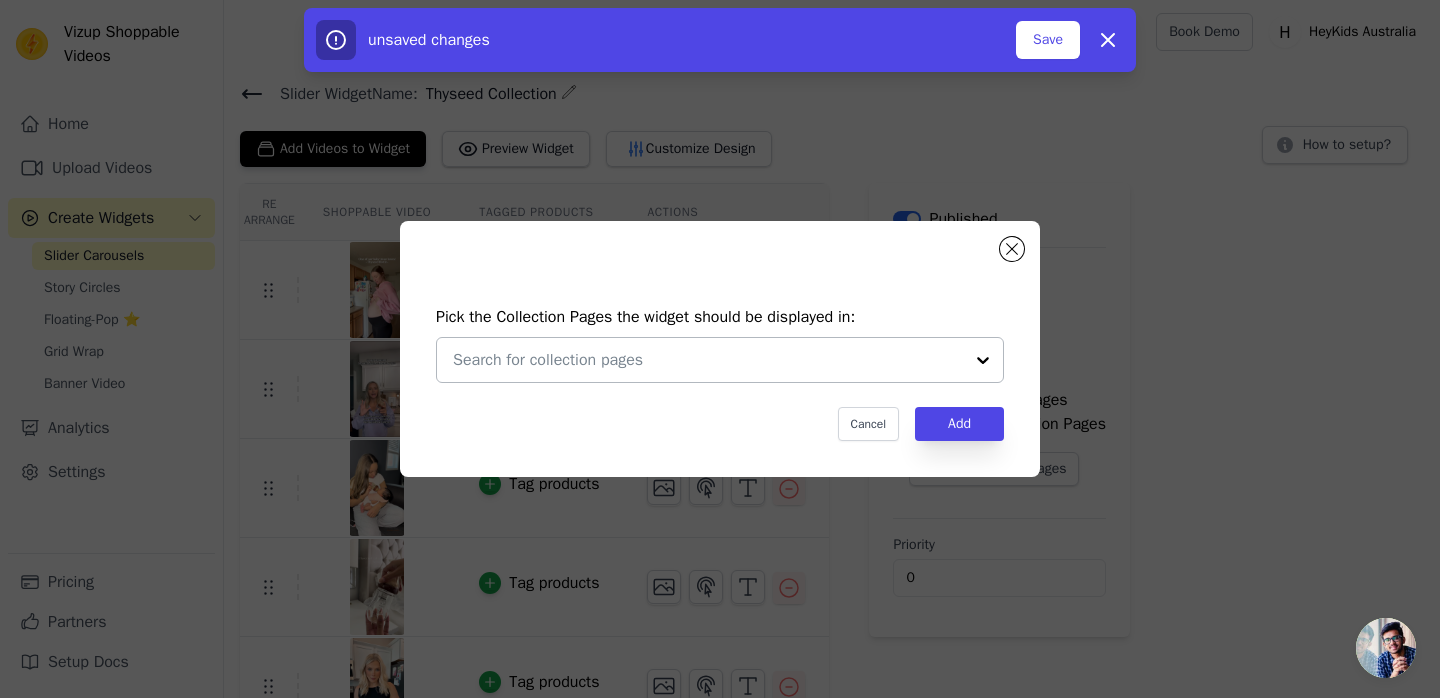 click at bounding box center [708, 360] 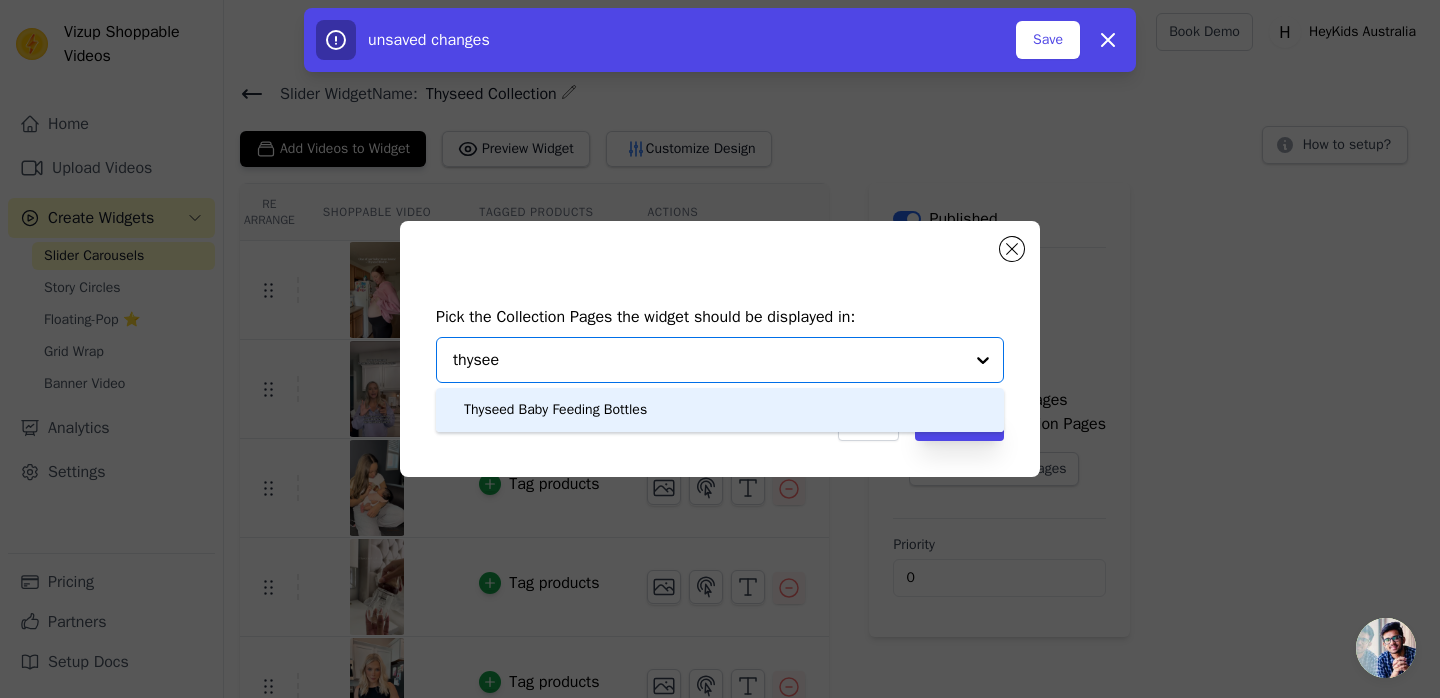 type on "thyseed" 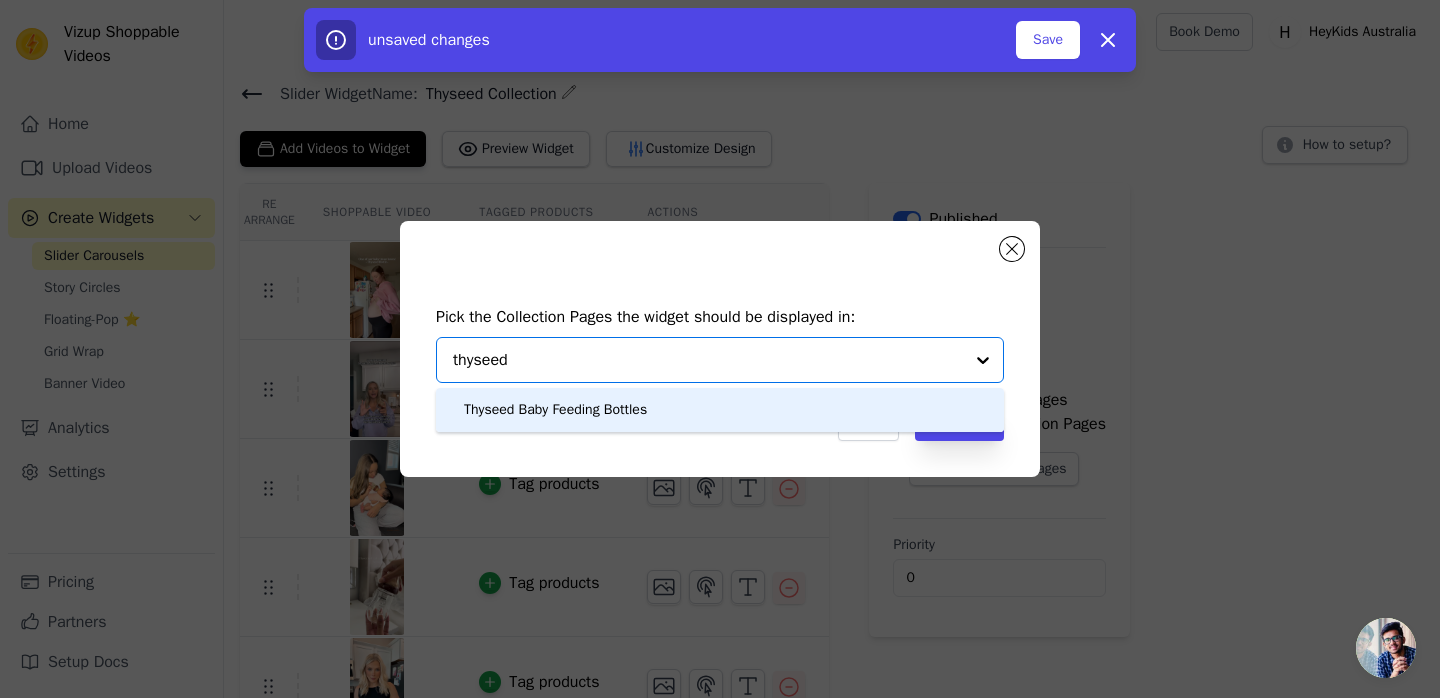 click on "Thyseed Baby Feeding Bottles" at bounding box center [555, 410] 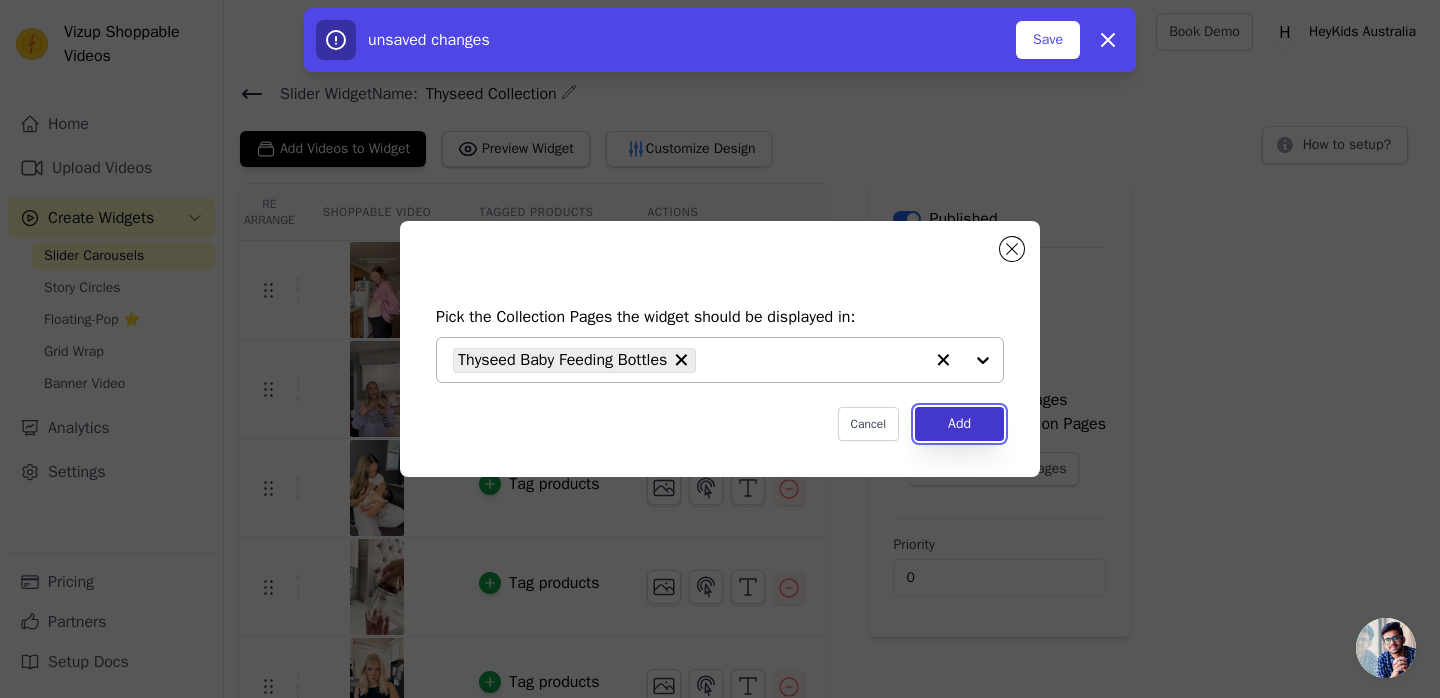 click on "Add" at bounding box center [959, 424] 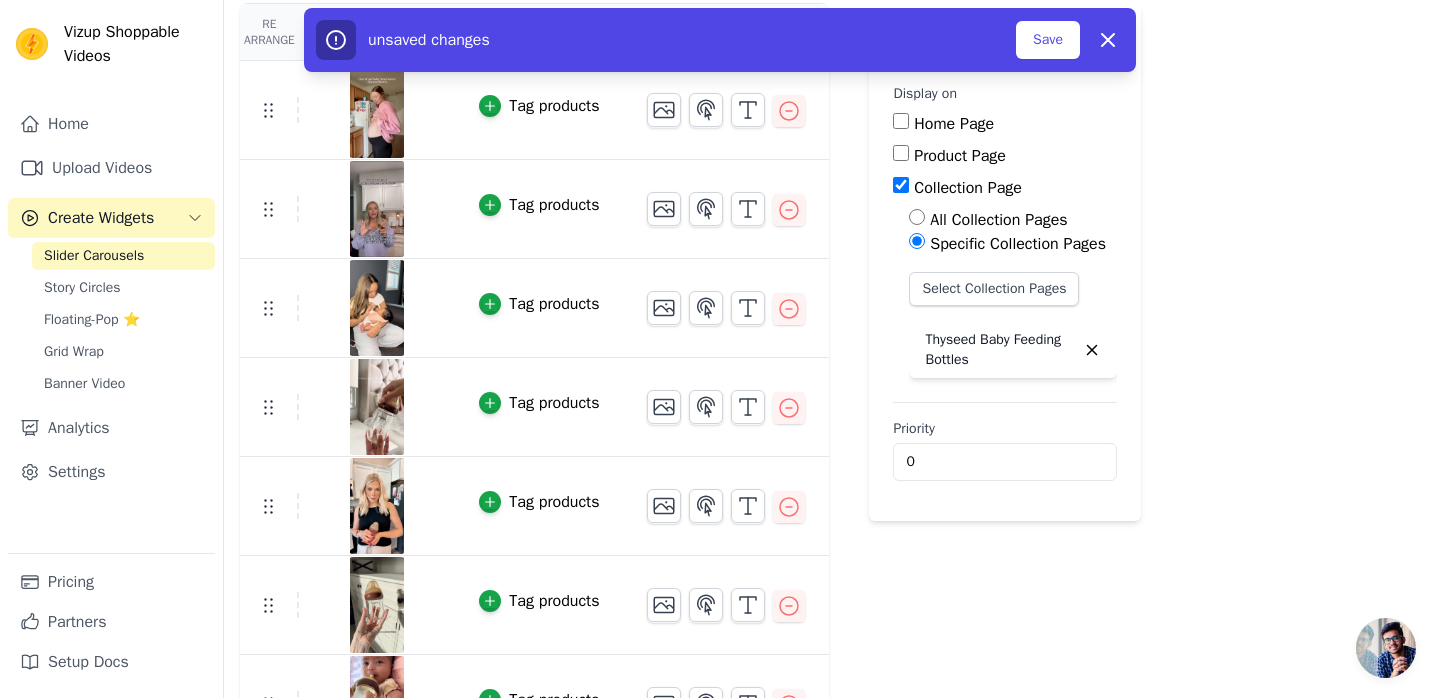 scroll, scrollTop: 215, scrollLeft: 0, axis: vertical 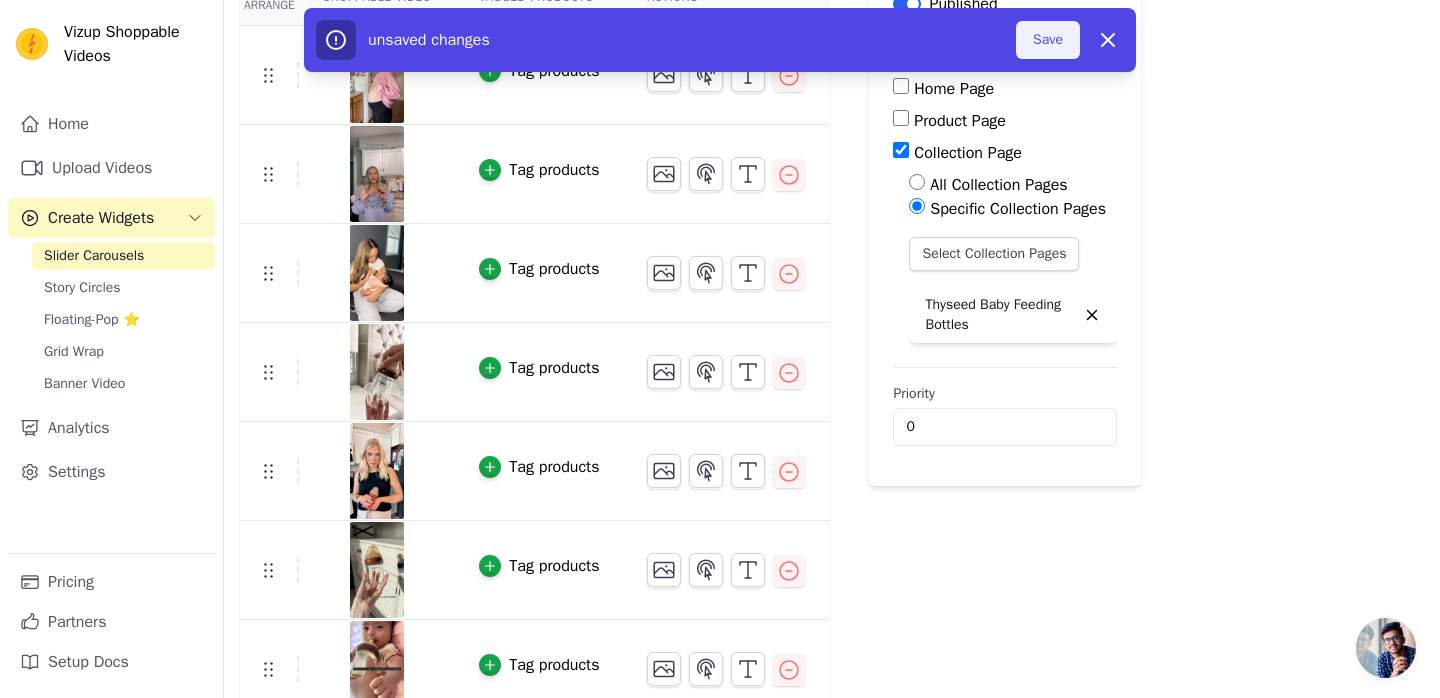 click on "Save" at bounding box center [1048, 40] 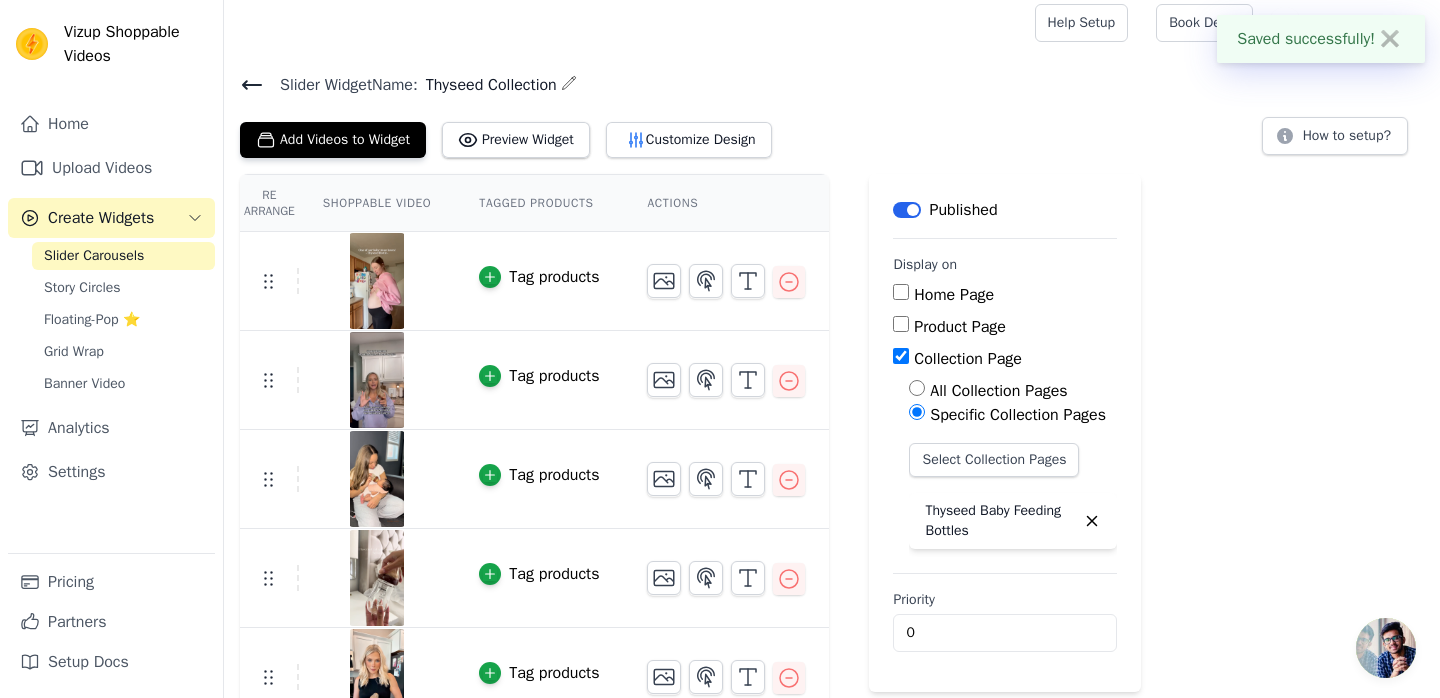 scroll, scrollTop: 0, scrollLeft: 0, axis: both 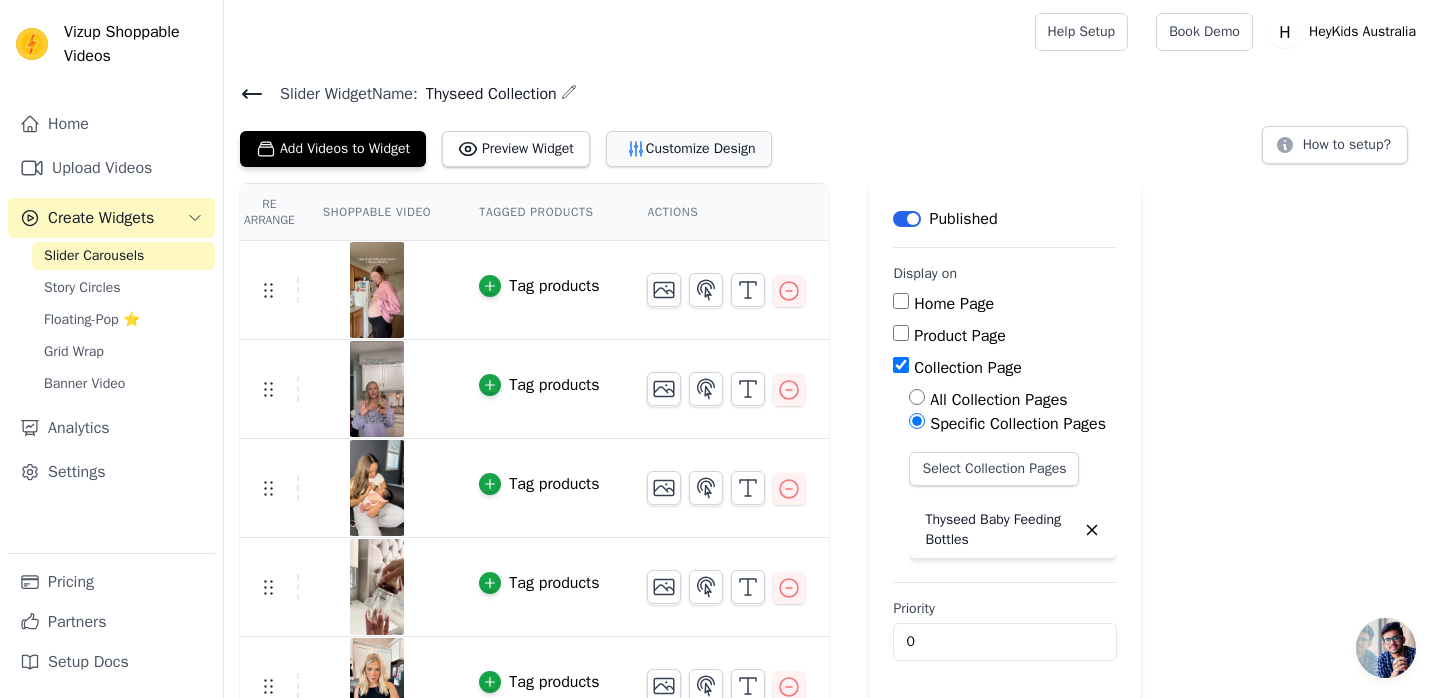click on "Customize Design" at bounding box center [689, 149] 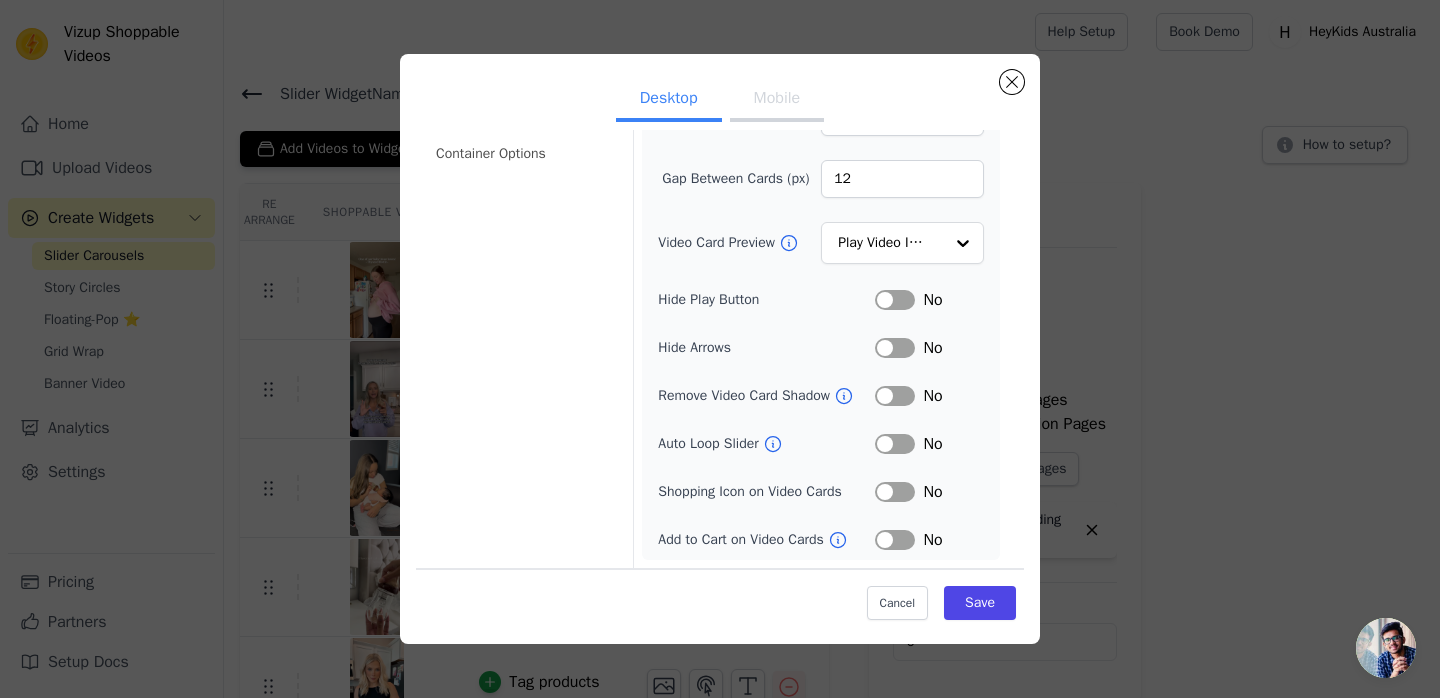 scroll, scrollTop: 0, scrollLeft: 0, axis: both 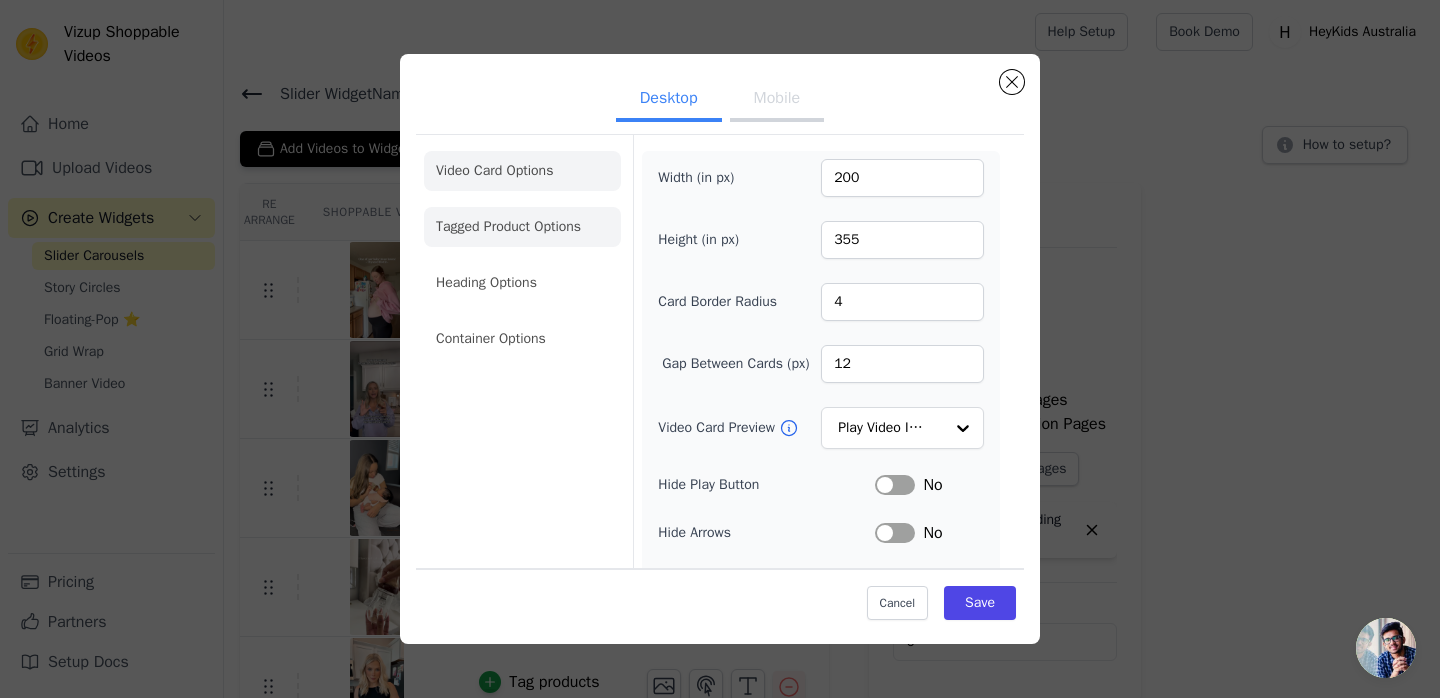 click on "Tagged Product Options" 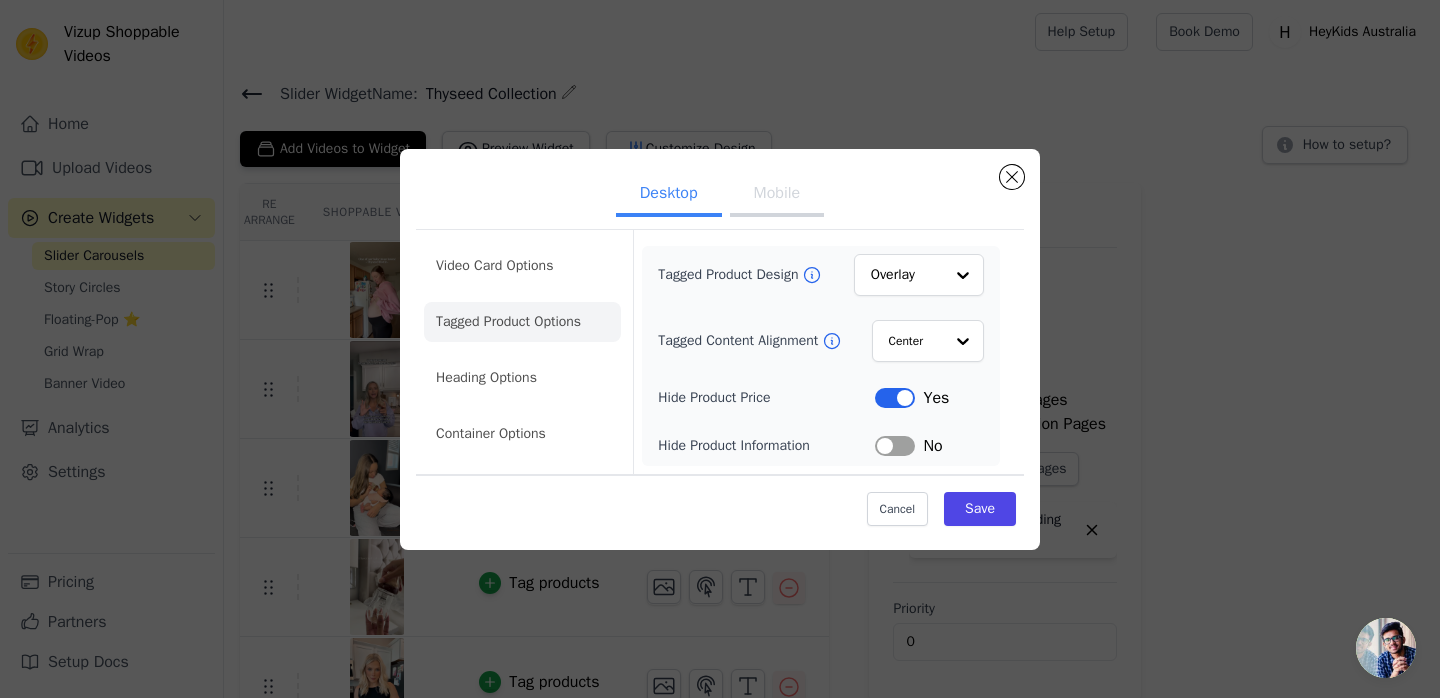 click on "Video Card Options Tagged Product Options Heading Options Container Options" at bounding box center (522, 350) 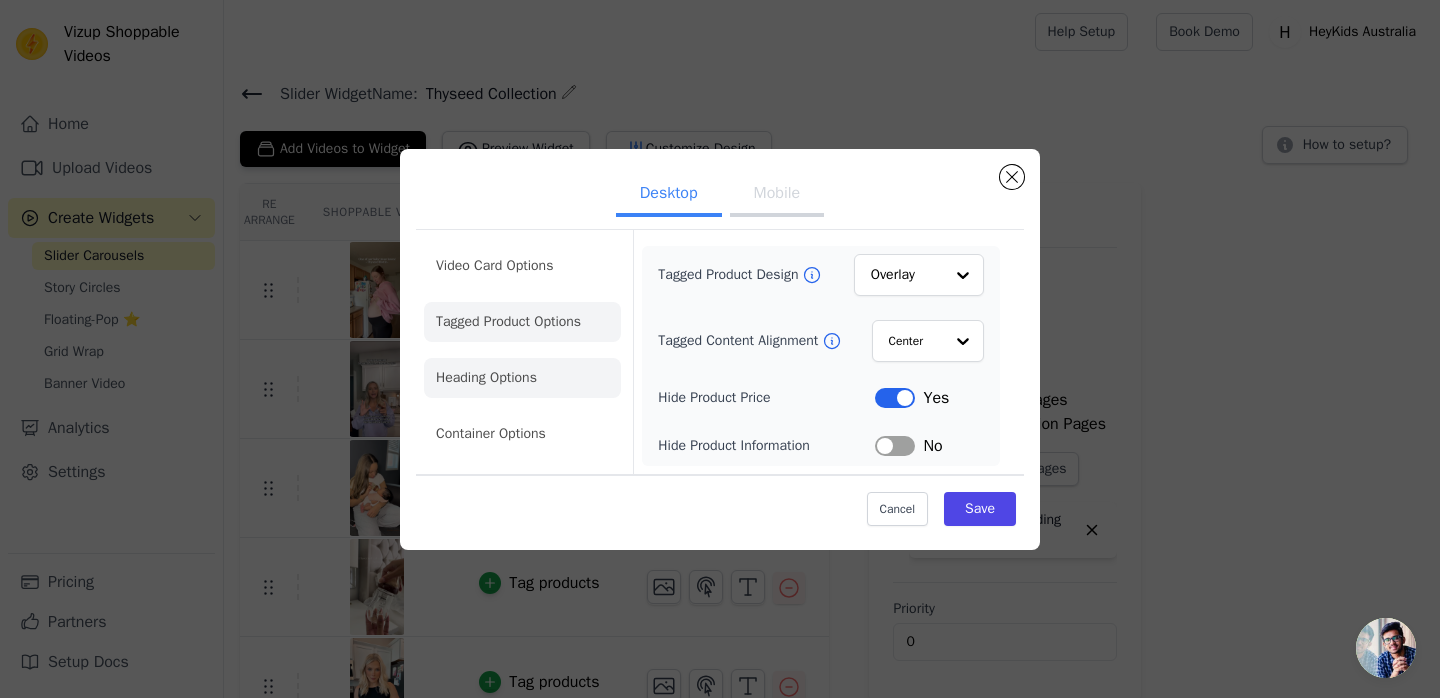 click on "Heading Options" 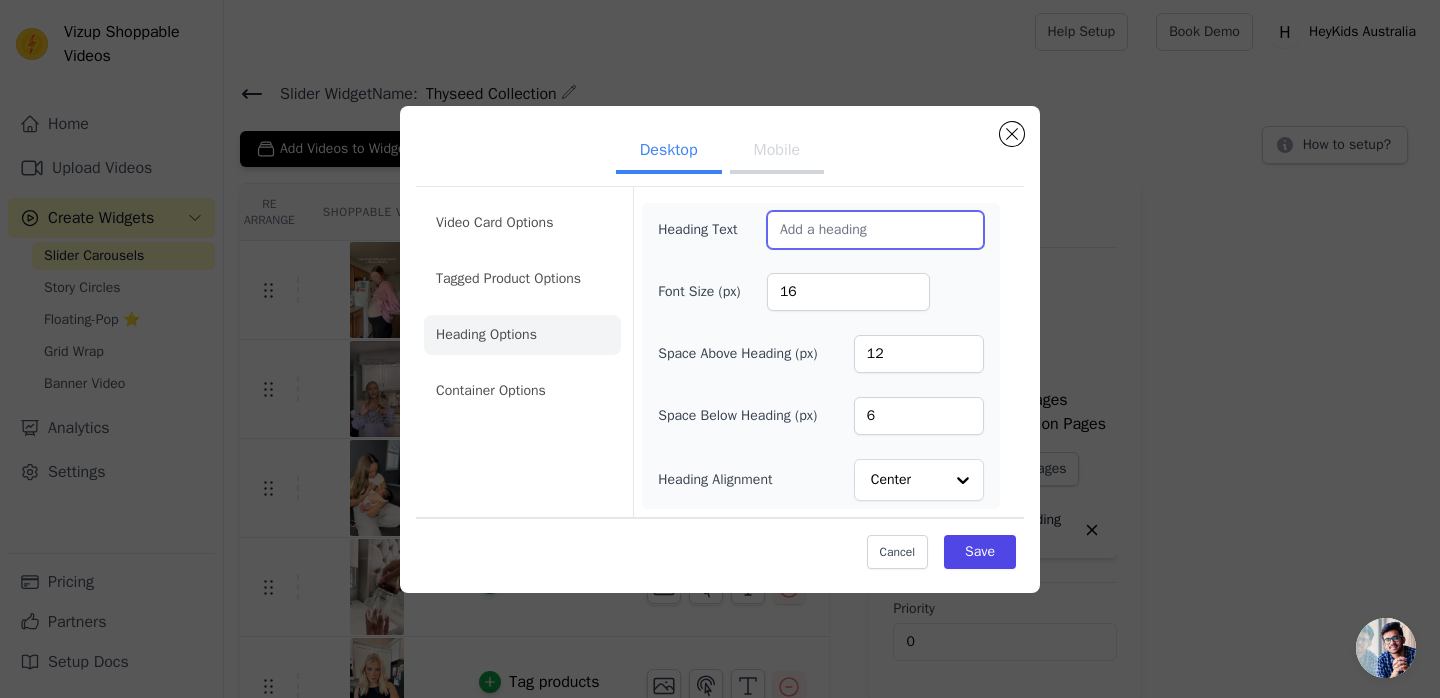 click on "Heading Text" at bounding box center (875, 230) 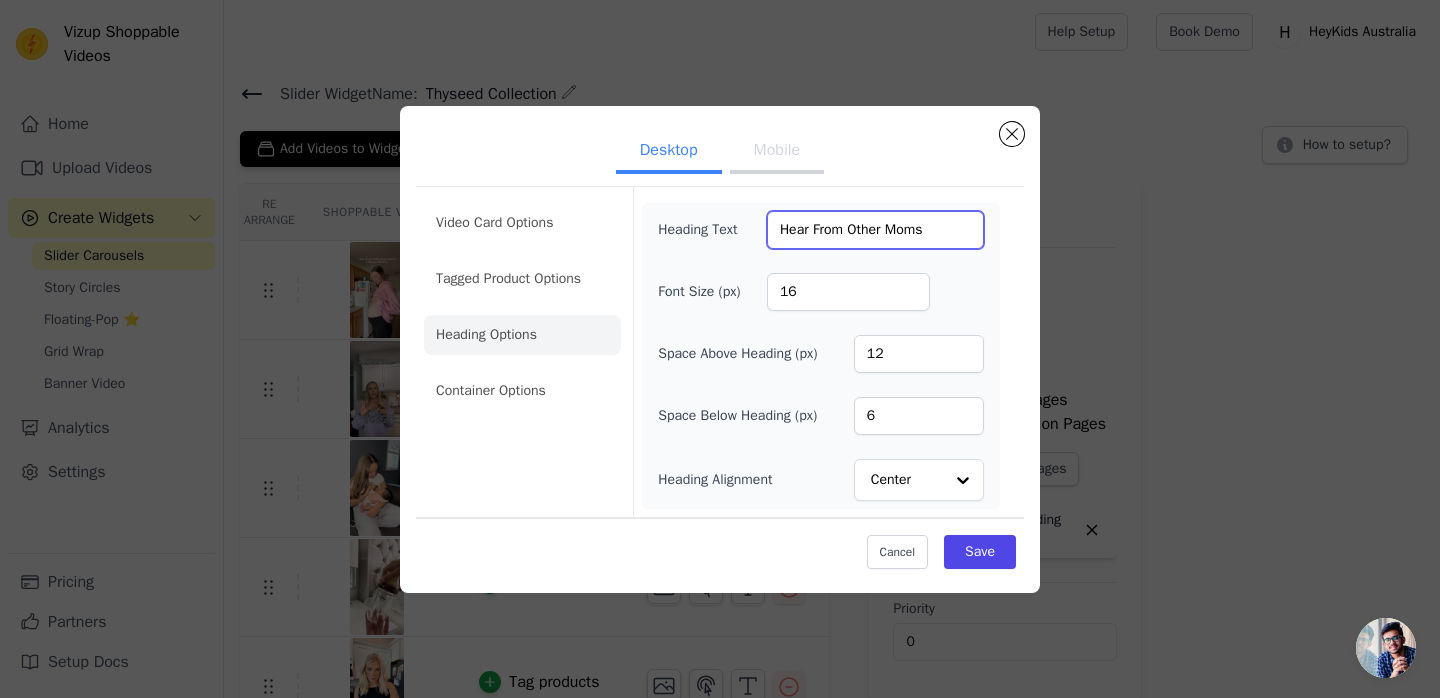 type on "Hear From Other Moms" 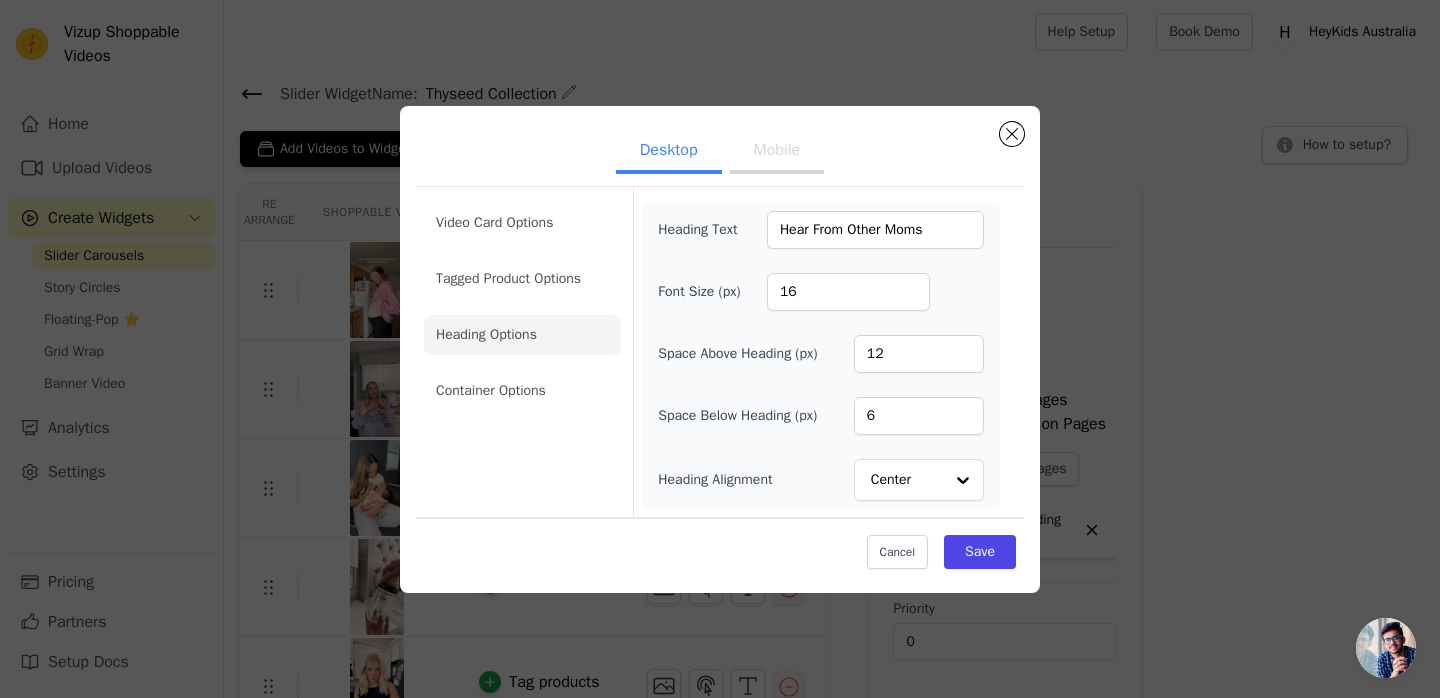 click on "Mobile" at bounding box center [777, 152] 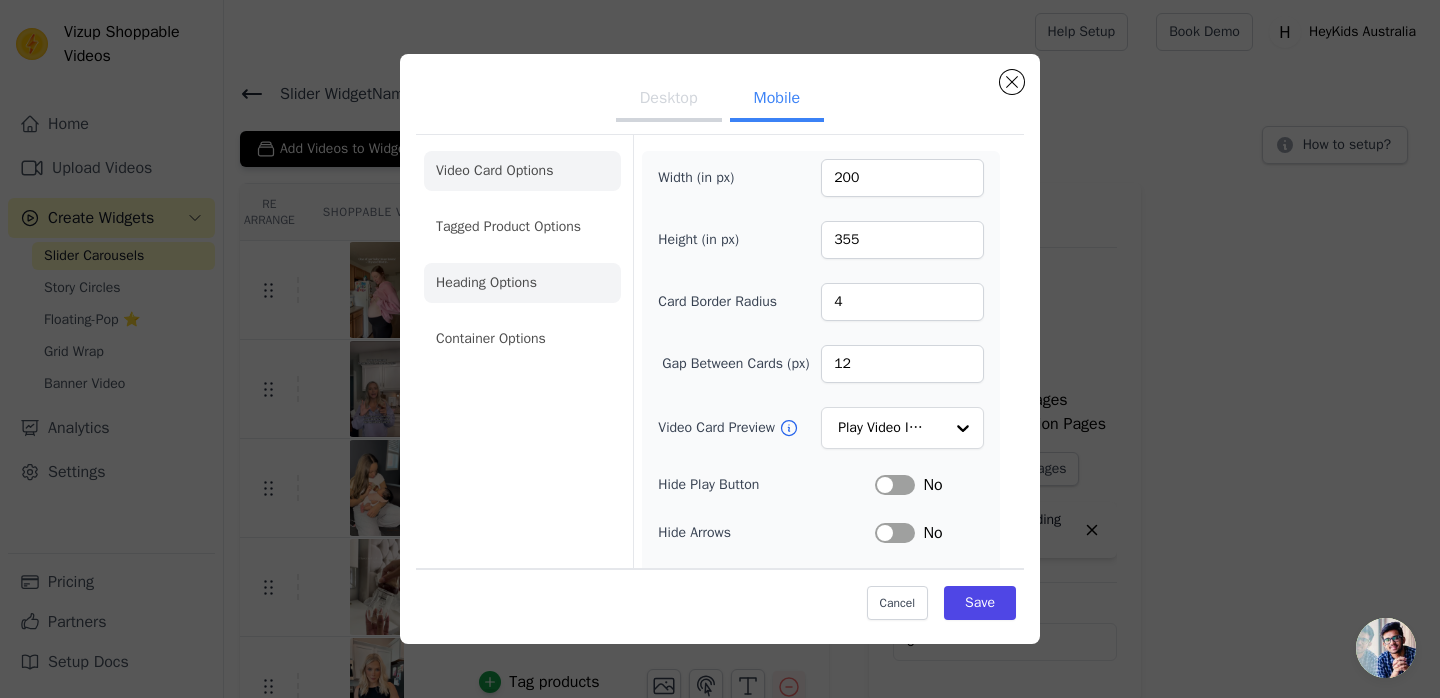 click on "Heading Options" 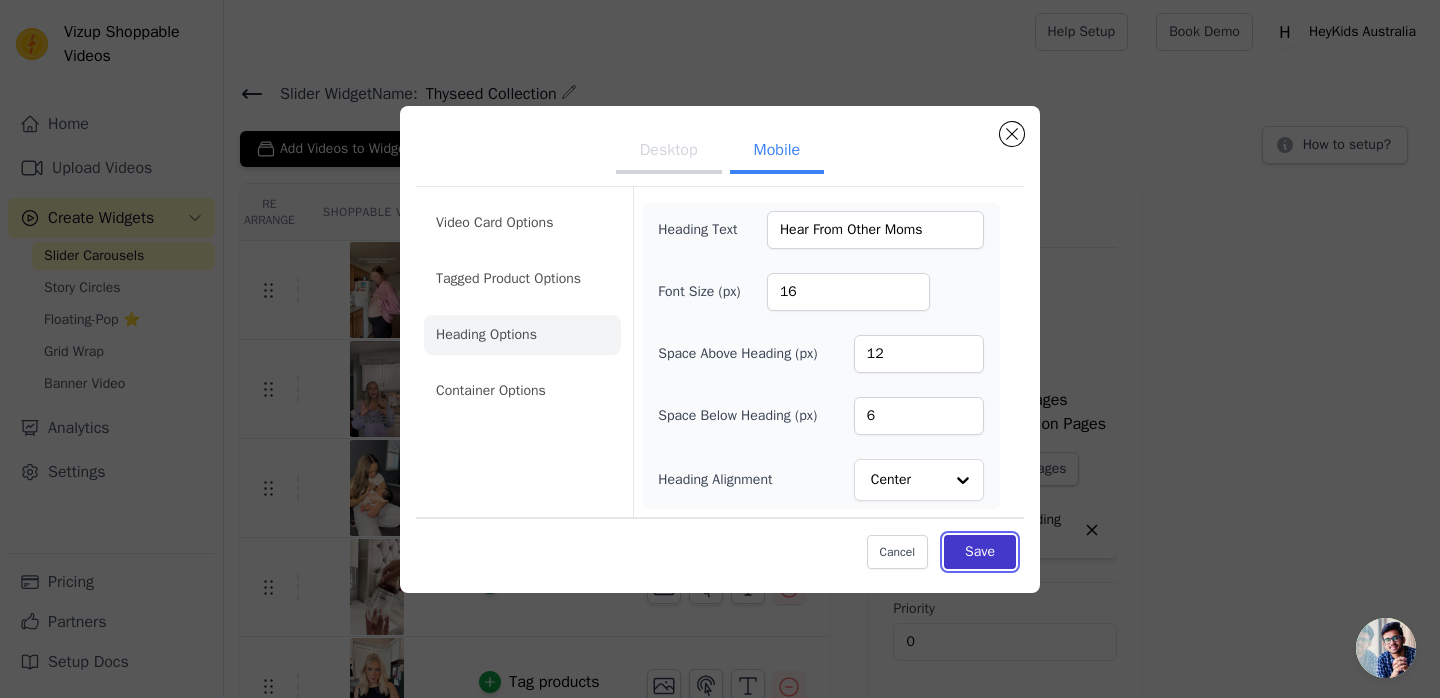 click on "Save" at bounding box center [980, 552] 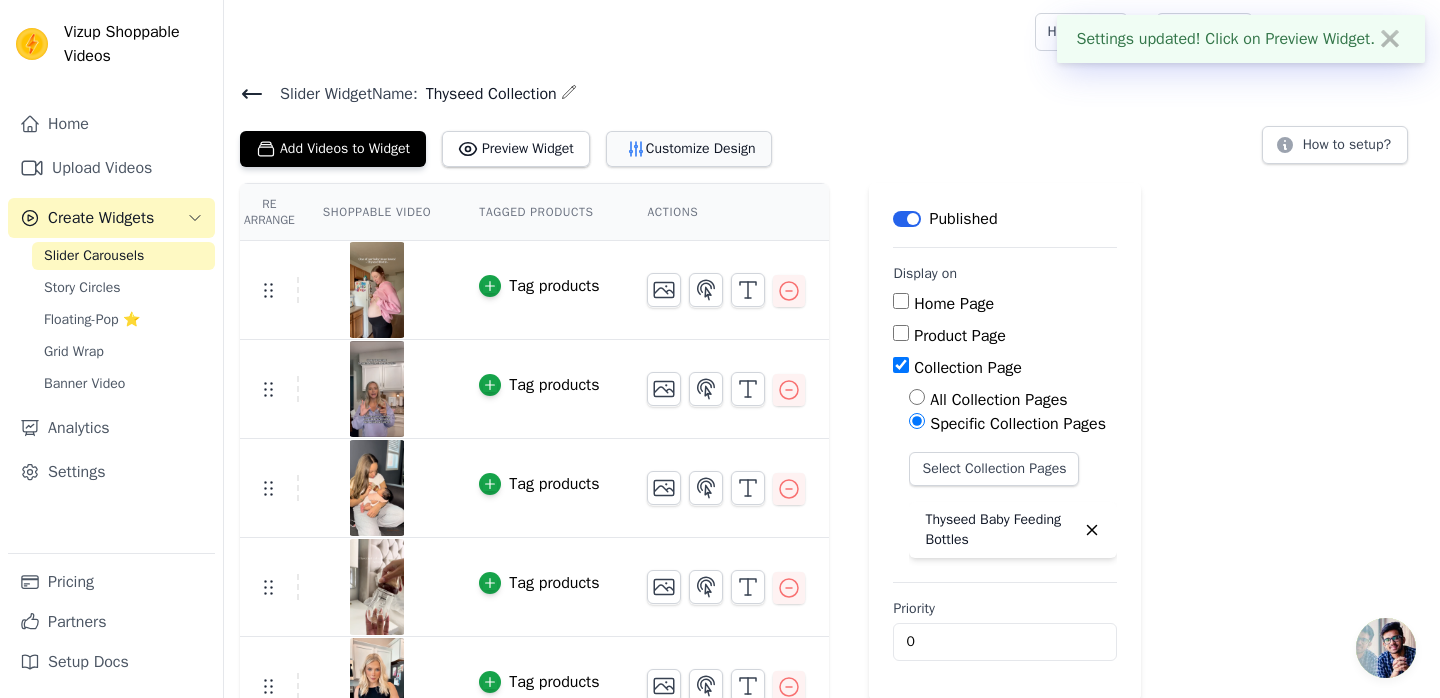 click on "Customize Design" at bounding box center (689, 149) 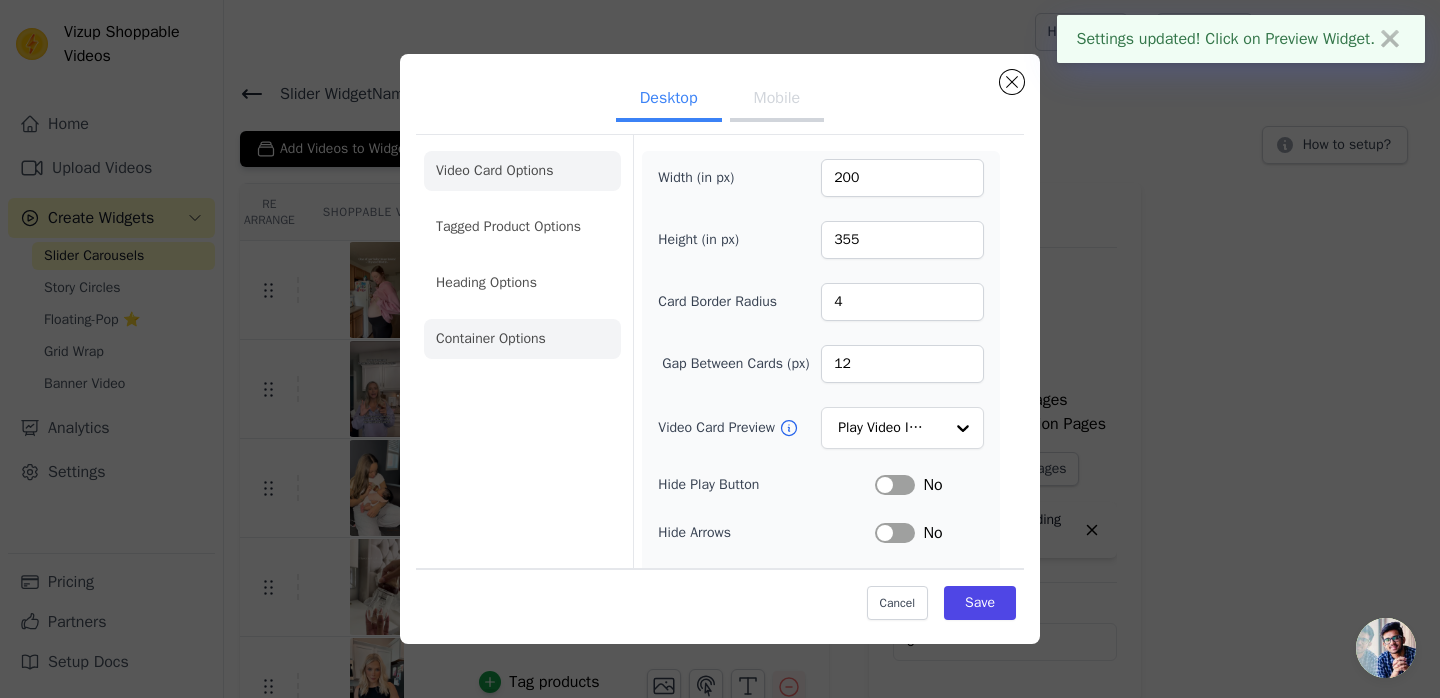 click on "Container Options" 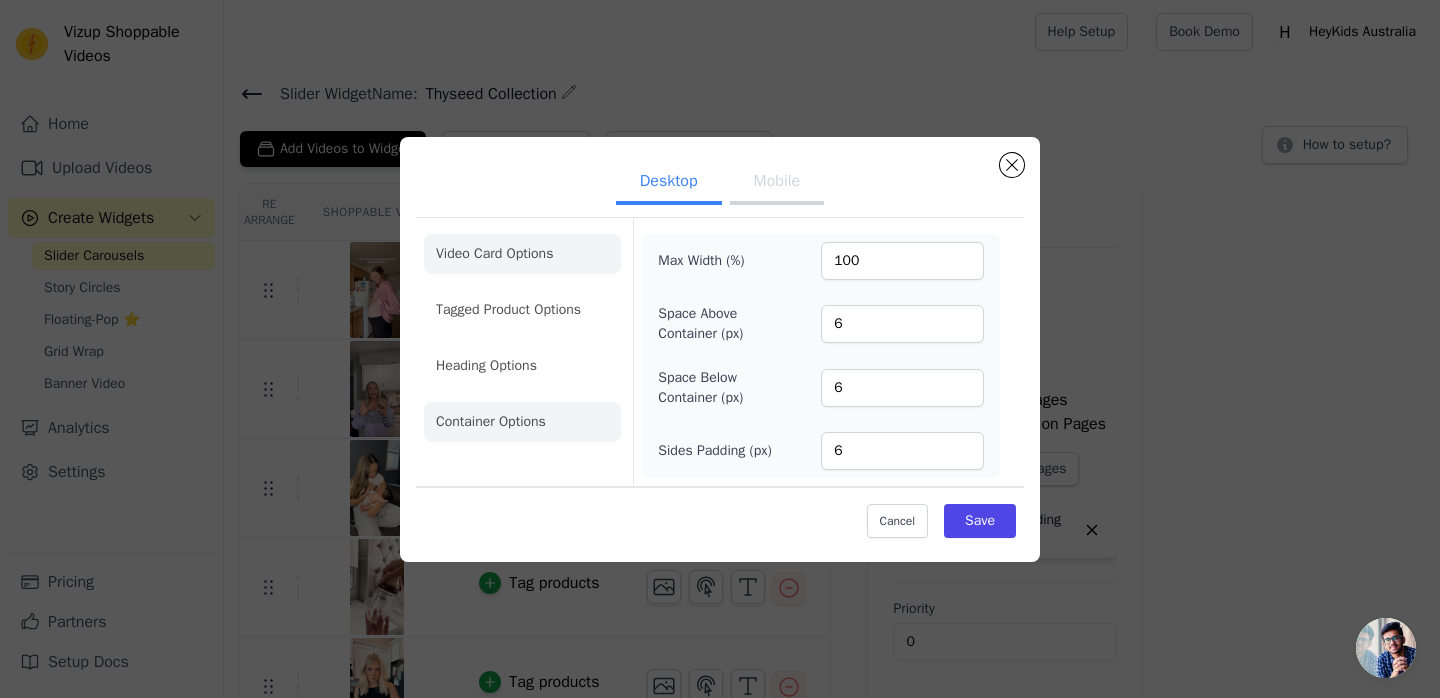 click on "Video Card Options" 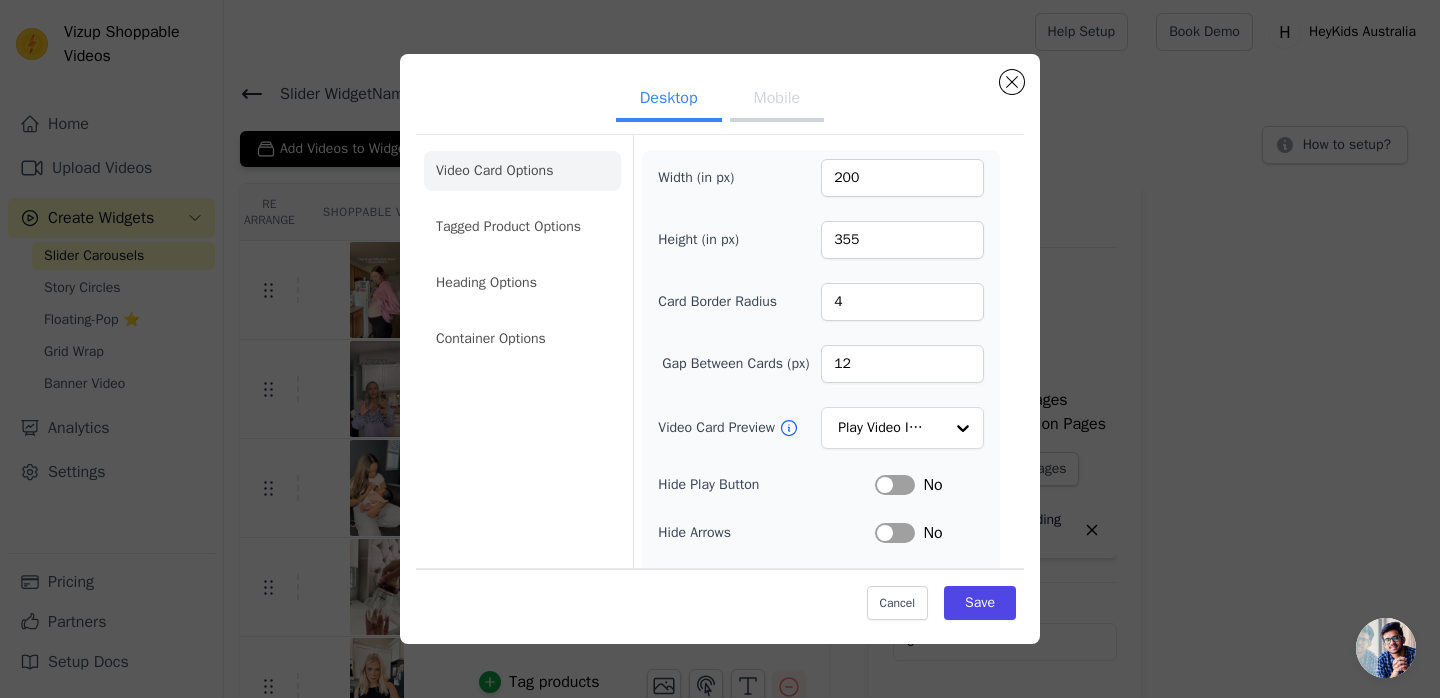 click on "Mobile" at bounding box center [777, 100] 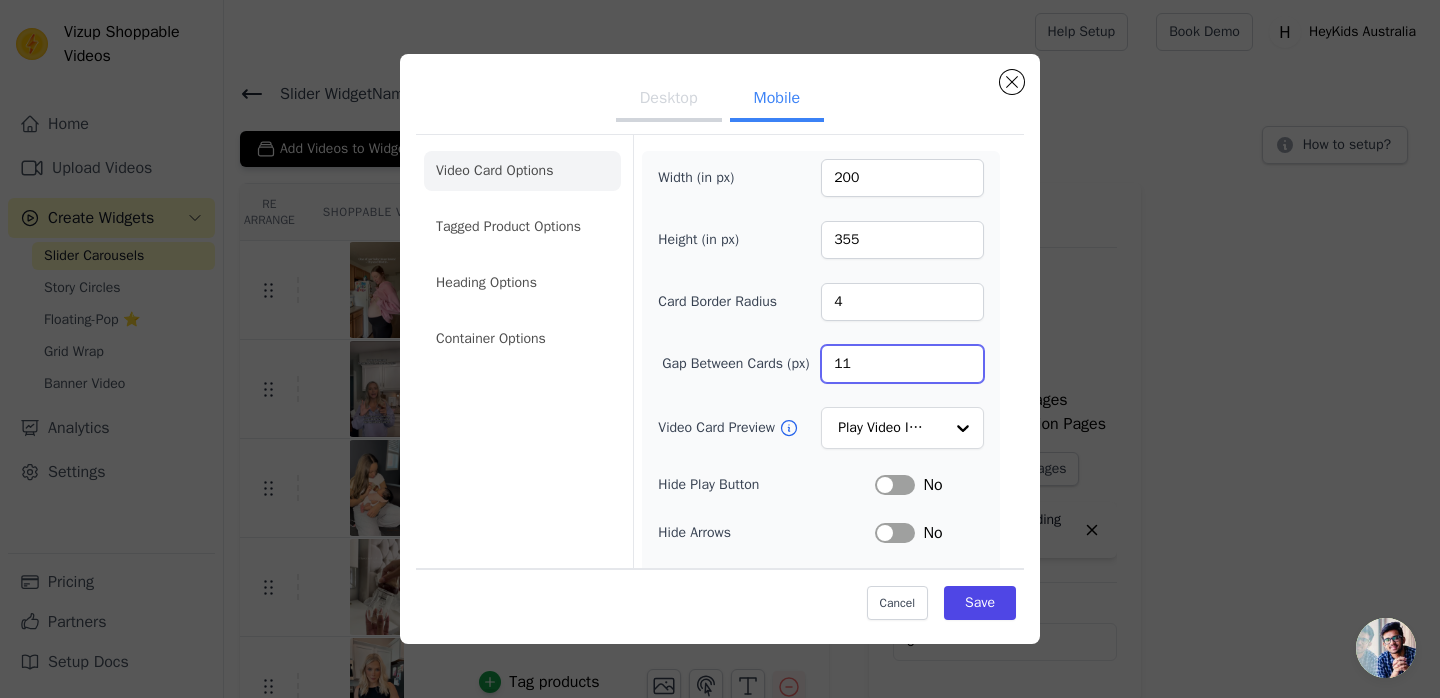click on "11" at bounding box center [902, 364] 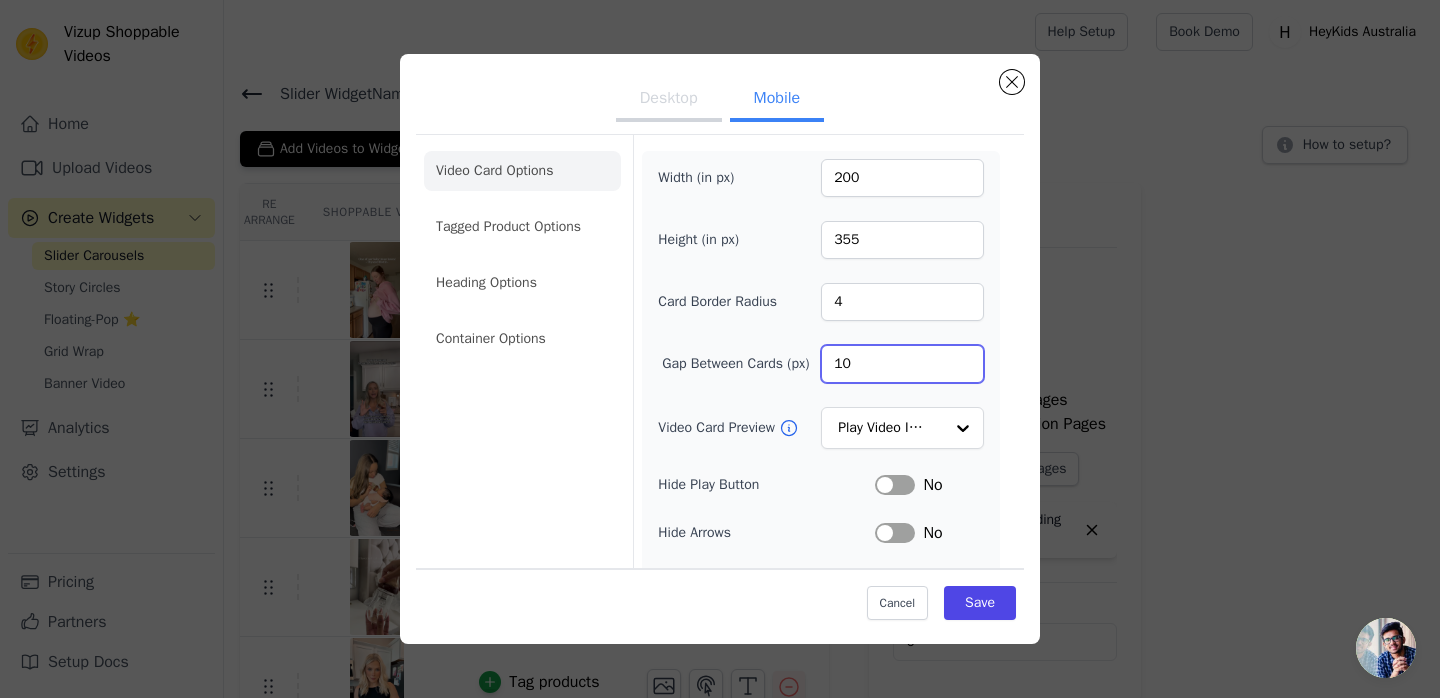 click on "10" at bounding box center [902, 364] 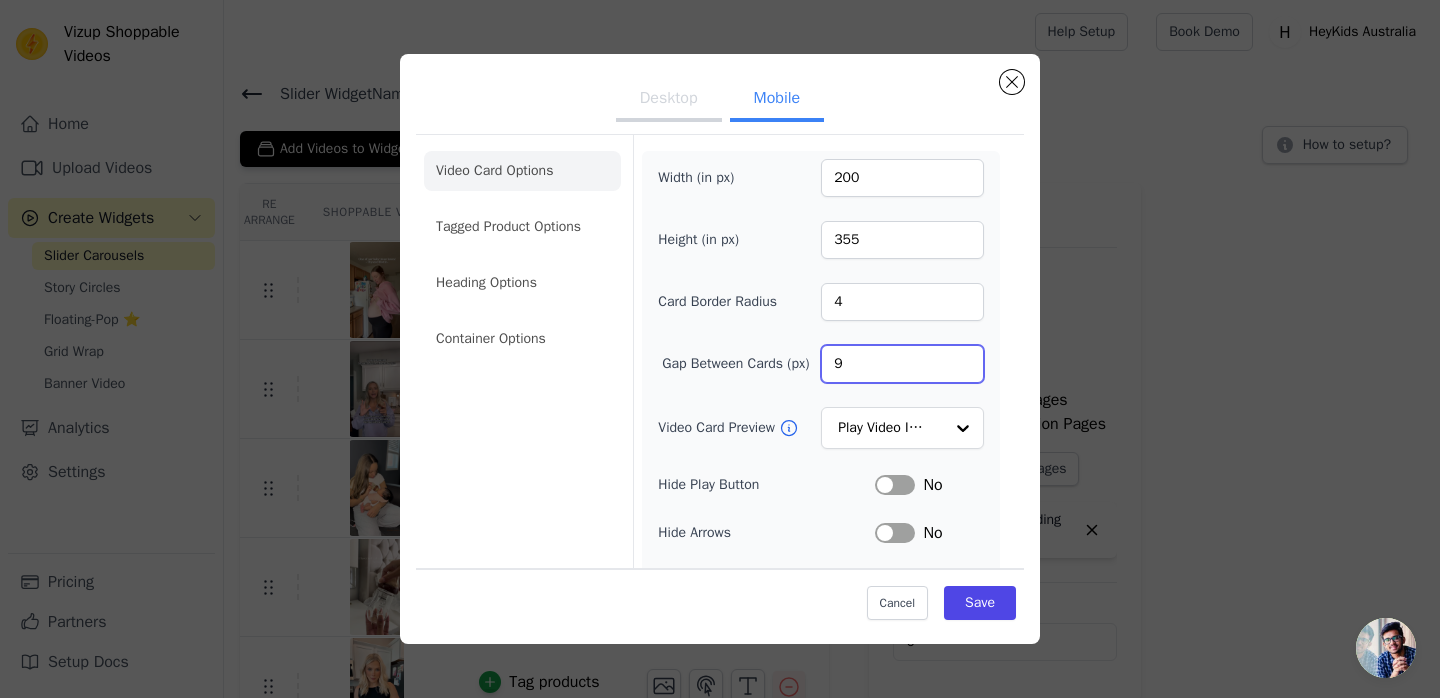 click on "9" at bounding box center (902, 364) 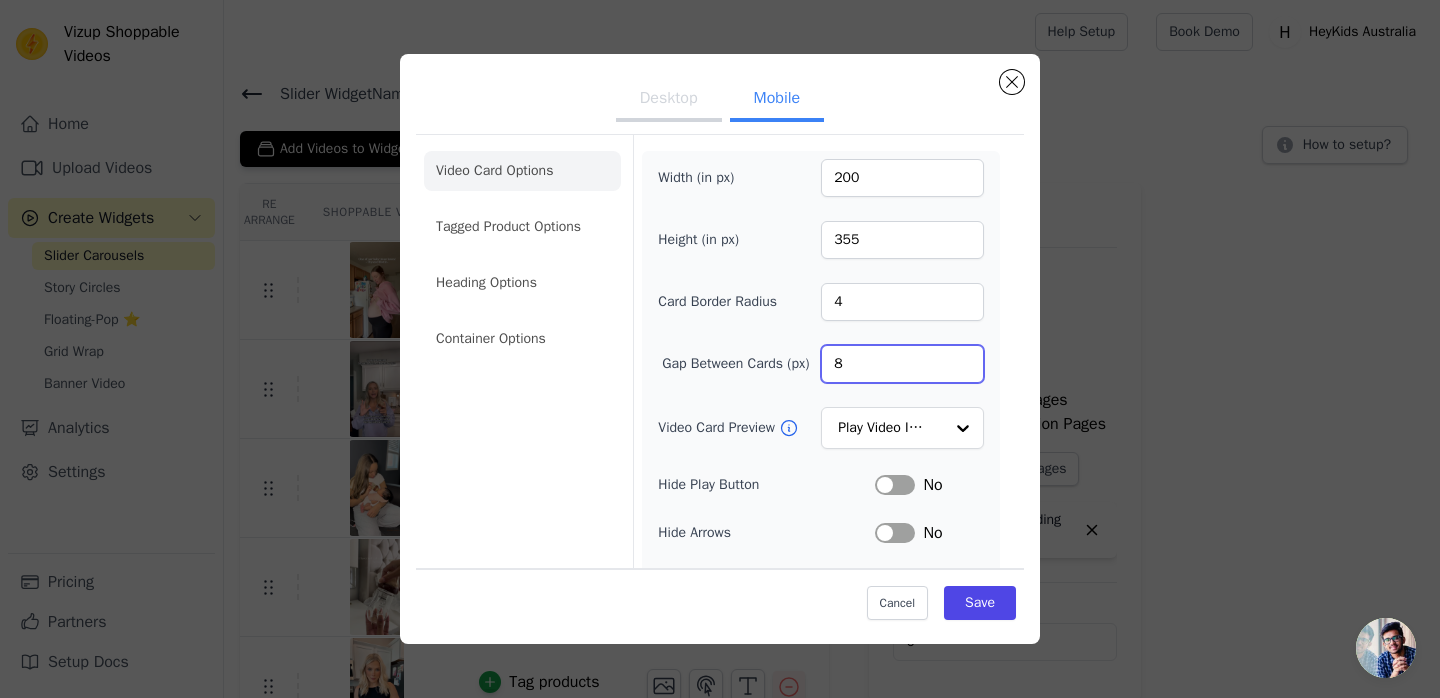 click on "8" at bounding box center (902, 364) 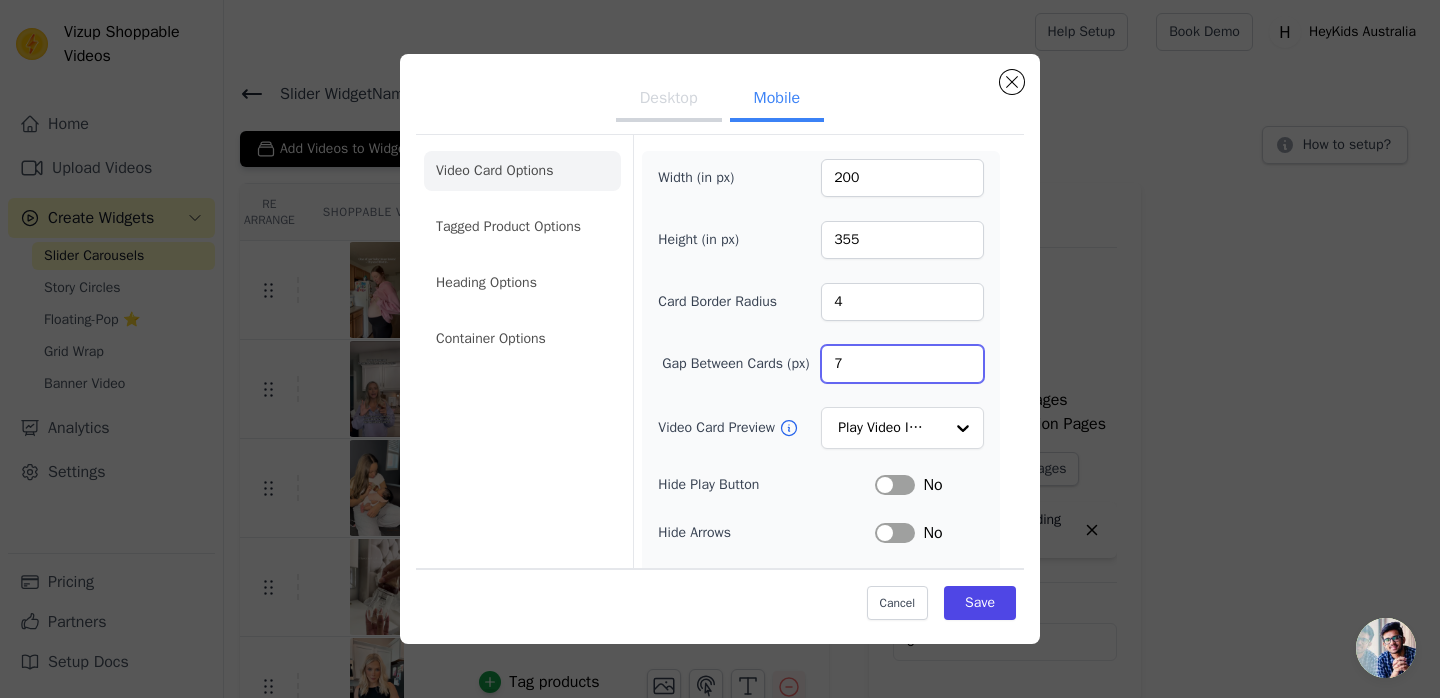 click on "7" at bounding box center [902, 364] 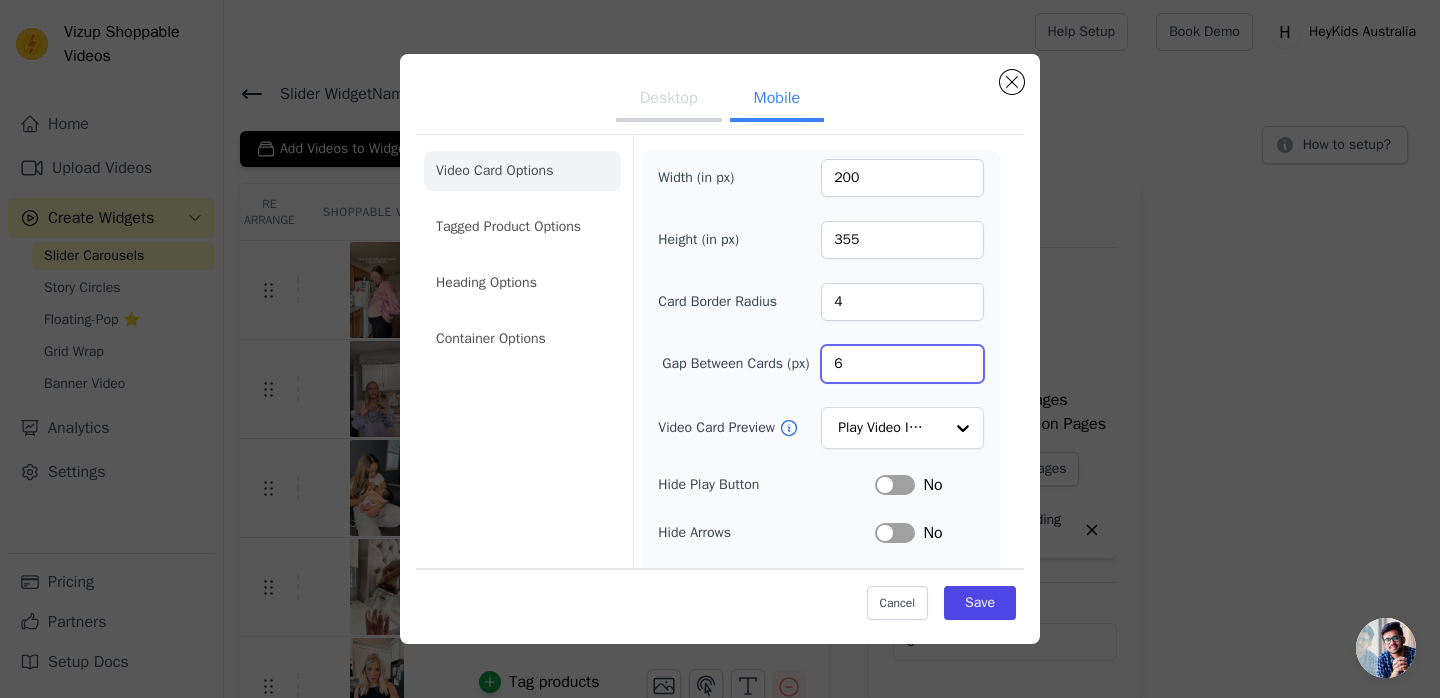 type on "6" 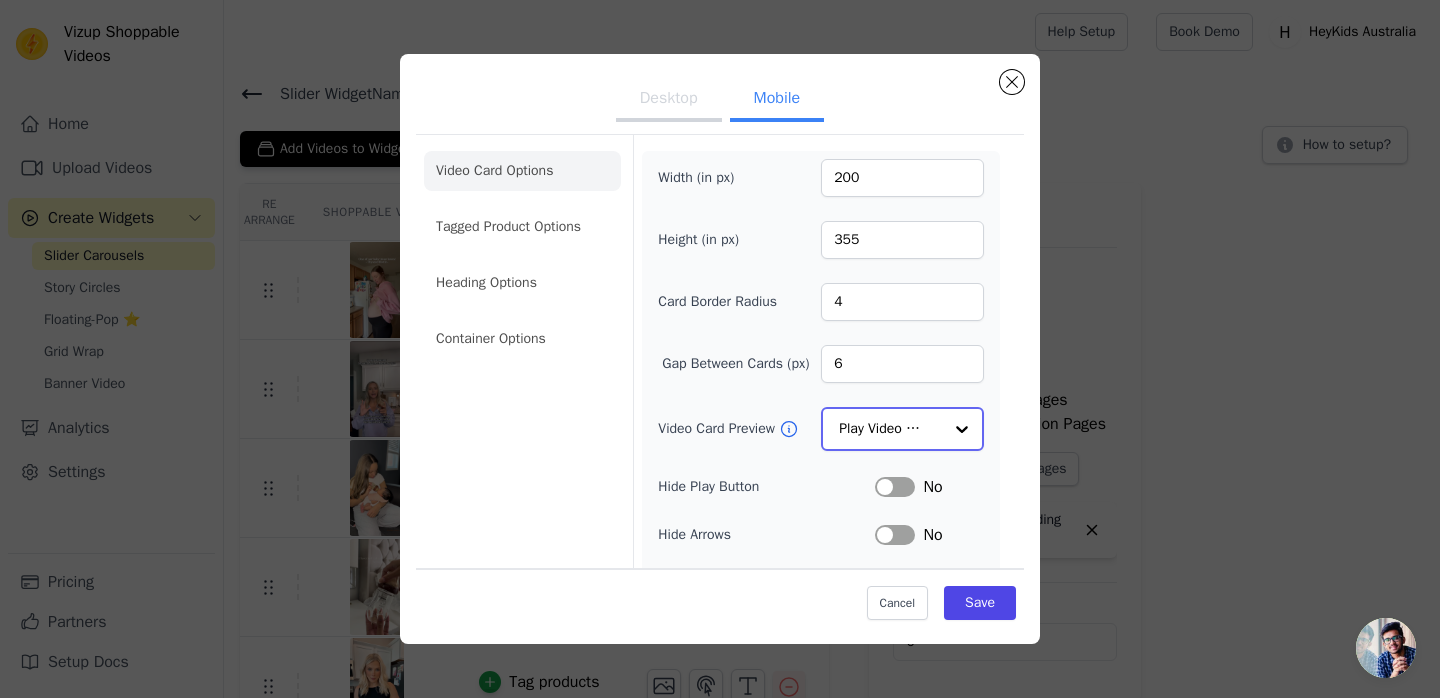 click at bounding box center [962, 429] 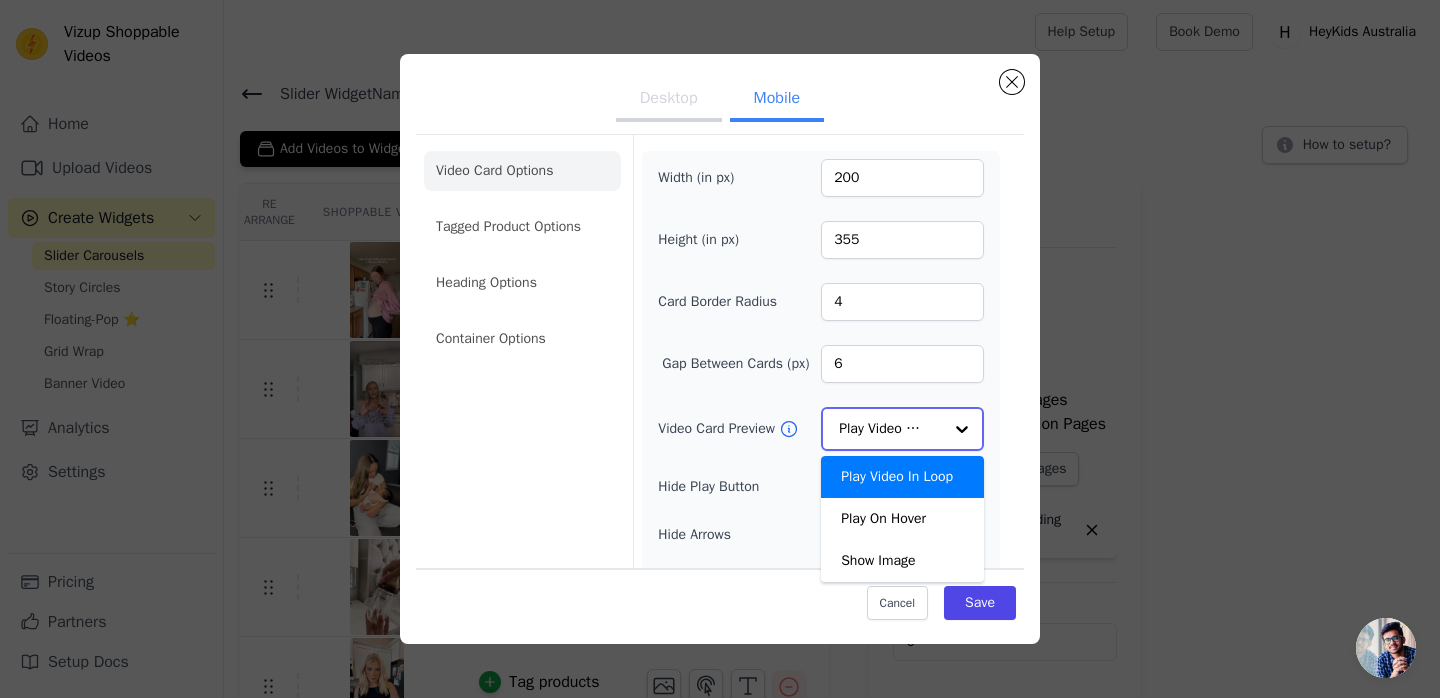 click at bounding box center [962, 429] 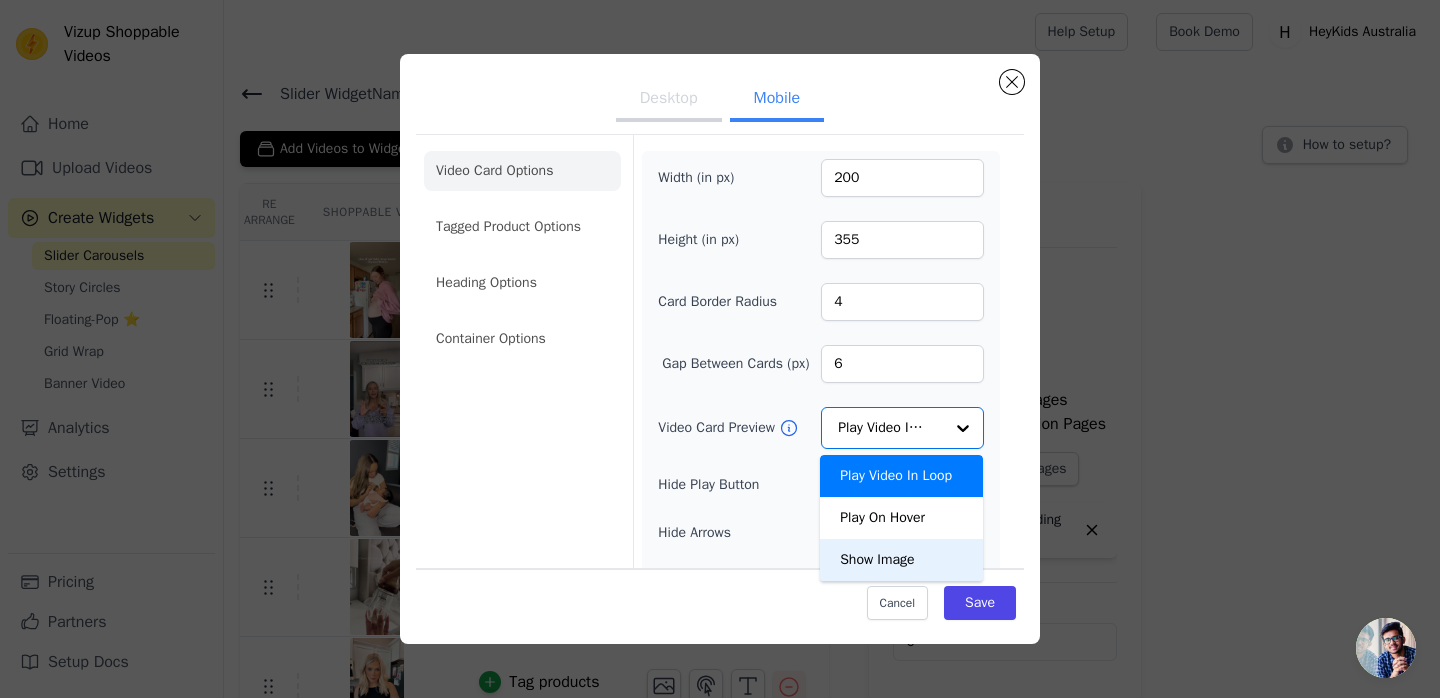 click on "Cancel     Save" at bounding box center (720, 598) 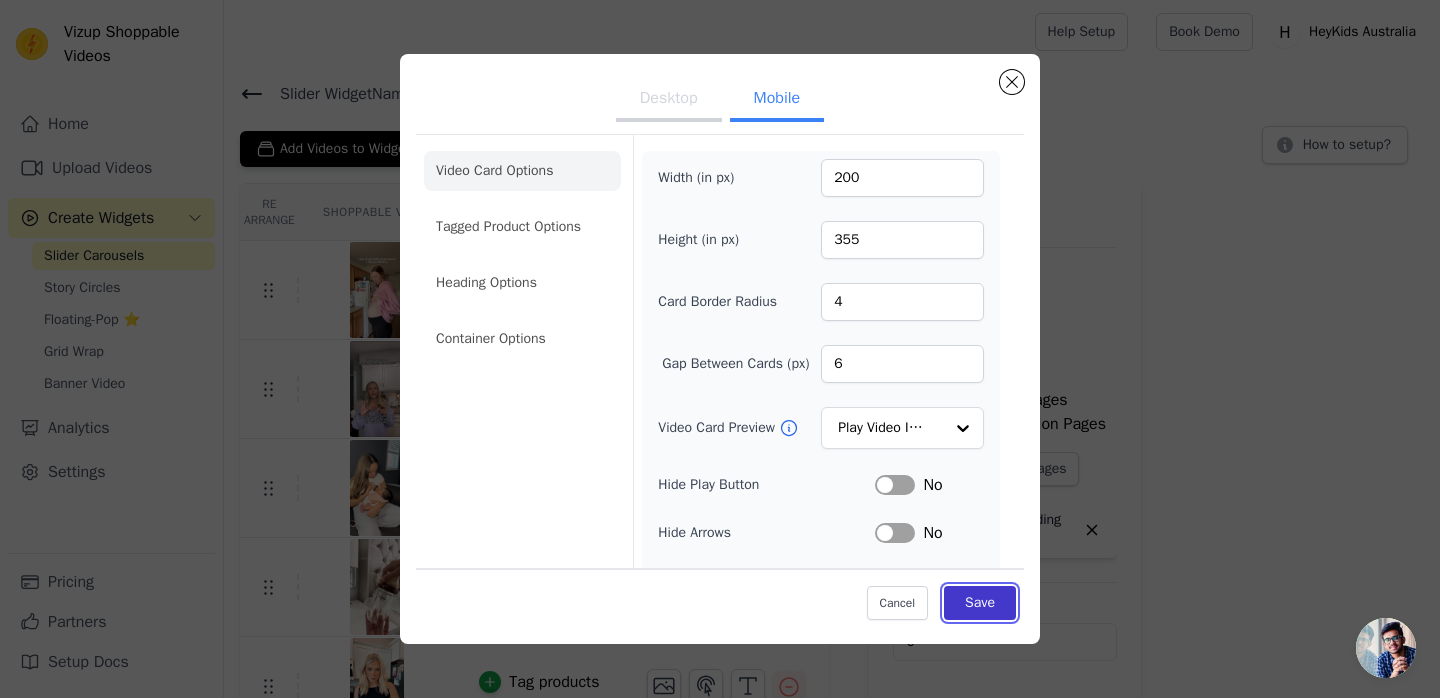 click on "Save" at bounding box center [980, 603] 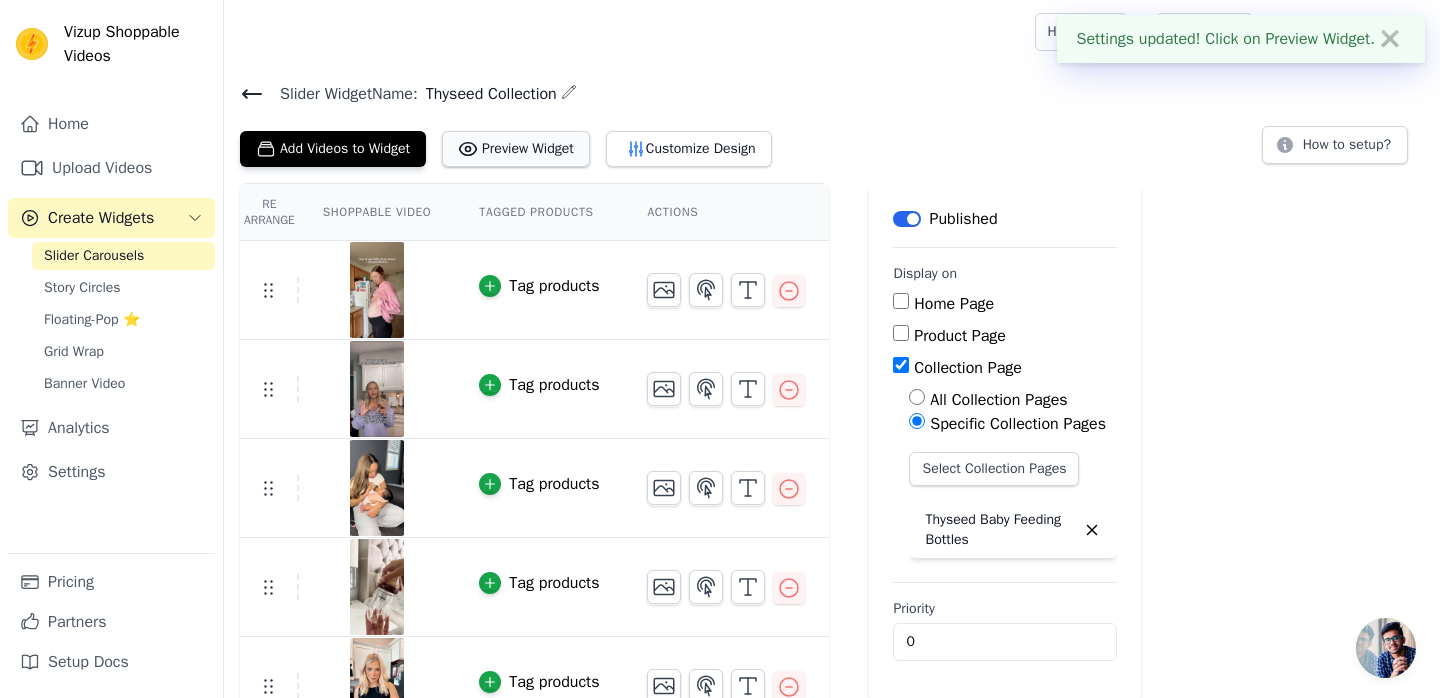 click on "Preview Widget" at bounding box center [516, 149] 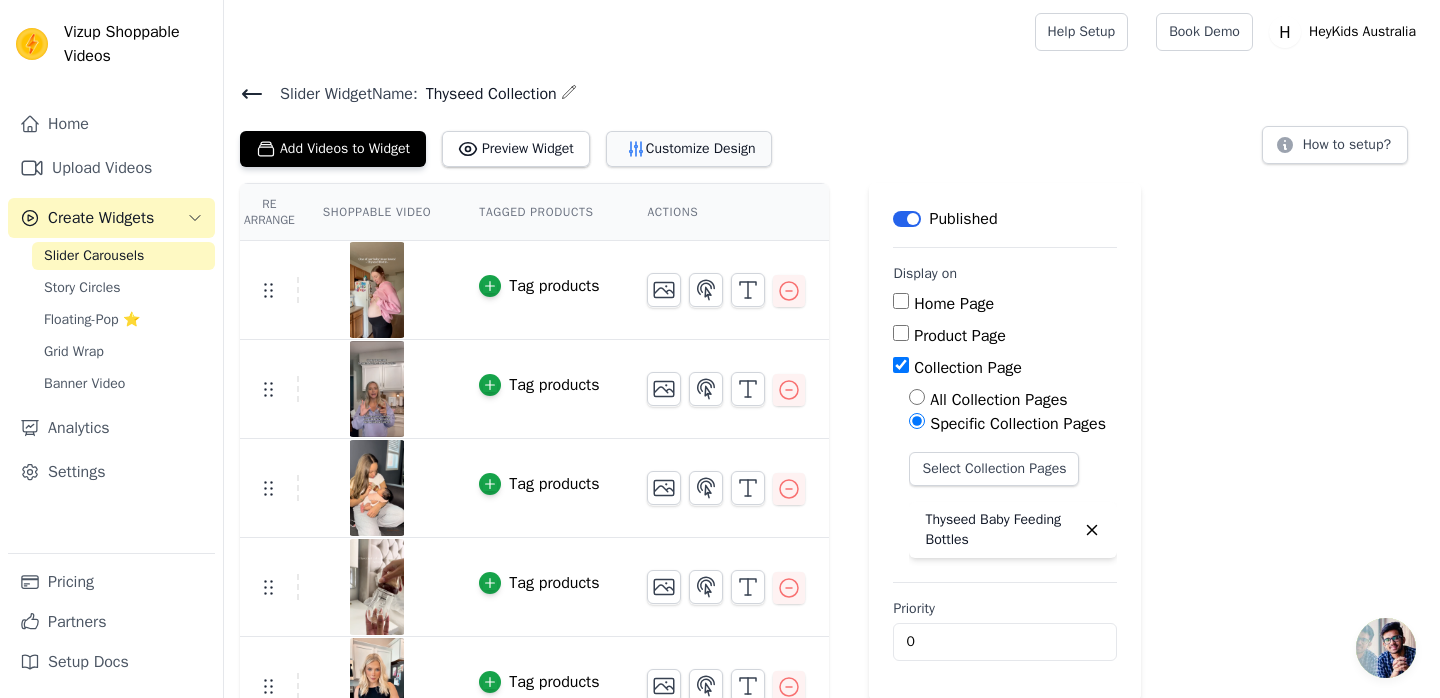 click on "Customize Design" at bounding box center (689, 149) 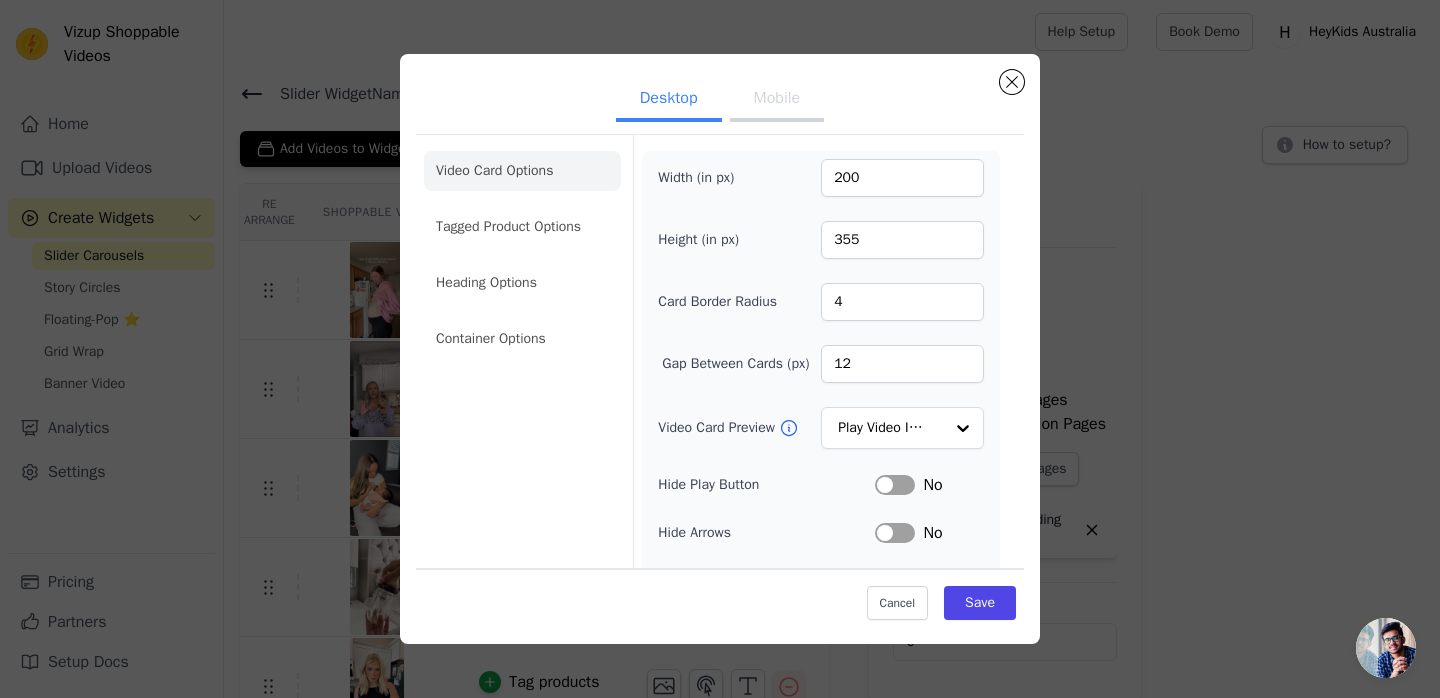 click on "Mobile" at bounding box center (777, 100) 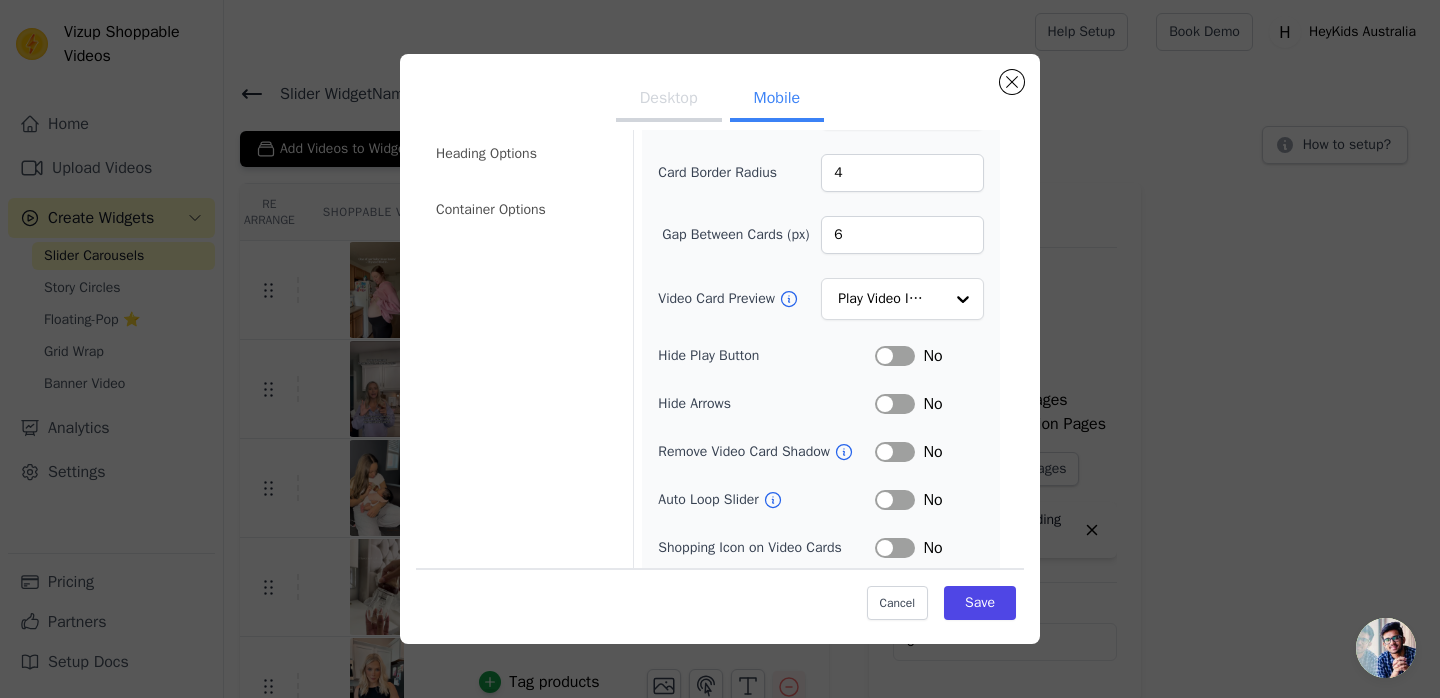 scroll, scrollTop: 0, scrollLeft: 0, axis: both 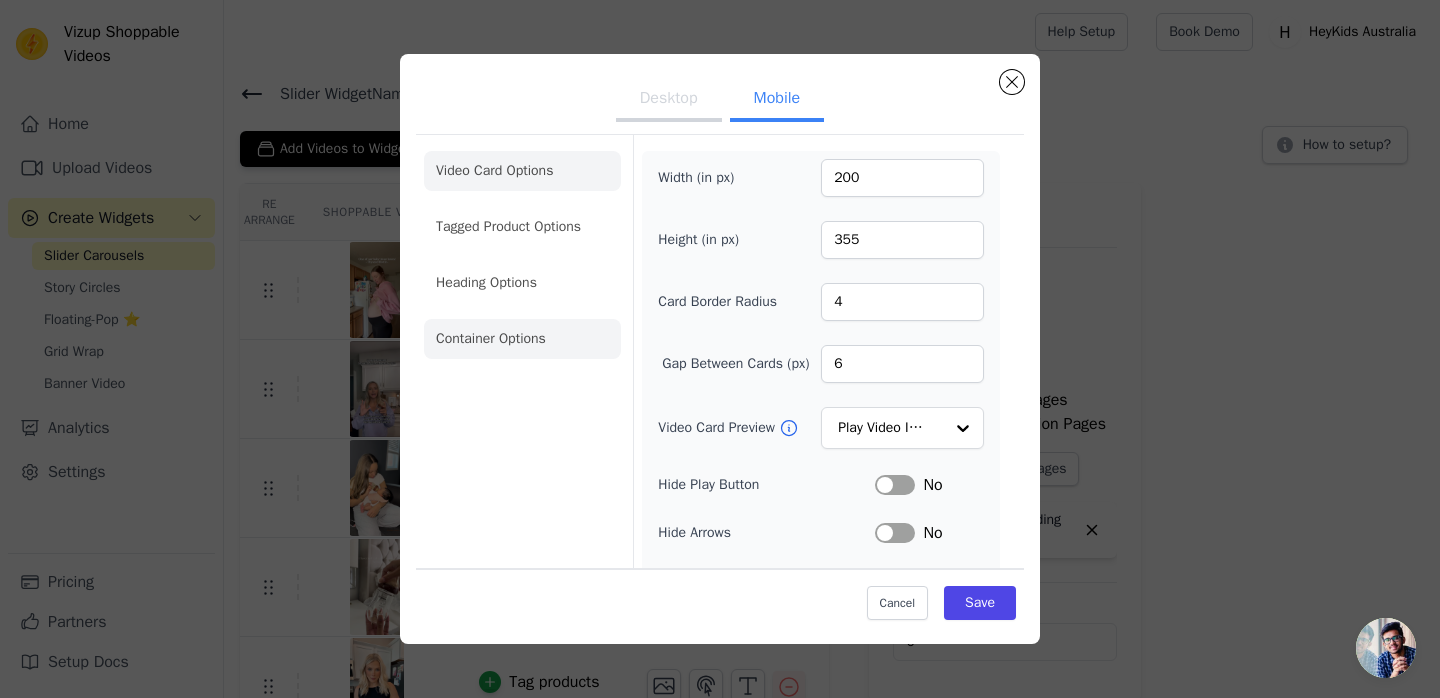 click on "Container Options" 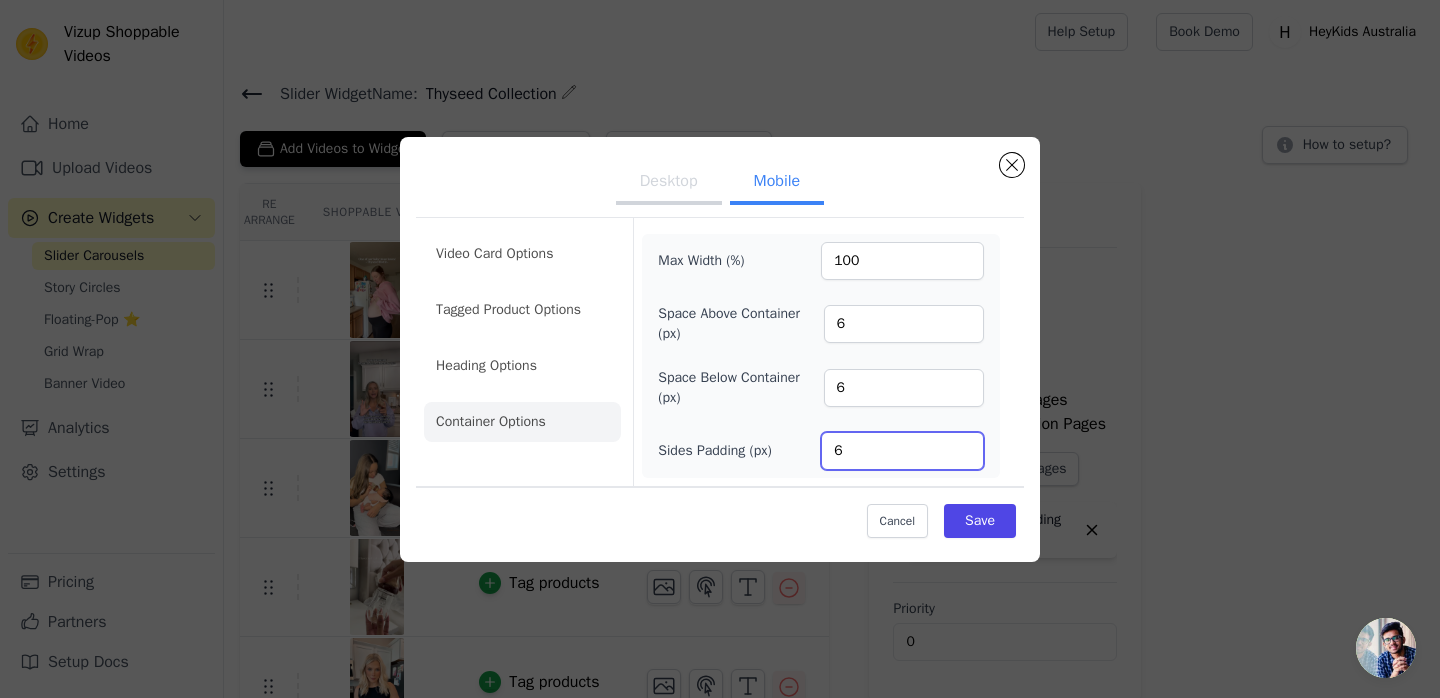 click on "6" at bounding box center [902, 451] 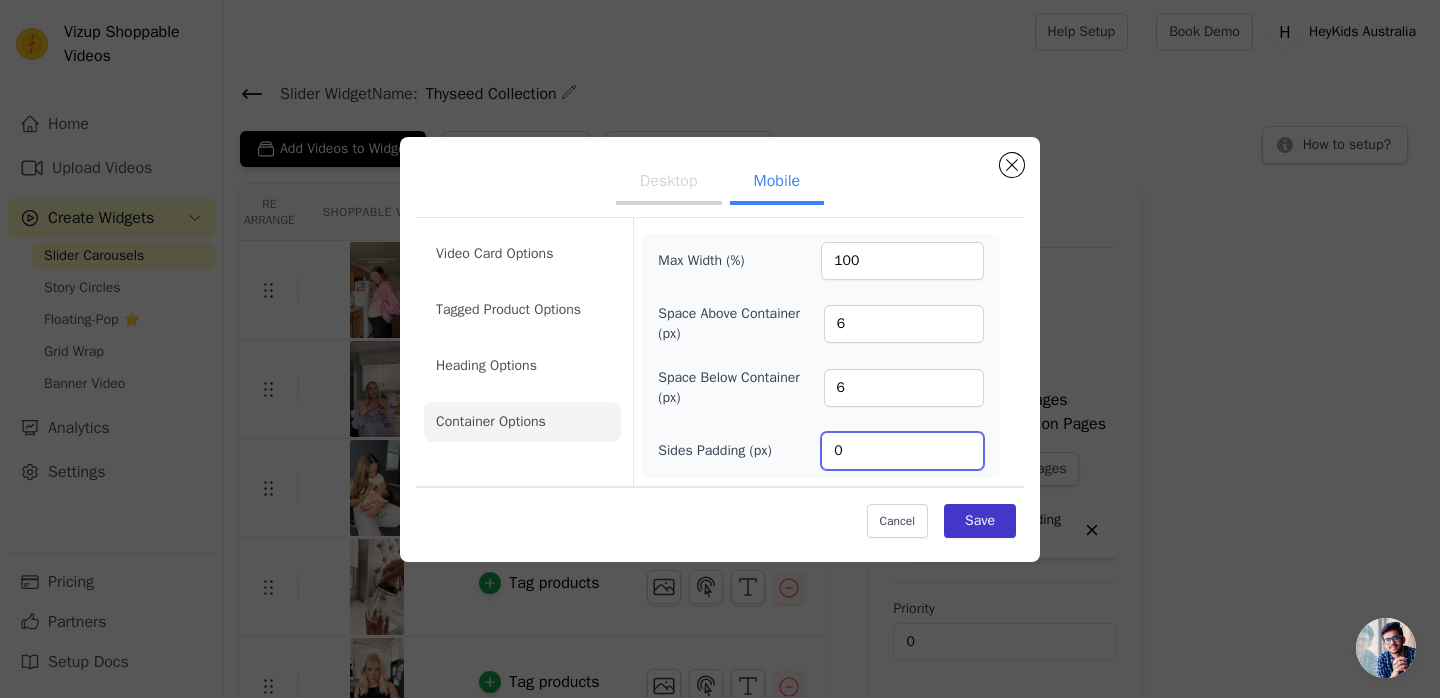 type on "0" 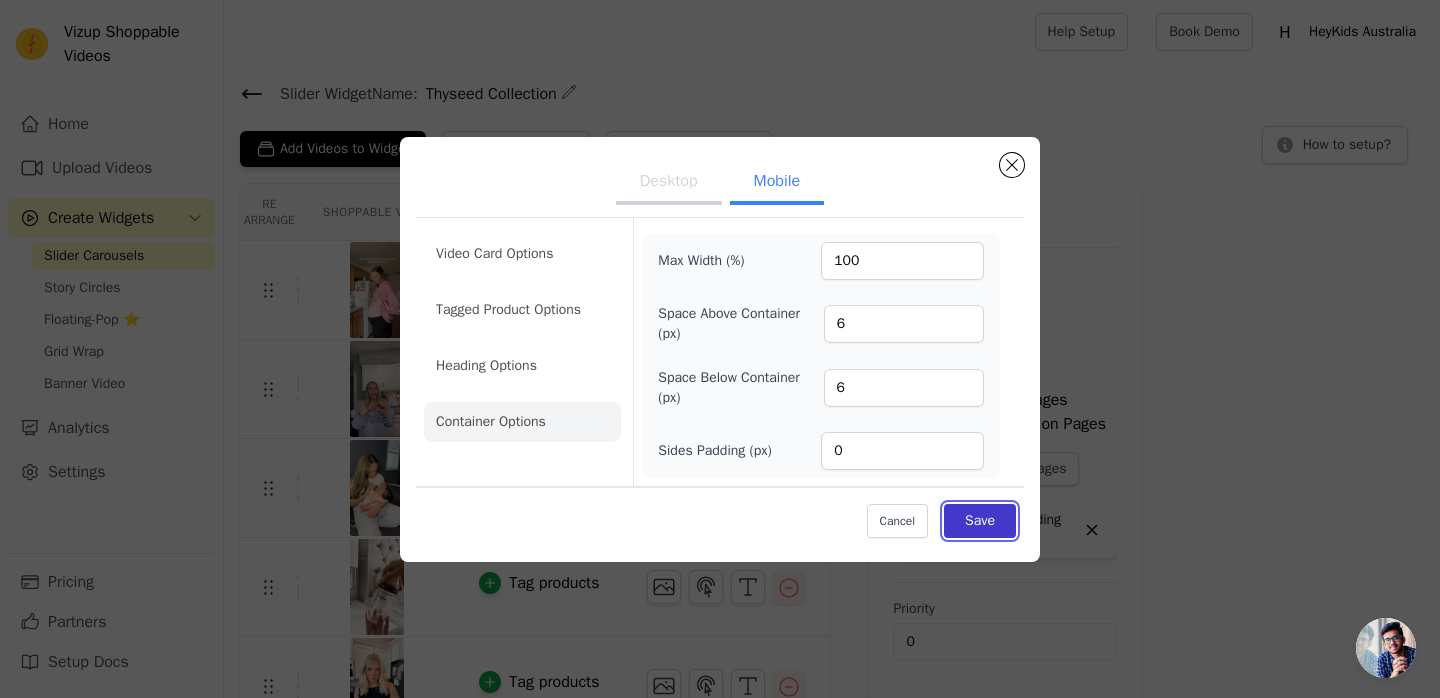 click on "Save" at bounding box center (980, 521) 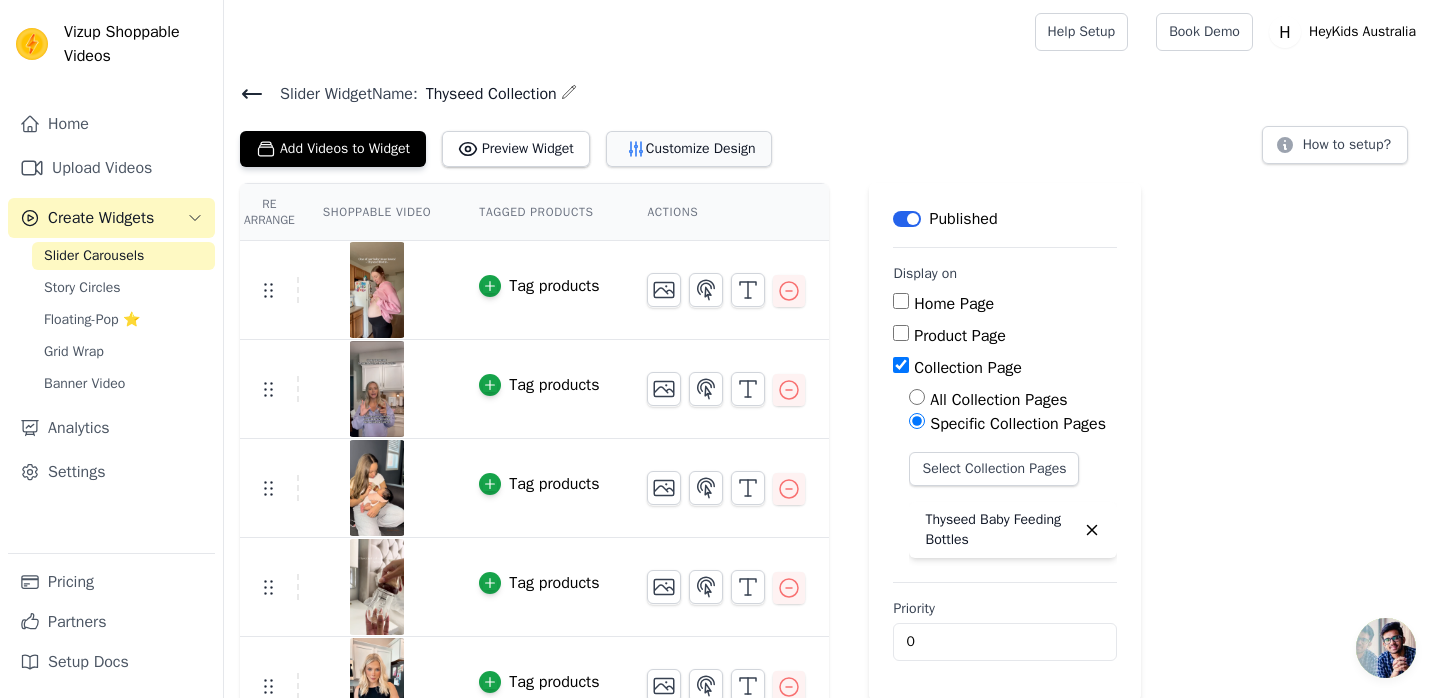 click on "Customize Design" at bounding box center [689, 149] 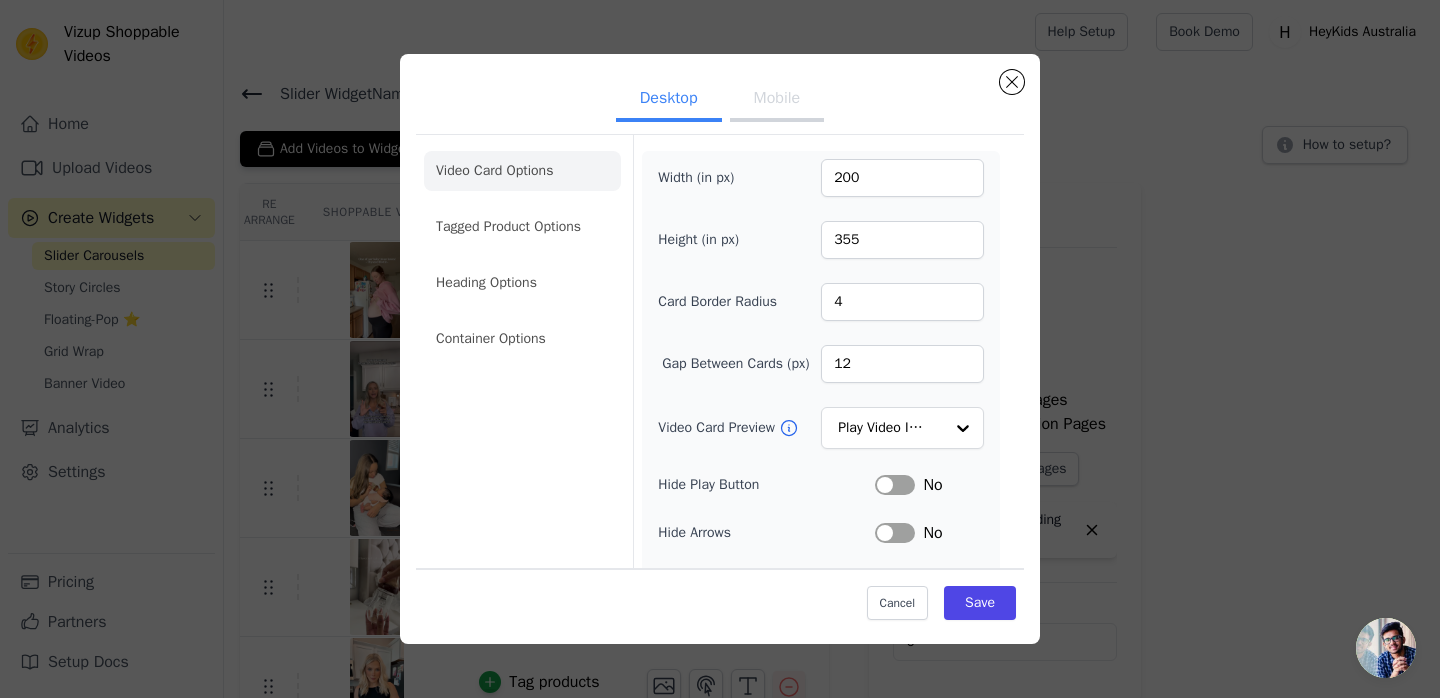 click on "Mobile" at bounding box center [777, 100] 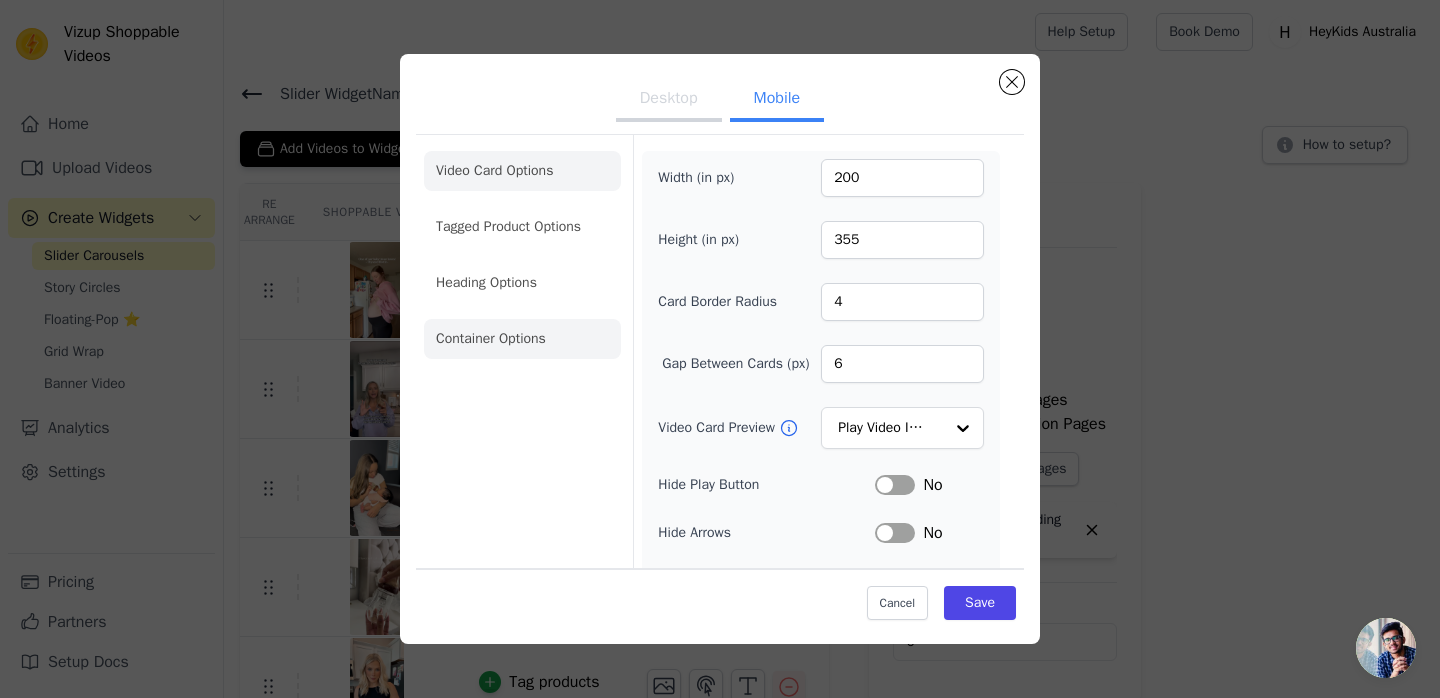 click on "Container Options" 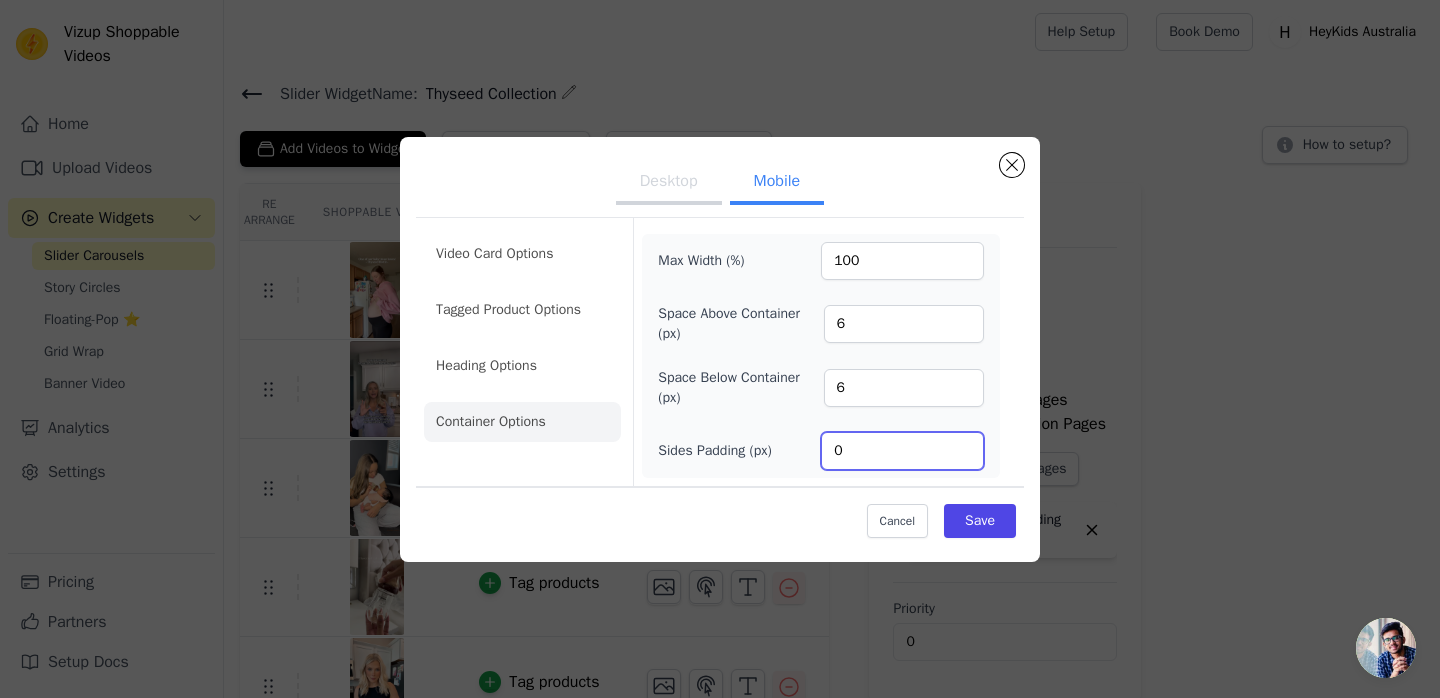 click on "0" at bounding box center (902, 451) 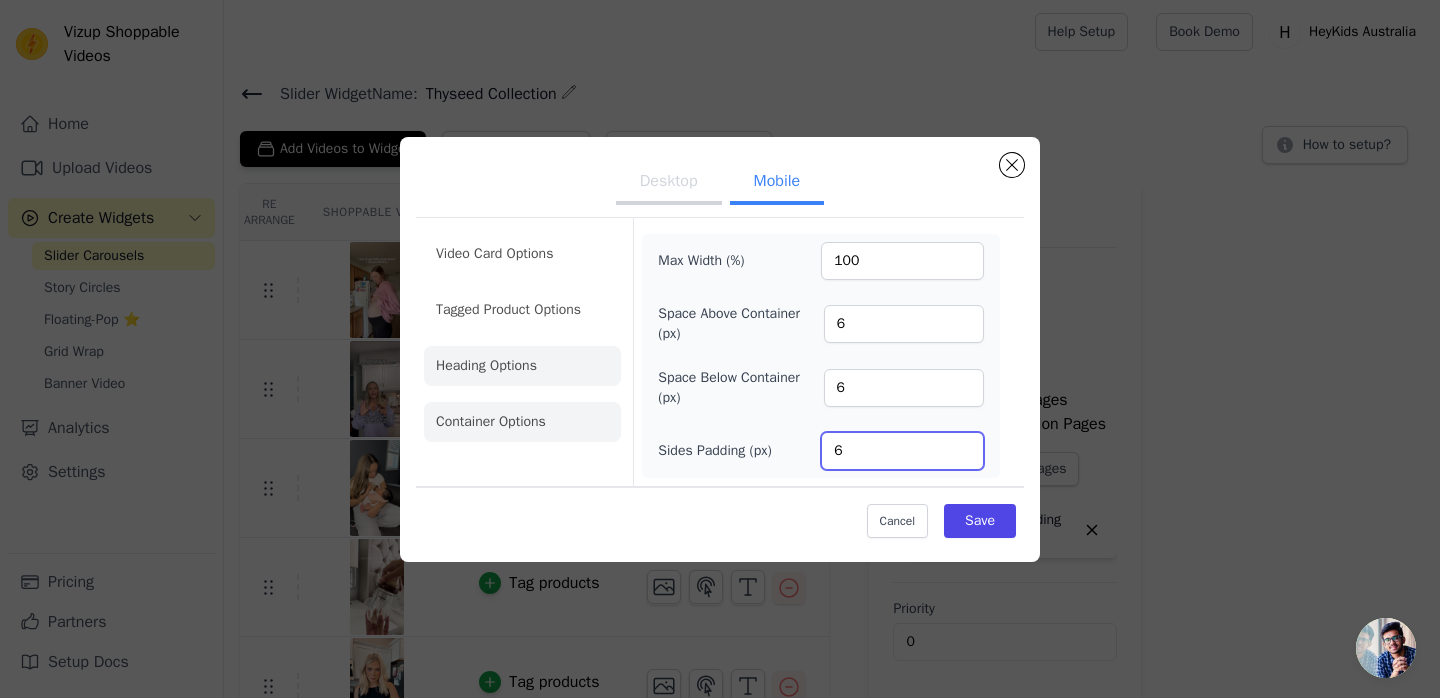 type on "6" 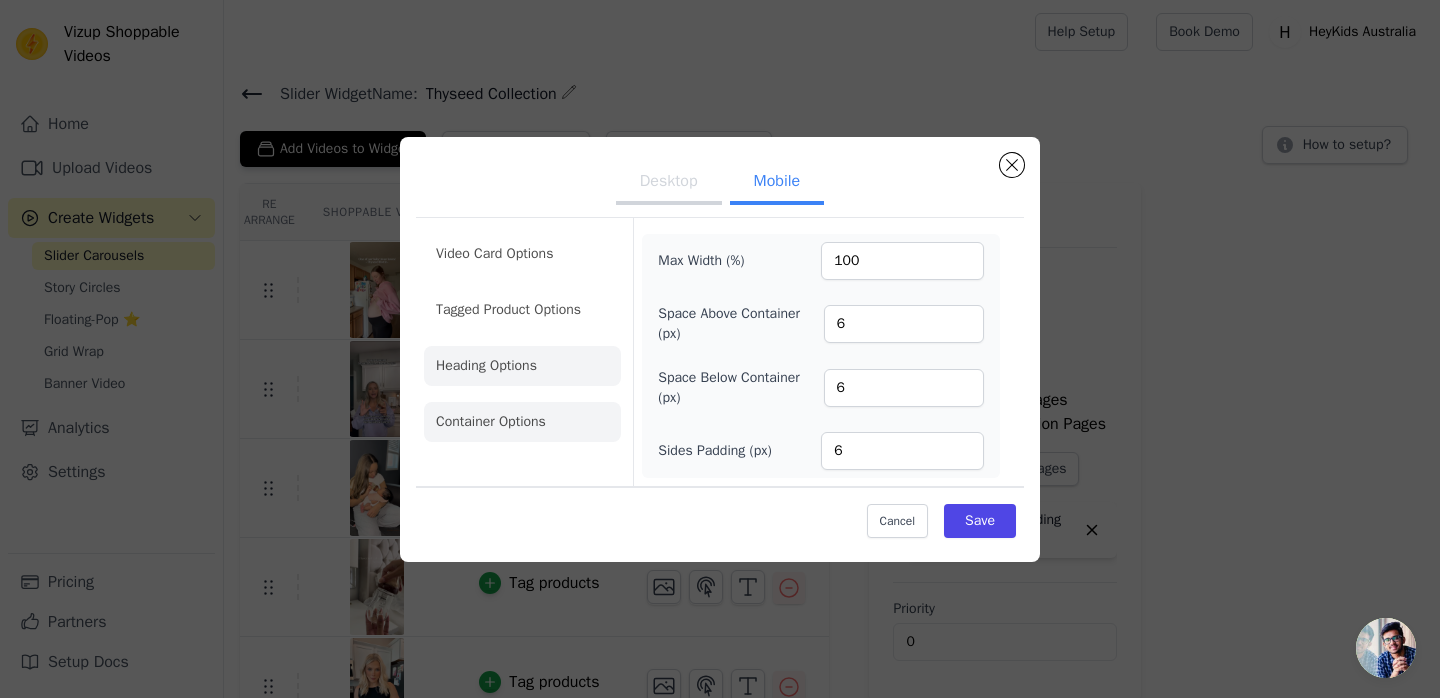 click on "Heading Options" 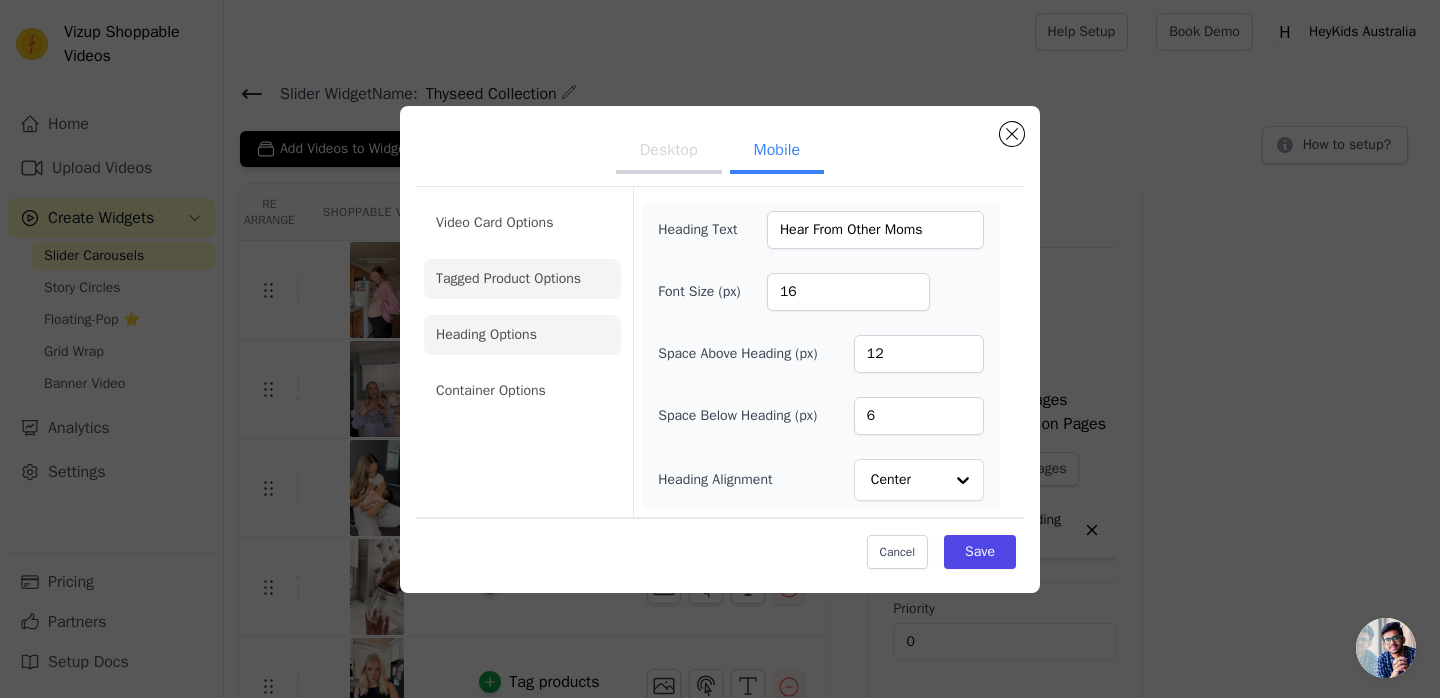 click on "Tagged Product Options" 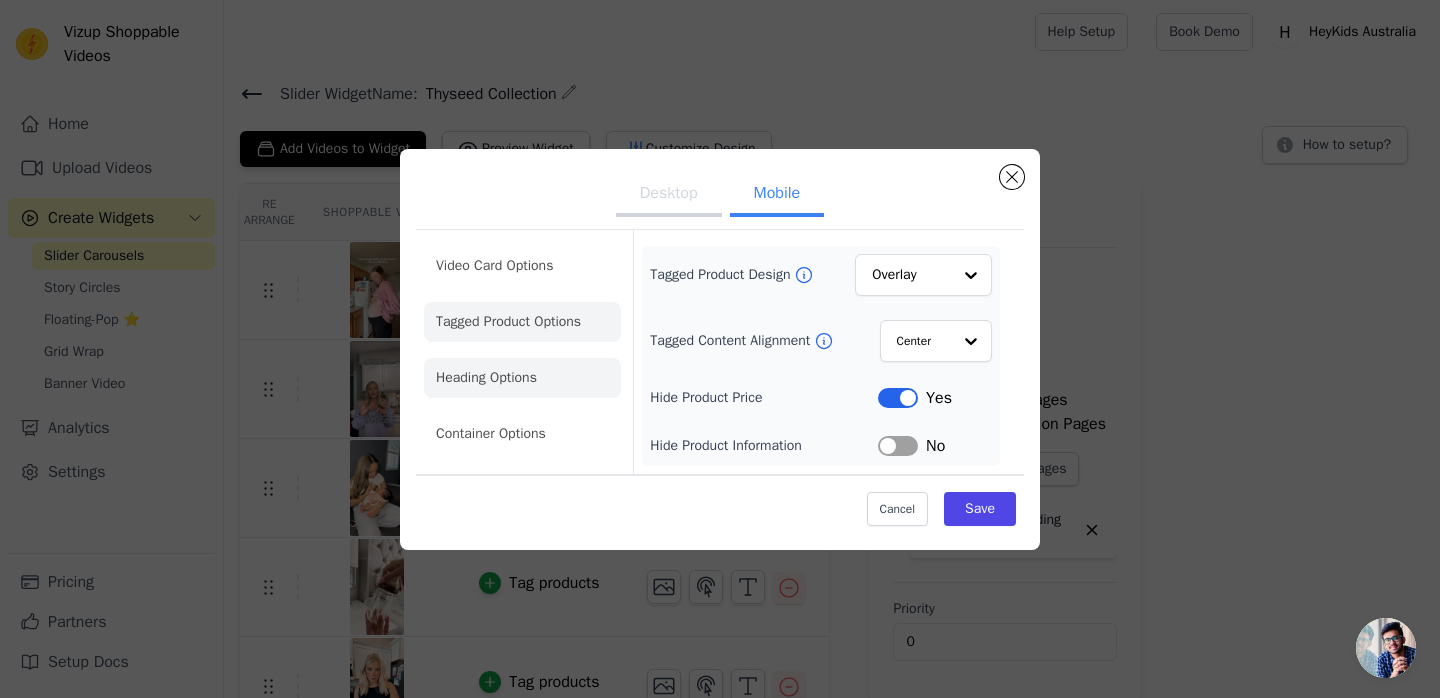 click on "Heading Options" 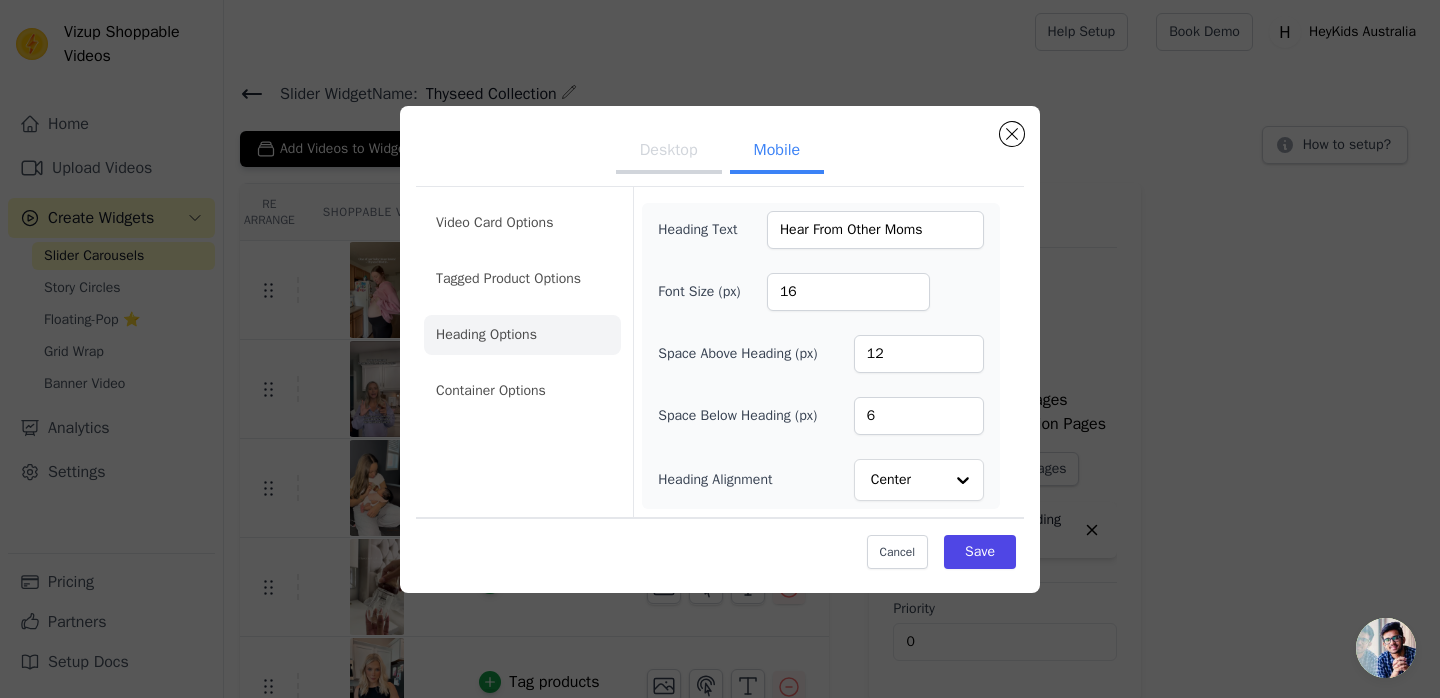 click on "Video Card Options Tagged Product Options Heading Options Container Options" at bounding box center (522, 307) 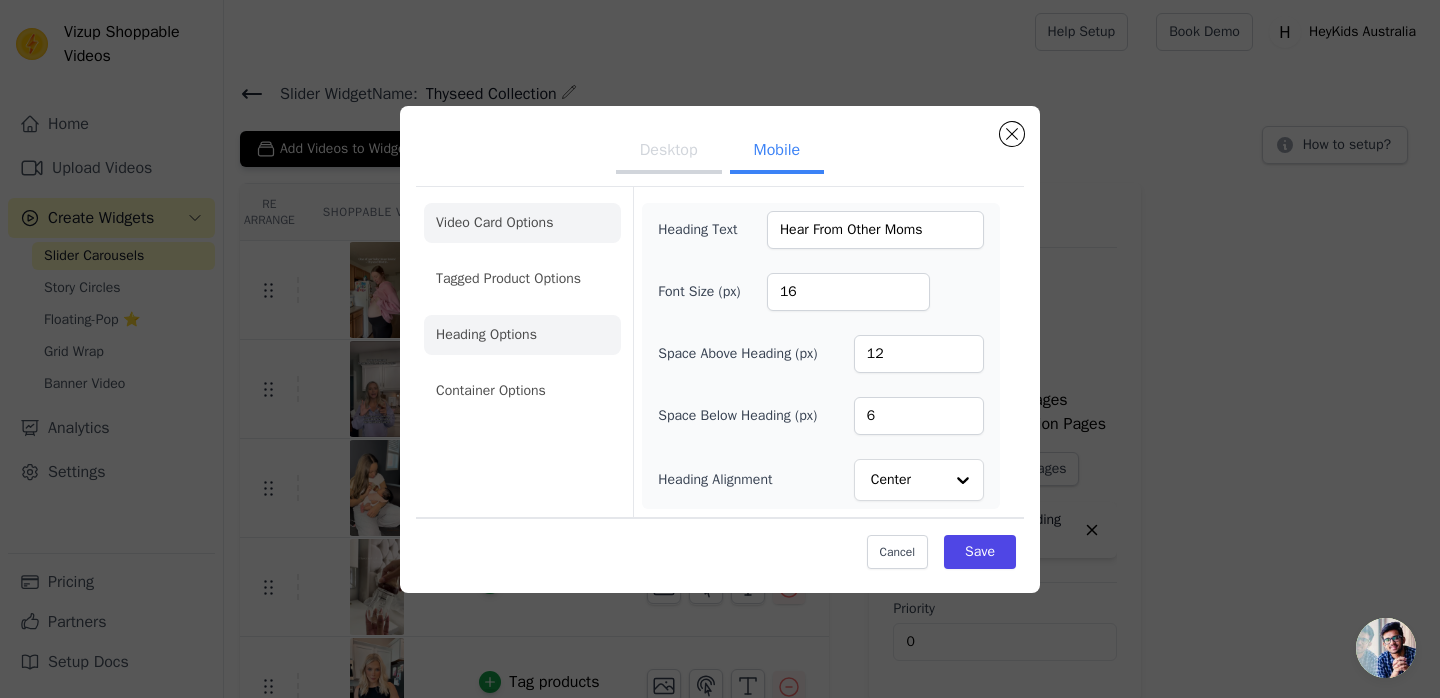 click on "Video Card Options" 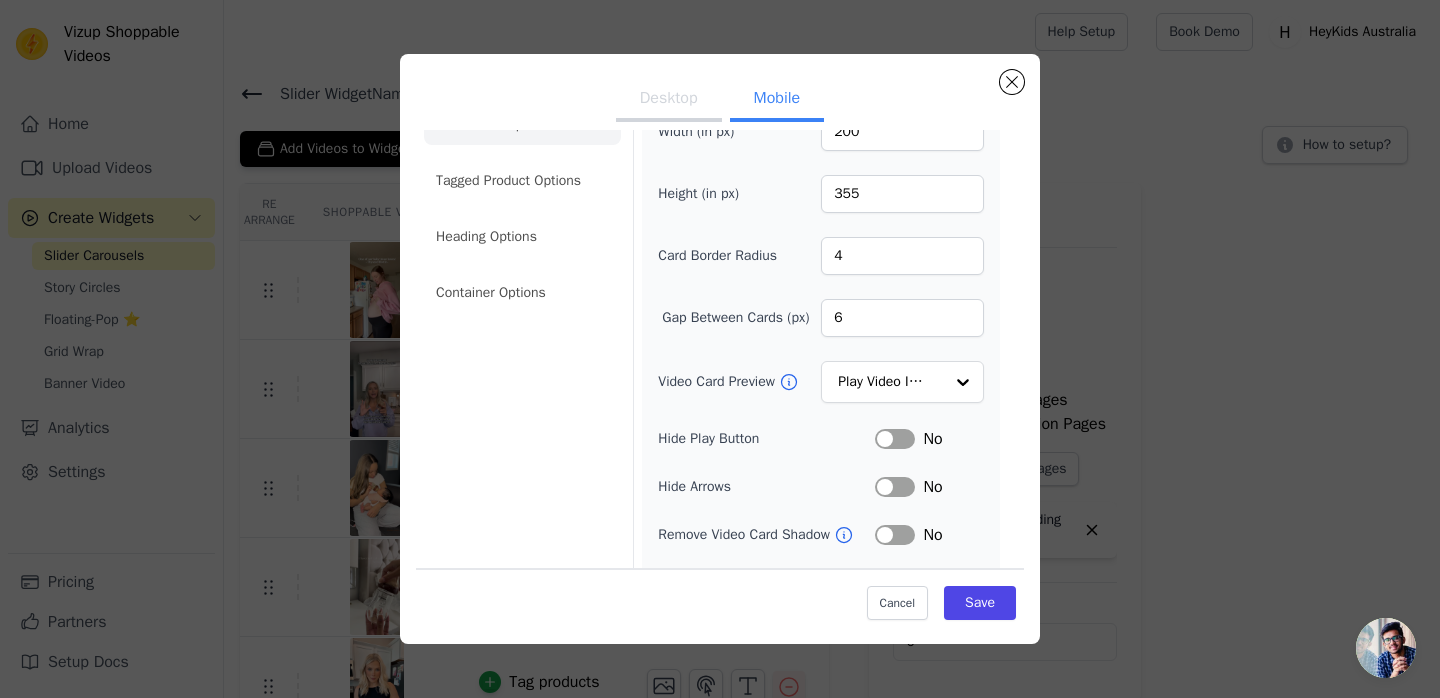 scroll, scrollTop: 47, scrollLeft: 0, axis: vertical 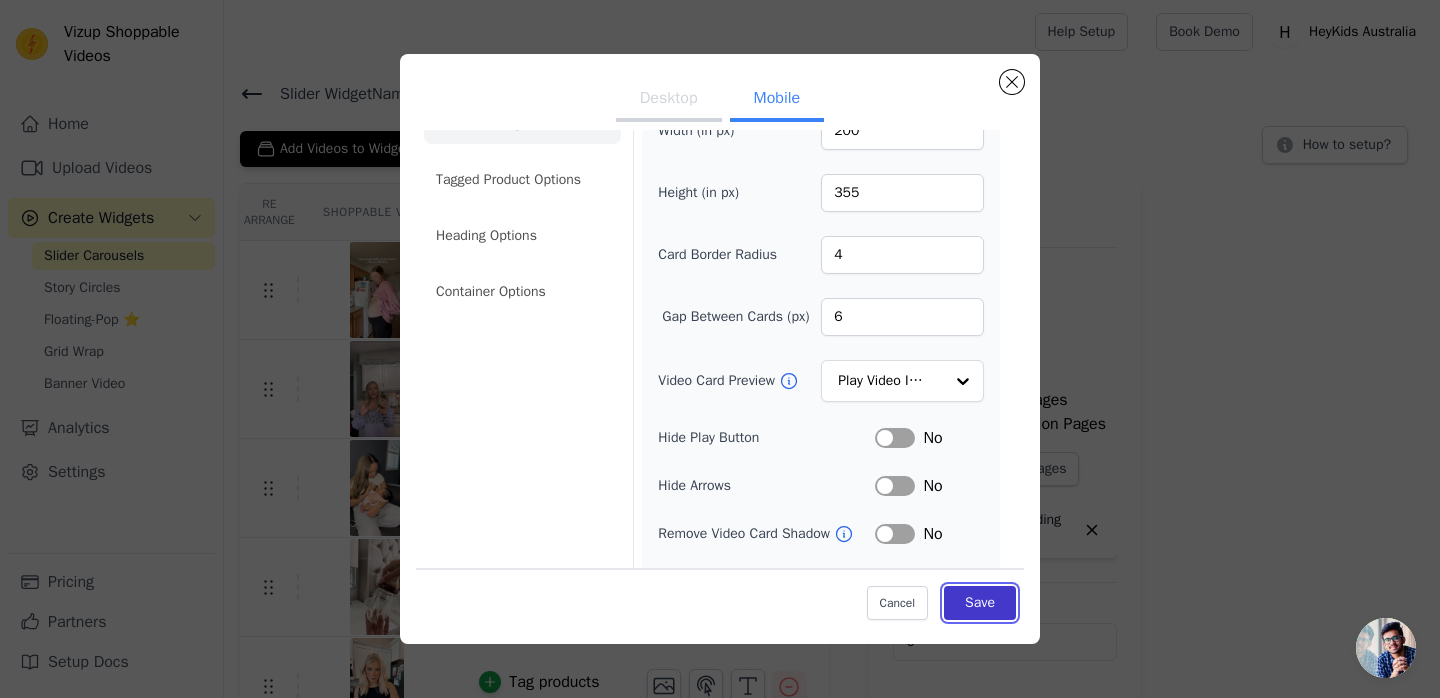 click on "Save" at bounding box center (980, 603) 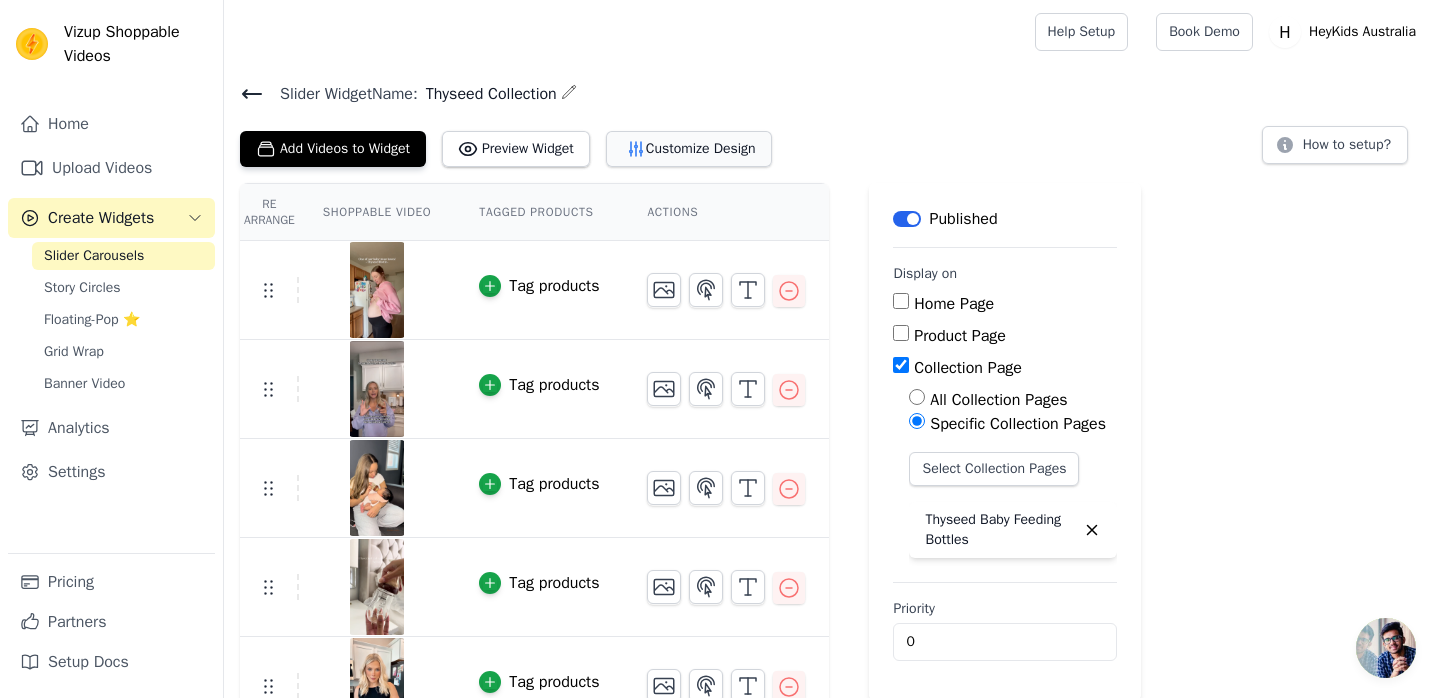 click 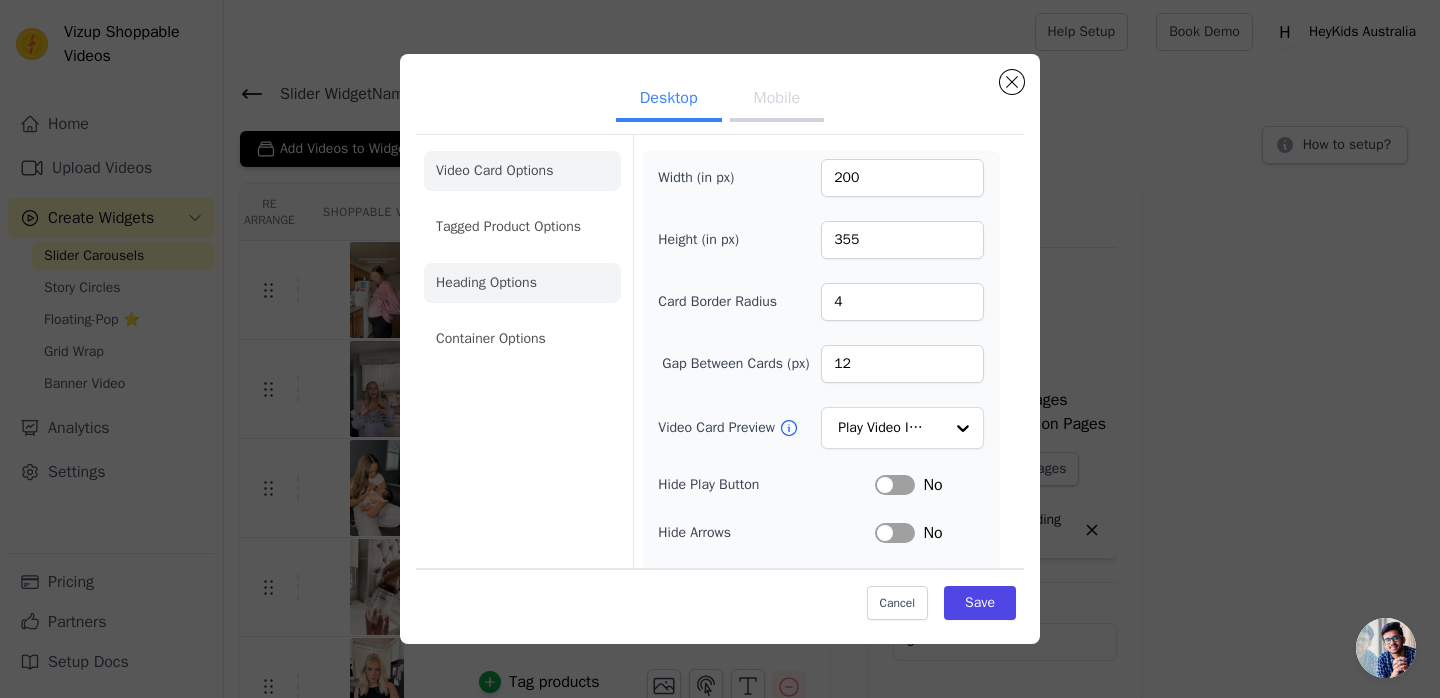 click on "Heading Options" 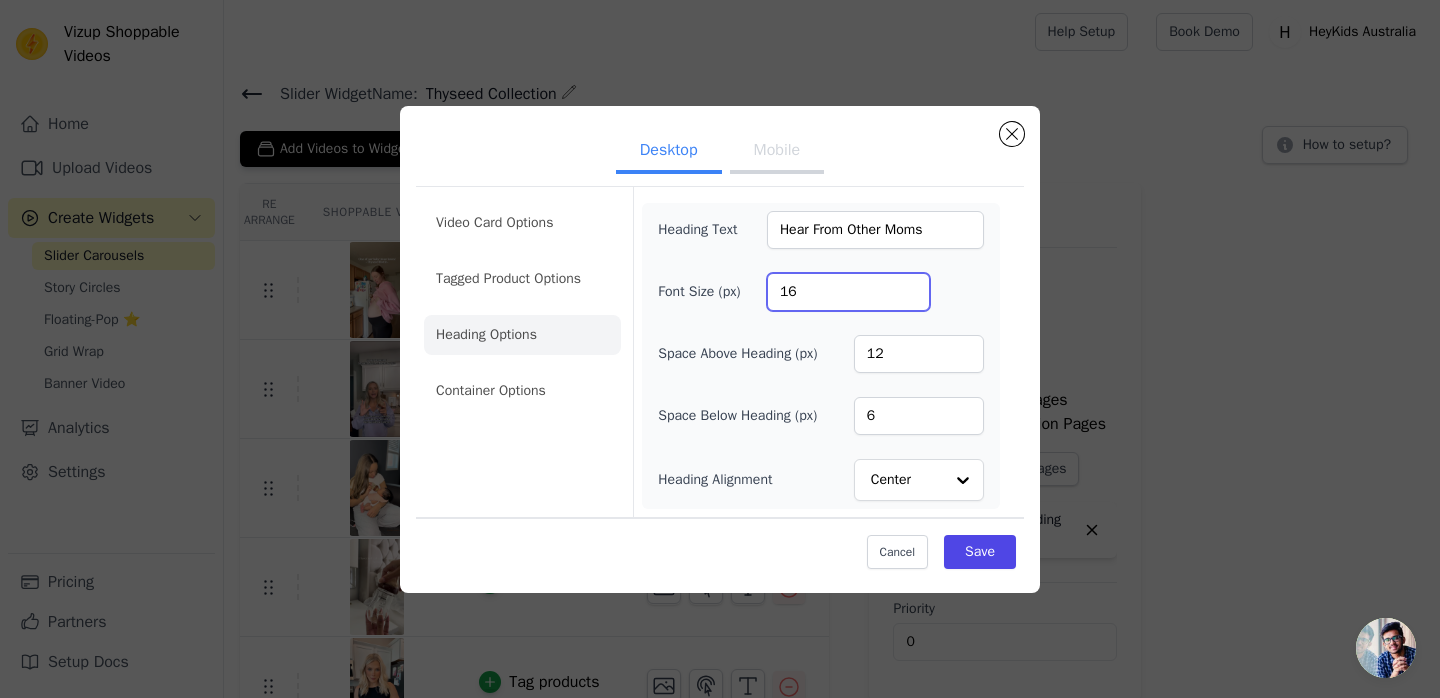 click on "16" at bounding box center (848, 292) 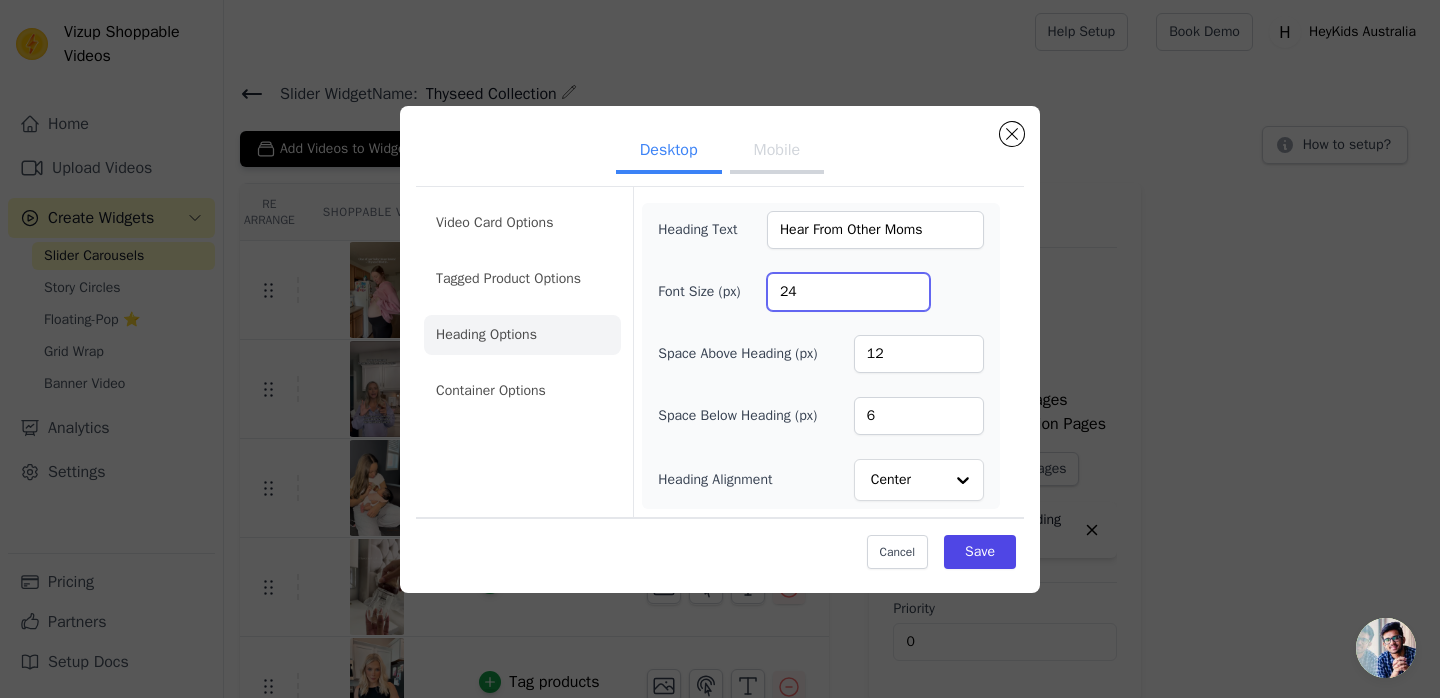 type on "24" 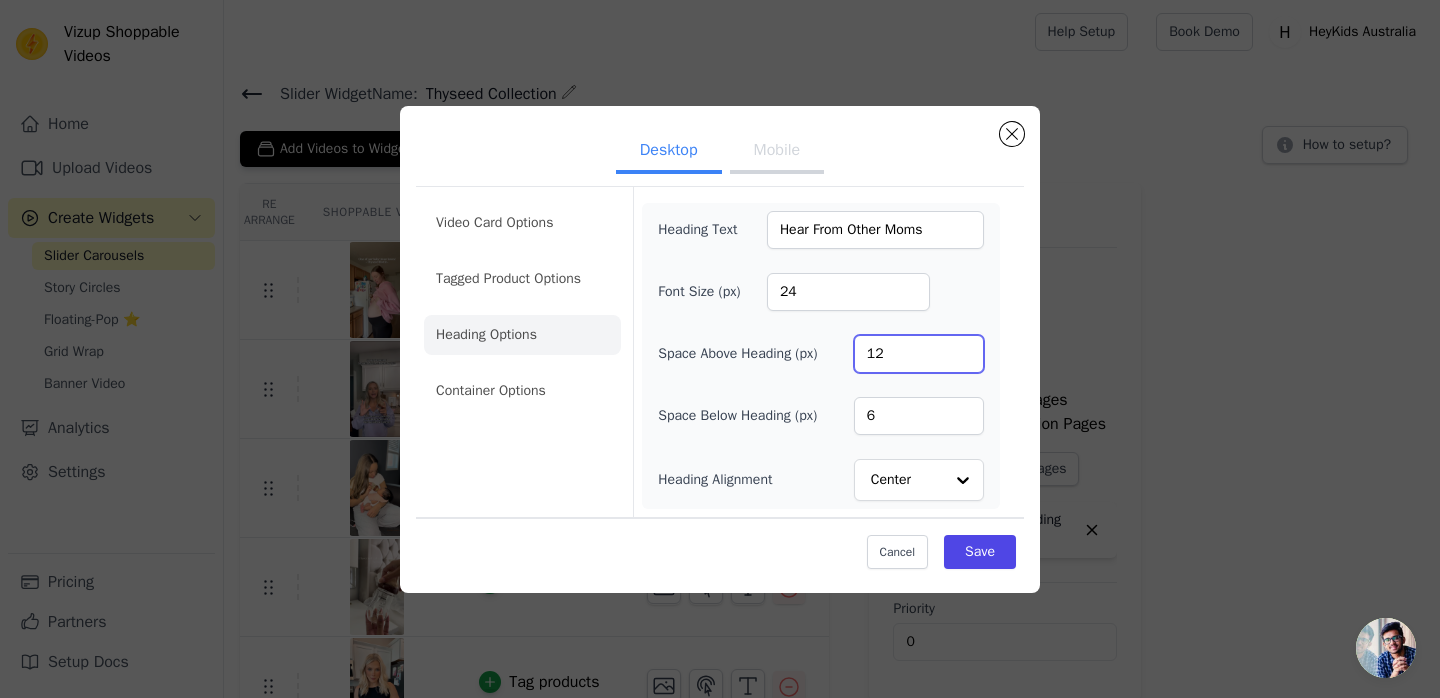 click on "12" at bounding box center [919, 354] 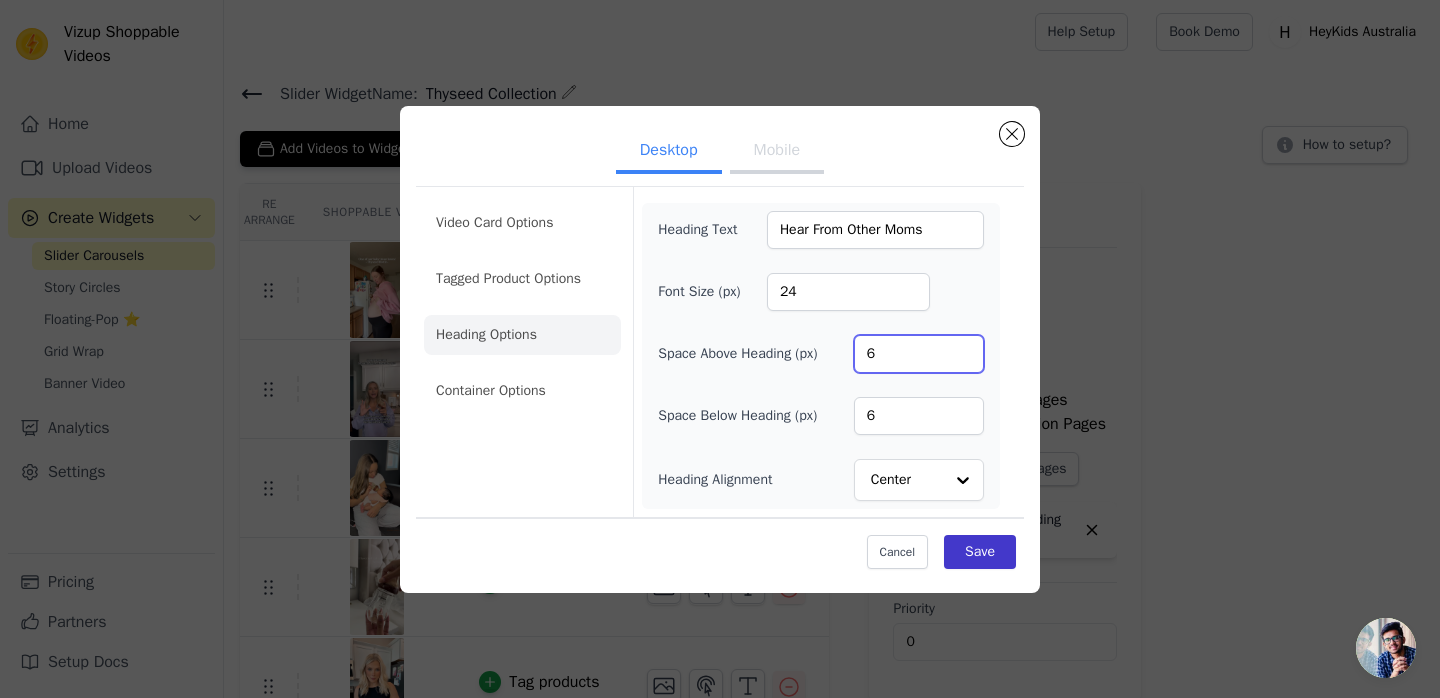 type on "6" 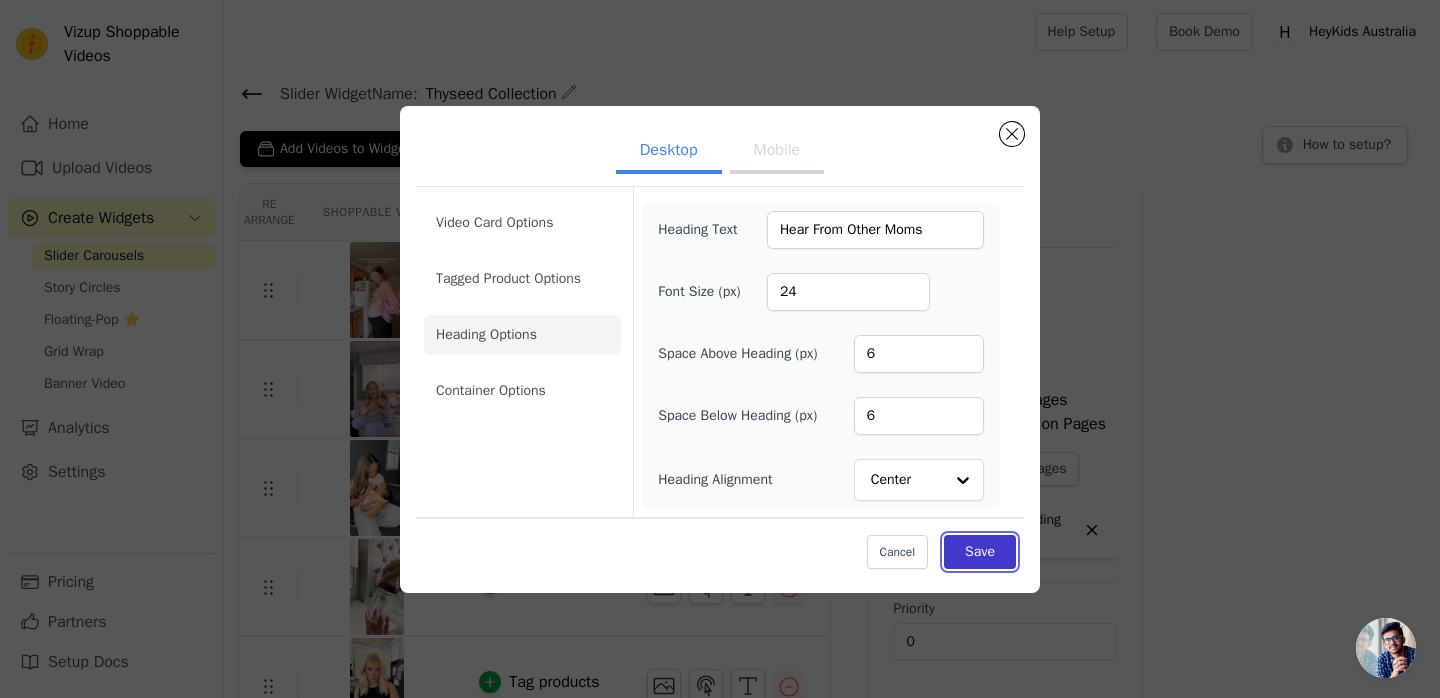 click on "Save" at bounding box center [980, 552] 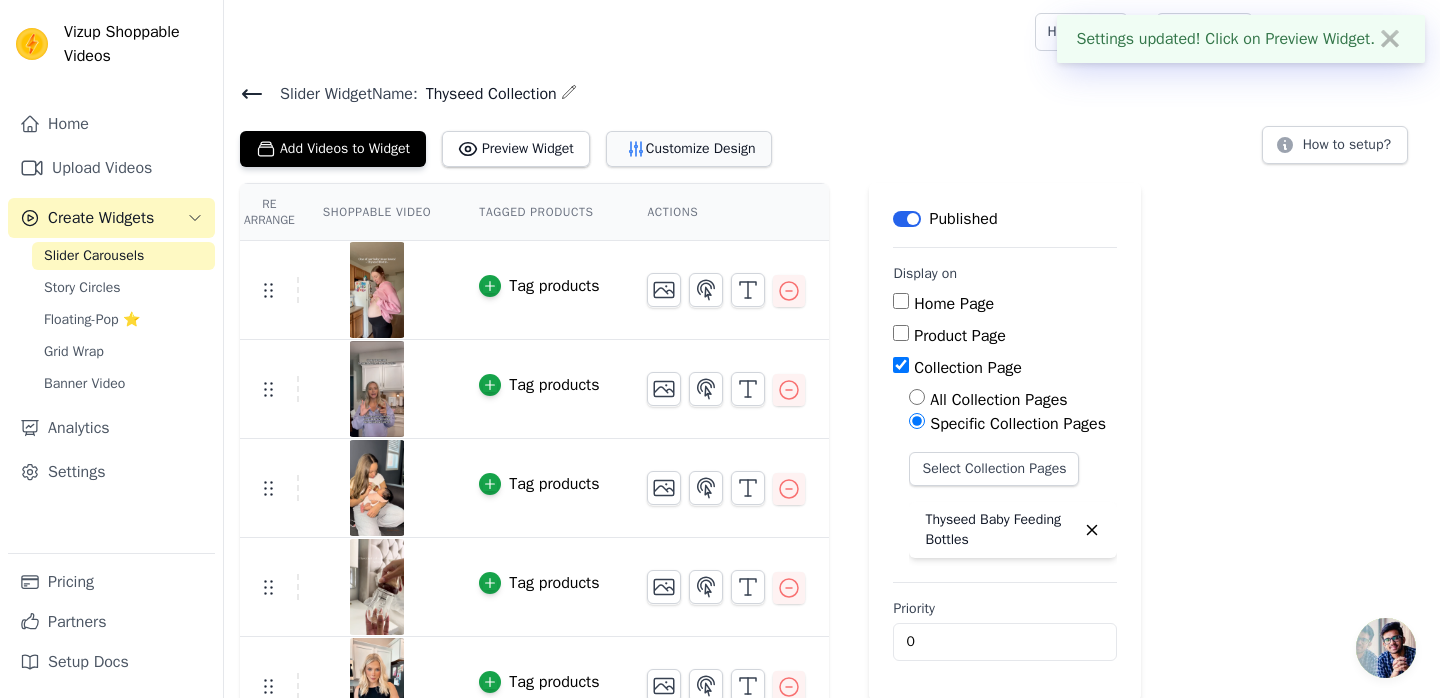 click on "Customize Design" at bounding box center (689, 149) 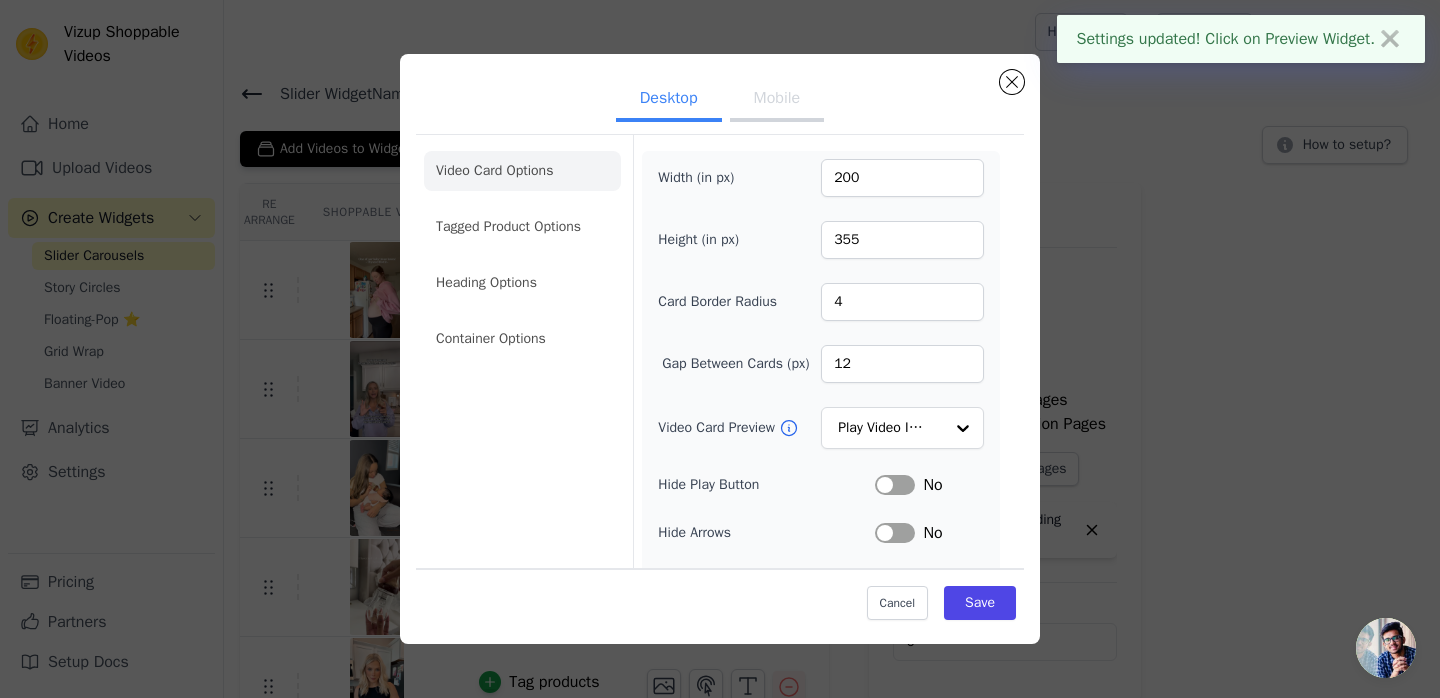 click on "Width (in px)   200   Height (in px)   355   Card Border Radius   4   Gap Between Cards (px)   12   Video Card Preview           Play Video In Loop               Hide Play Button   Label     No   Hide Arrows   Label     No   Remove Video Card Shadow     Label     No   Auto Loop Slider     Label     No   Shopping Icon on Video Cards   Label     No   Add to Cart on Video Cards     Label     No" at bounding box center (820, 444) 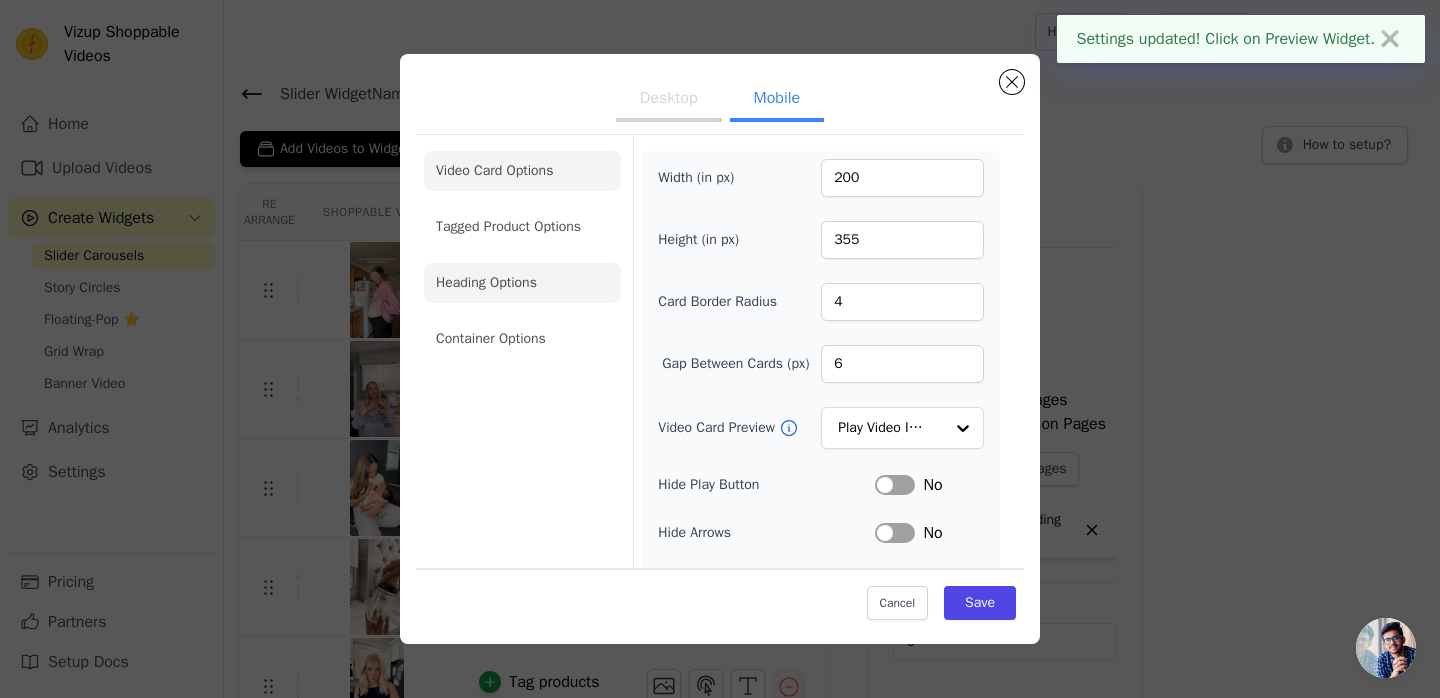 click on "Heading Options" 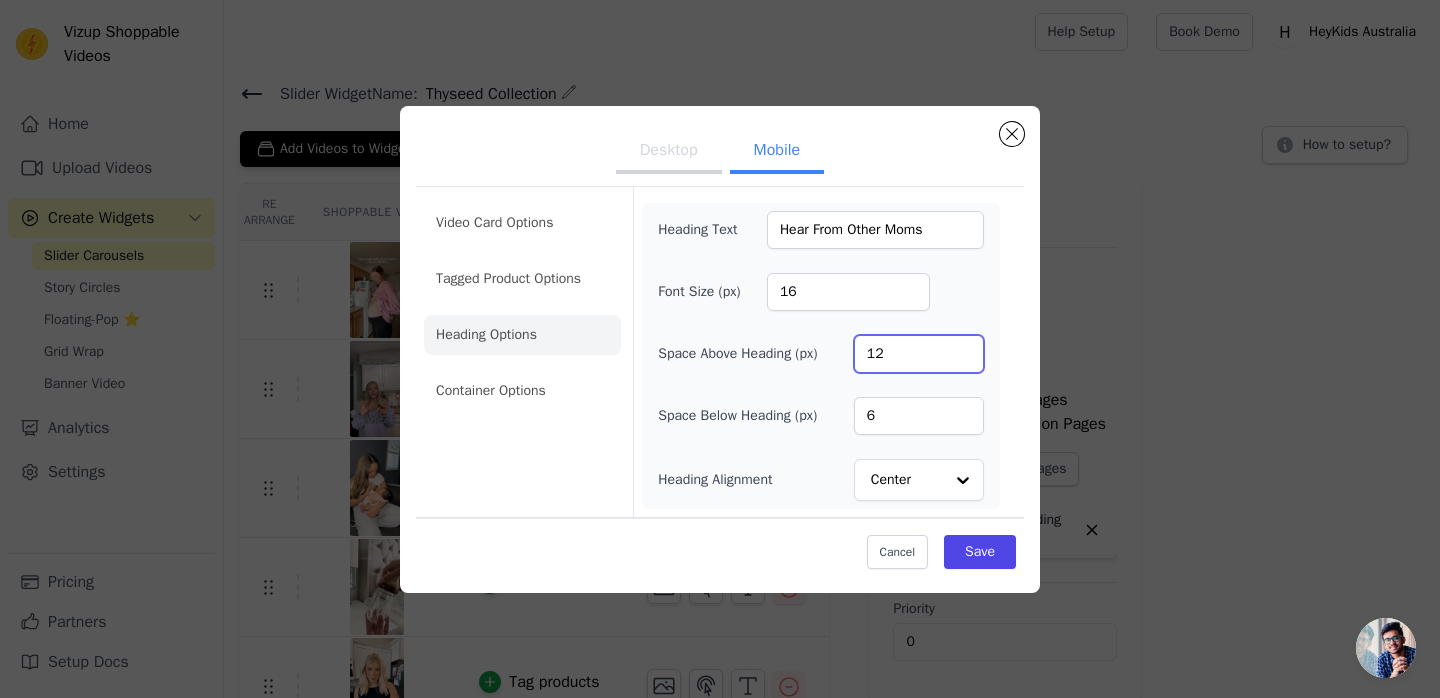 click on "12" at bounding box center (919, 354) 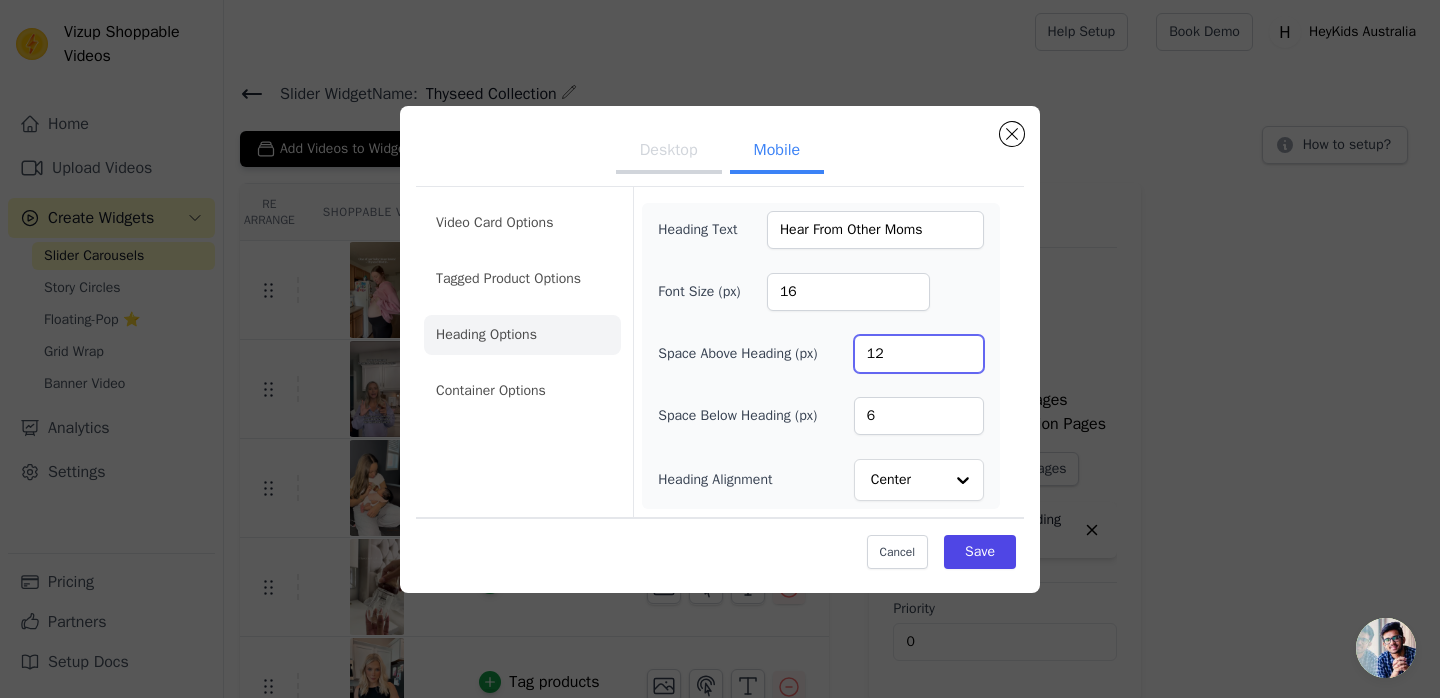 click on "12" at bounding box center (919, 354) 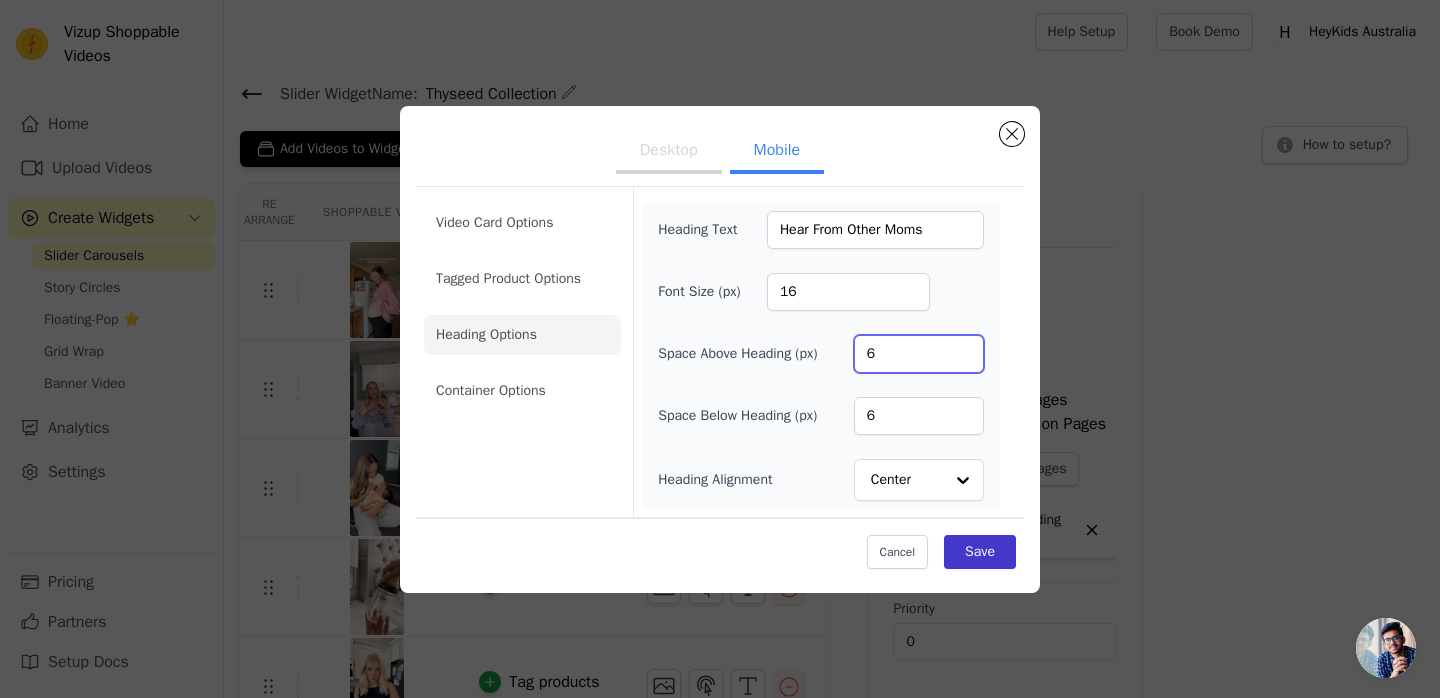 type on "6" 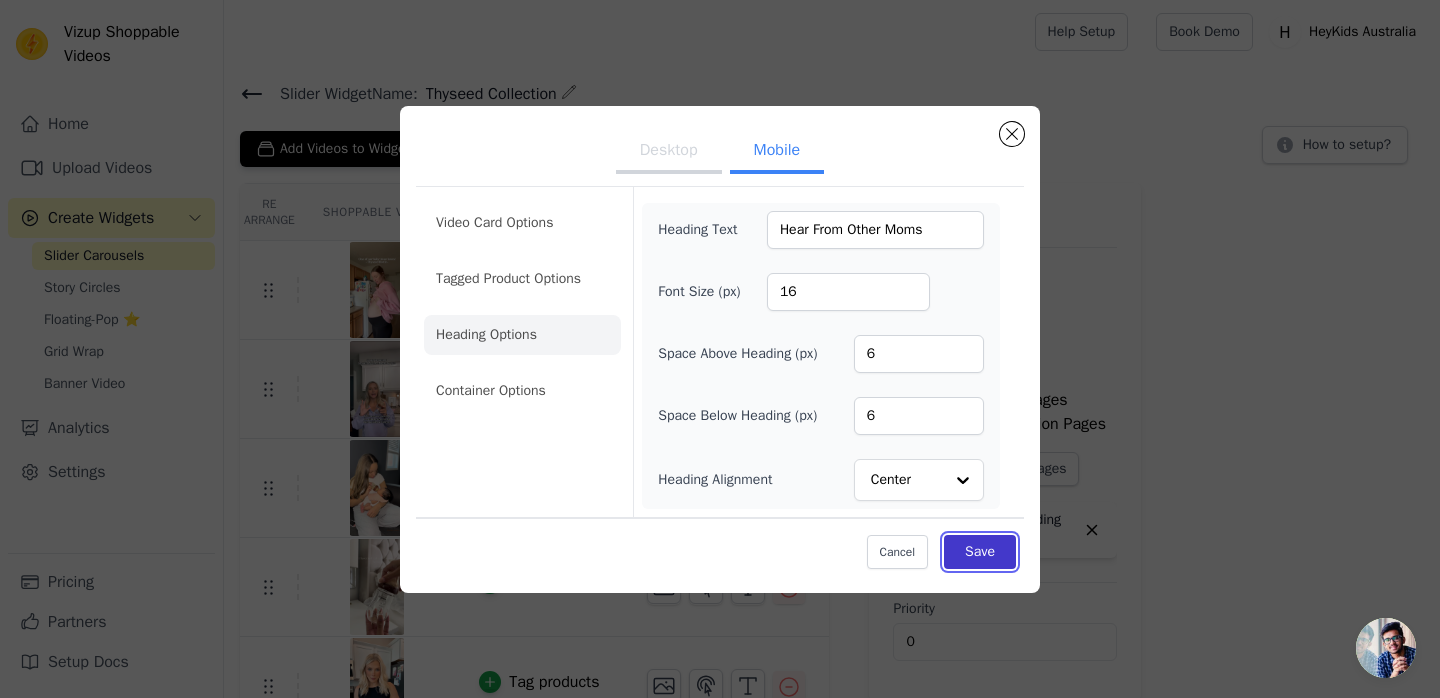 click on "Save" at bounding box center (980, 552) 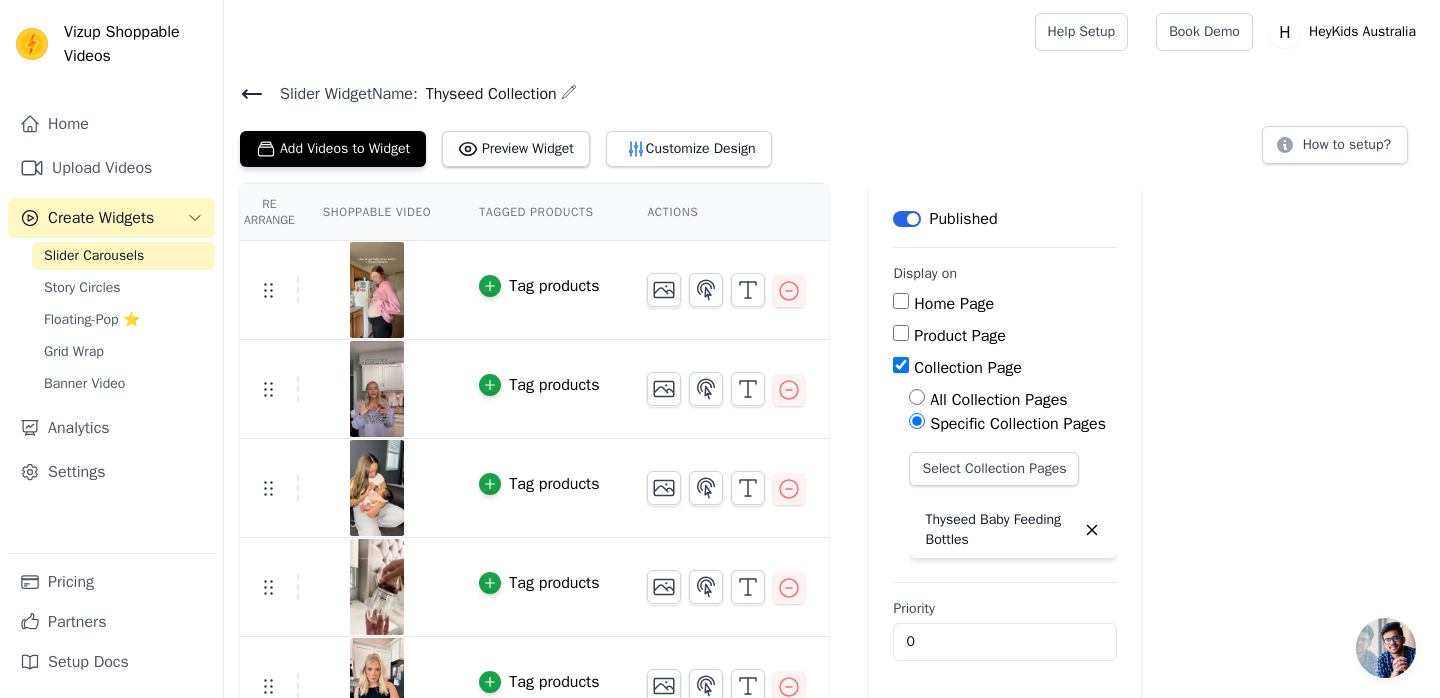click on "Slider Widget  Name:   Thyseed Collection
Add Videos to Widget
Preview Widget       Customize Design
How to setup?         Re Arrange   Shoppable Video   Tagged Products   Actions             Tag products                             Tag products                             Tag products                             Tag products                             Tag products                             Tag products                             Tag products                             Tag products                             Tag products                             Tag products                       Save Videos In This New Order   Save   Dismiss     Label     Published     Display on     Home Page     Product Page       Collection Page     All Collection Pages     Specific Collection Pages     Select Collection Pages       Thyseed Baby Feeding Bottles         Priority   0" at bounding box center (832, 655) 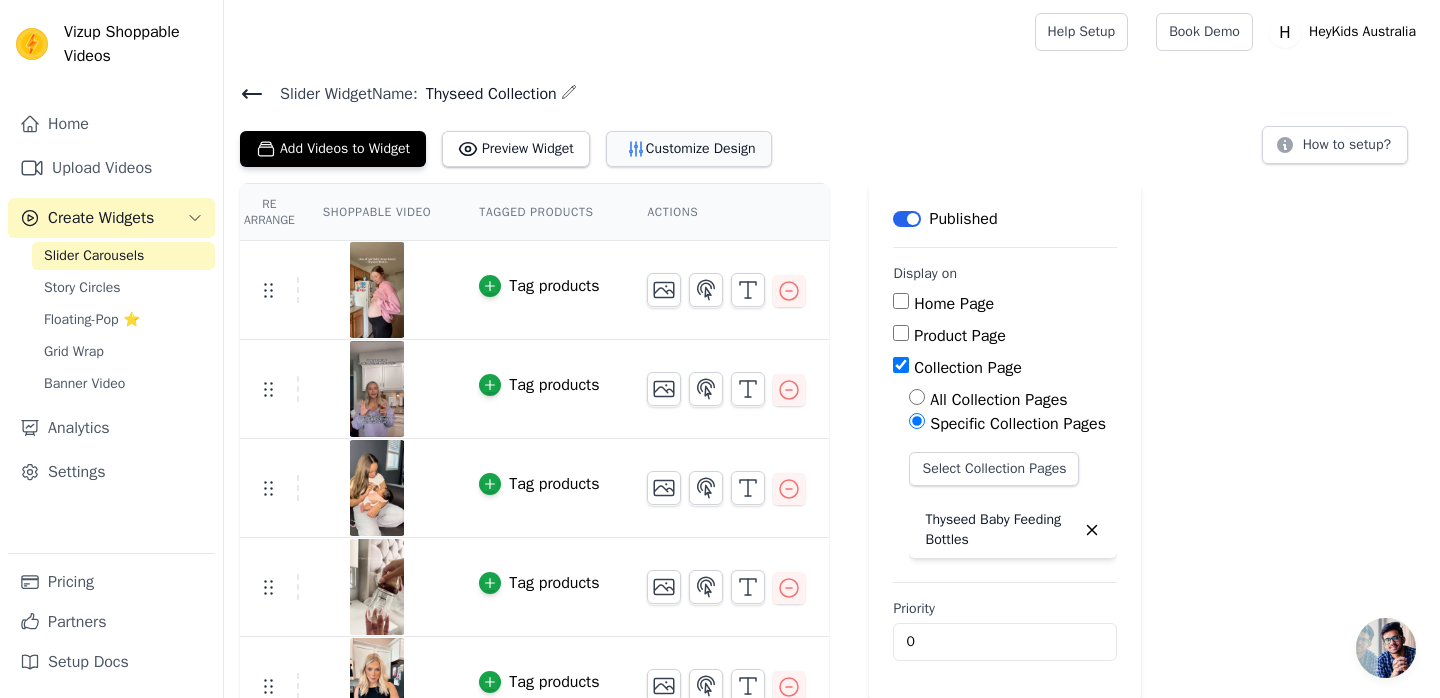 click on "Customize Design" at bounding box center (689, 149) 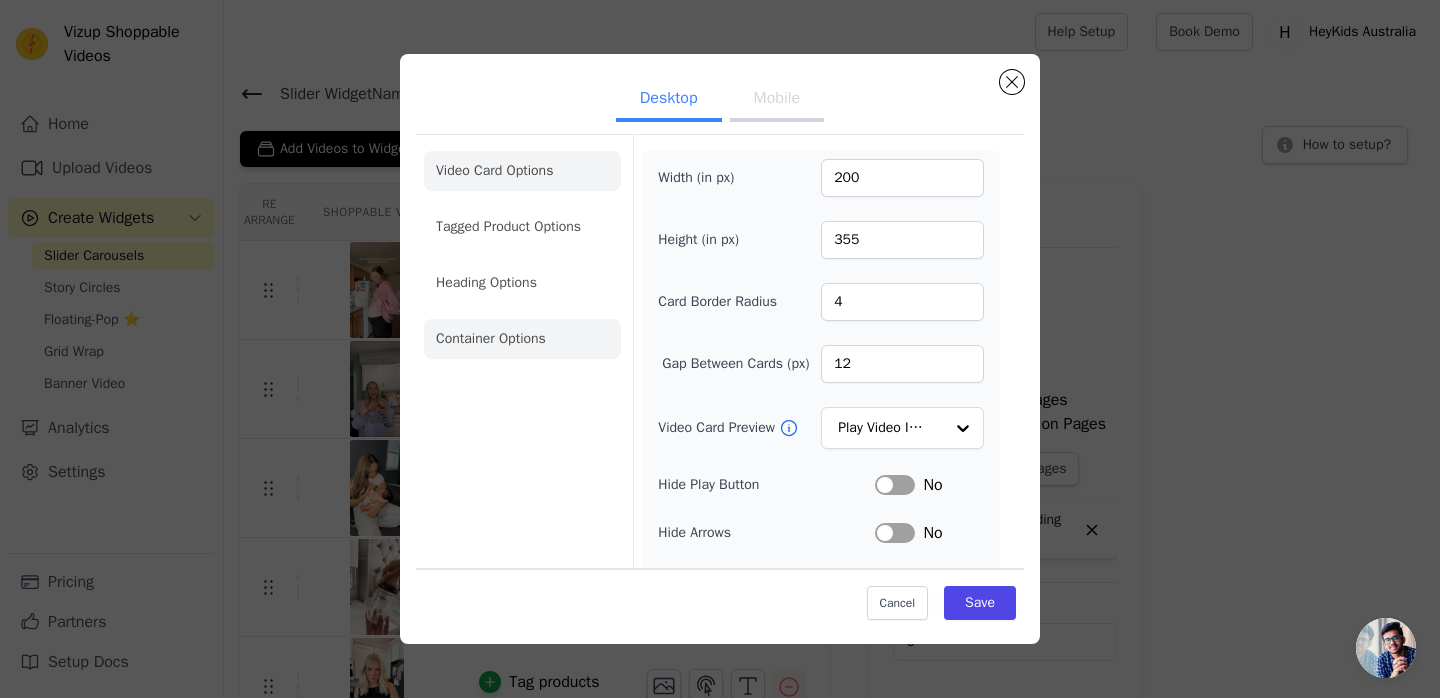 click on "Container Options" 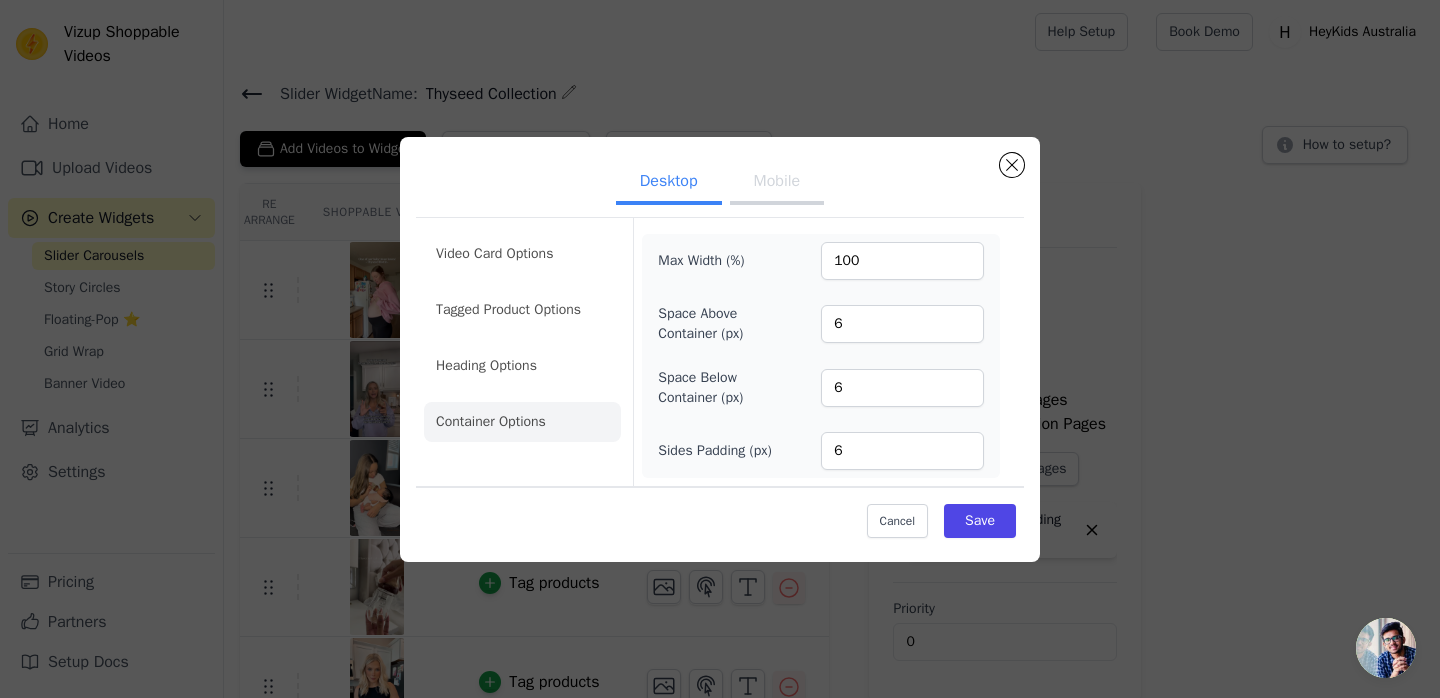click on "Max Width (%)   100   Space Above Container (px)   6   Space Below Container (px)   6   Sides Padding (px)   6" at bounding box center [821, 356] 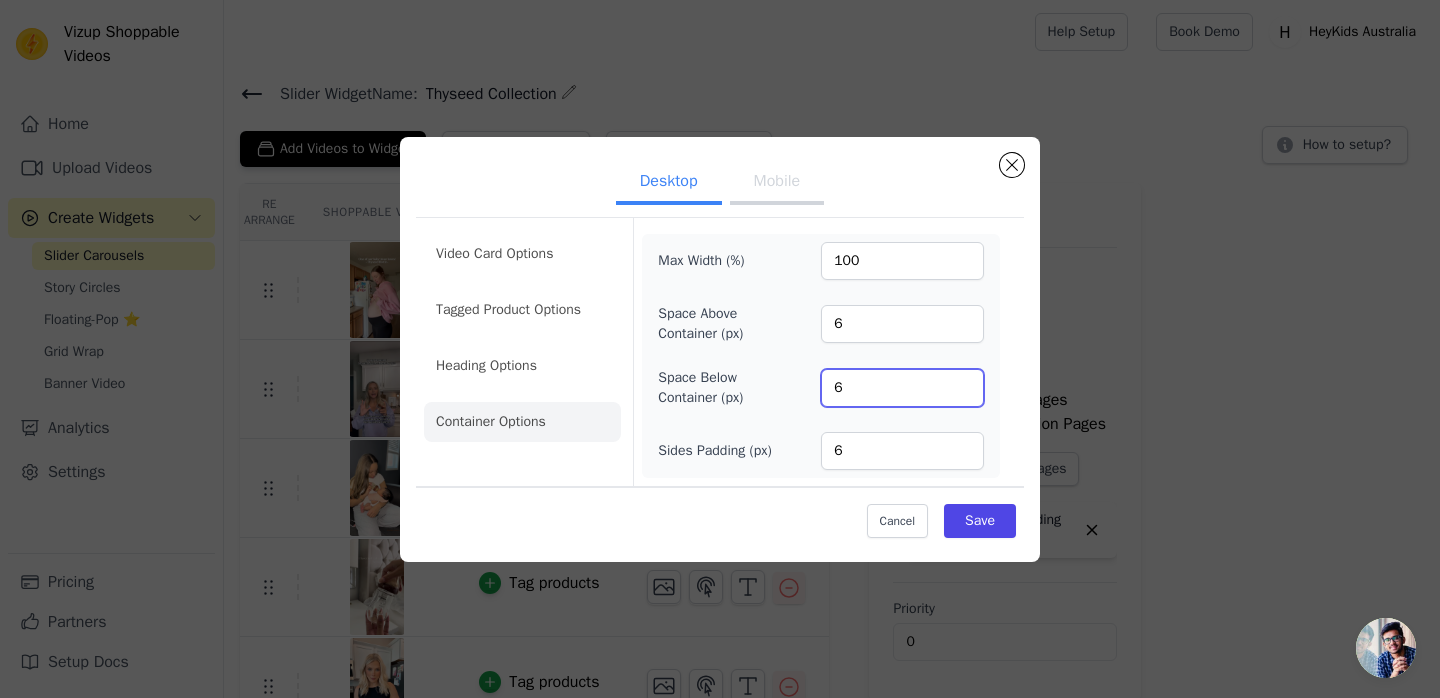 click on "6" at bounding box center (902, 388) 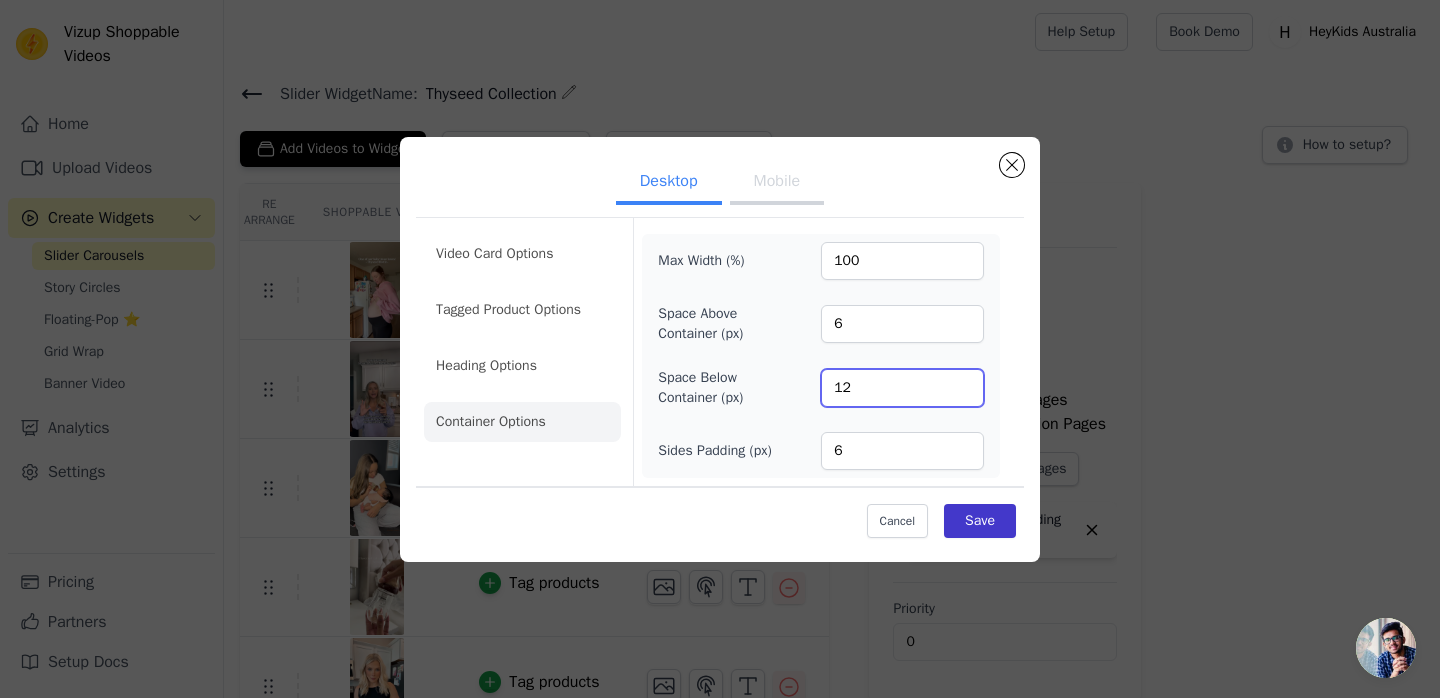 type on "12" 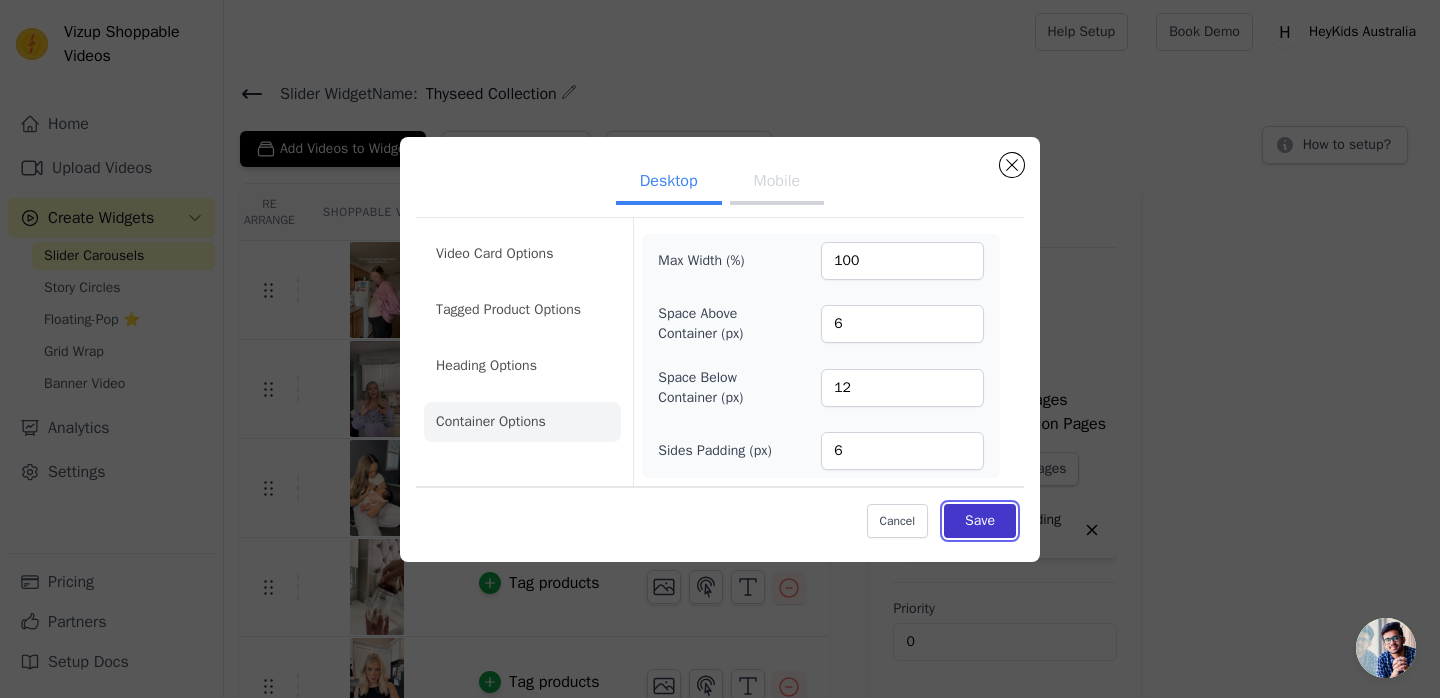 click on "Save" at bounding box center (980, 521) 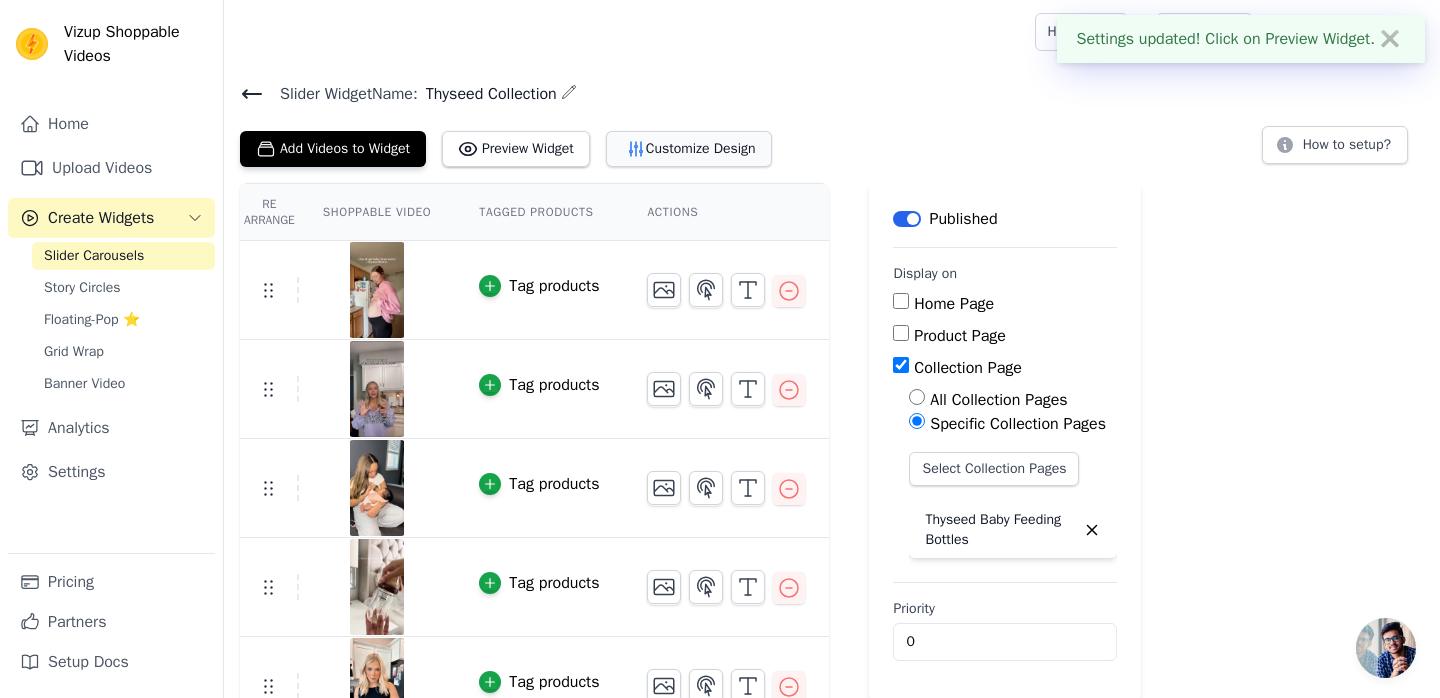 click on "Customize Design" at bounding box center (689, 149) 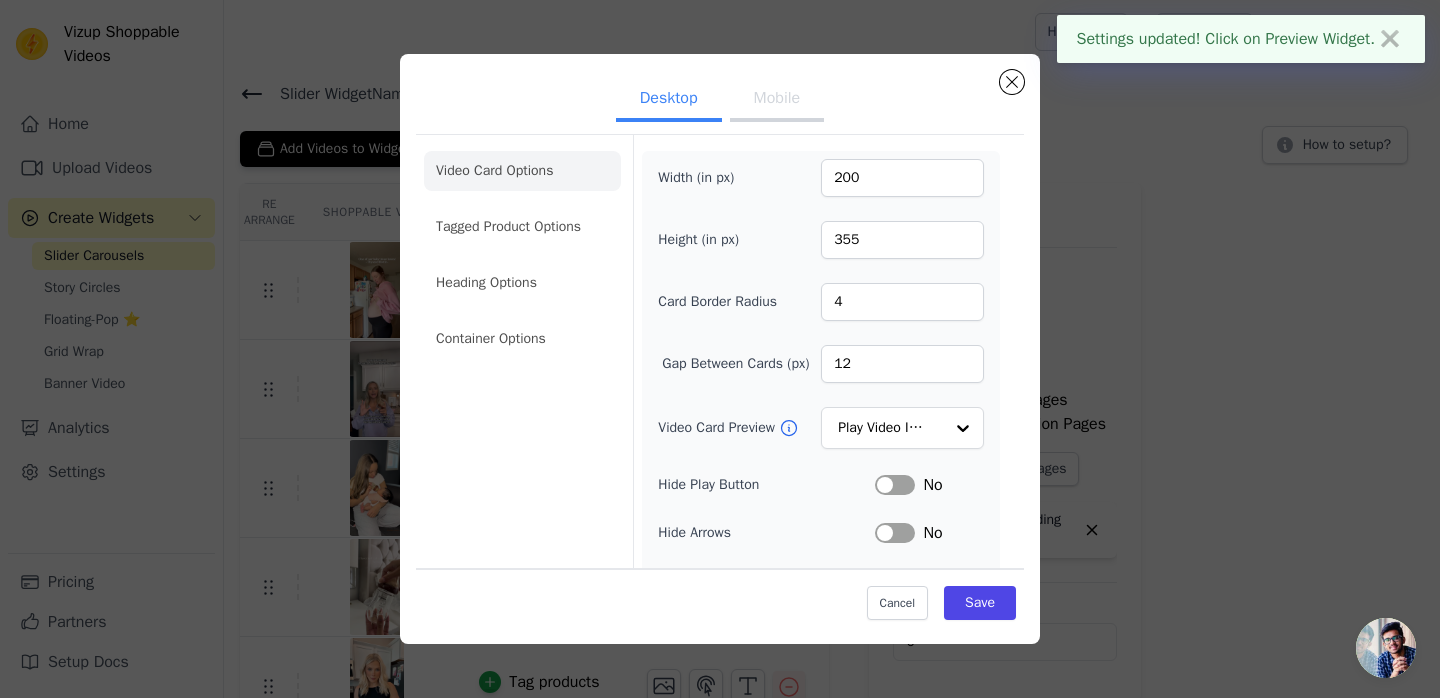 click on "Mobile" at bounding box center (777, 100) 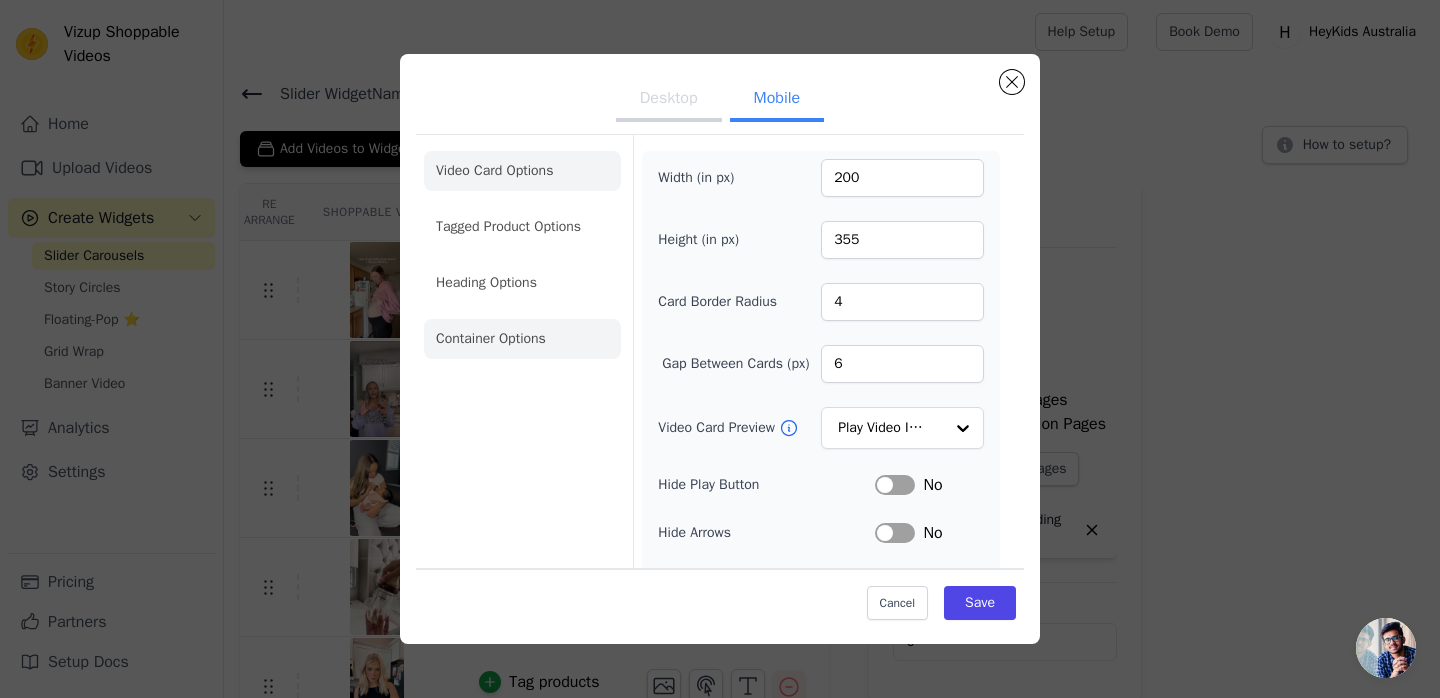 click on "Container Options" 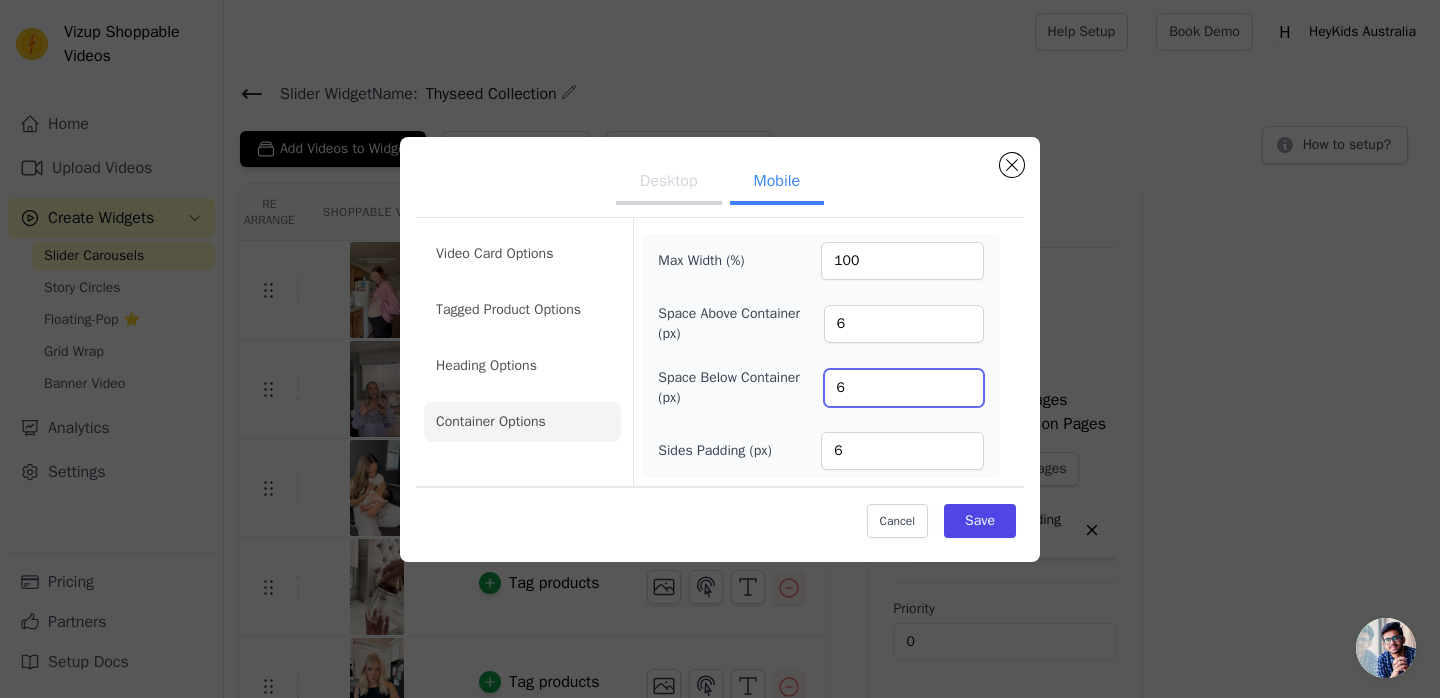 click on "6" at bounding box center (904, 388) 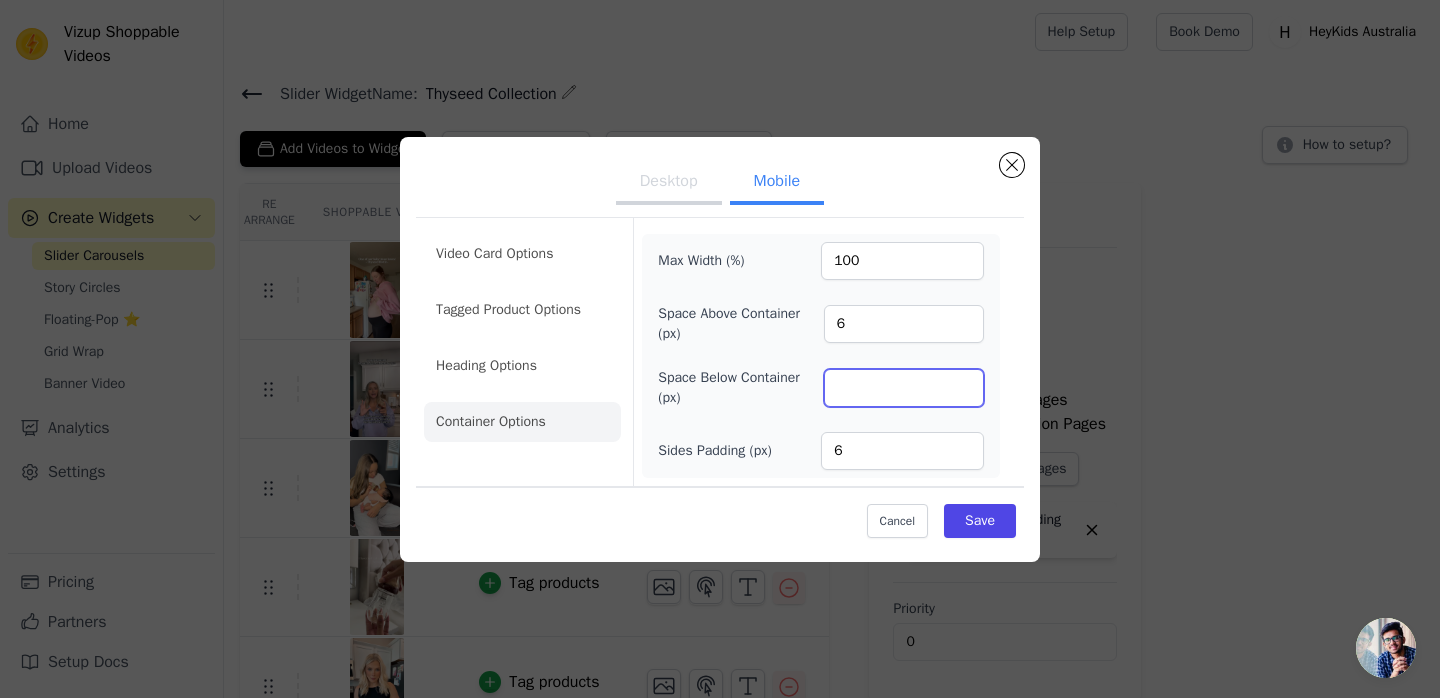 type on "1" 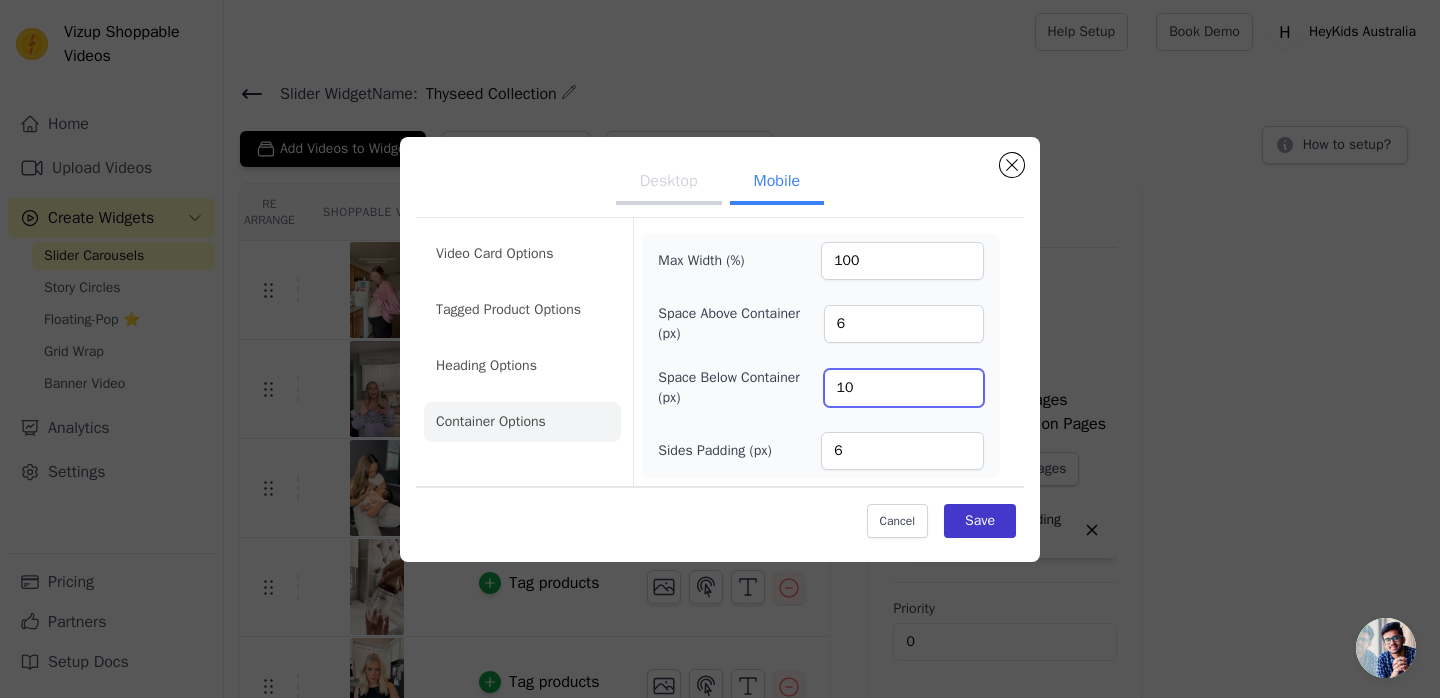 type on "10" 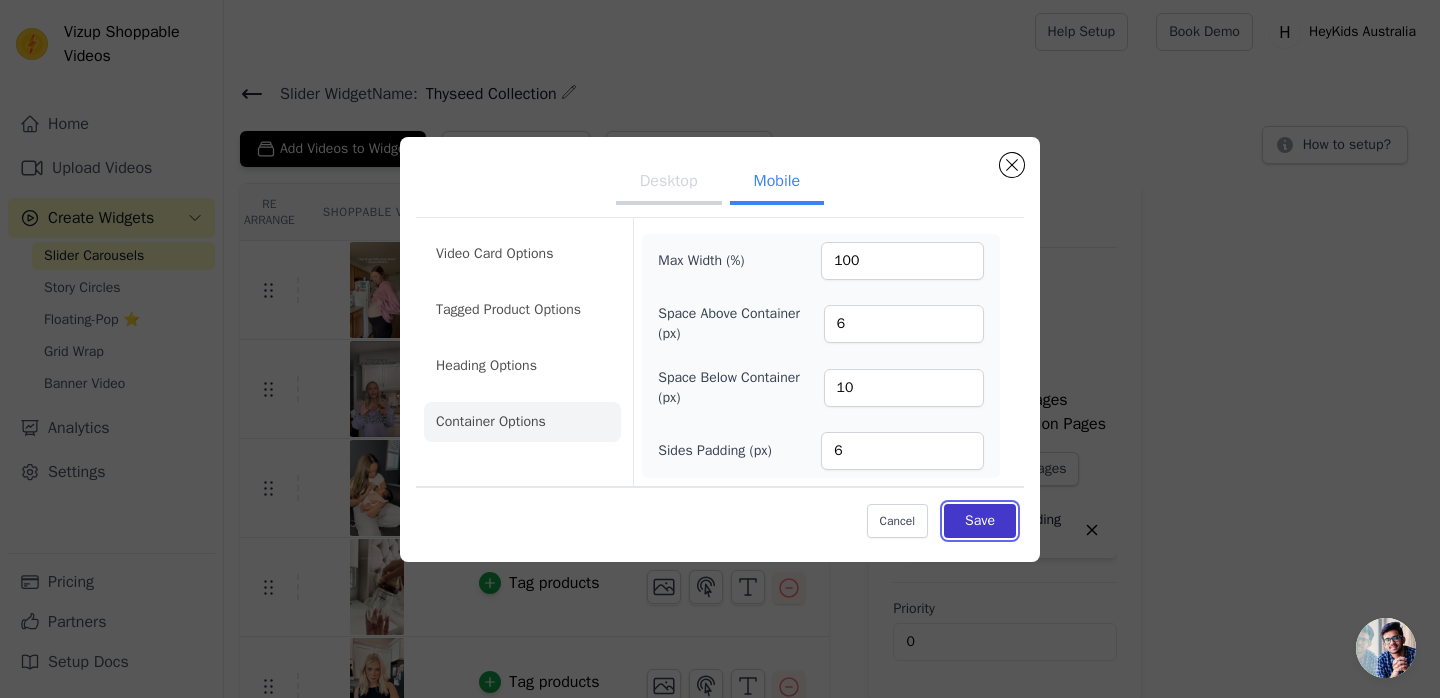 click on "Save" at bounding box center (980, 521) 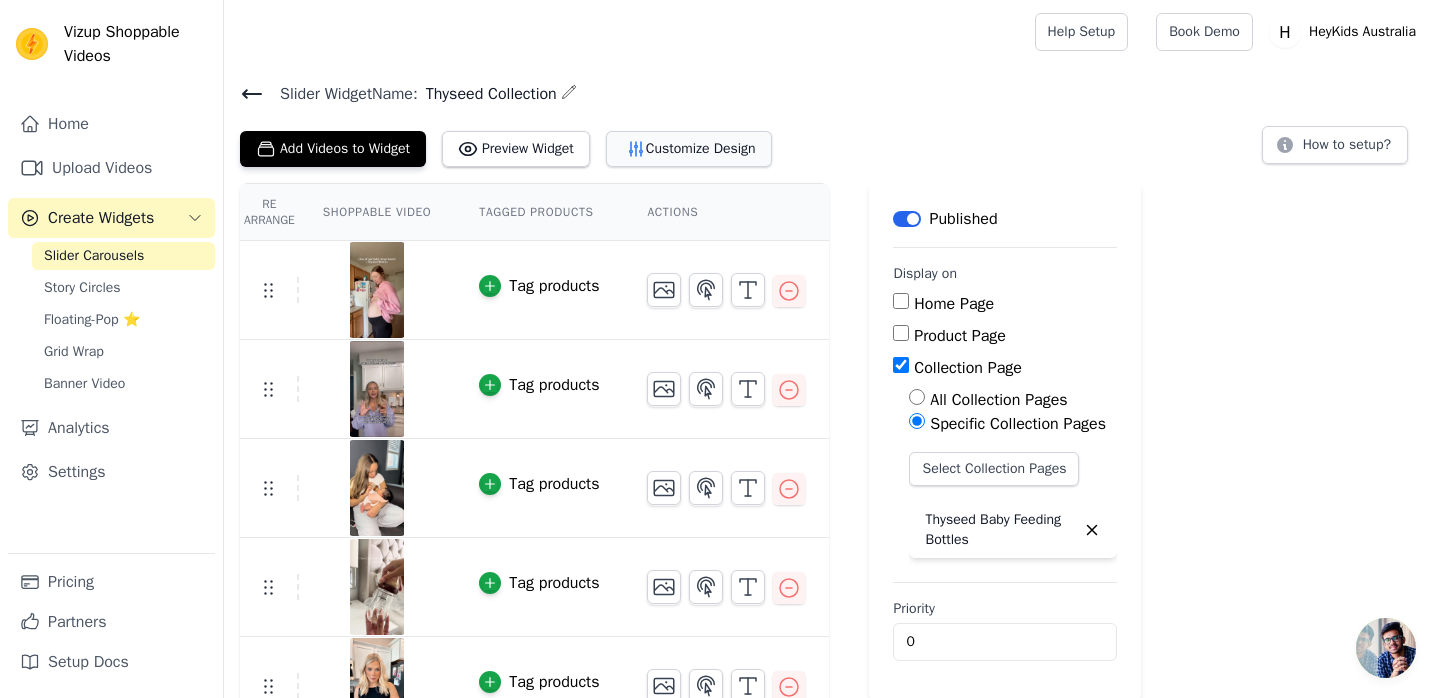 click on "Customize Design" at bounding box center (689, 149) 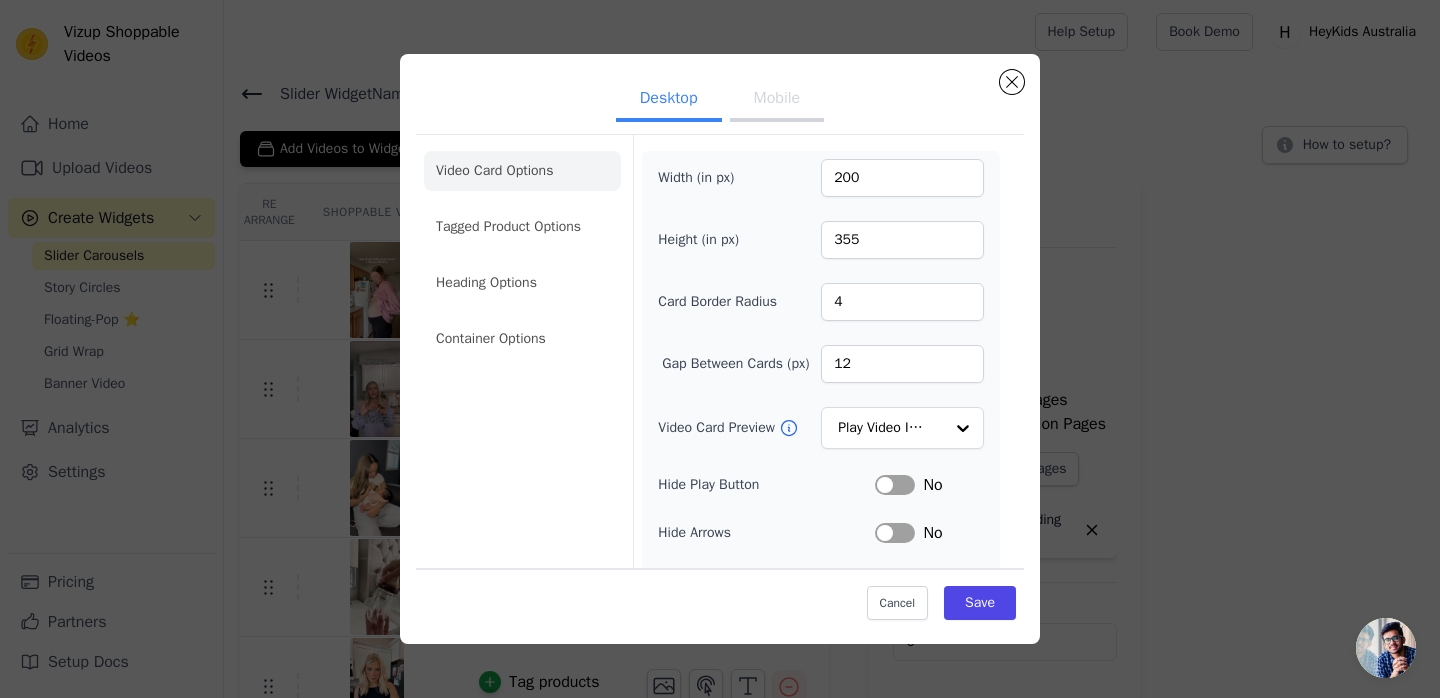 click on "Mobile" at bounding box center (777, 100) 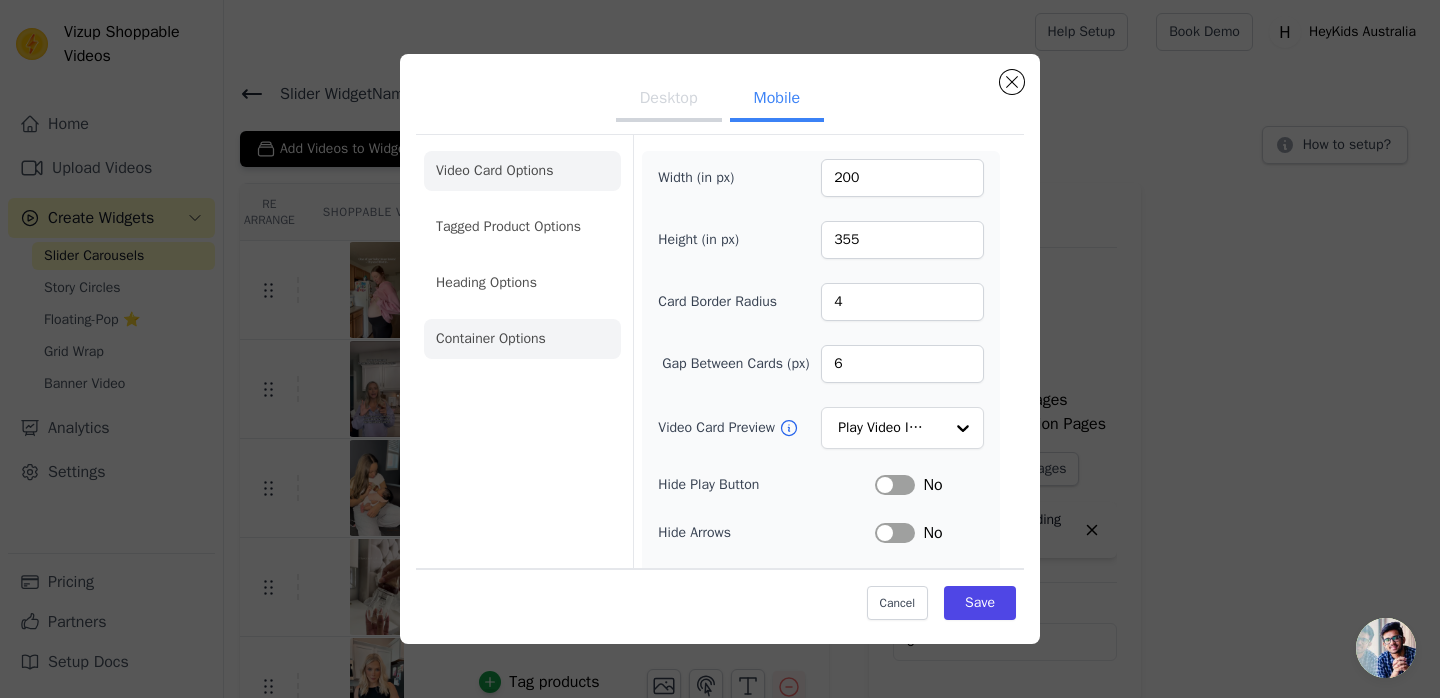 click on "Container Options" 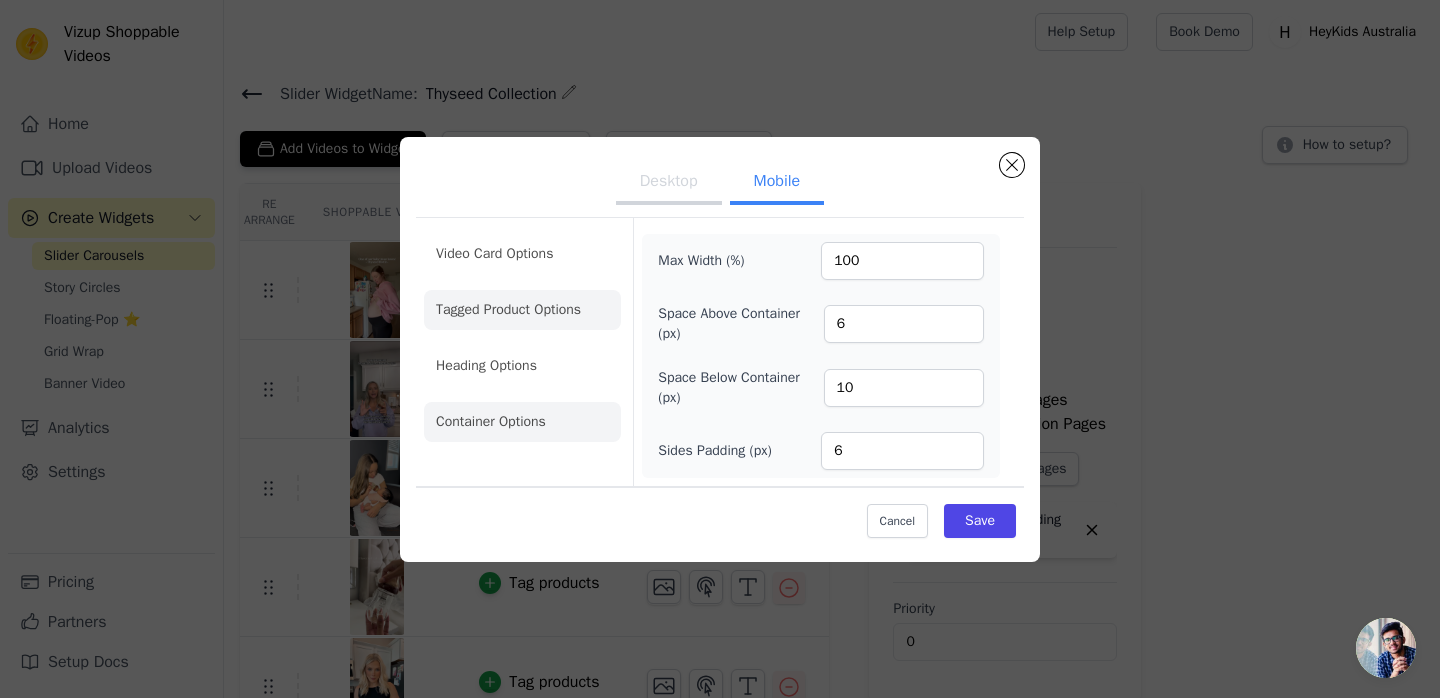 click on "Tagged Product Options" 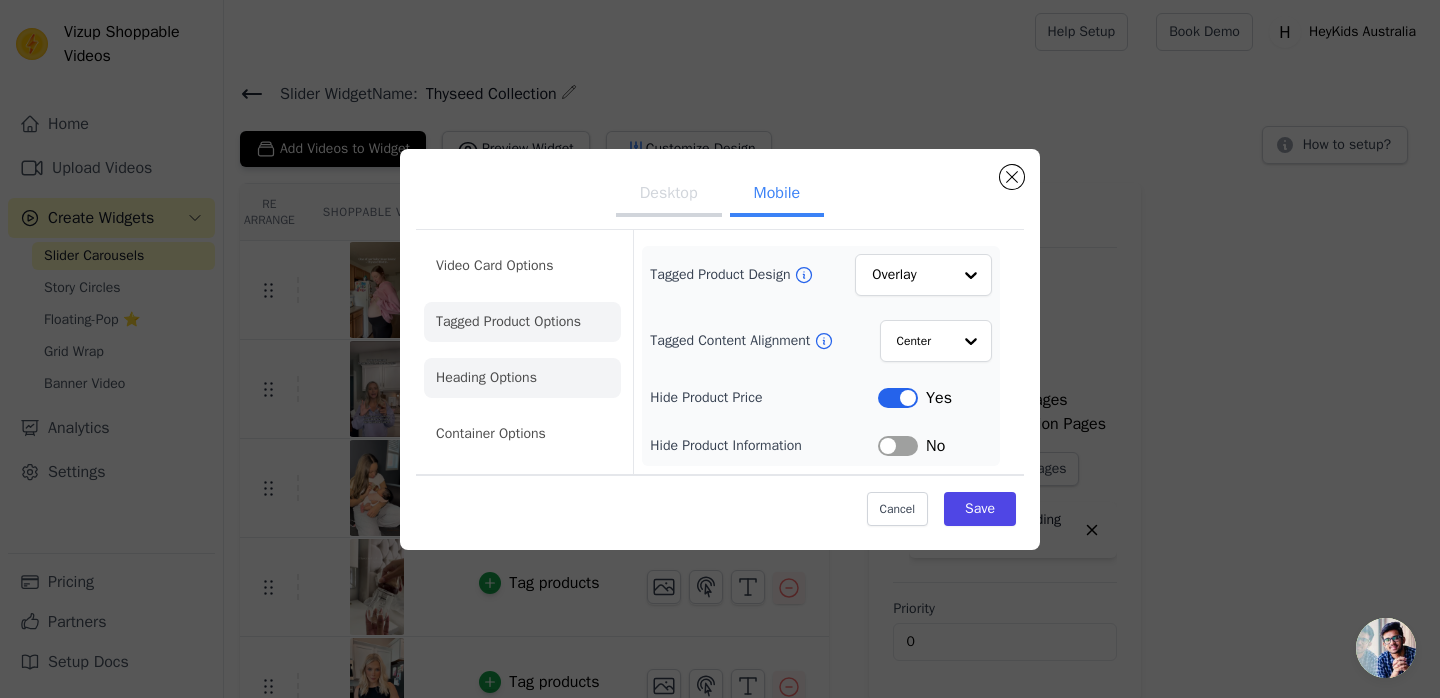 click on "Heading Options" 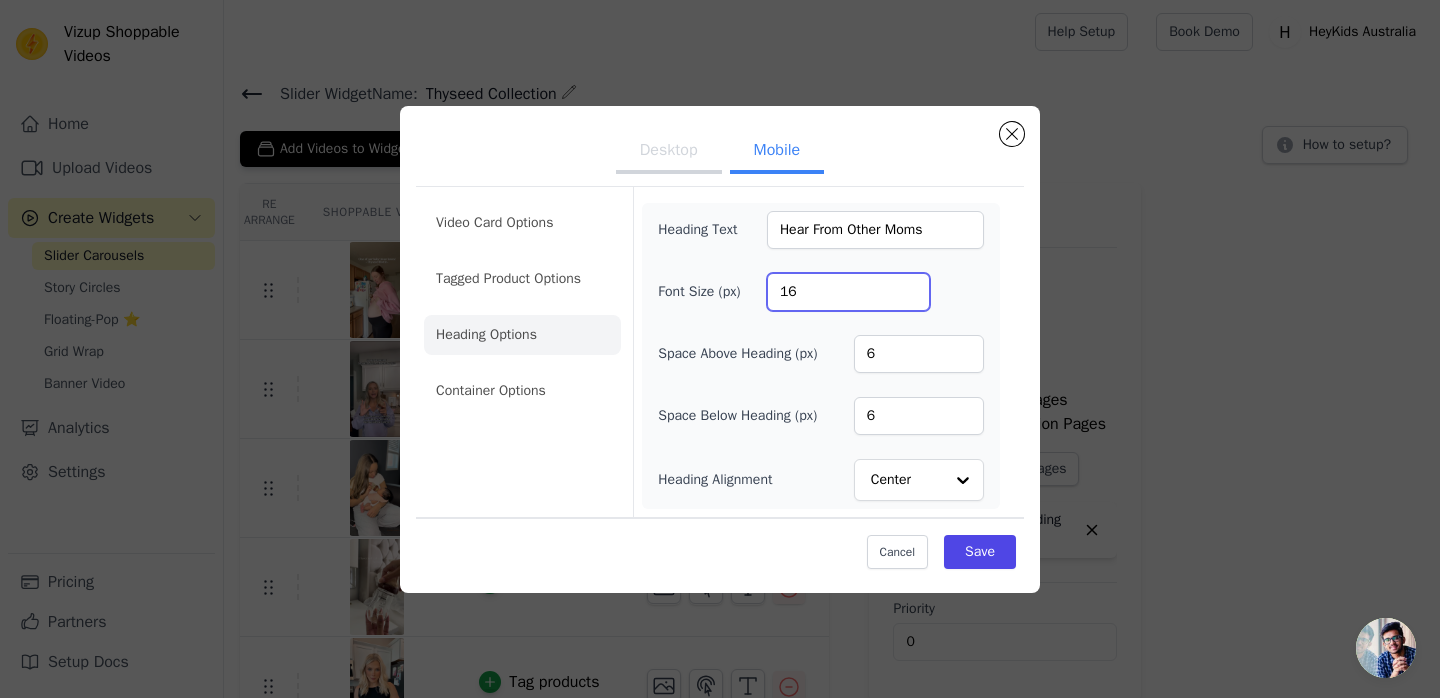 click on "16" at bounding box center (848, 292) 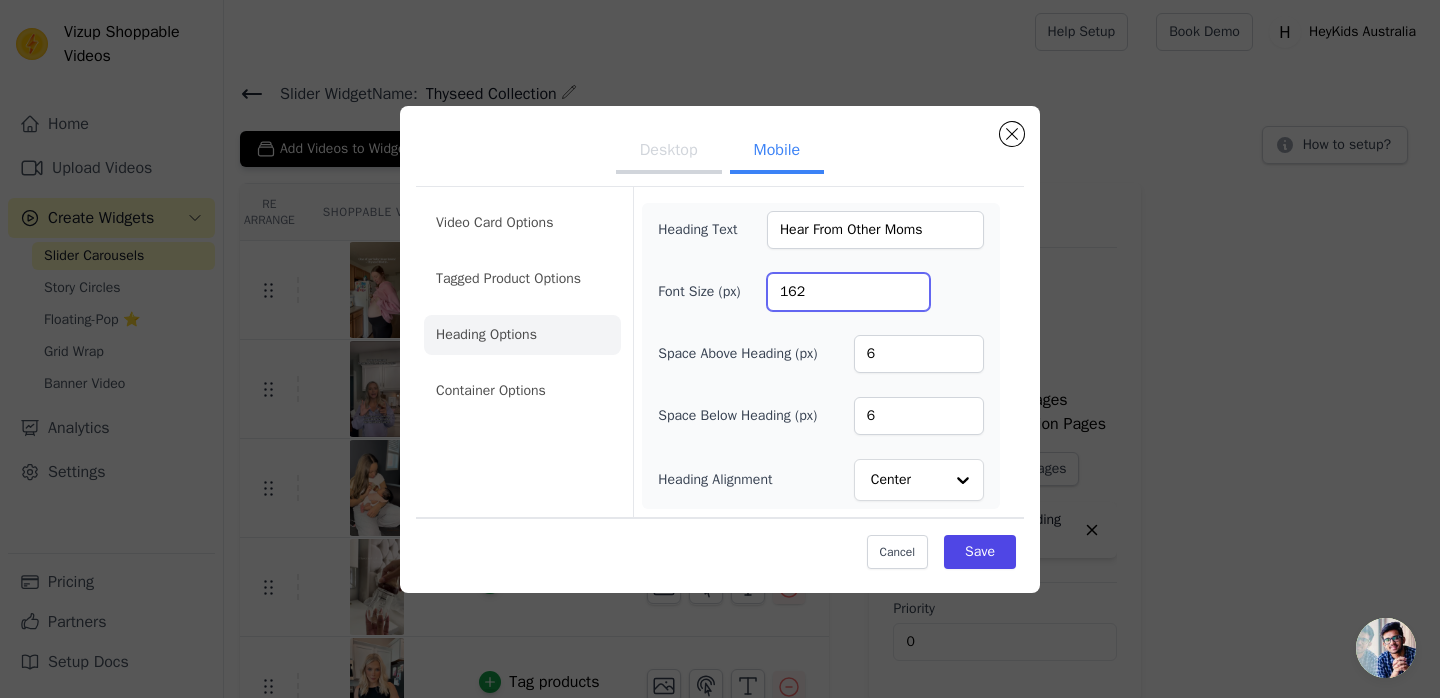 type on "0" 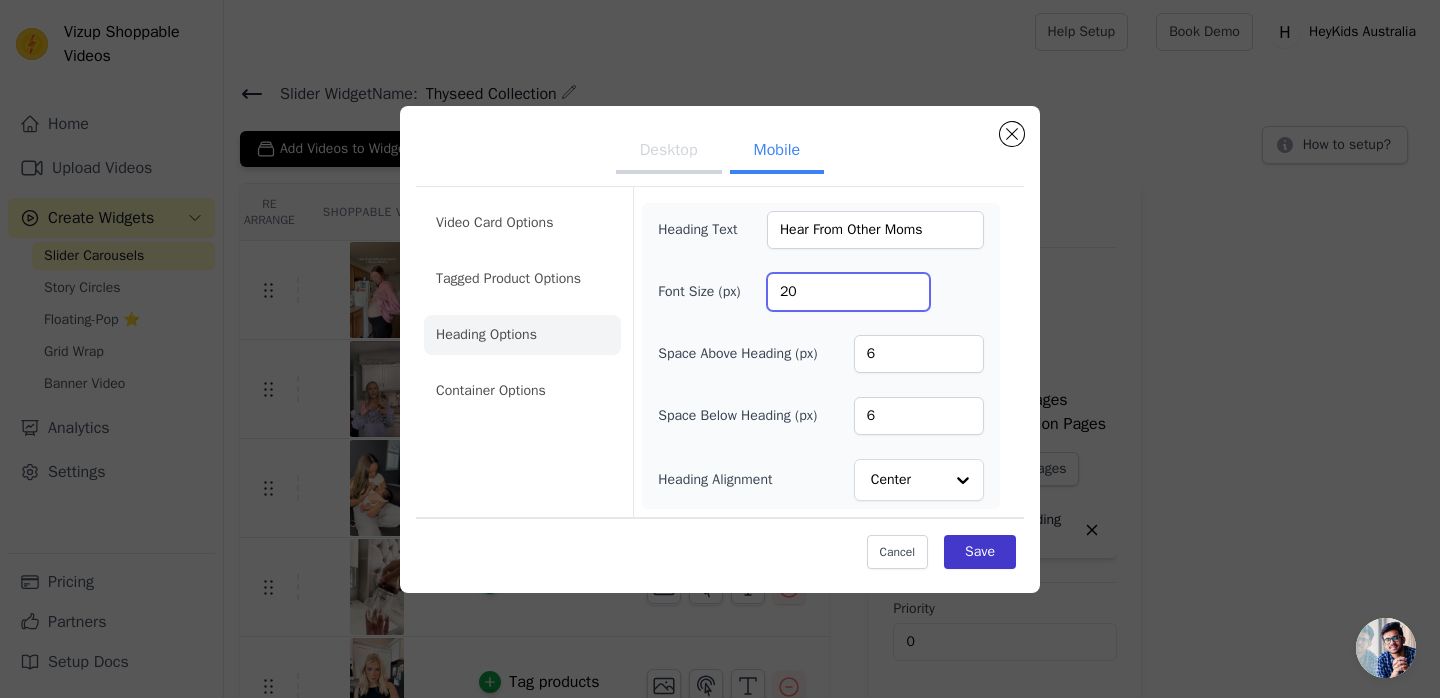 type on "20" 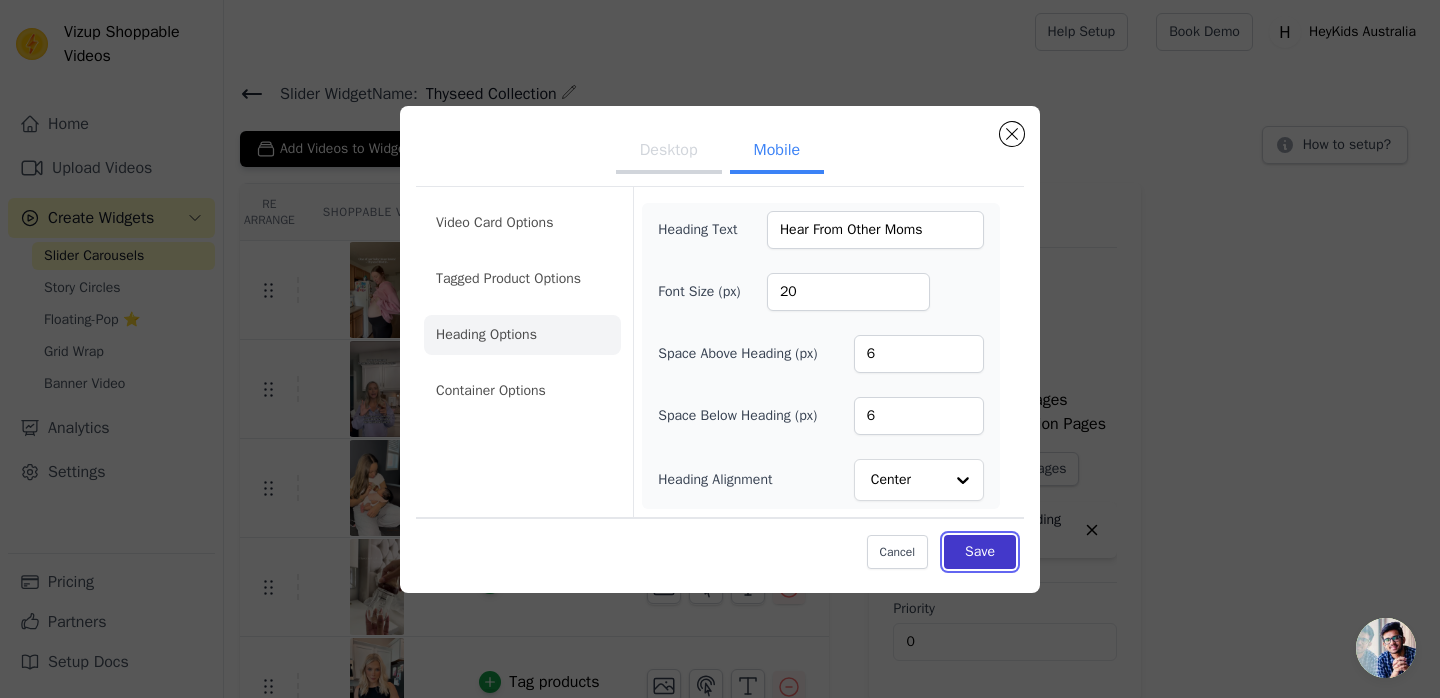 click on "Save" at bounding box center [980, 552] 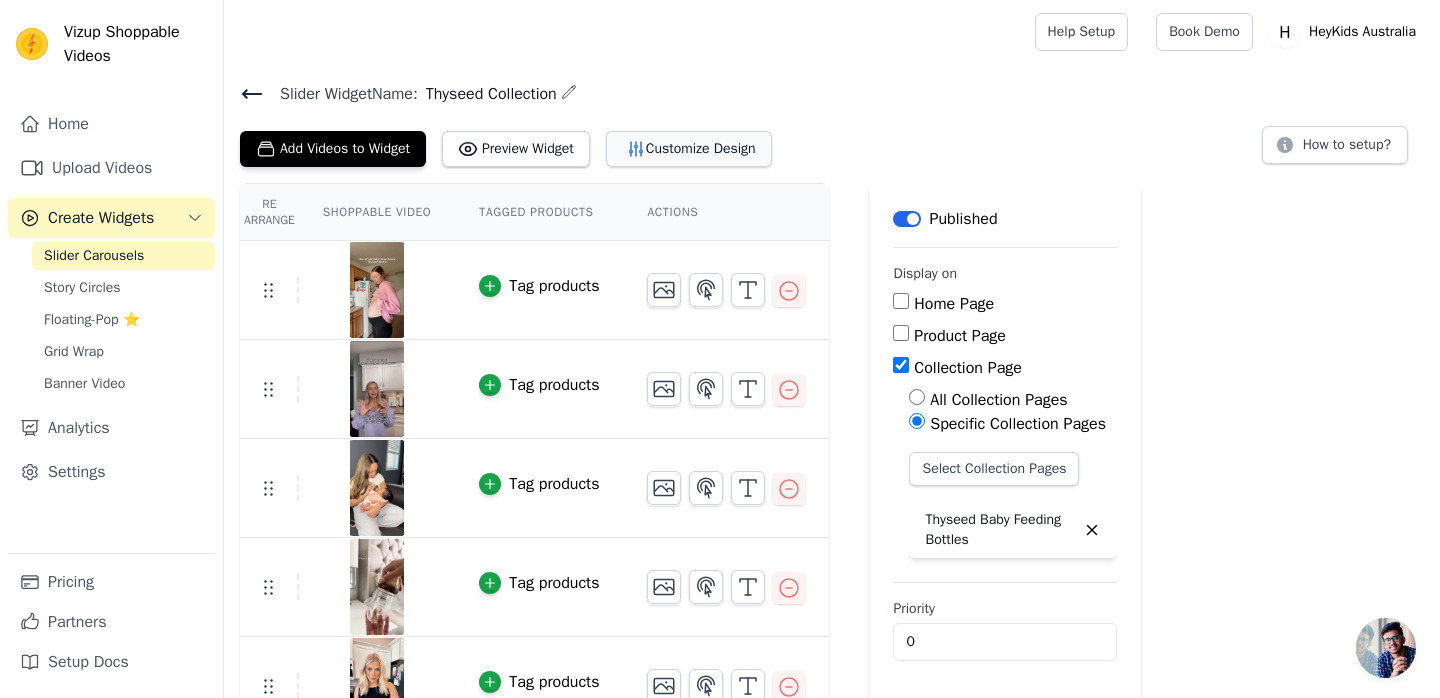 click on "Customize Design" at bounding box center [689, 149] 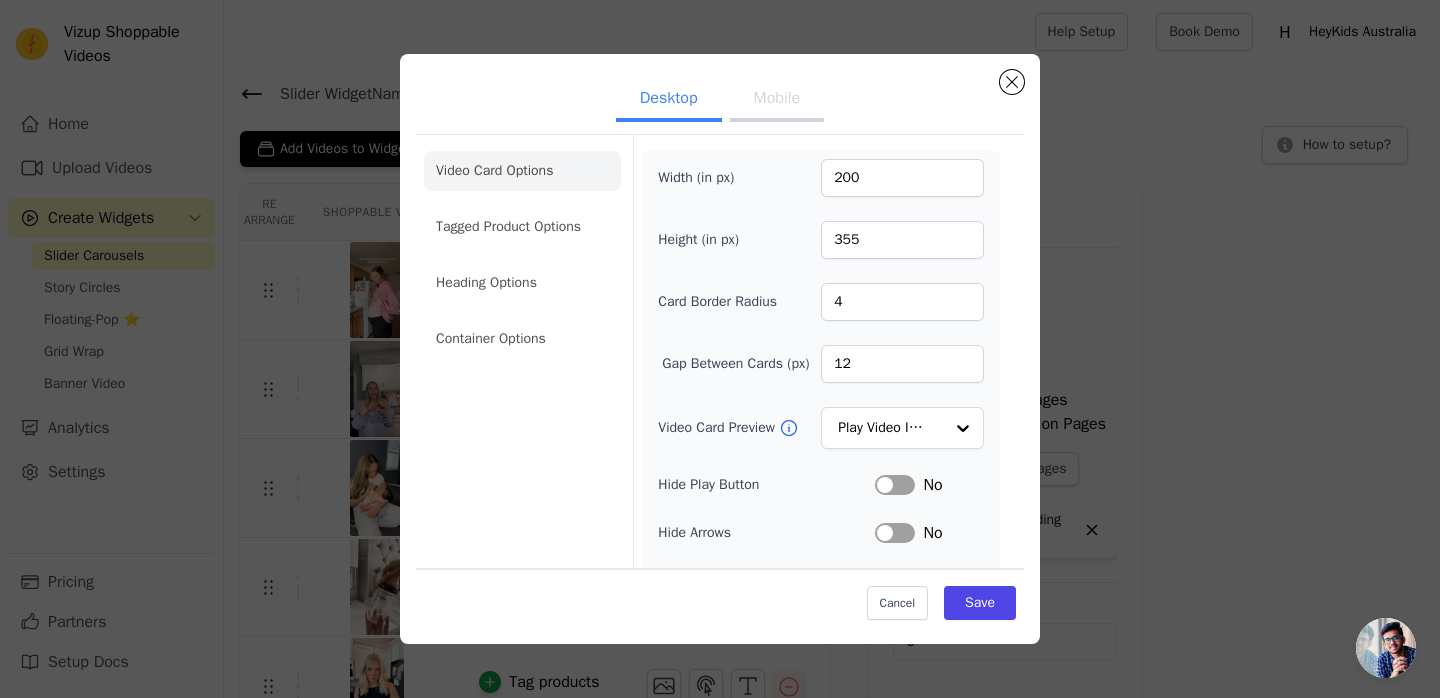click on "Mobile" at bounding box center (777, 100) 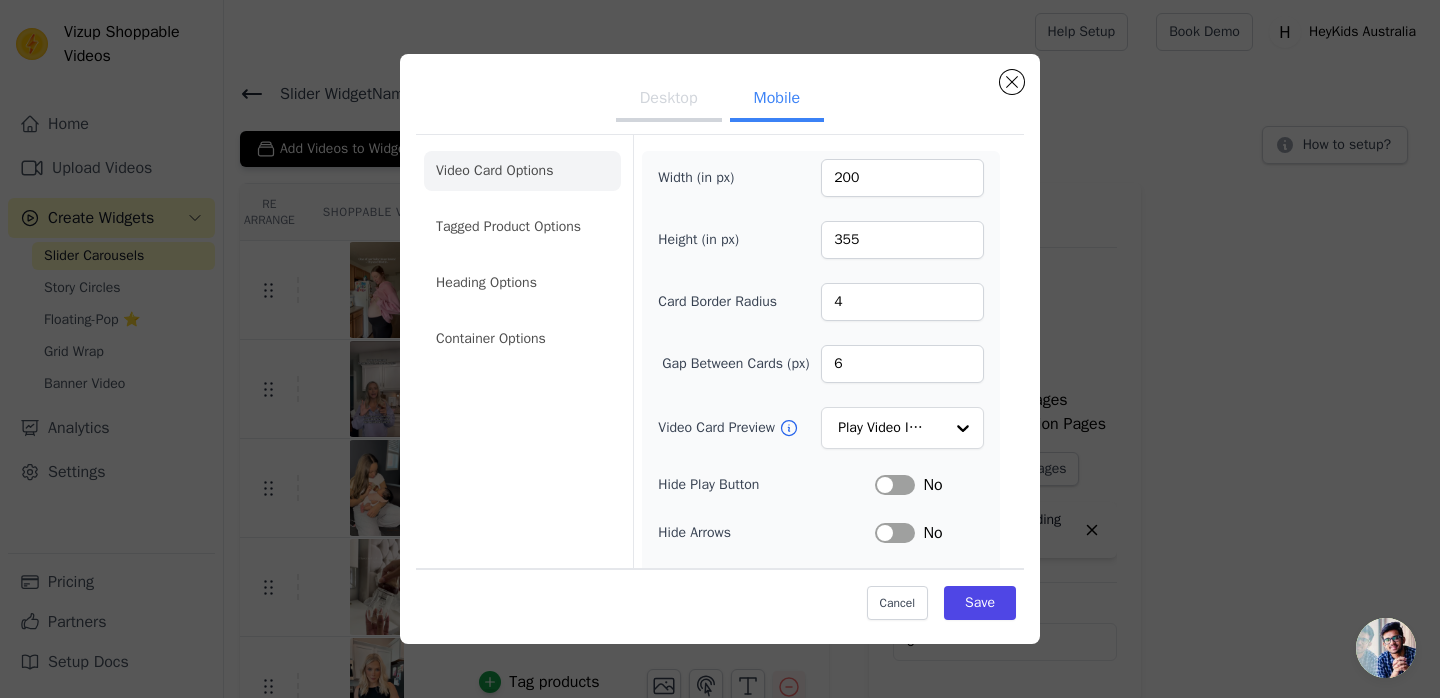 click on "Desktop" at bounding box center [669, 100] 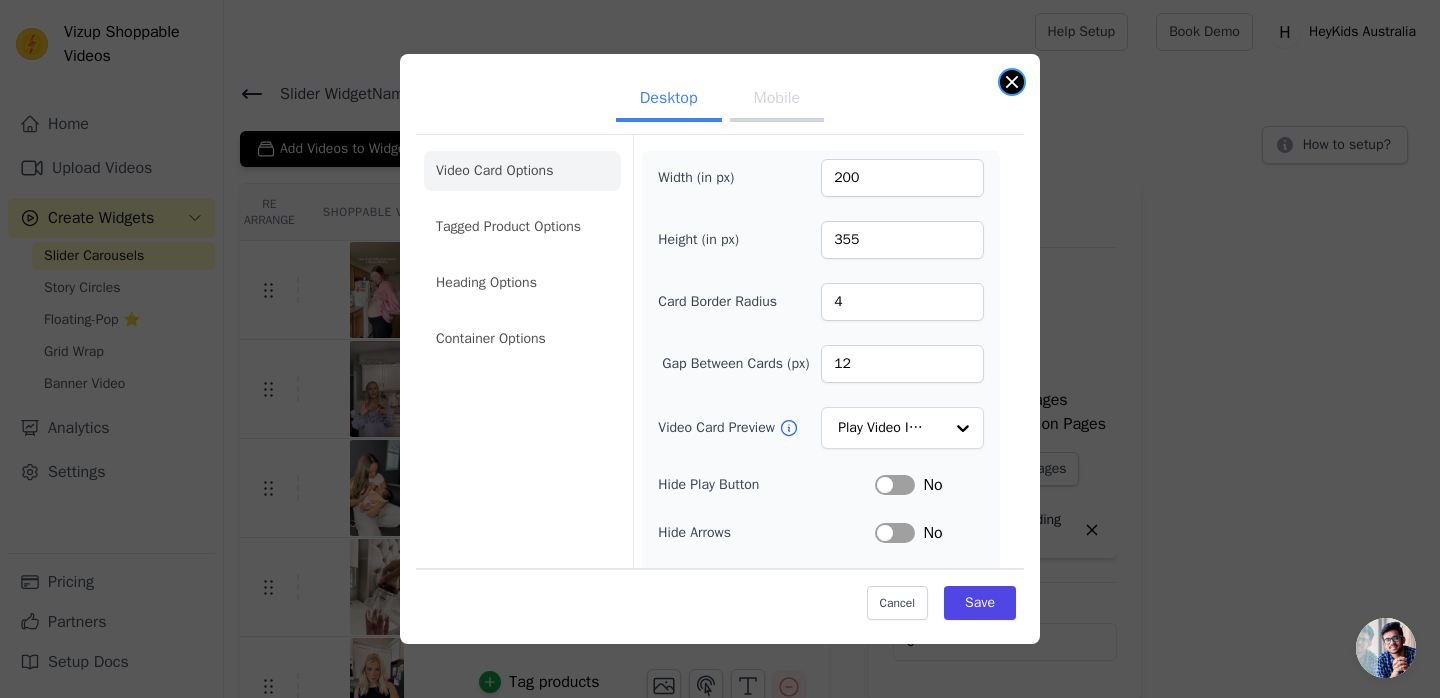 click at bounding box center (1012, 82) 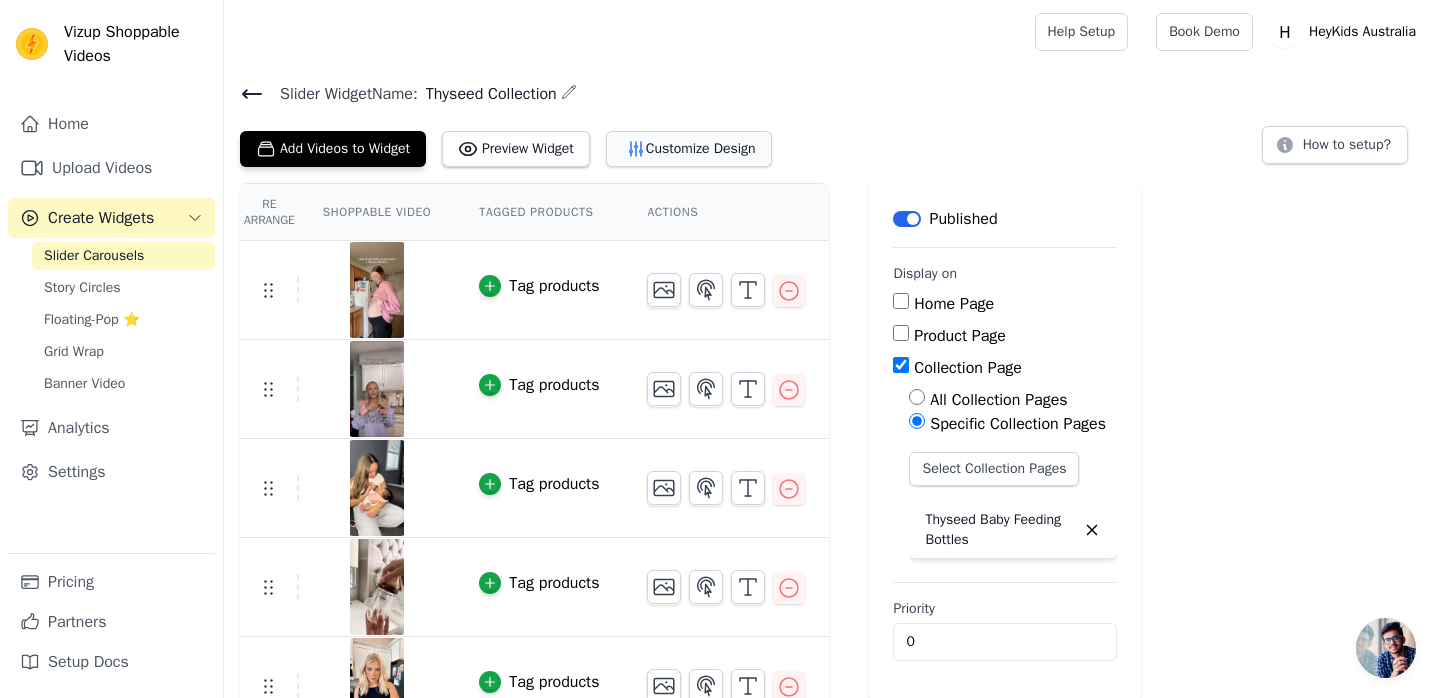 click on "Customize Design" at bounding box center [689, 149] 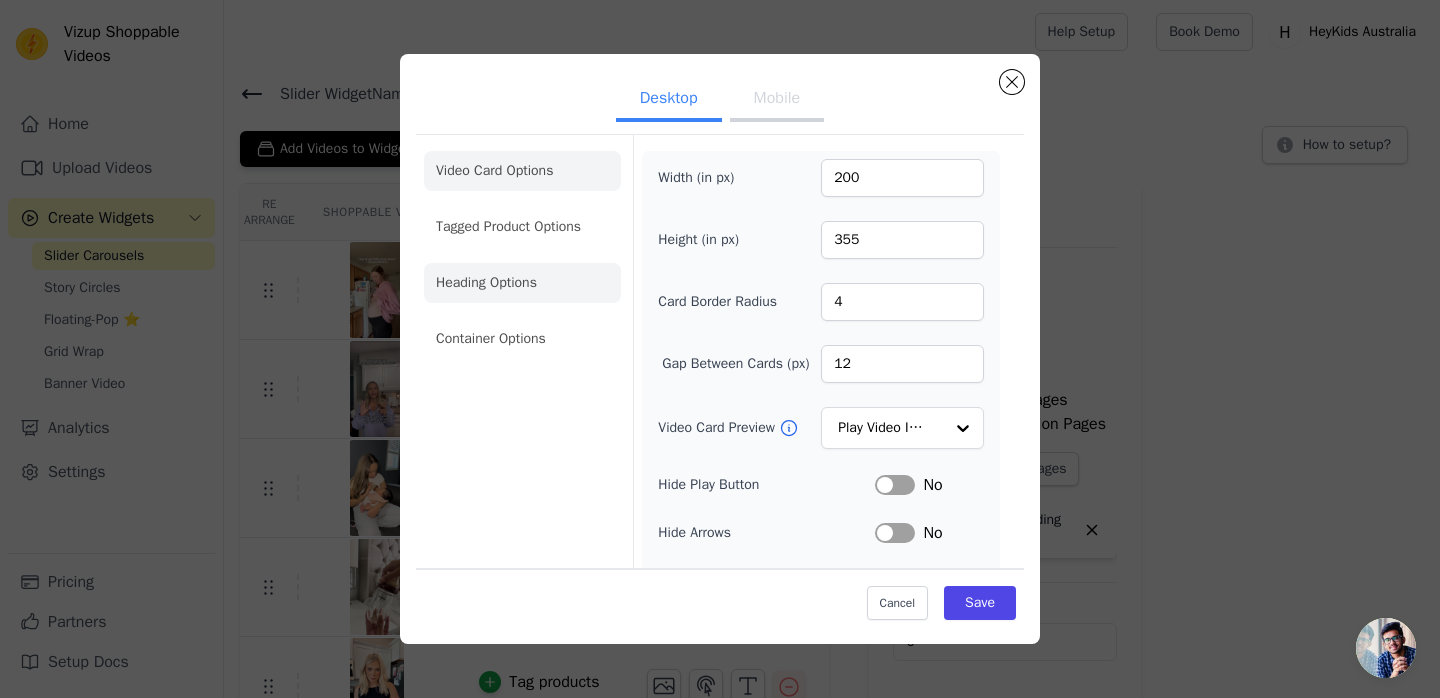 click on "Heading Options" 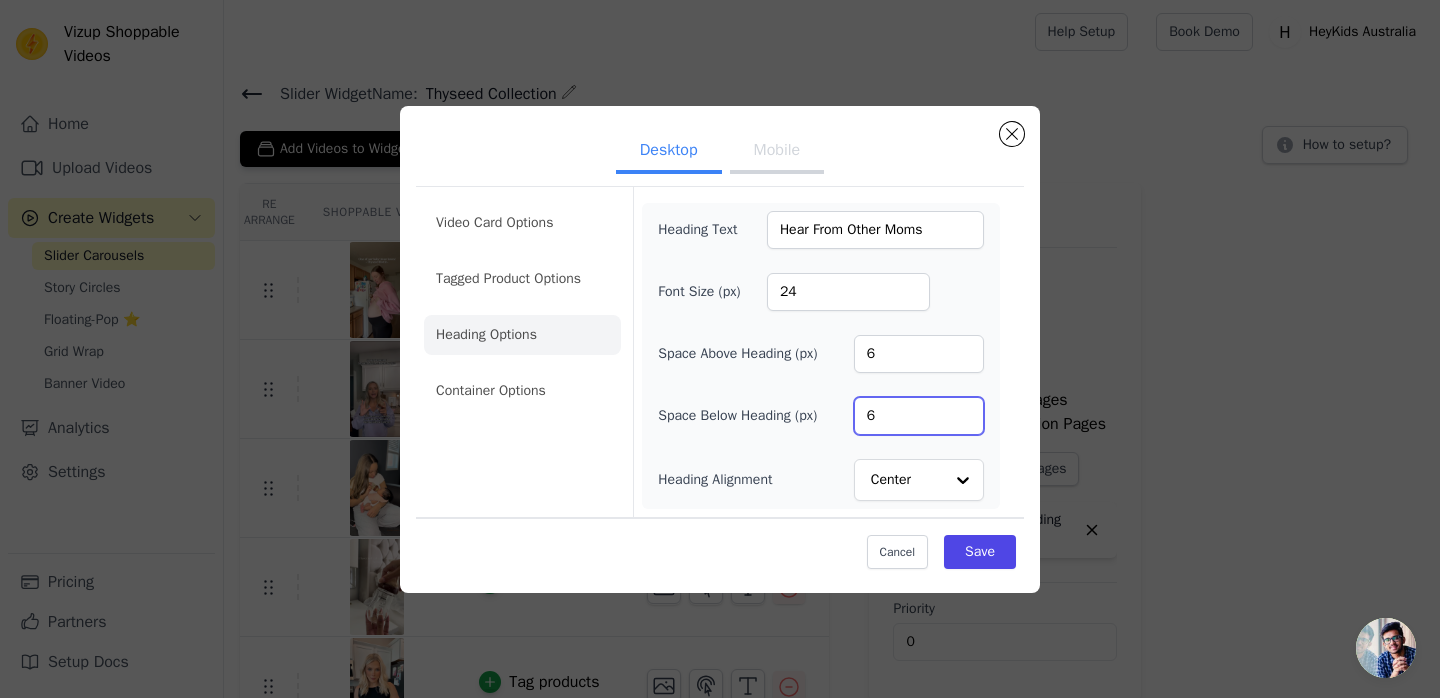 click on "6" at bounding box center [919, 416] 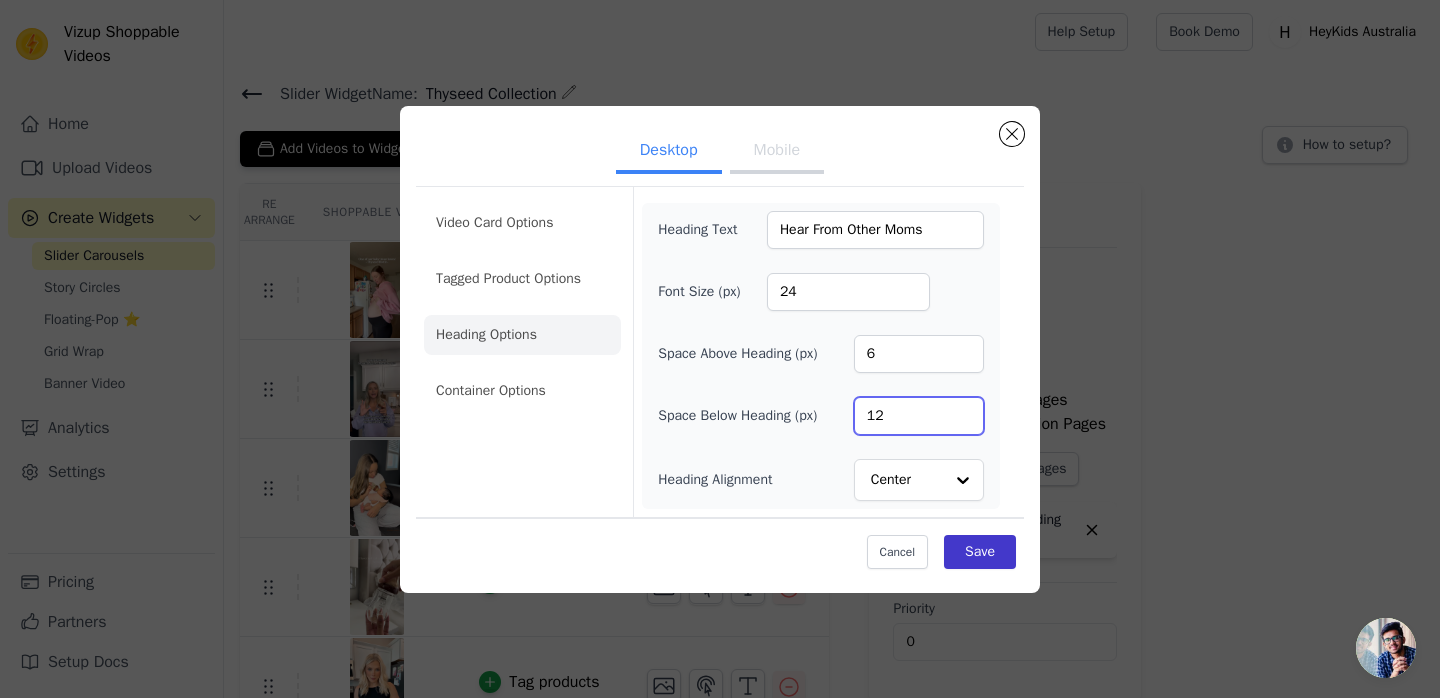 type on "12" 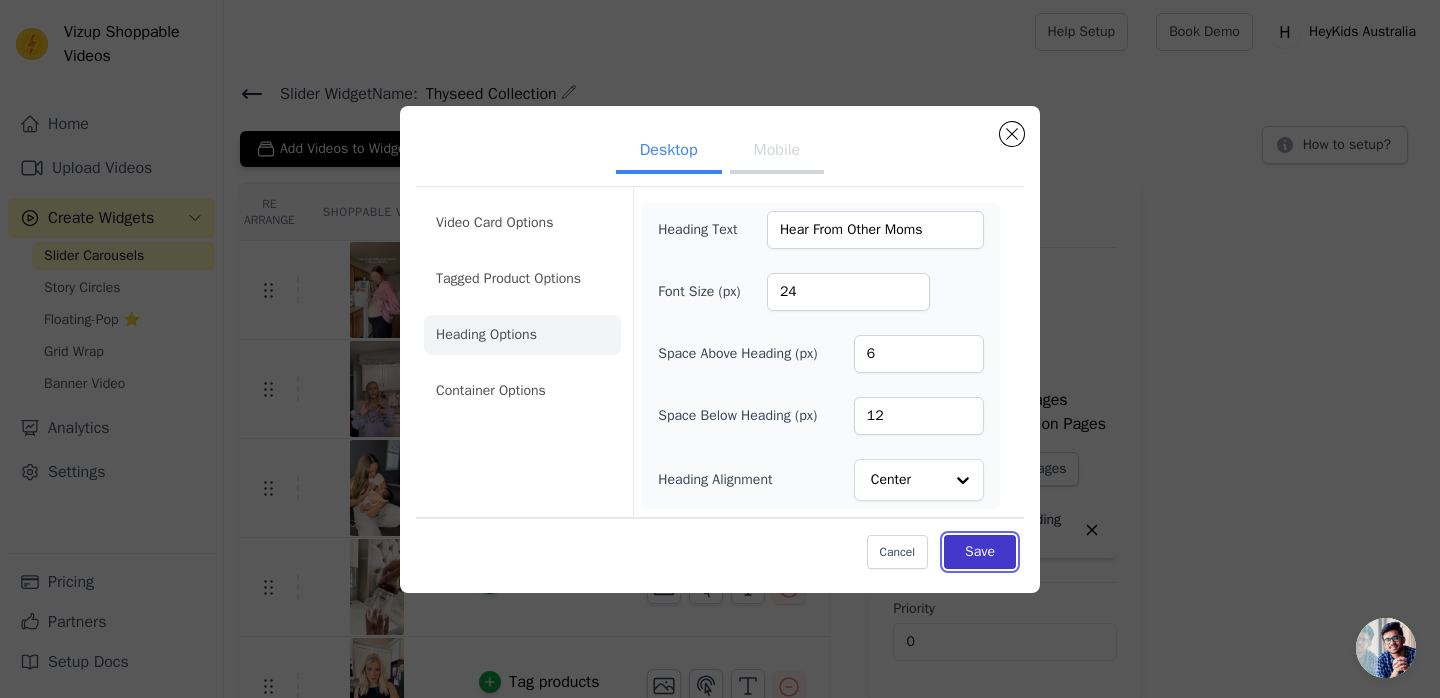 click on "Save" at bounding box center [980, 552] 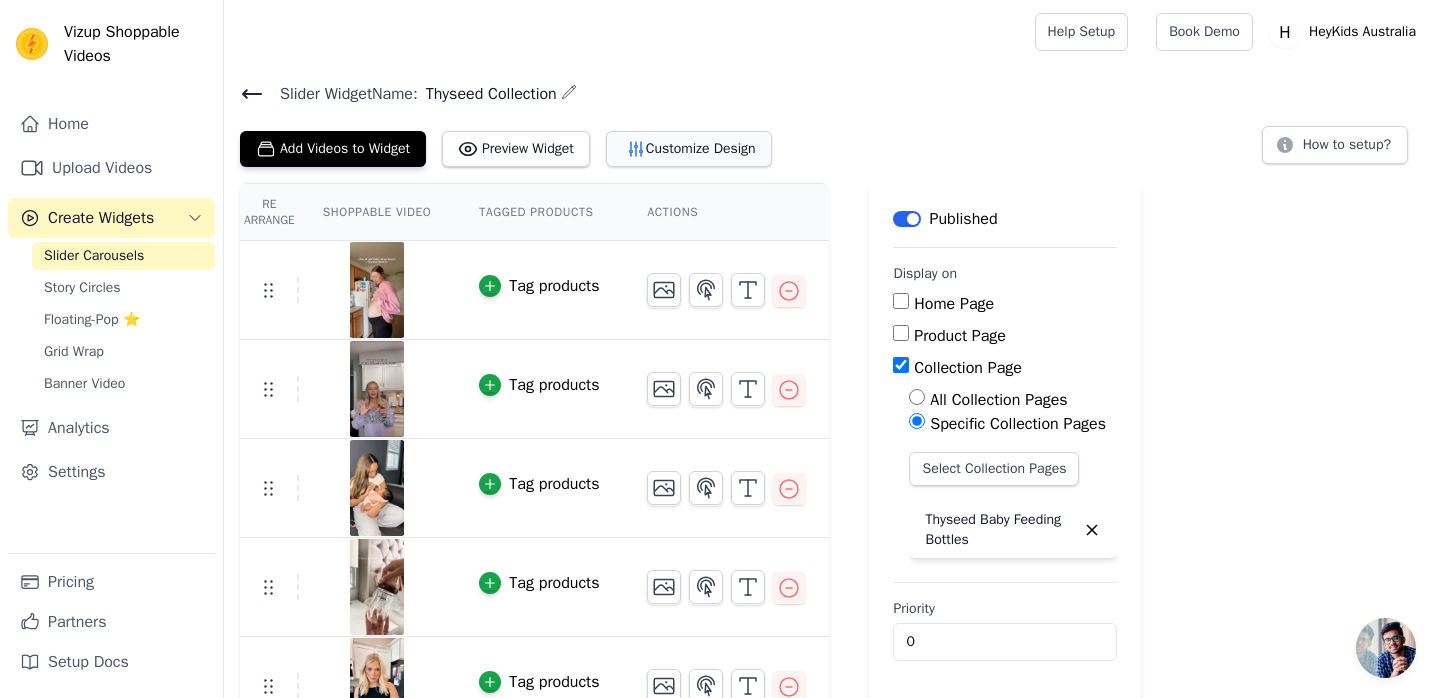 click on "Customize Design" at bounding box center (689, 149) 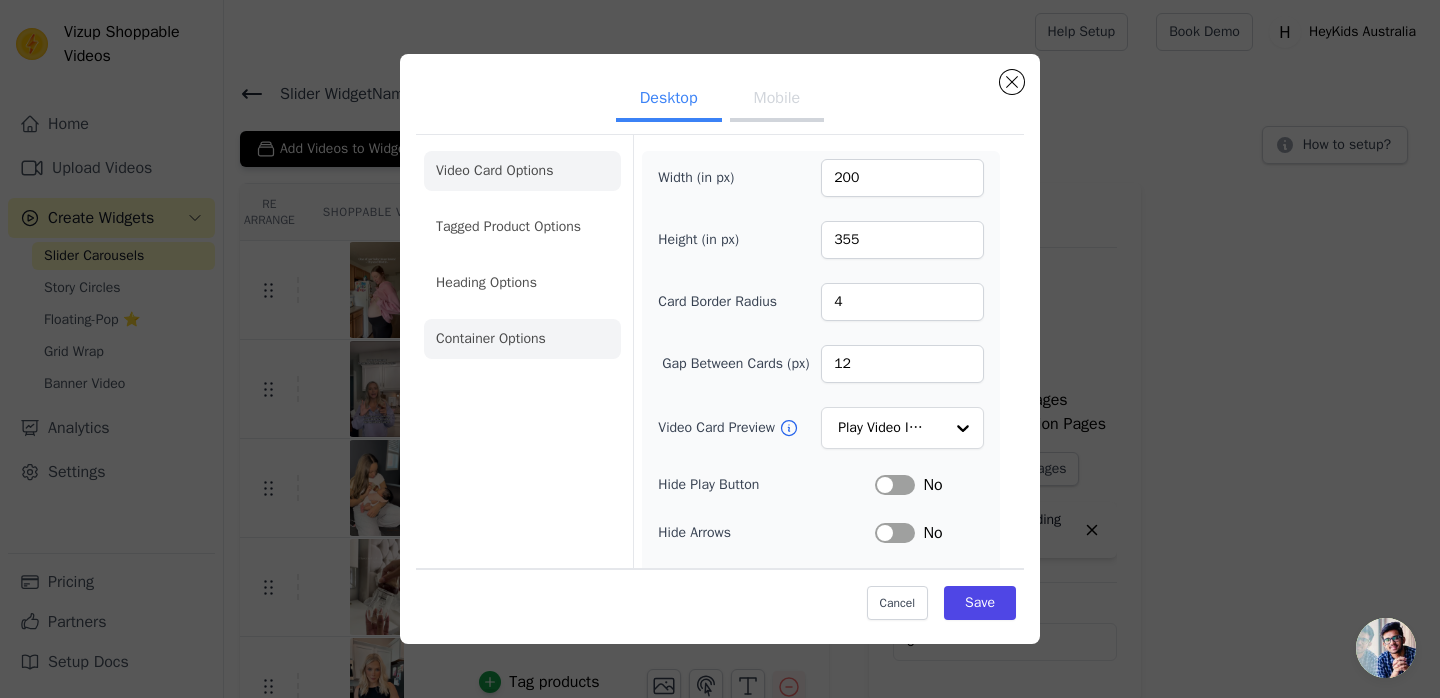 click on "Container Options" 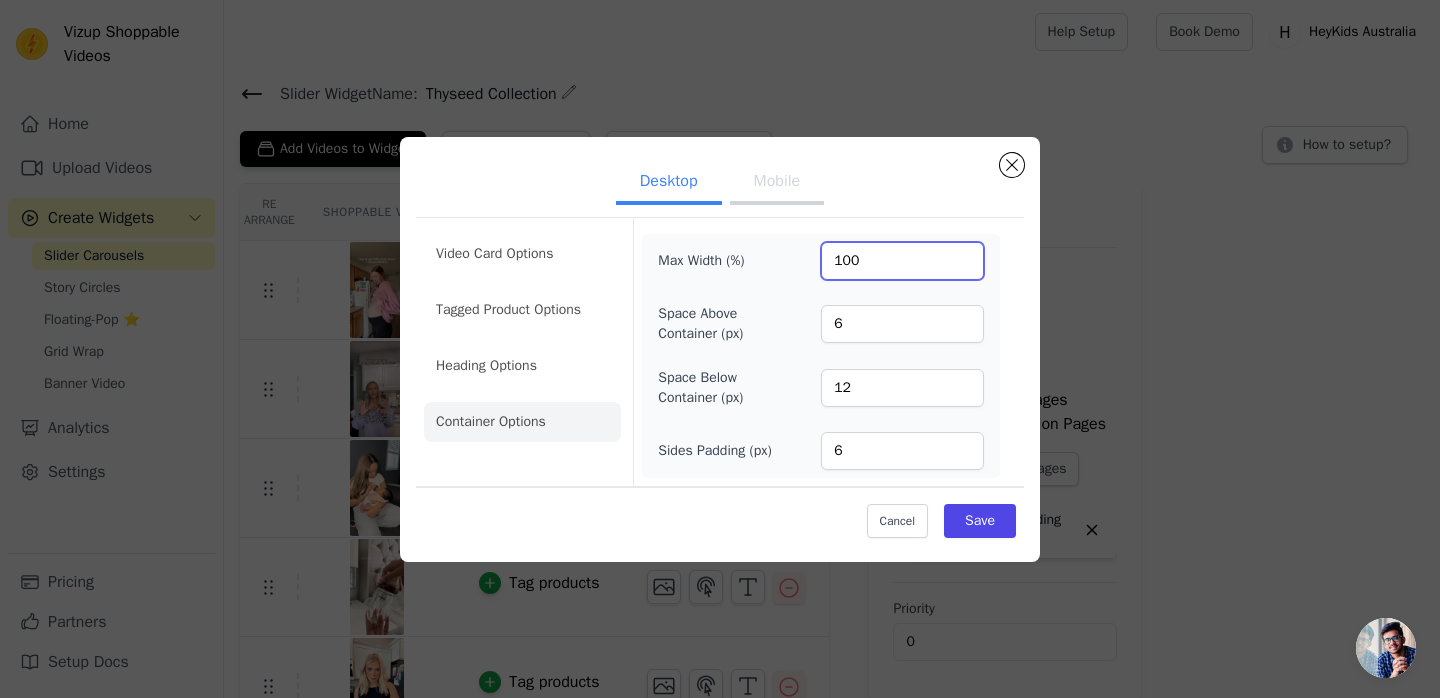 click on "100" at bounding box center (902, 261) 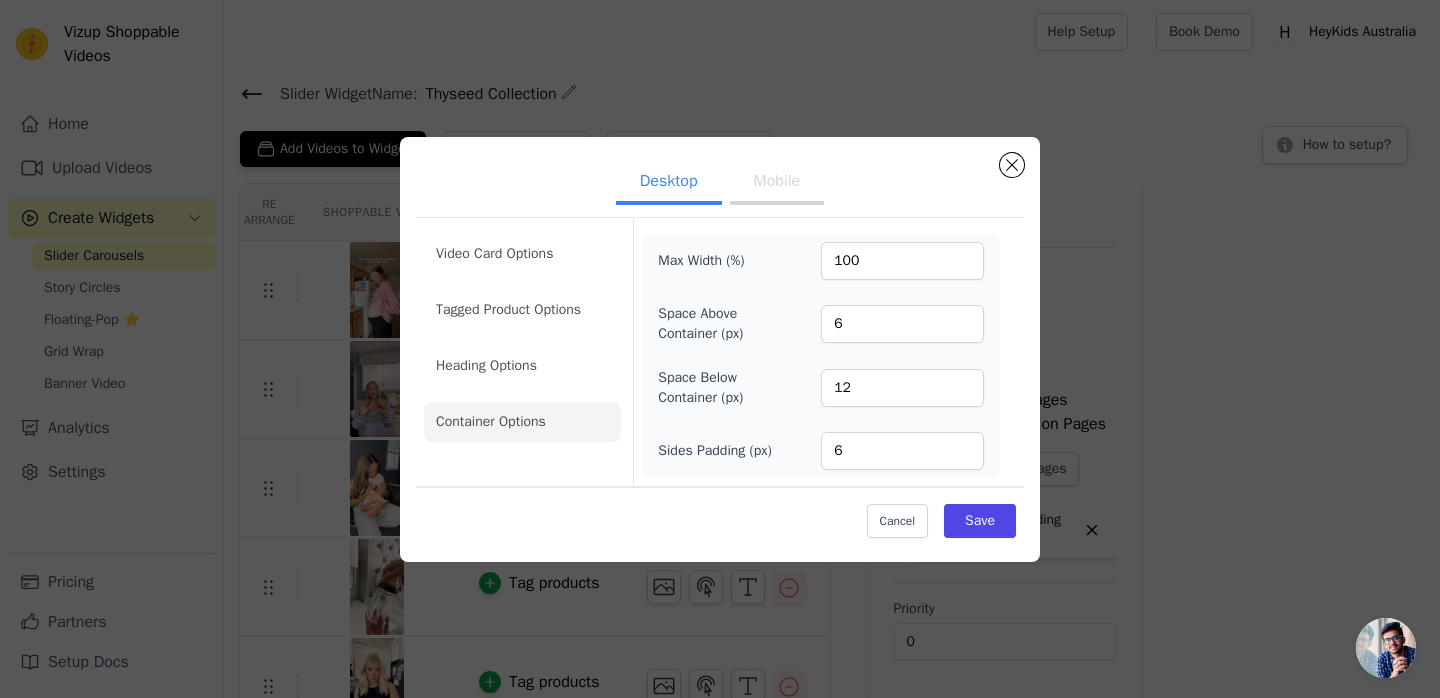 click on "Desktop Mobile   Video Card Options Tagged Product Options Heading Options Container Options   Max Width (%)   100   Space Above Container (px)   6   Space Below Container (px)   12   Sides Padding (px)   6   Cancel     Save" 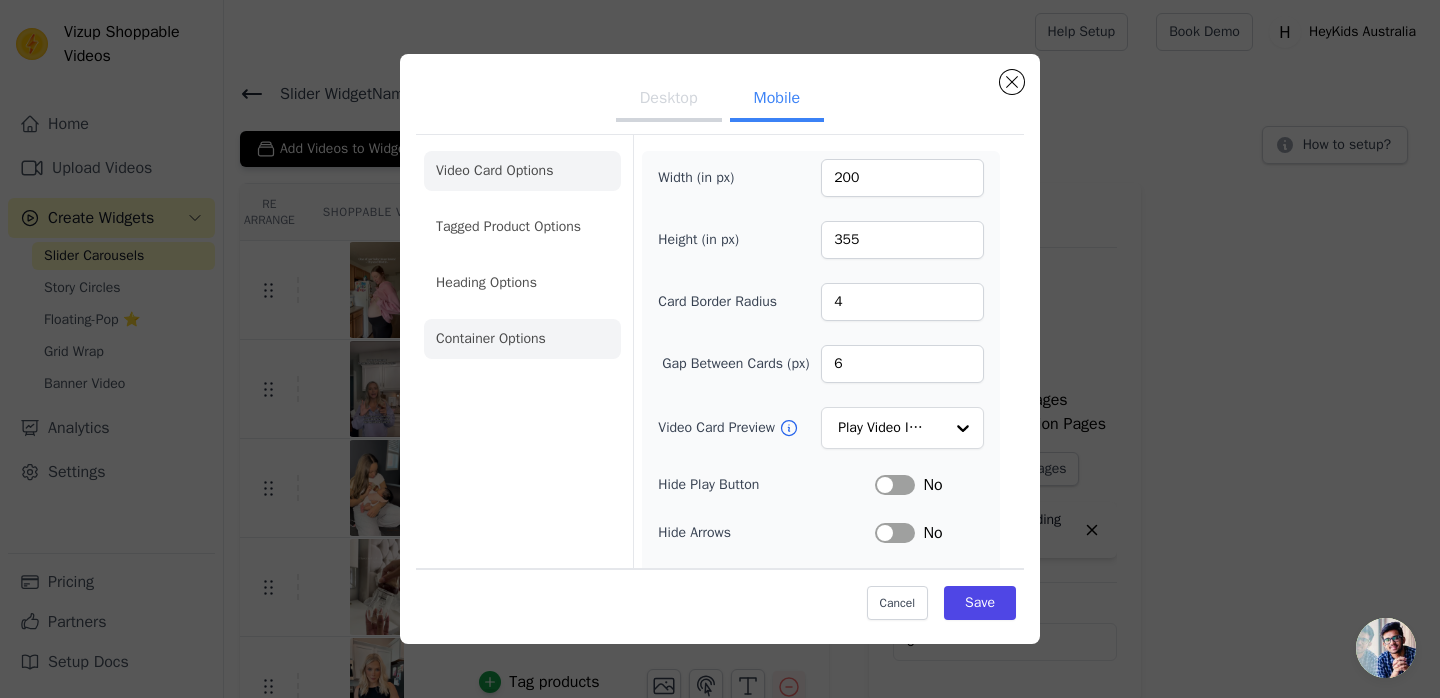 click on "Container Options" 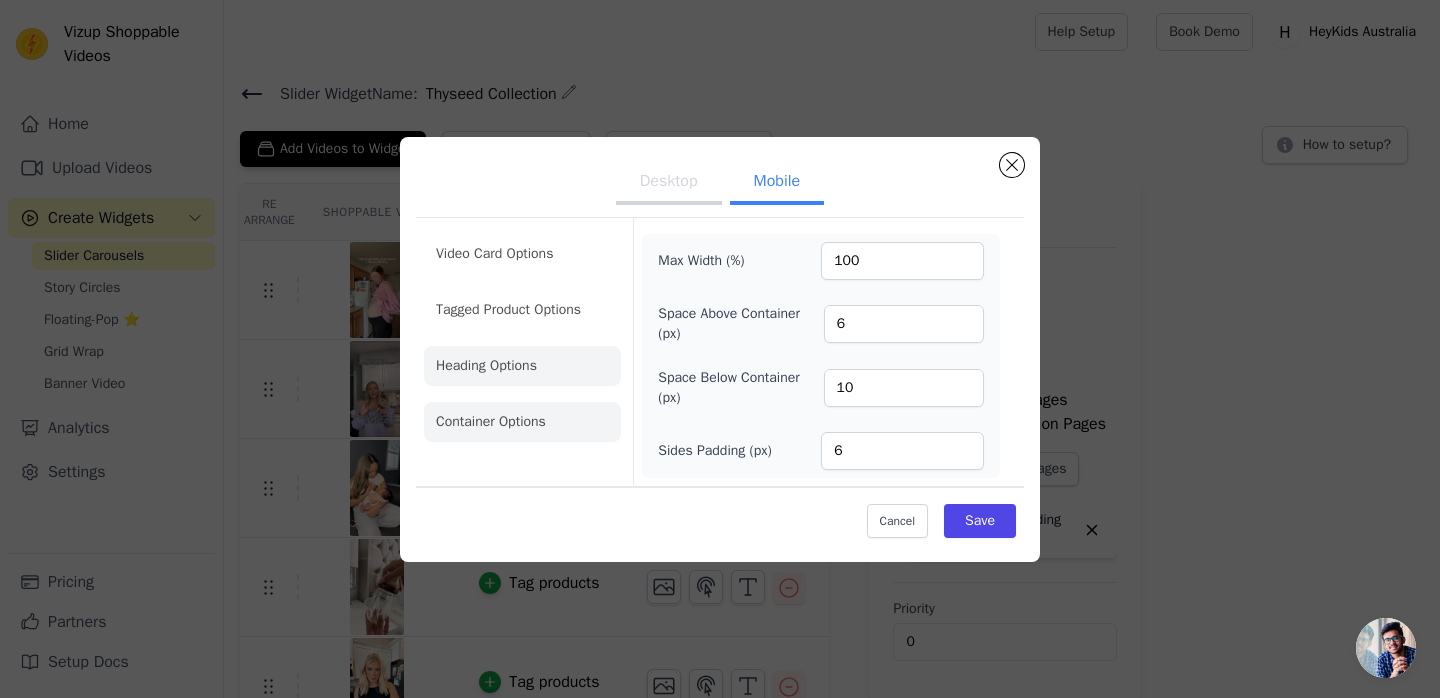 click on "Heading Options" 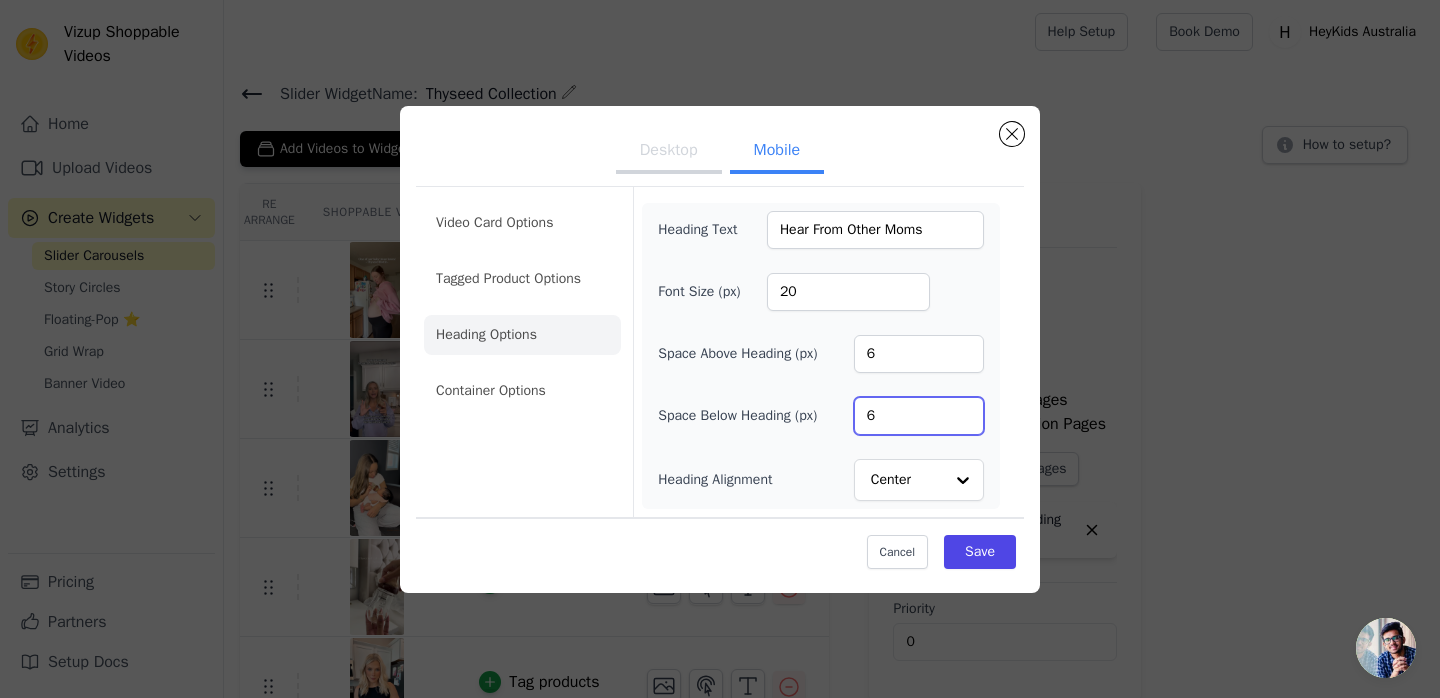 click on "6" at bounding box center (919, 416) 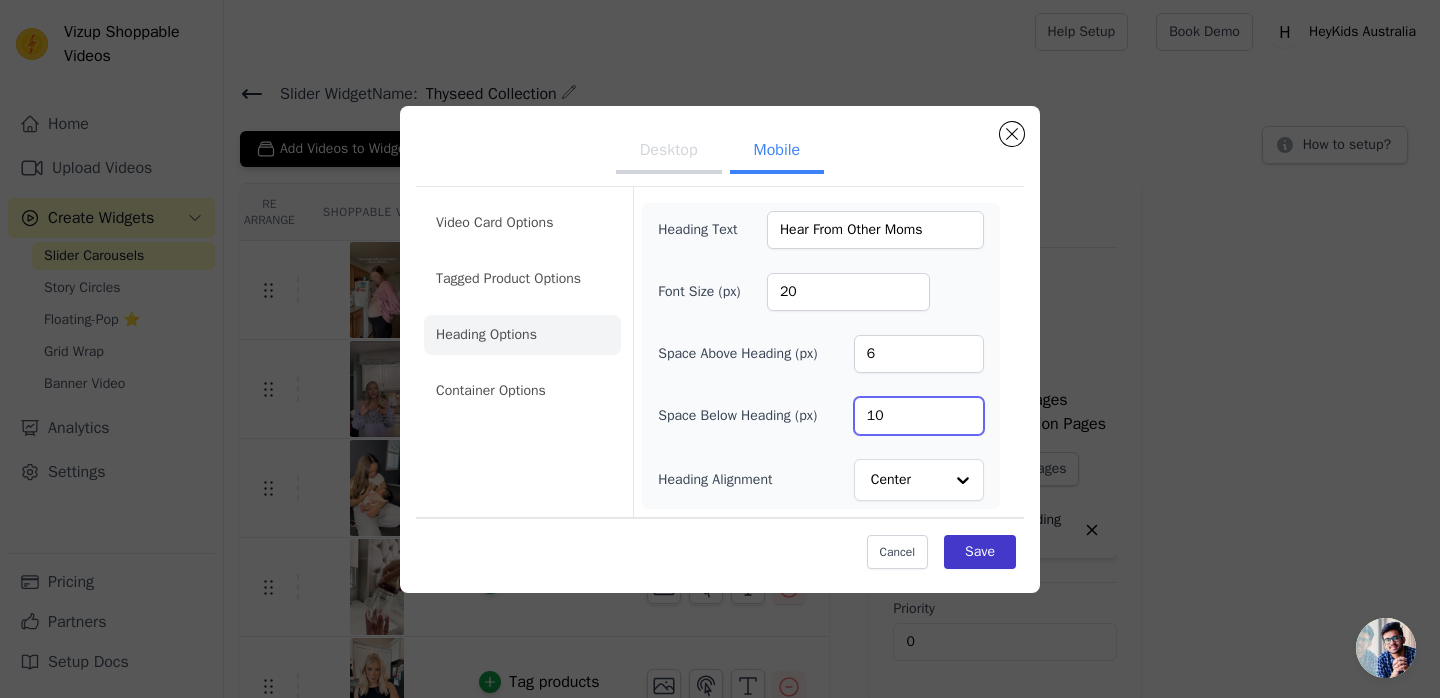 type on "10" 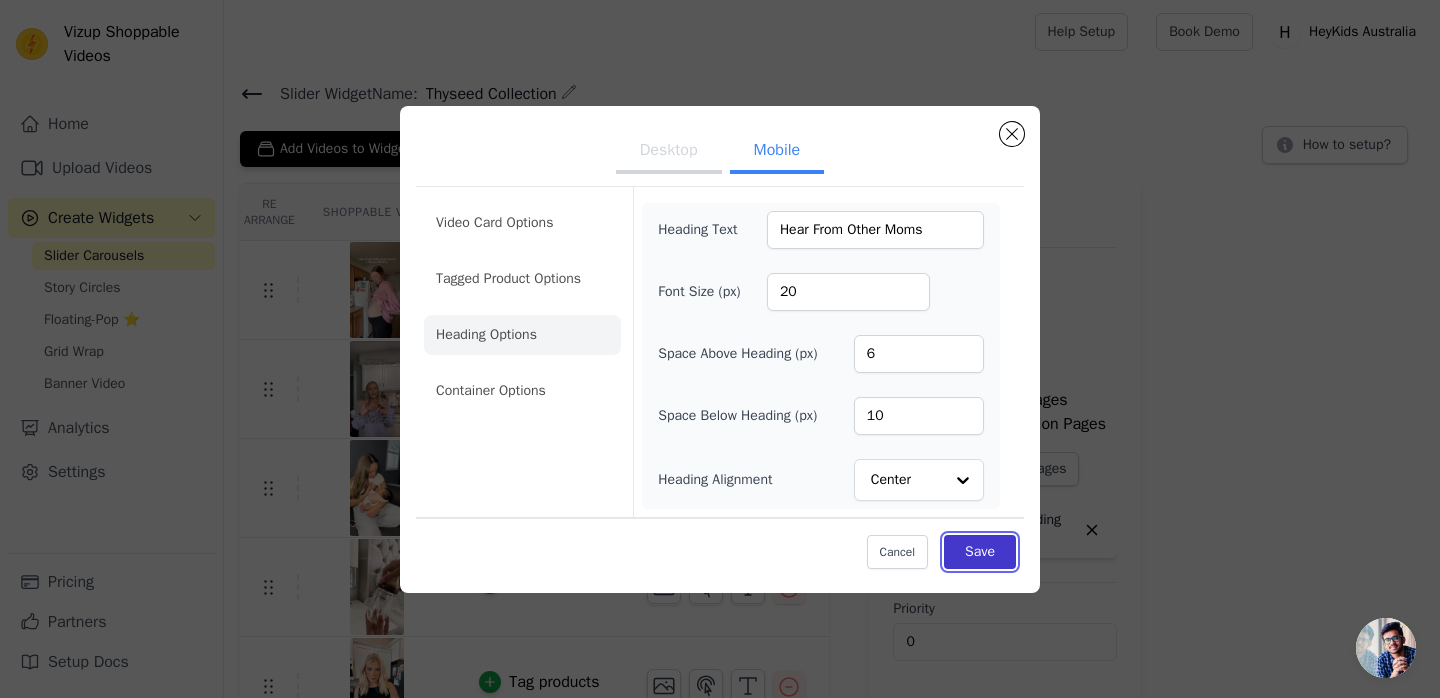 click on "Save" at bounding box center (980, 552) 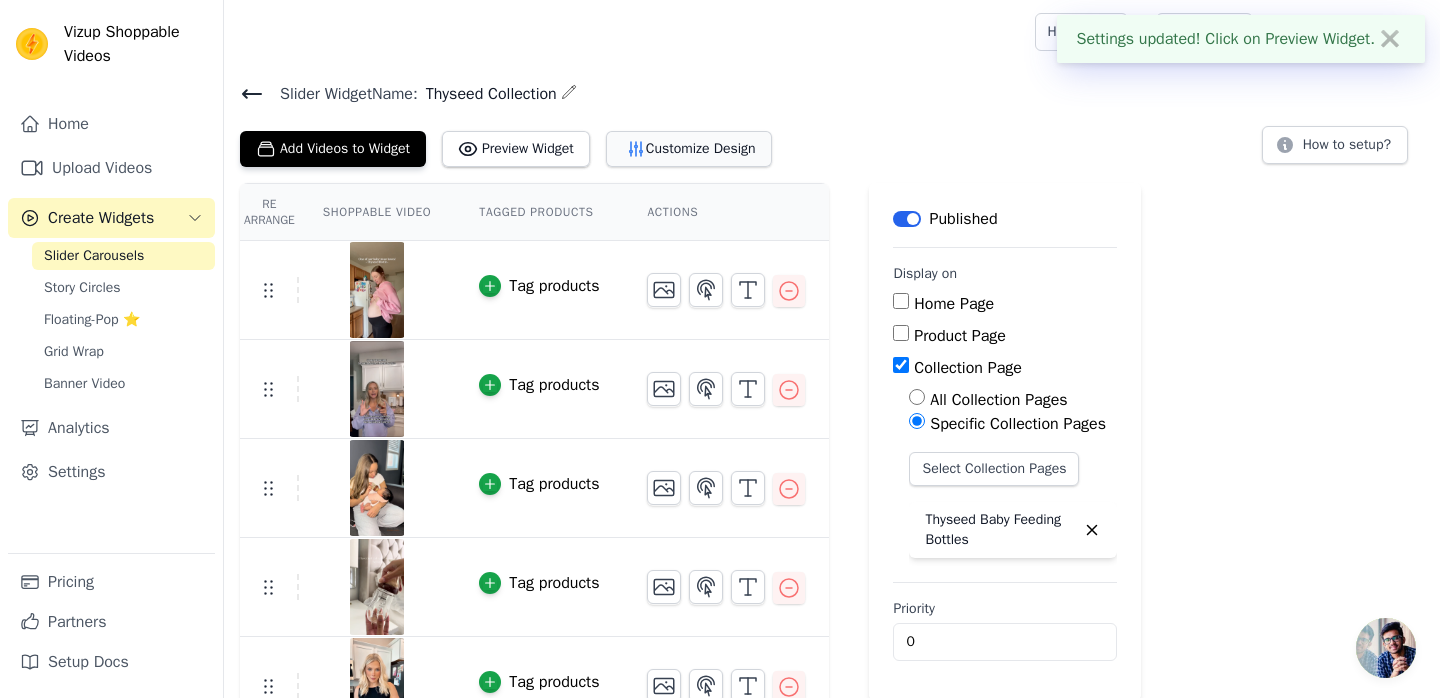 click on "Customize Design" at bounding box center (689, 149) 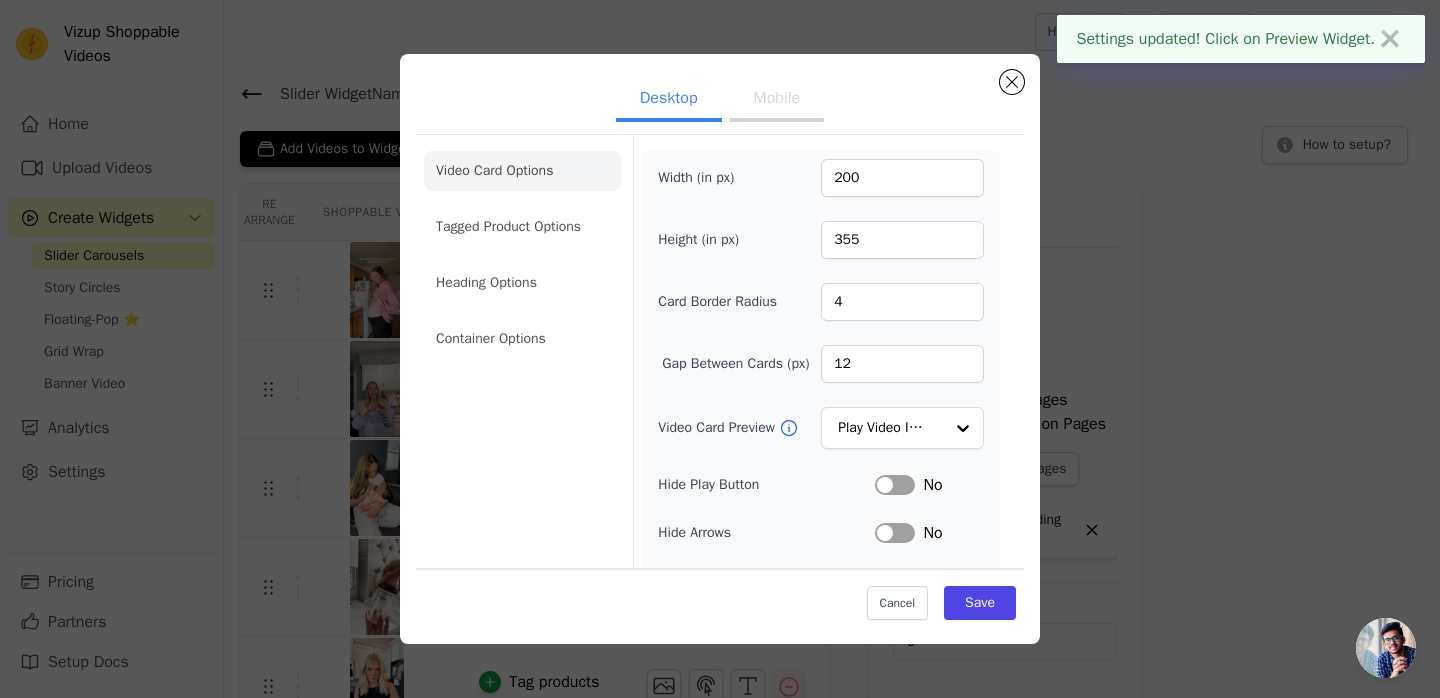 click on "Mobile" at bounding box center [777, 100] 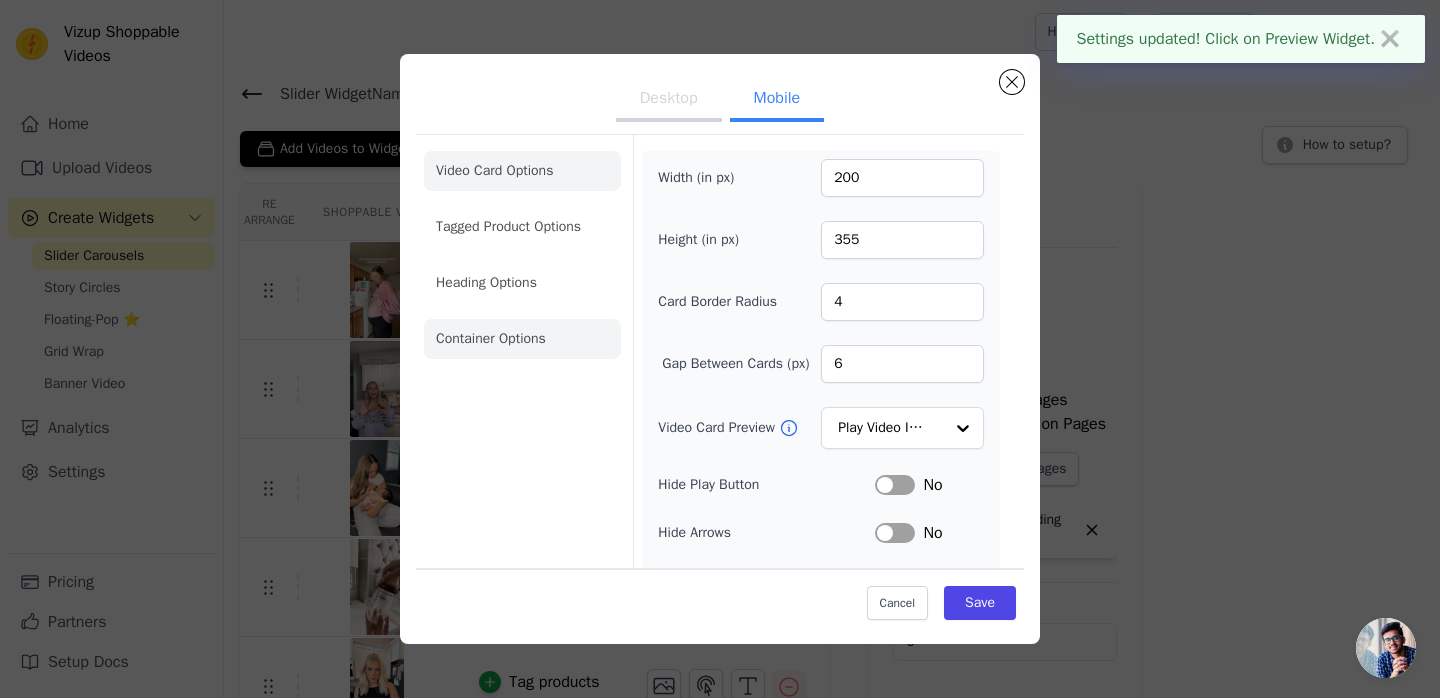 click on "Container Options" 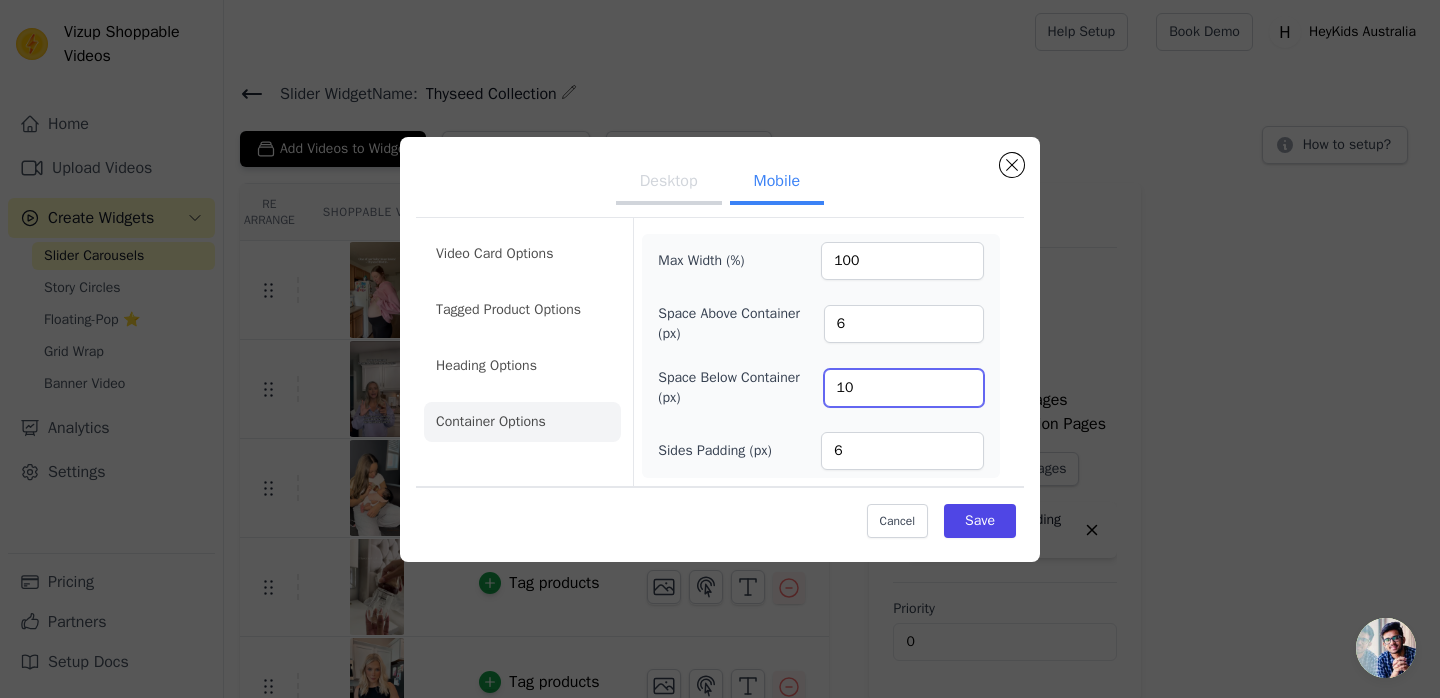 click on "10" at bounding box center (904, 388) 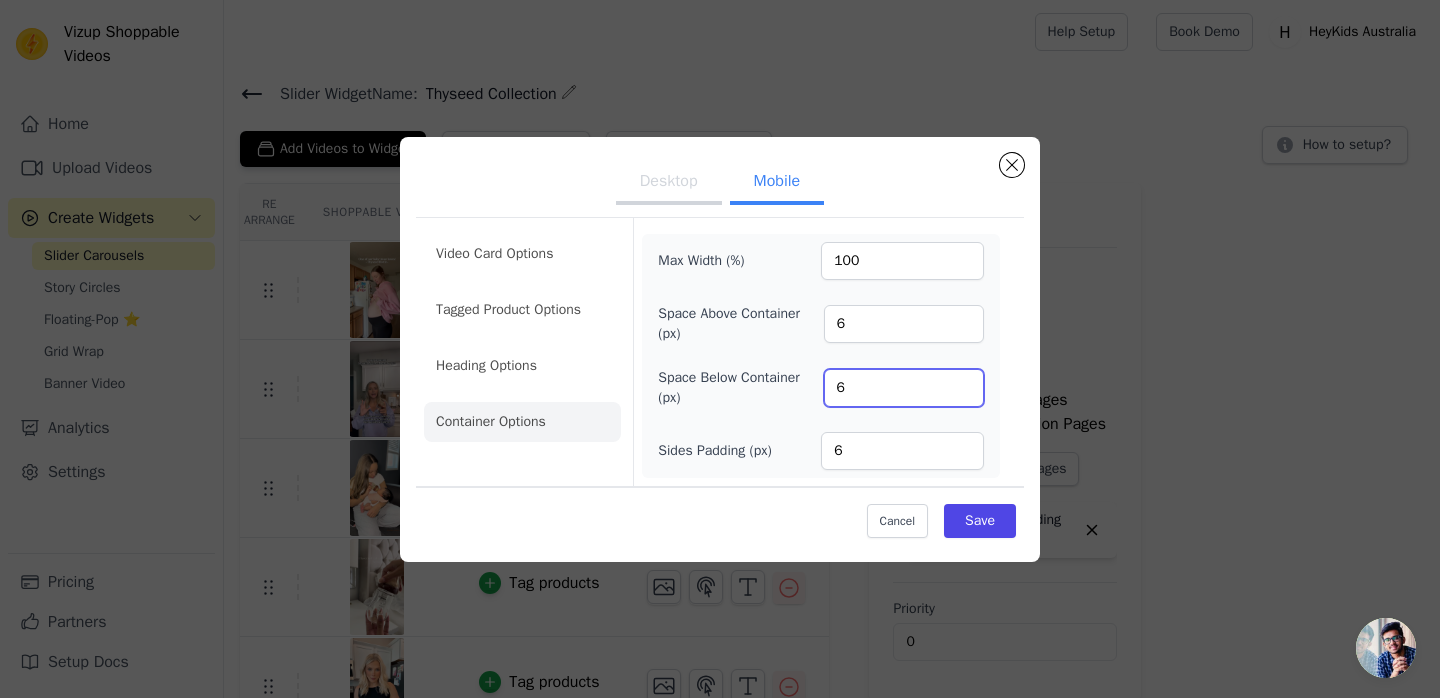 type on "6" 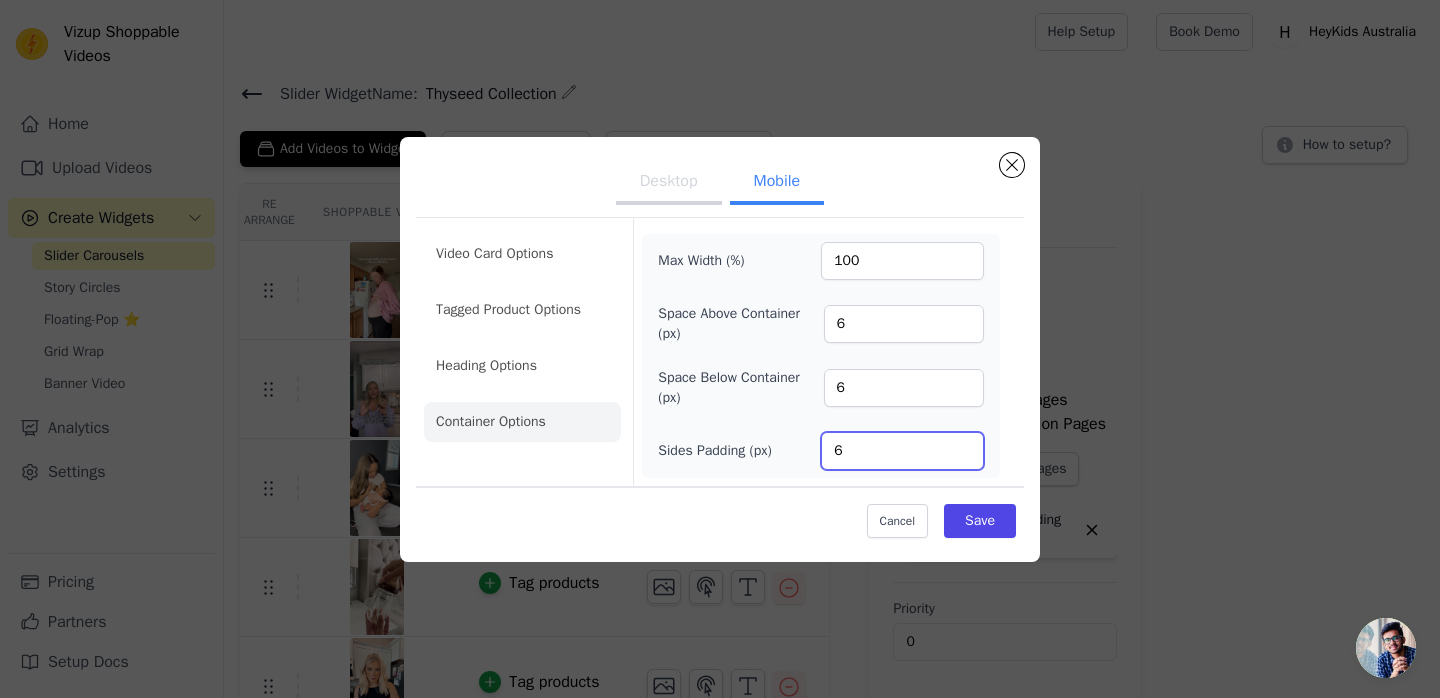 click on "6" at bounding box center (902, 451) 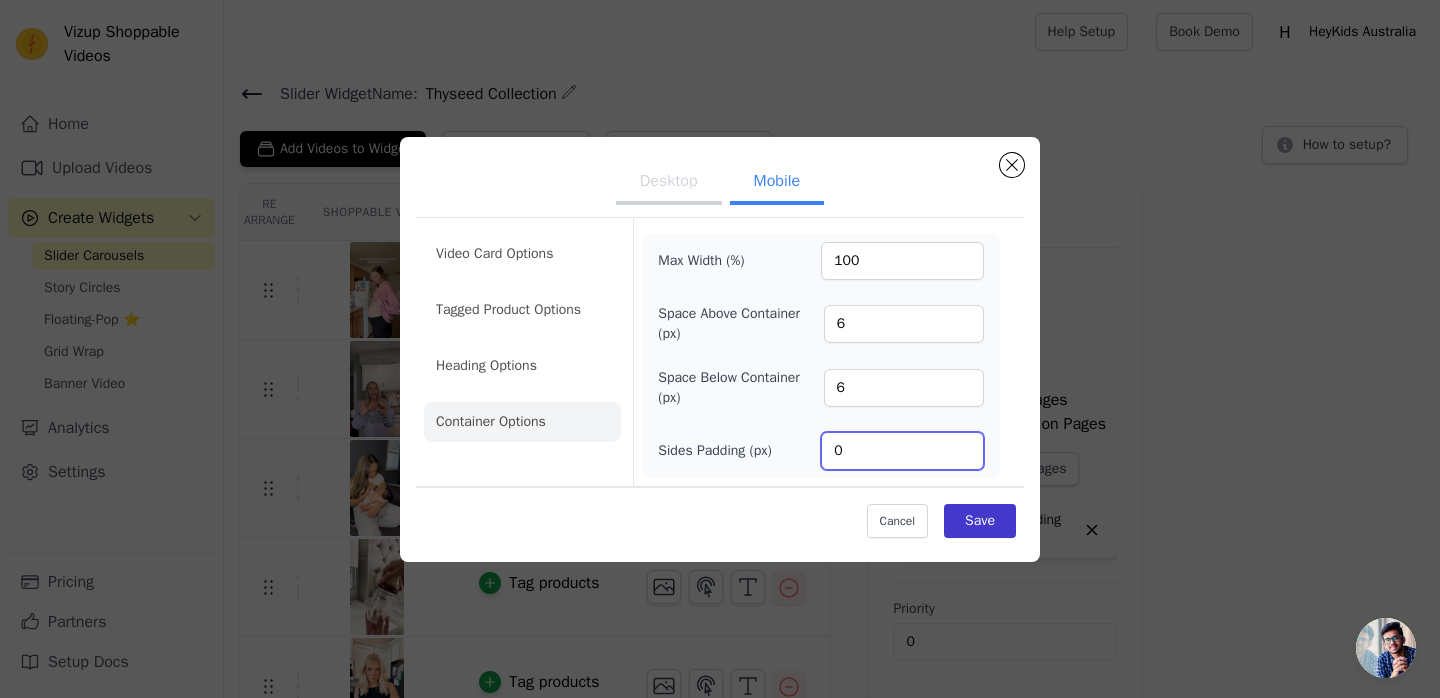 type on "0" 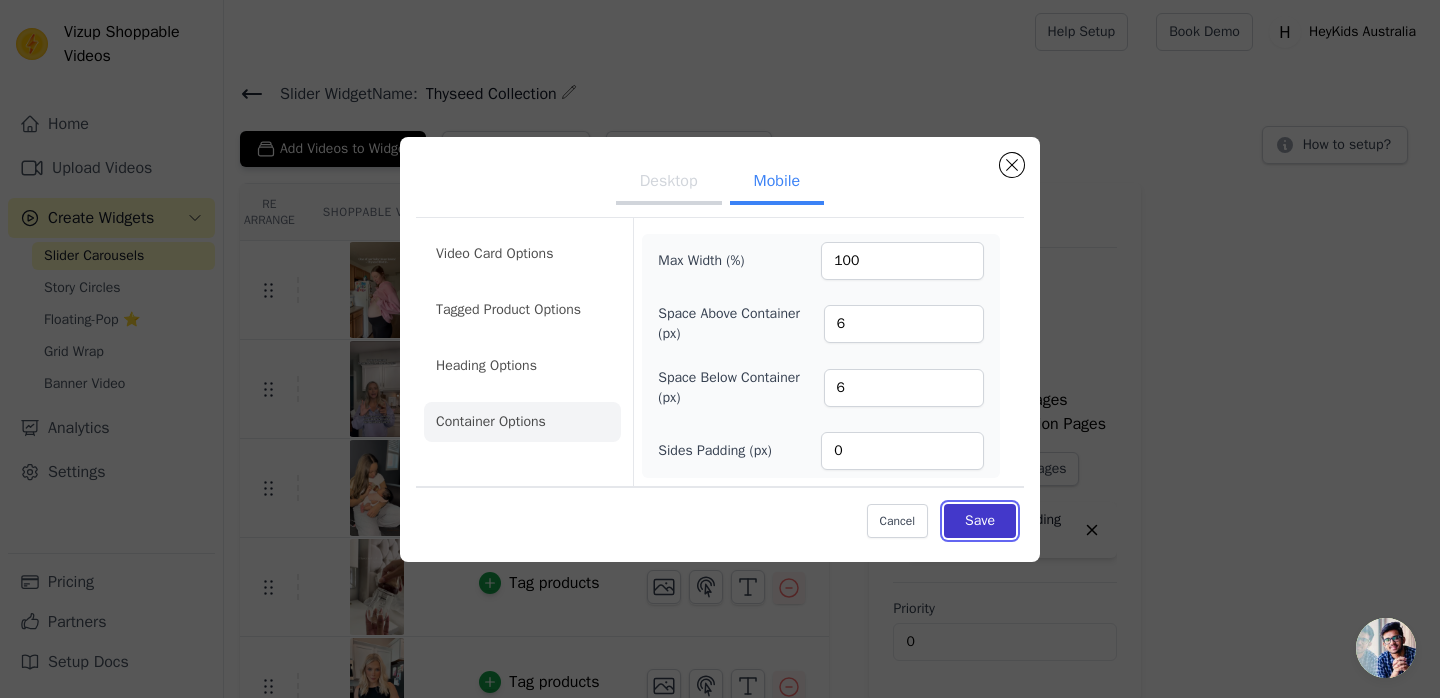 click on "Save" at bounding box center (980, 521) 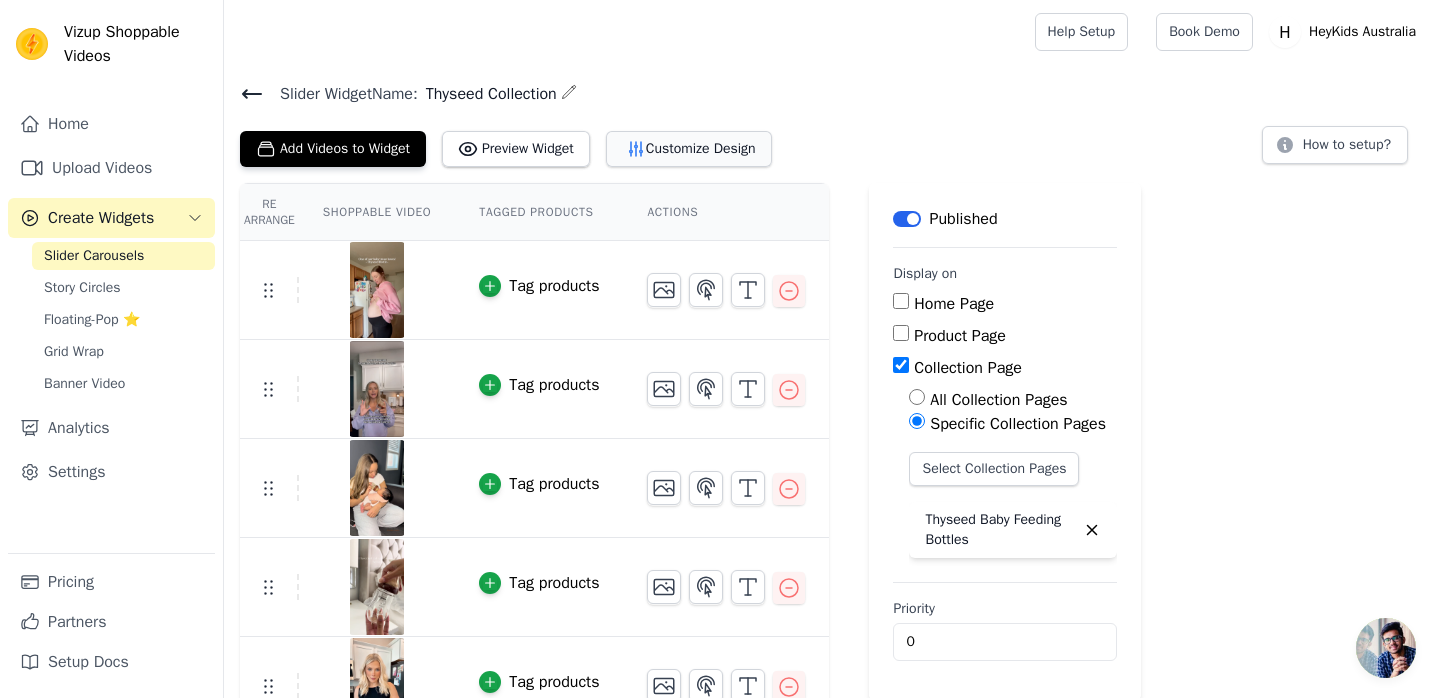 click on "Customize Design" at bounding box center [689, 149] 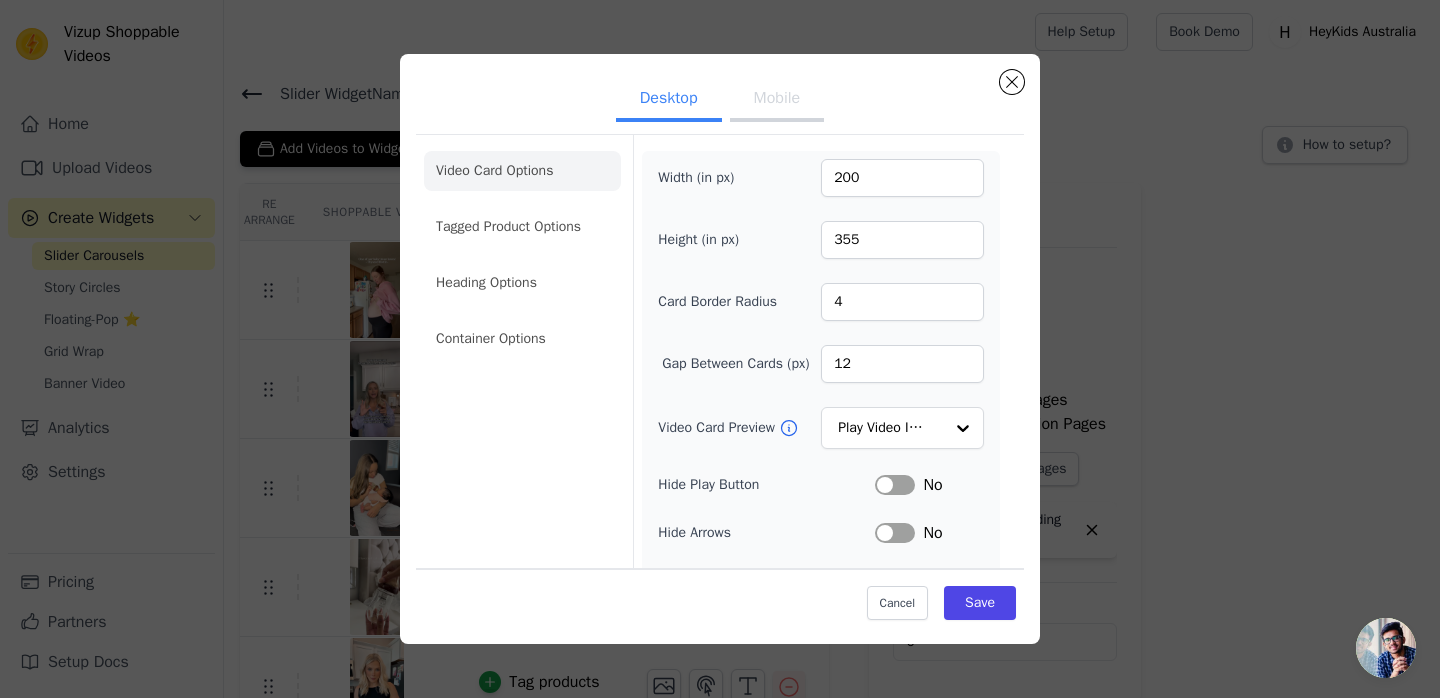 click on "Mobile" at bounding box center [777, 100] 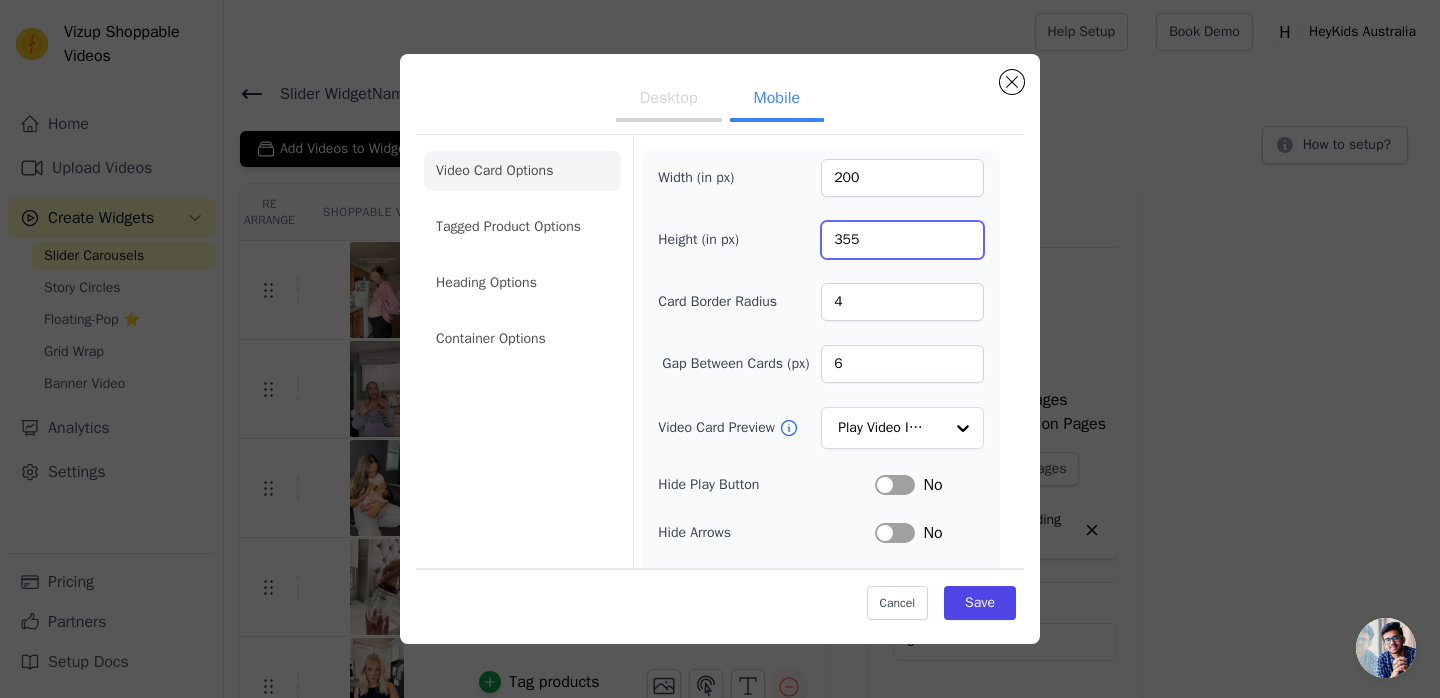 click on "355" at bounding box center (902, 240) 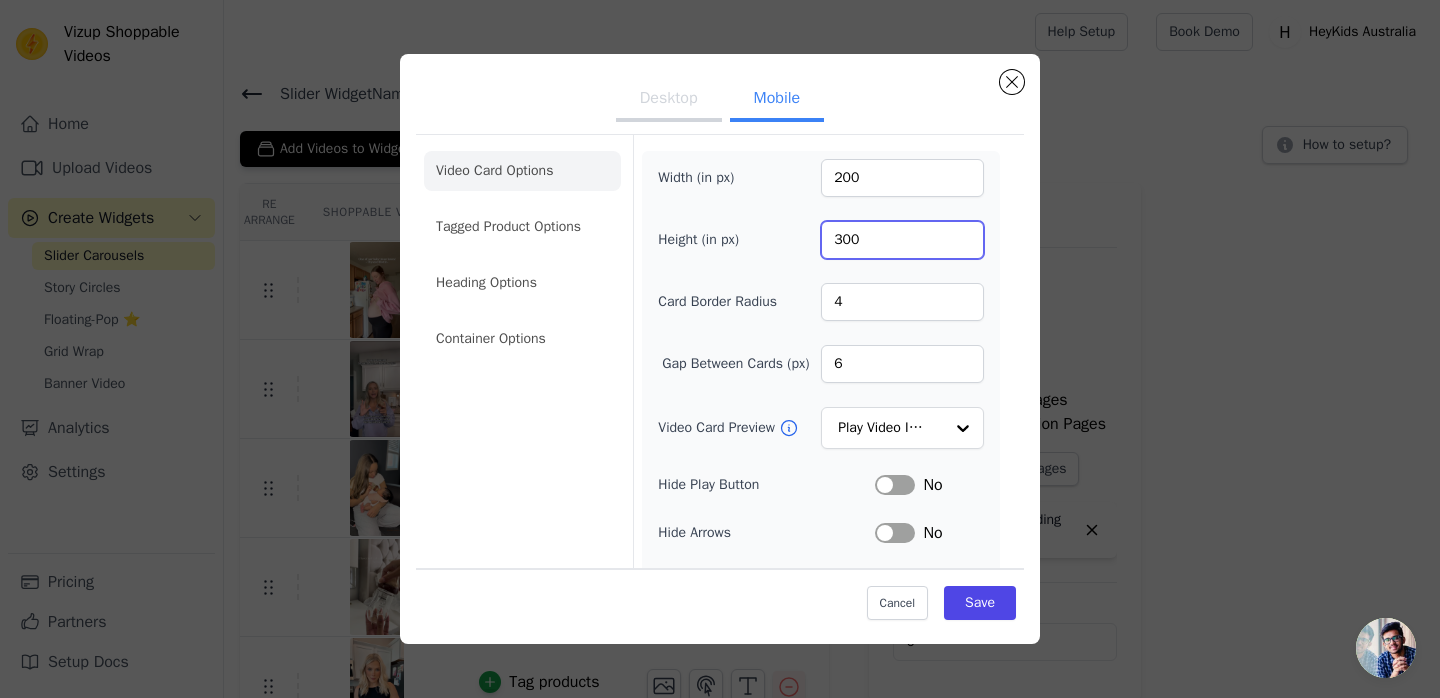 type on "300" 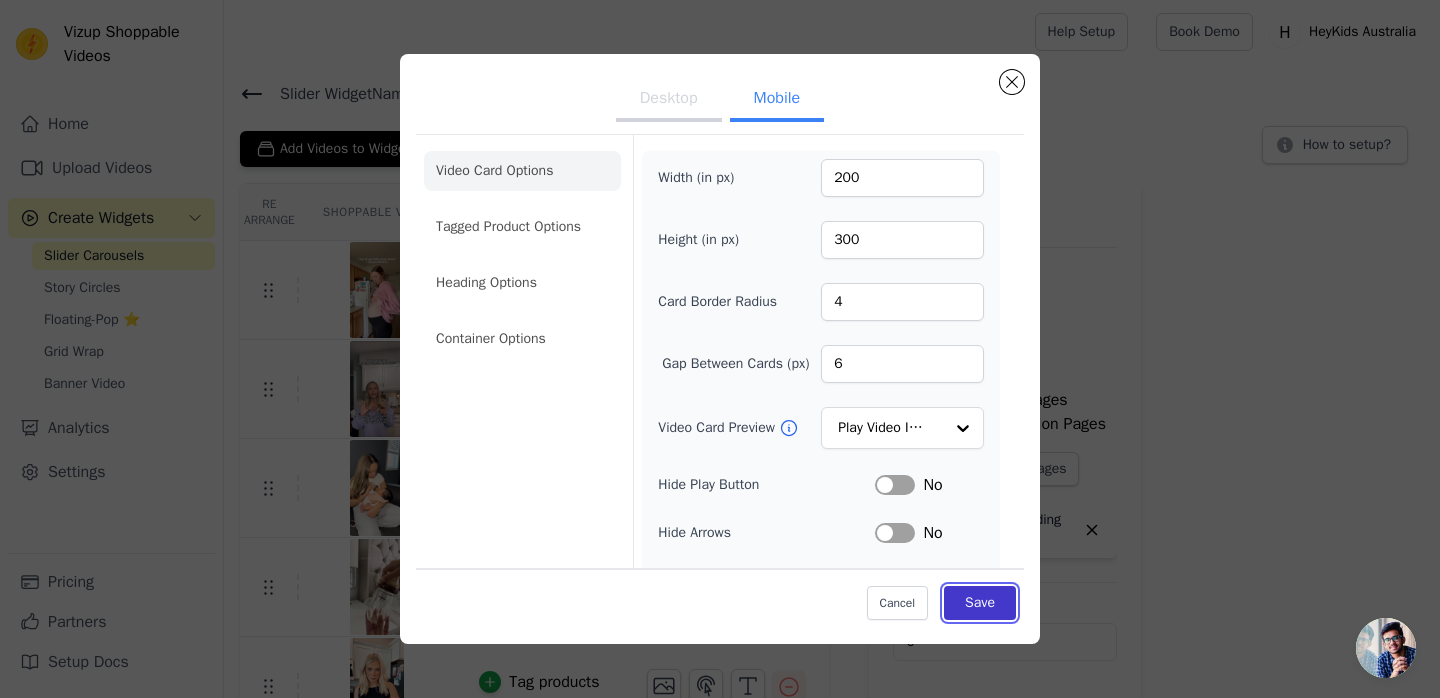 click on "Save" at bounding box center (980, 603) 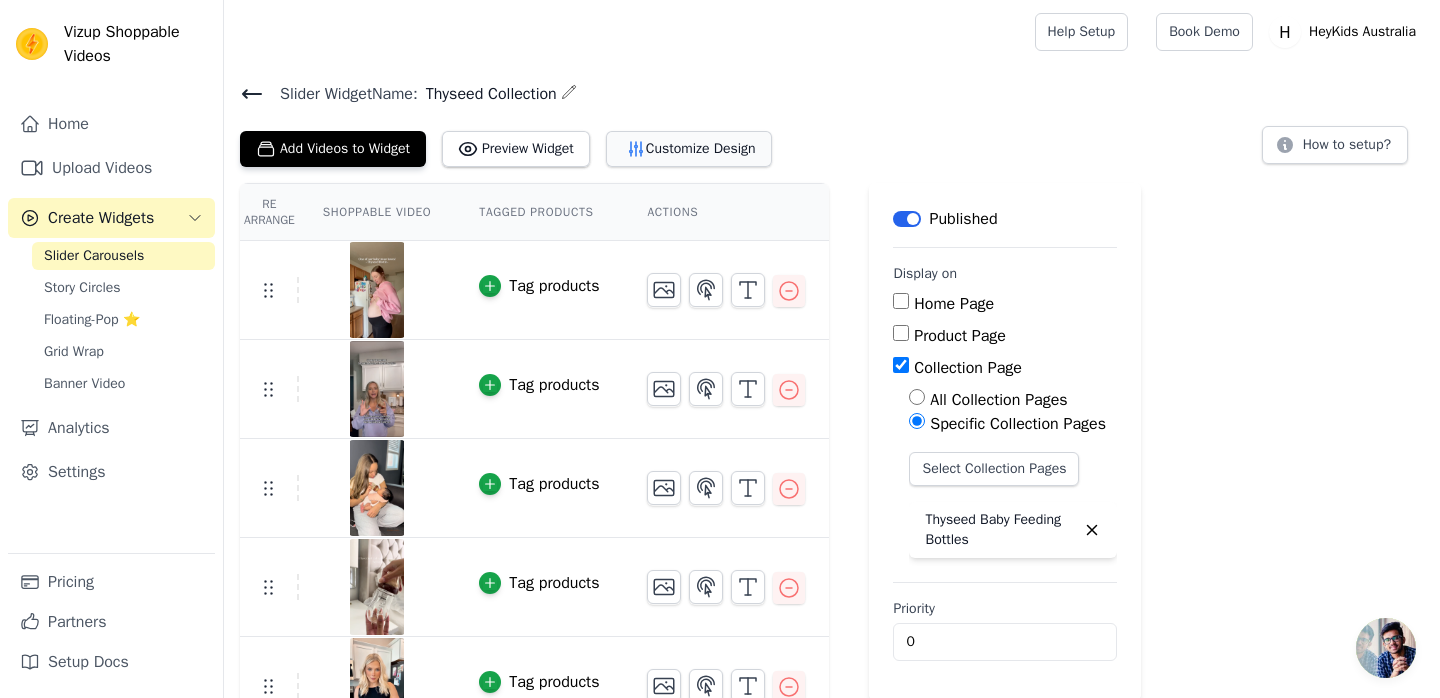 click on "Customize Design" at bounding box center (689, 149) 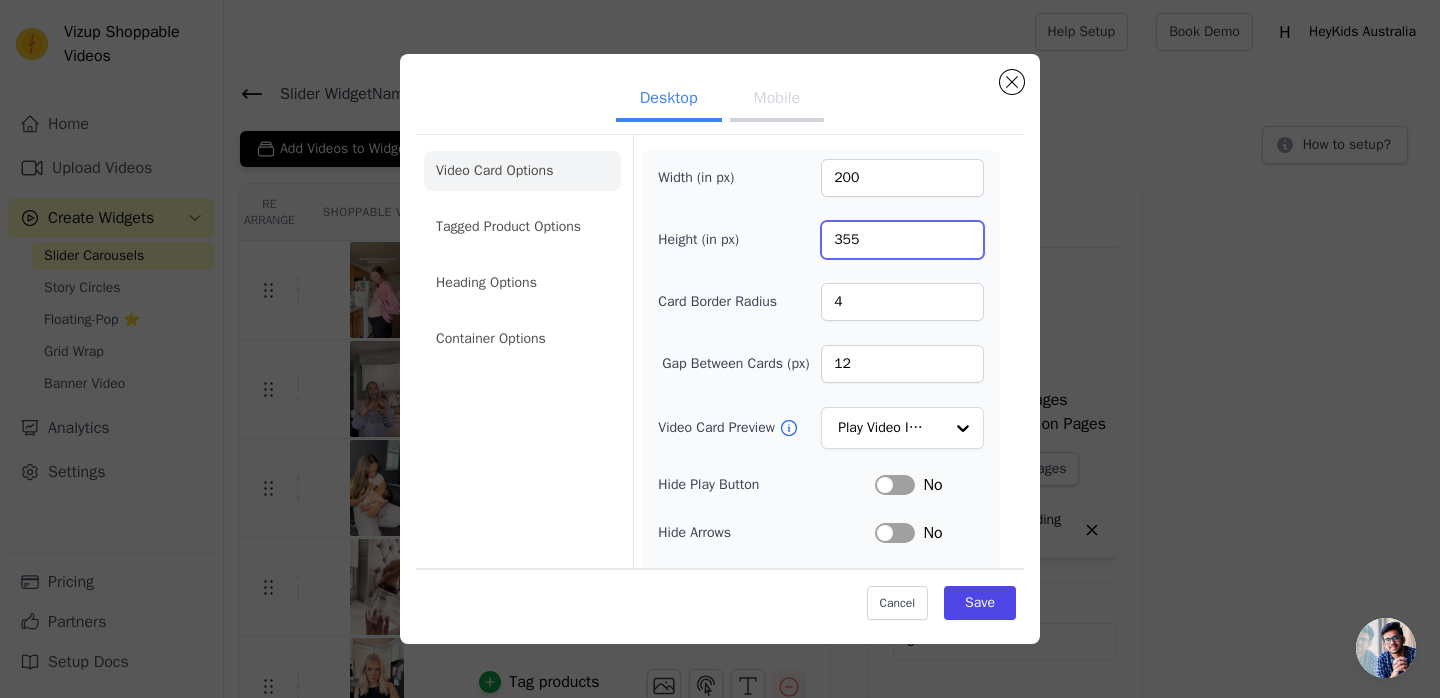 click on "355" at bounding box center [902, 240] 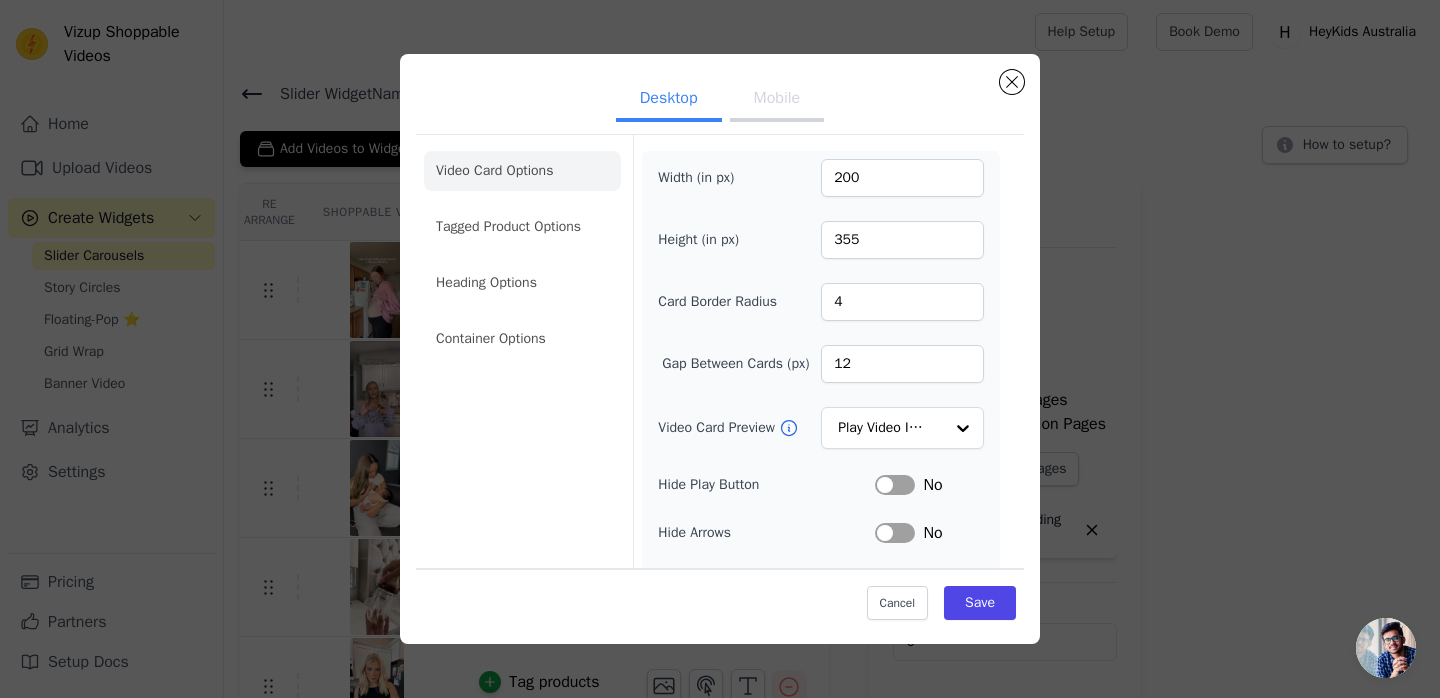 click on "Mobile" at bounding box center (777, 100) 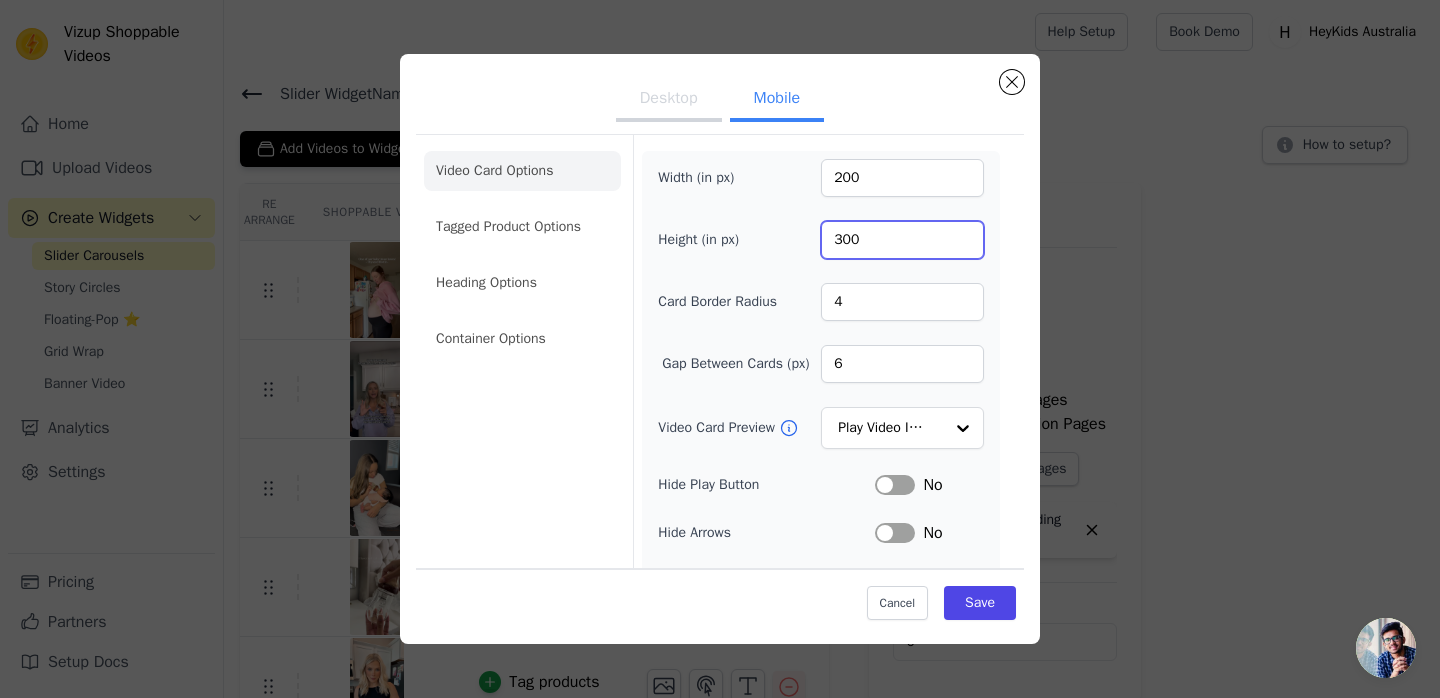 click on "300" at bounding box center [902, 240] 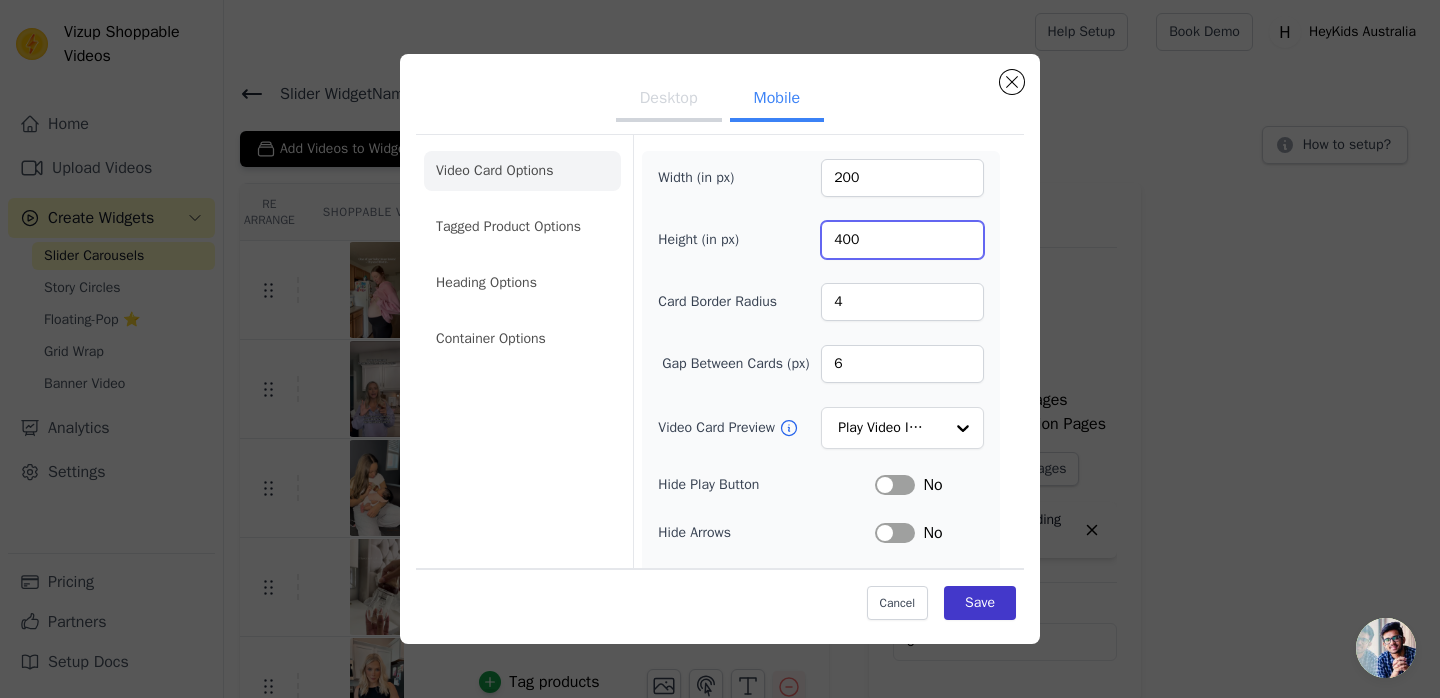 type on "400" 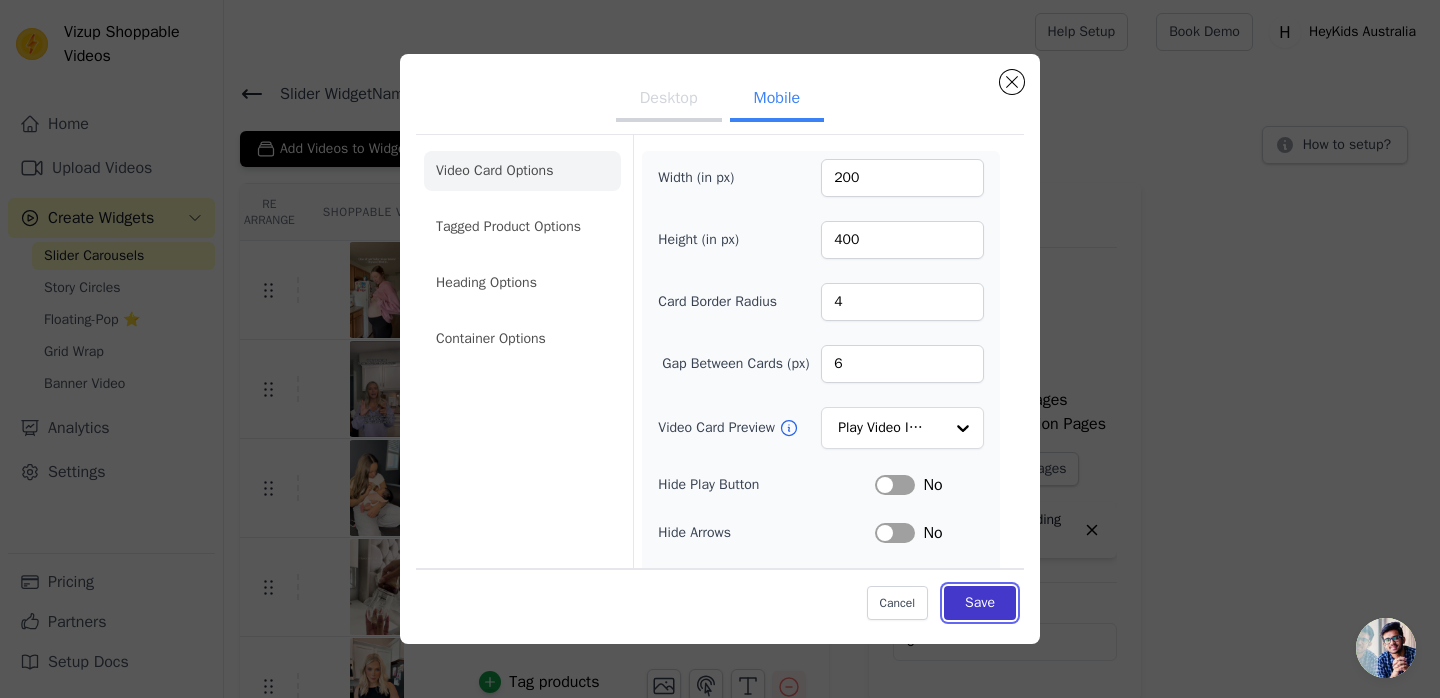 click on "Save" at bounding box center (980, 603) 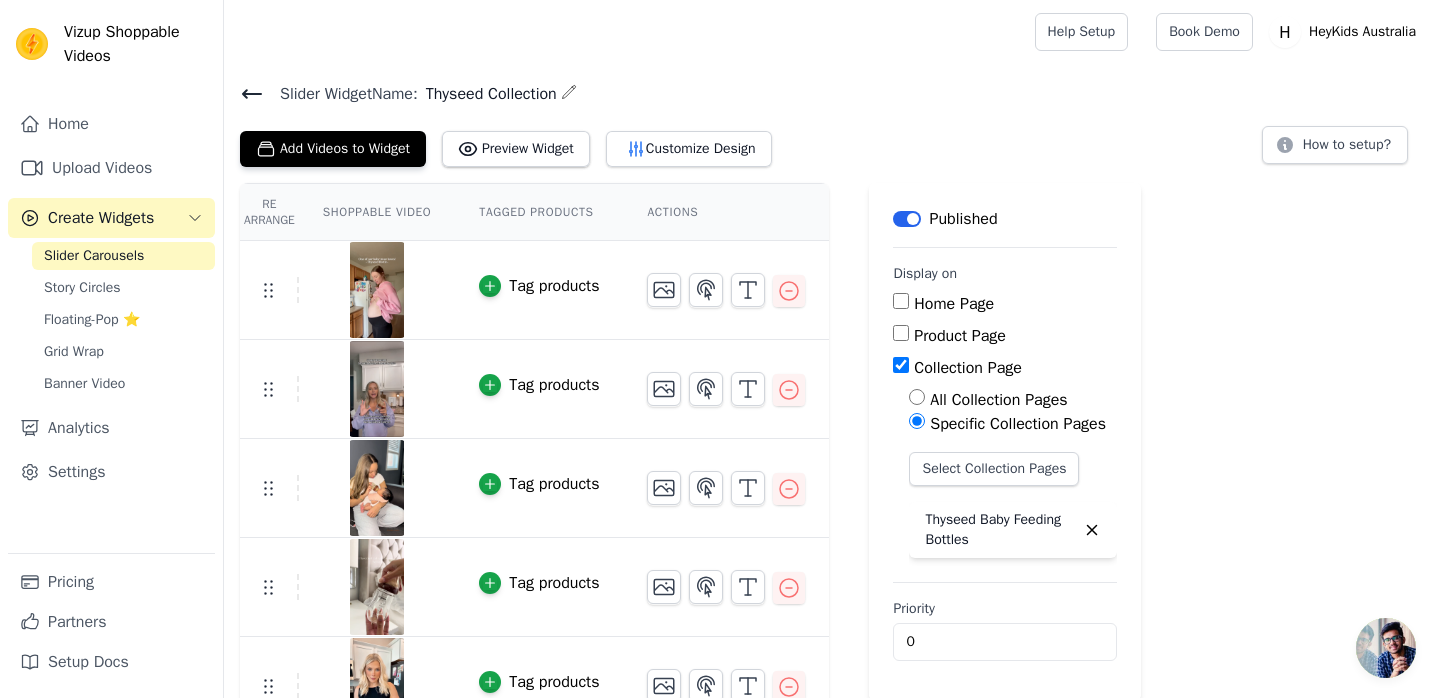 click on "Slider Widget  Name:   Thyseed Collection
Add Videos to Widget
Preview Widget       Customize Design
How to setup?         Re Arrange   Shoppable Video   Tagged Products   Actions             Tag products                             Tag products                             Tag products                             Tag products                             Tag products                             Tag products                             Tag products                             Tag products                             Tag products                             Tag products                       Save Videos In This New Order   Save   Dismiss     Label     Published     Display on     Home Page     Product Page       Collection Page     All Collection Pages     Specific Collection Pages     Select Collection Pages       Thyseed Baby Feeding Bottles         Priority   0" at bounding box center [832, 655] 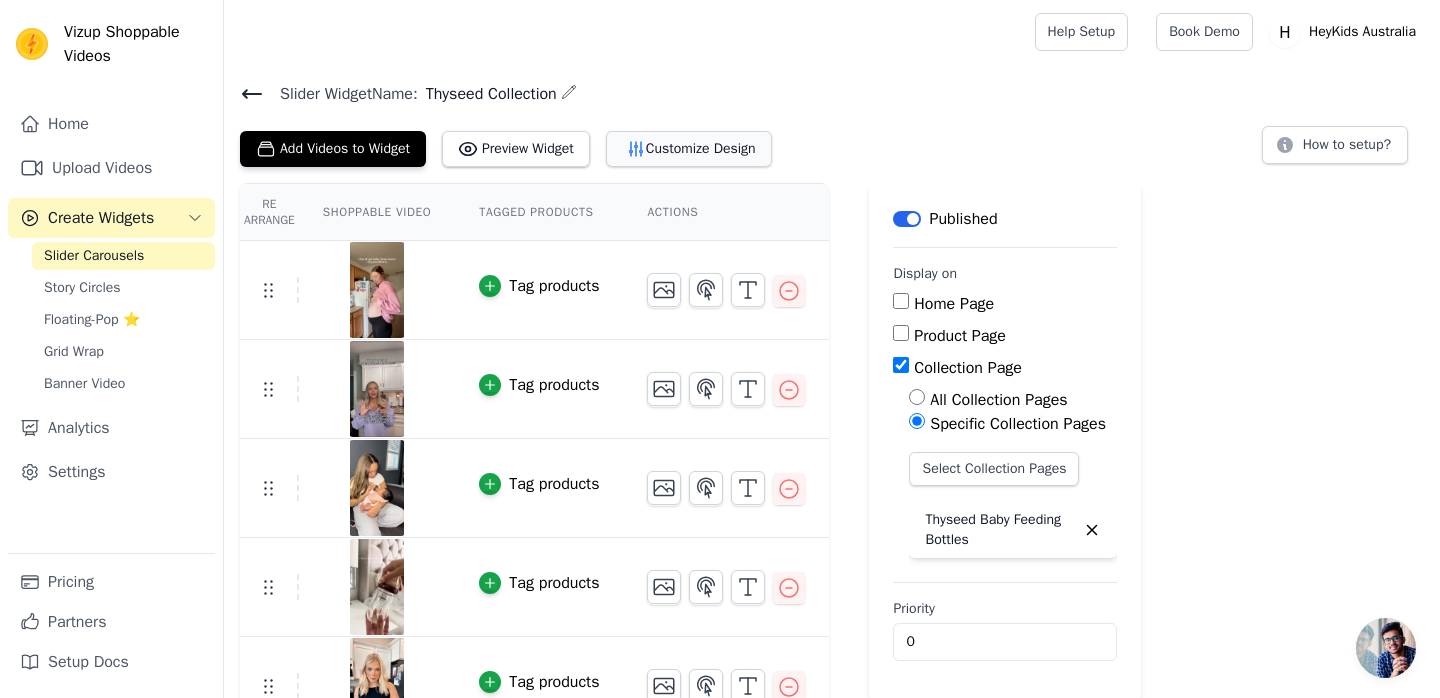 click on "Customize Design" at bounding box center [689, 149] 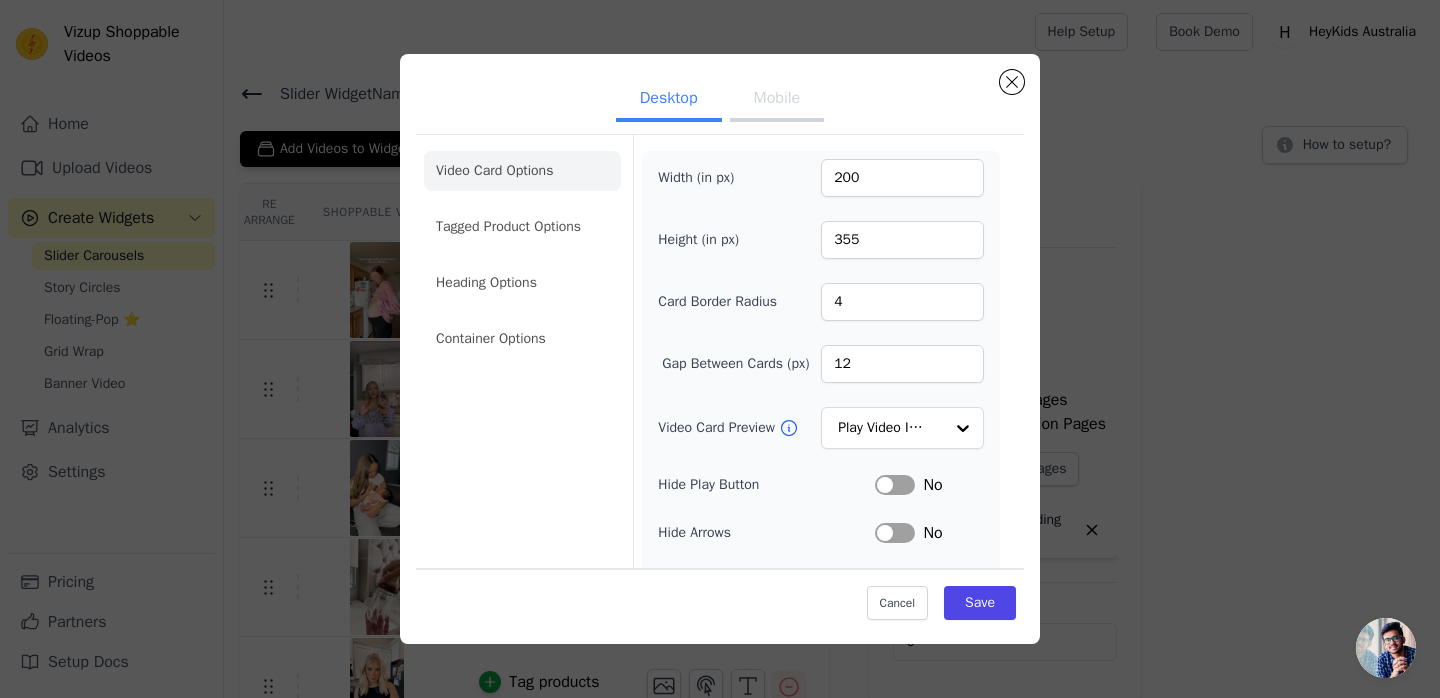 click on "Mobile" at bounding box center (777, 100) 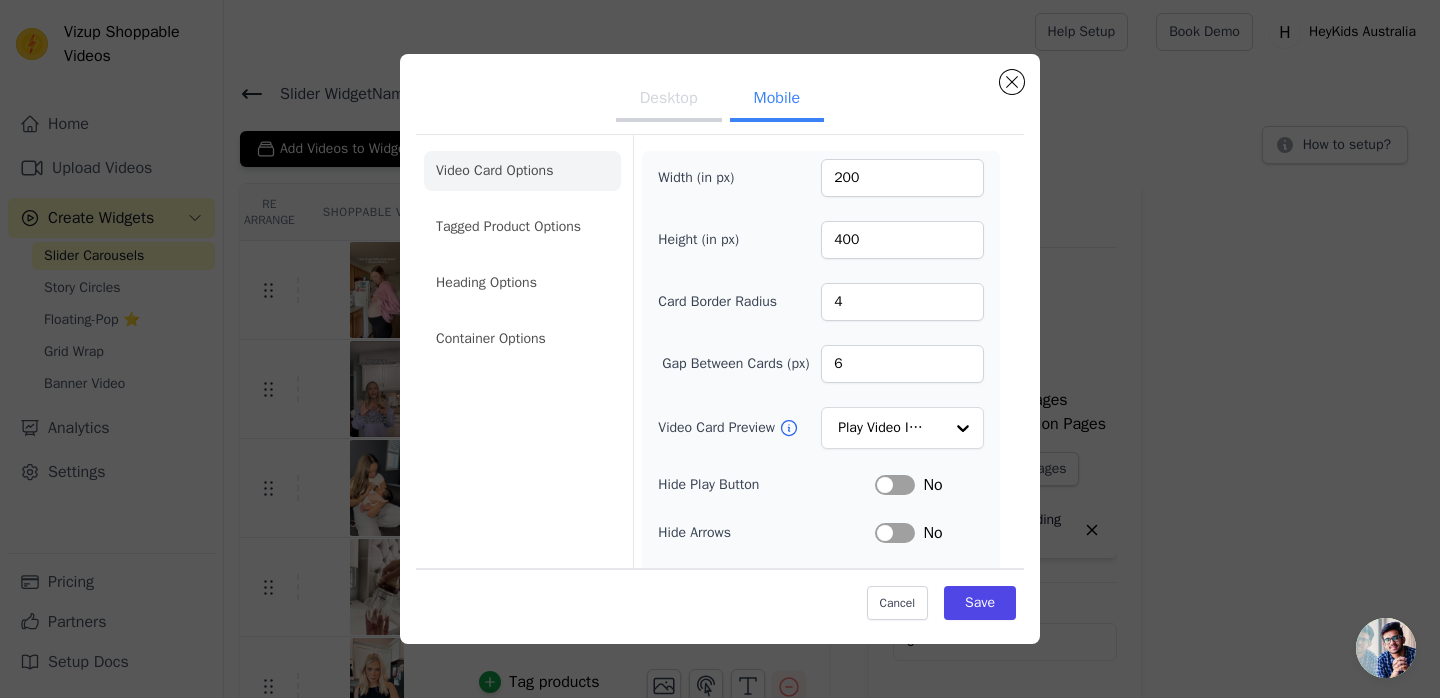 click on "Desktop" at bounding box center (669, 100) 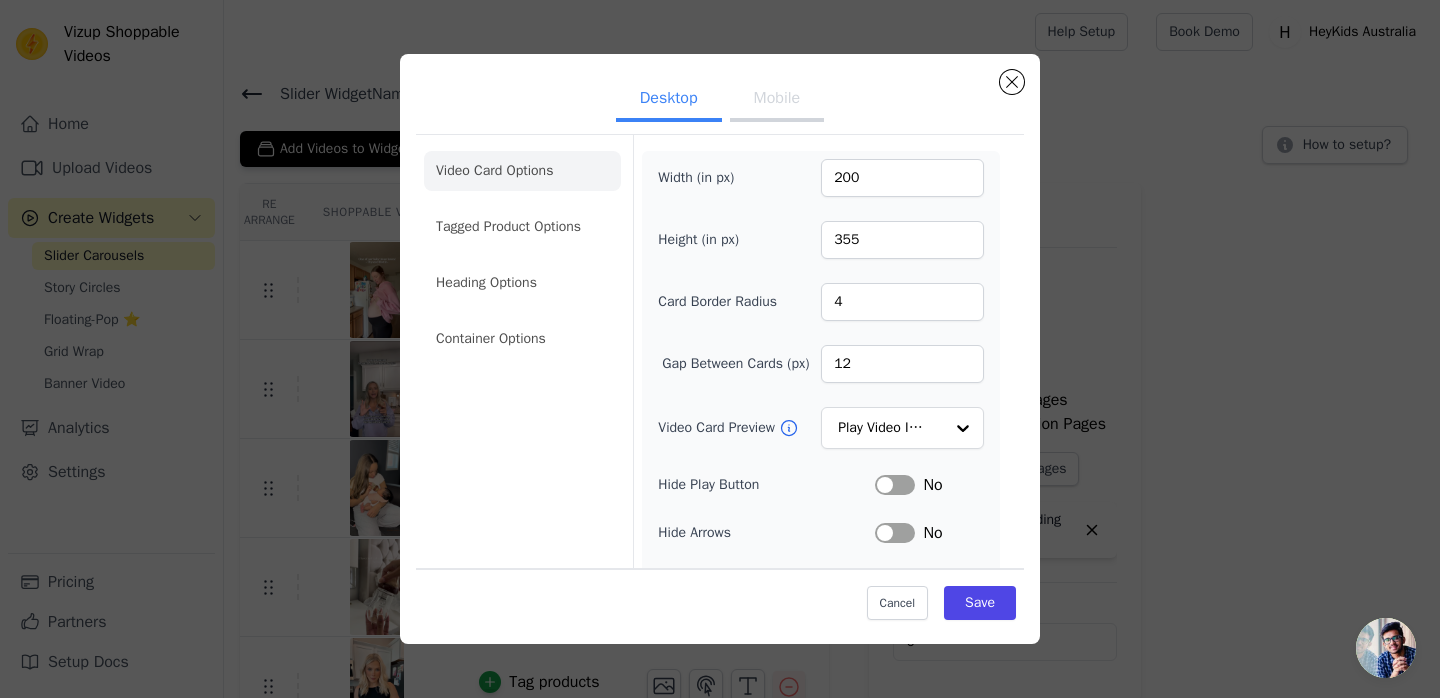 click on "Mobile" at bounding box center [777, 100] 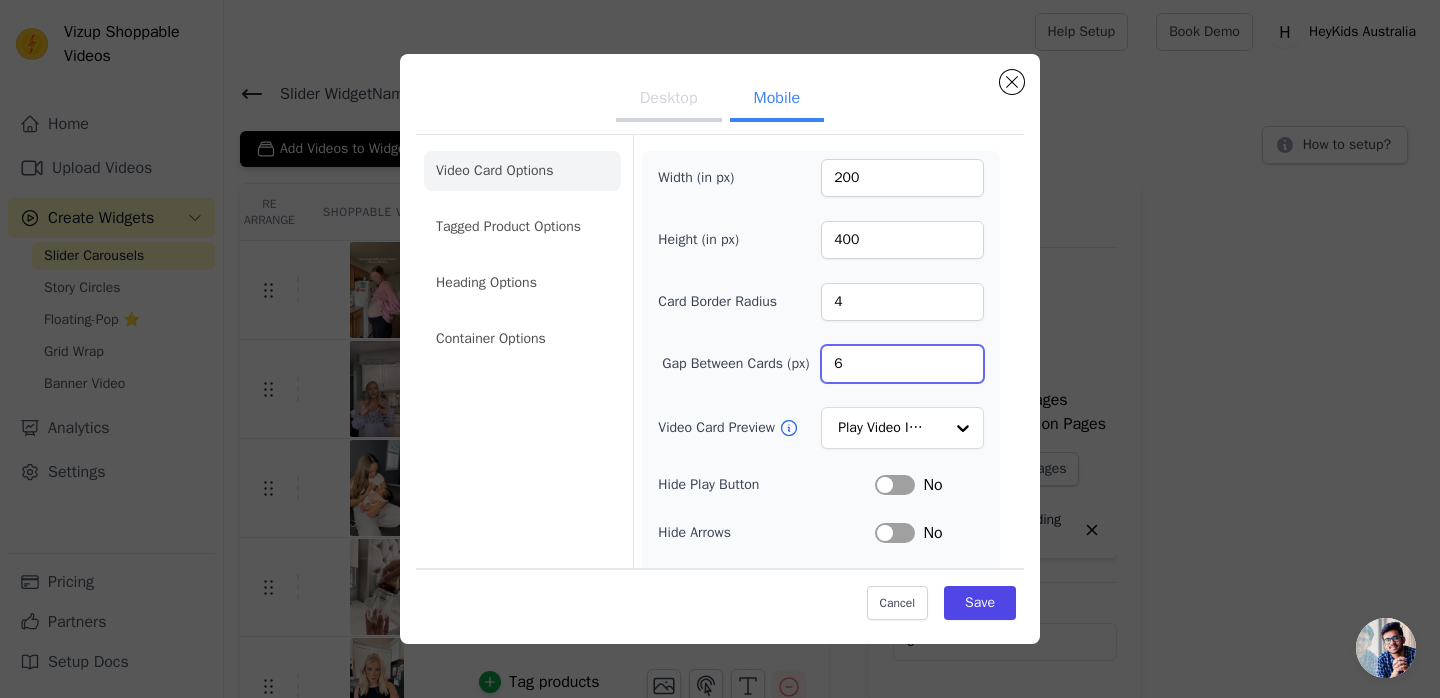 click on "6" at bounding box center (902, 364) 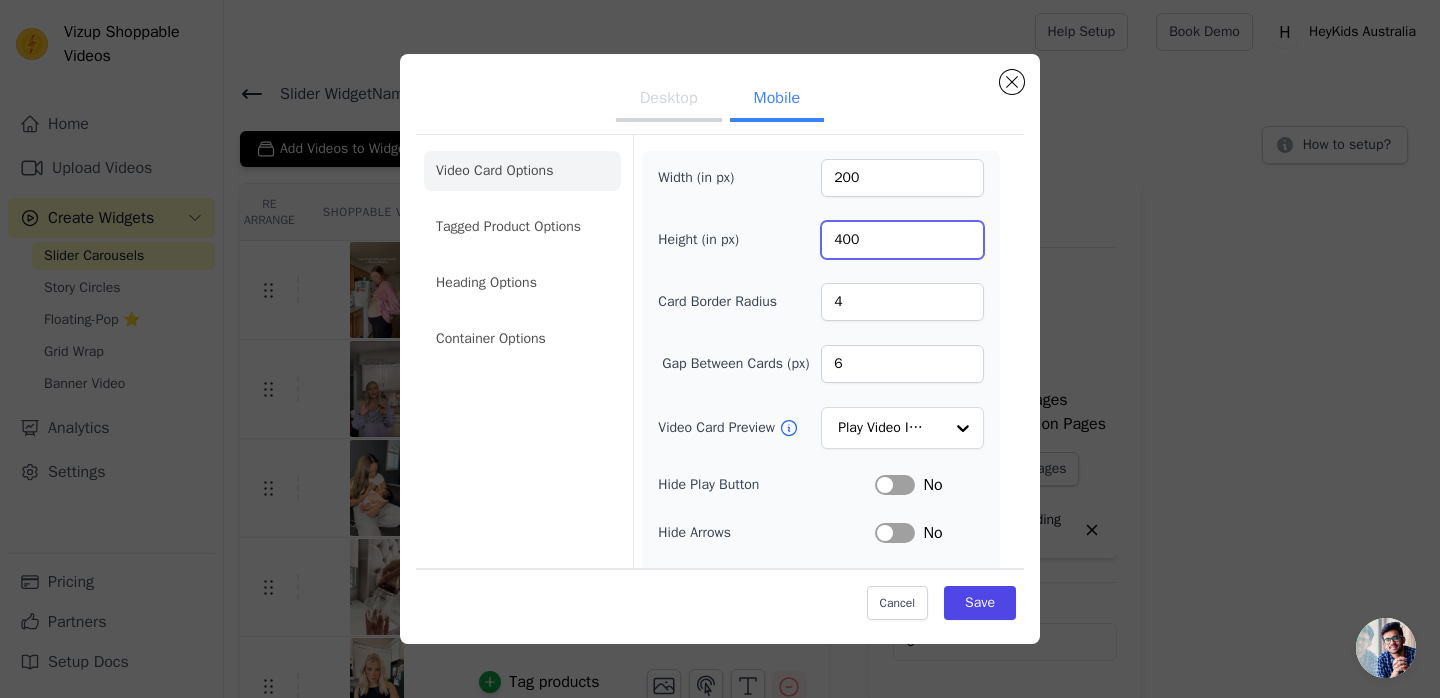 click on "400" at bounding box center (902, 240) 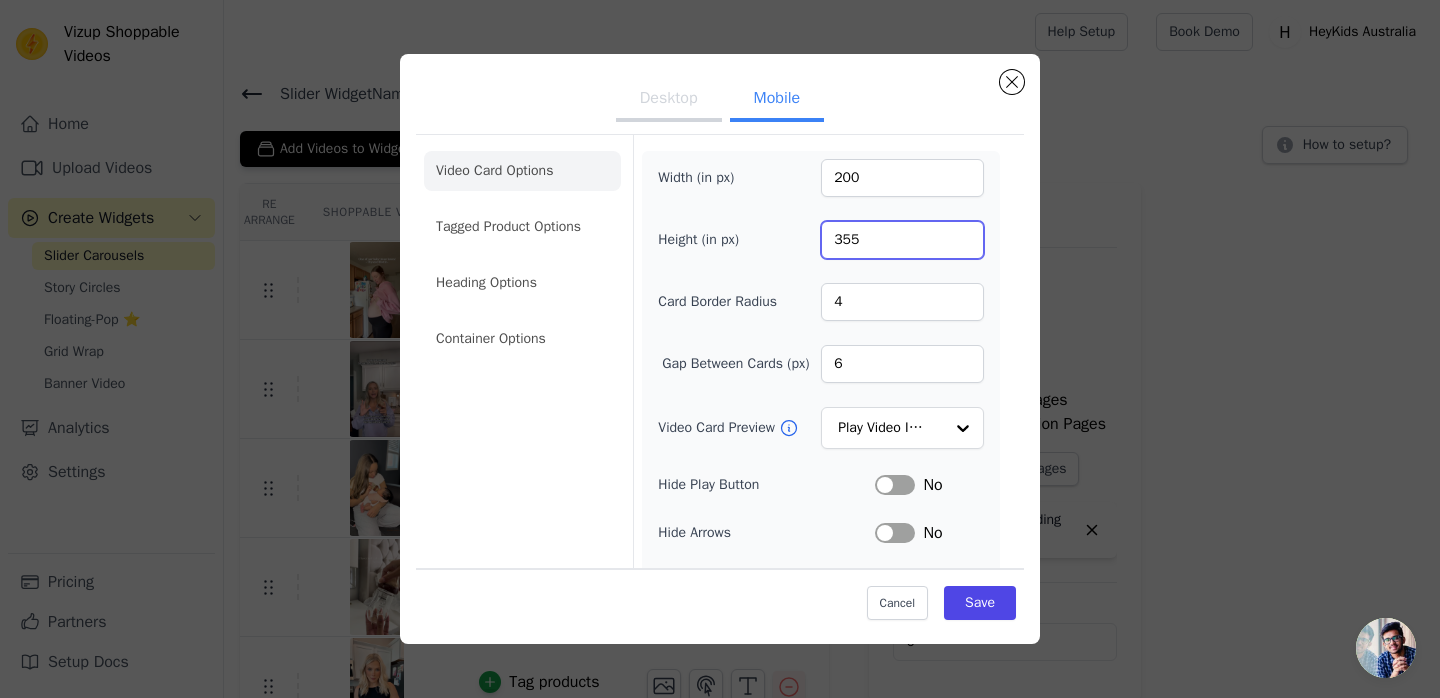 type on "355" 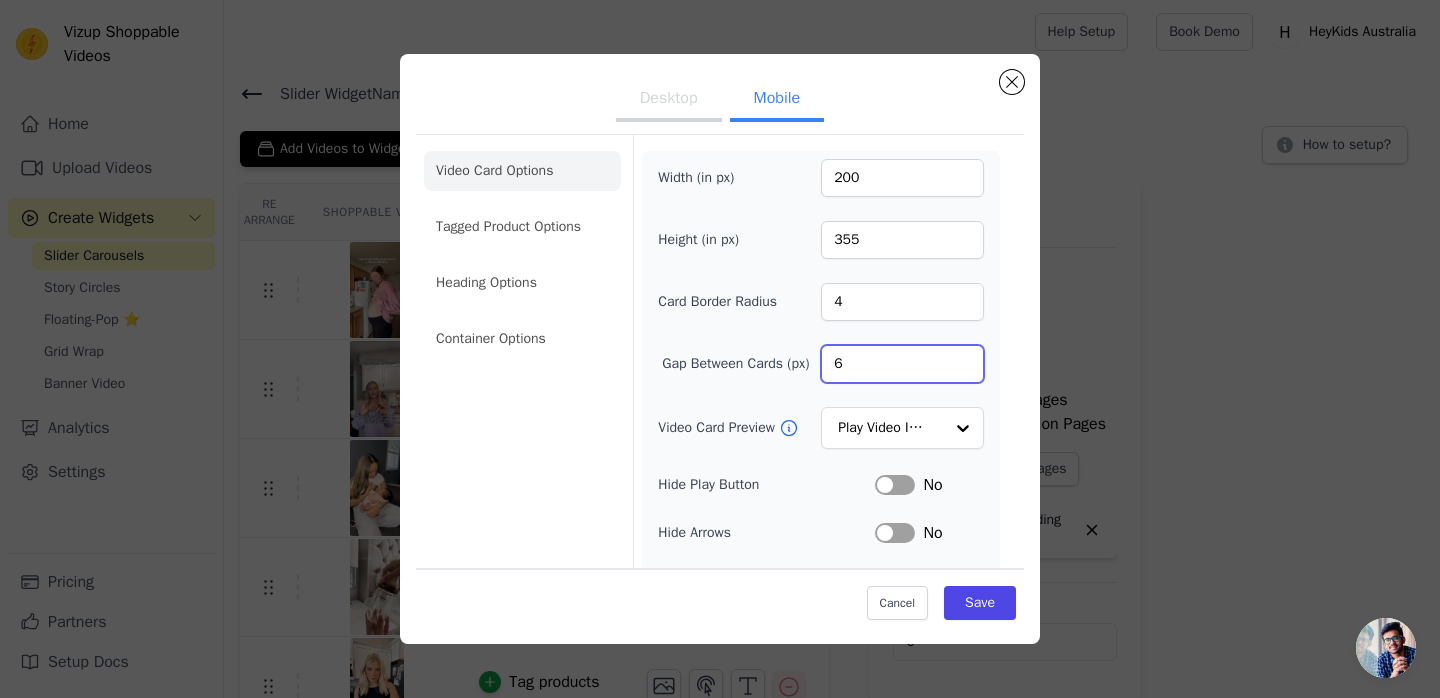 click on "6" at bounding box center [902, 364] 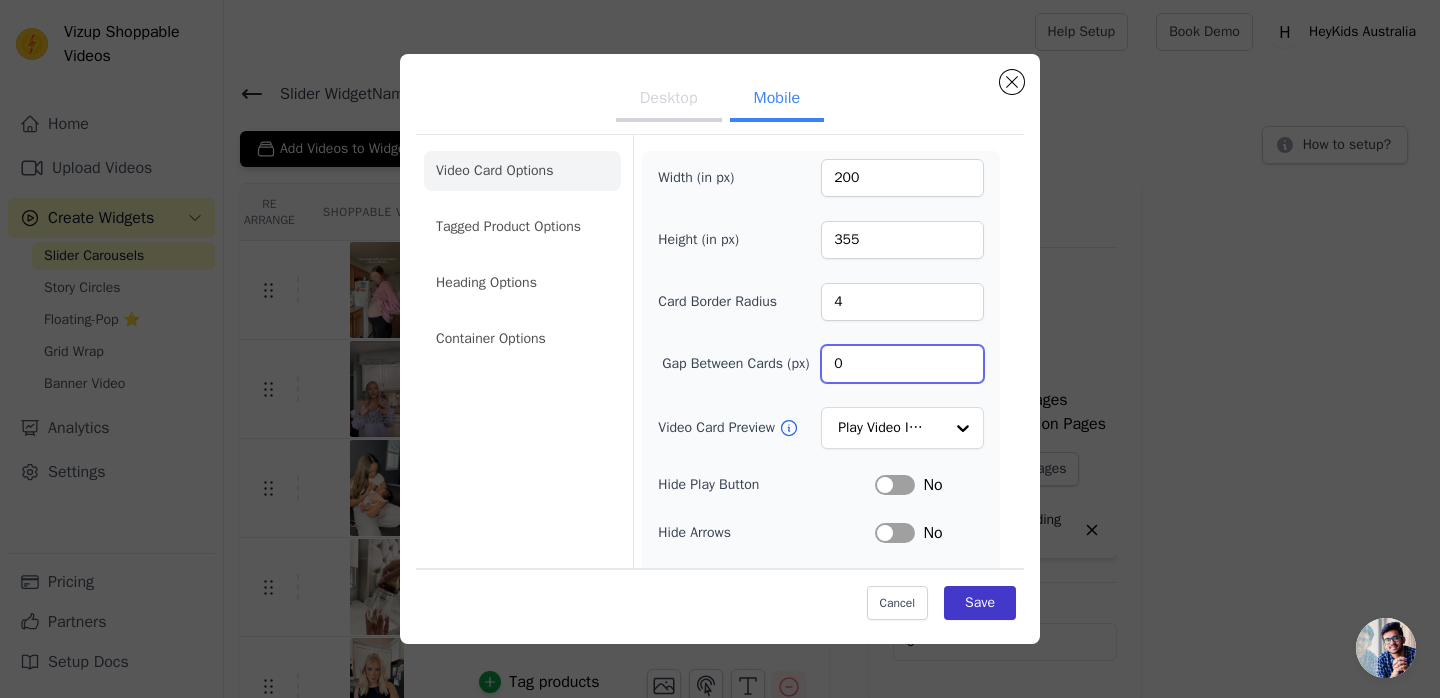 type on "0" 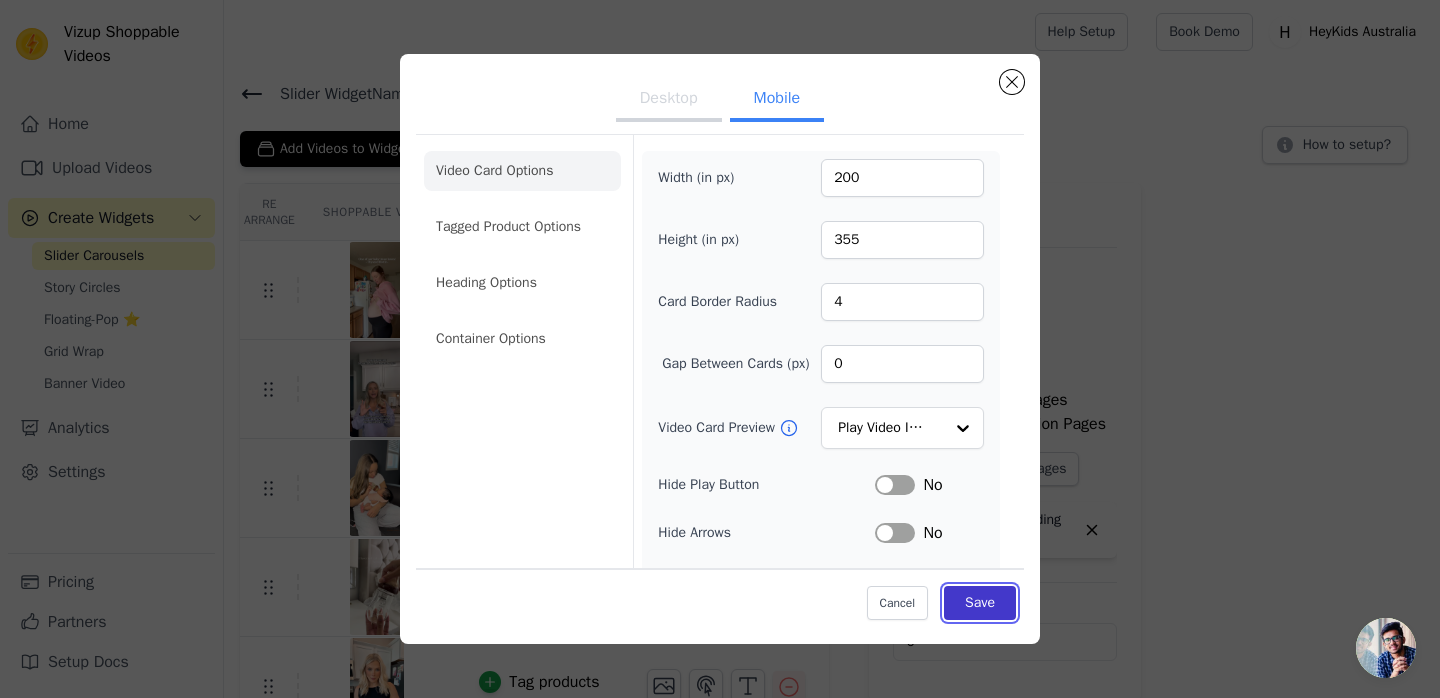 click on "Save" at bounding box center (980, 603) 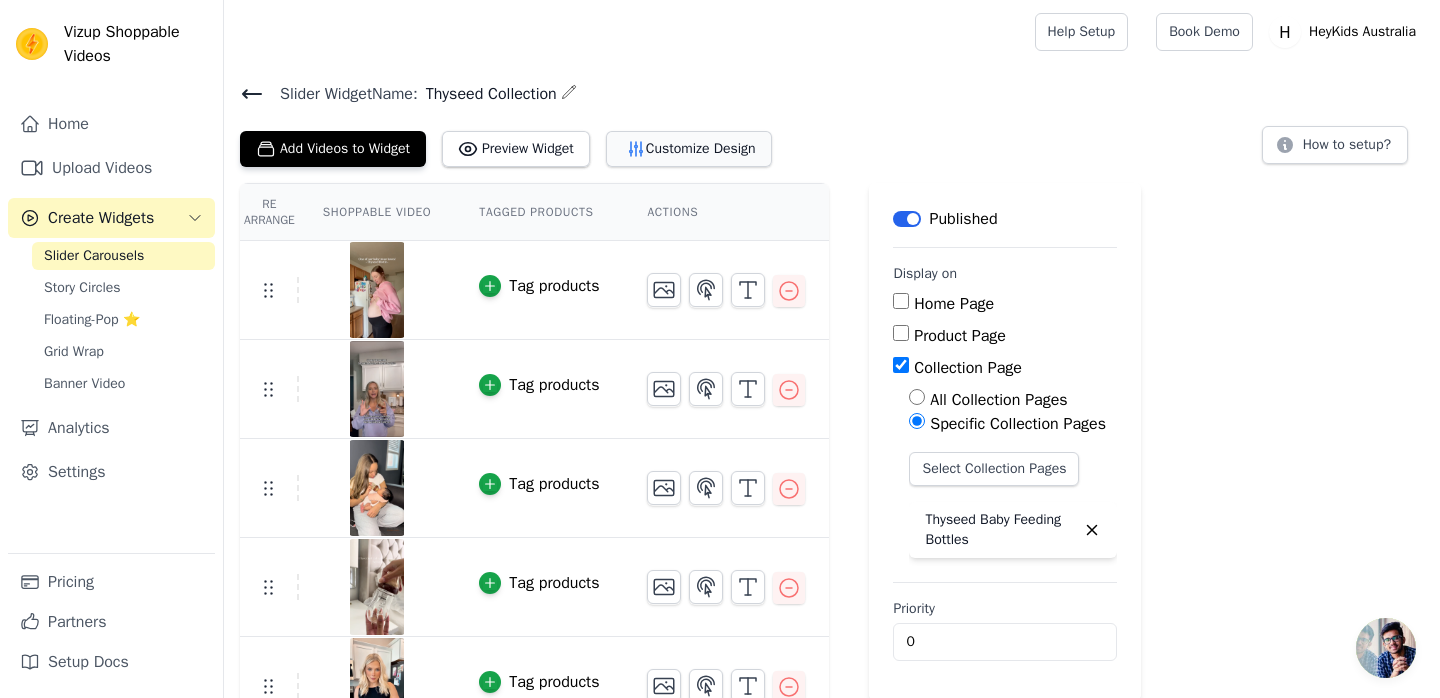 click on "Customize Design" at bounding box center [689, 149] 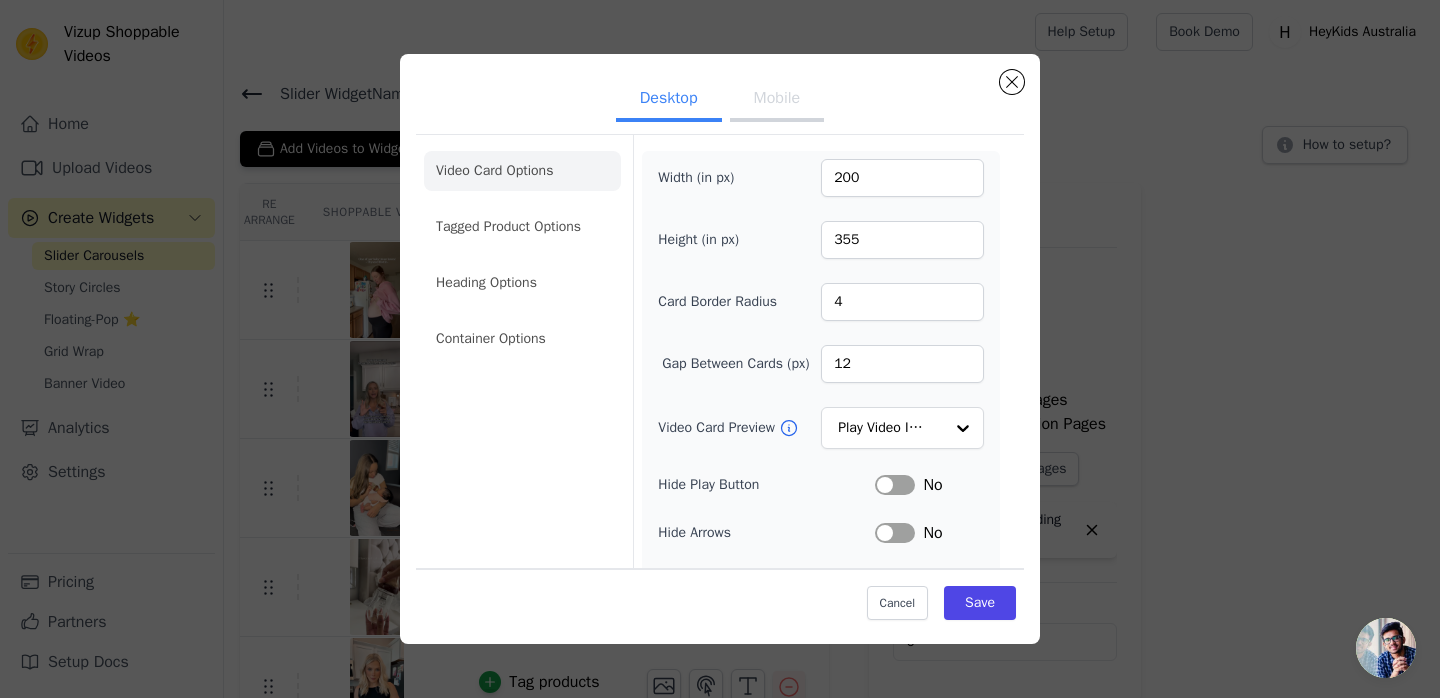 click on "Mobile" at bounding box center [777, 100] 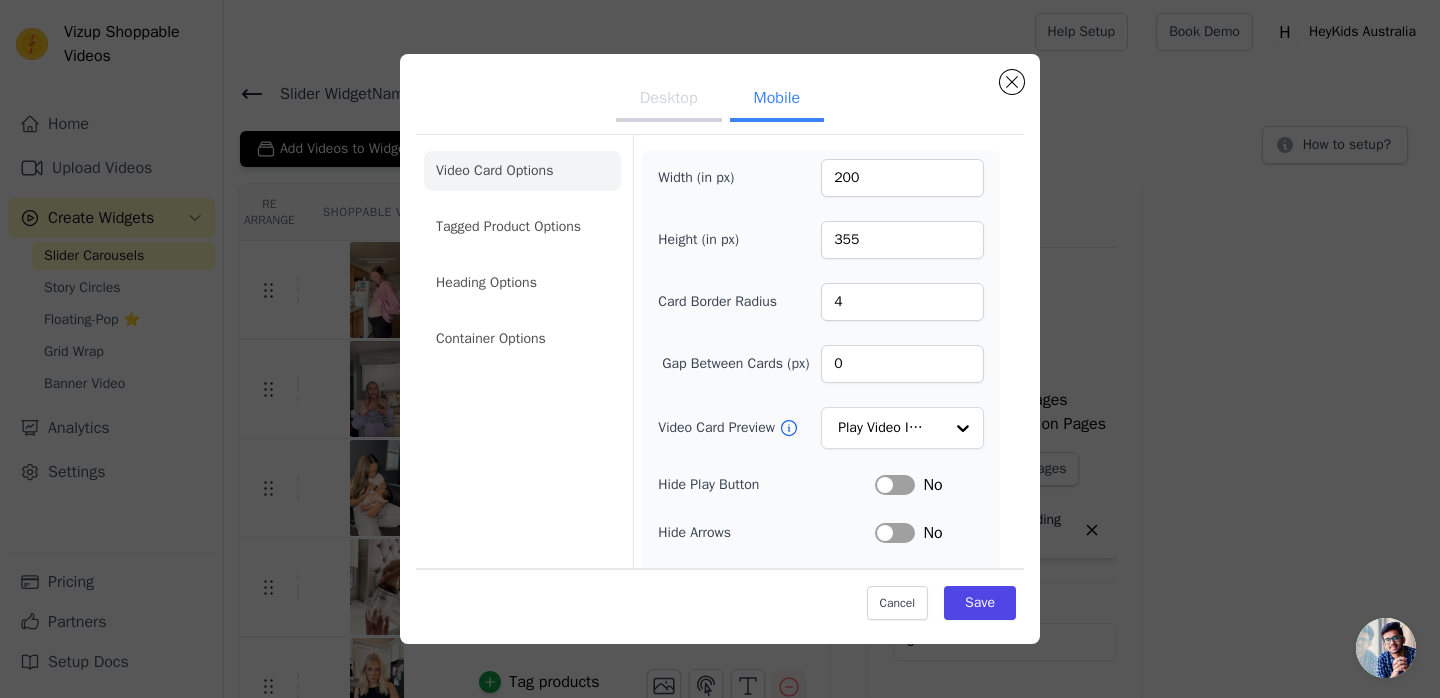 click on "Desktop" at bounding box center [669, 100] 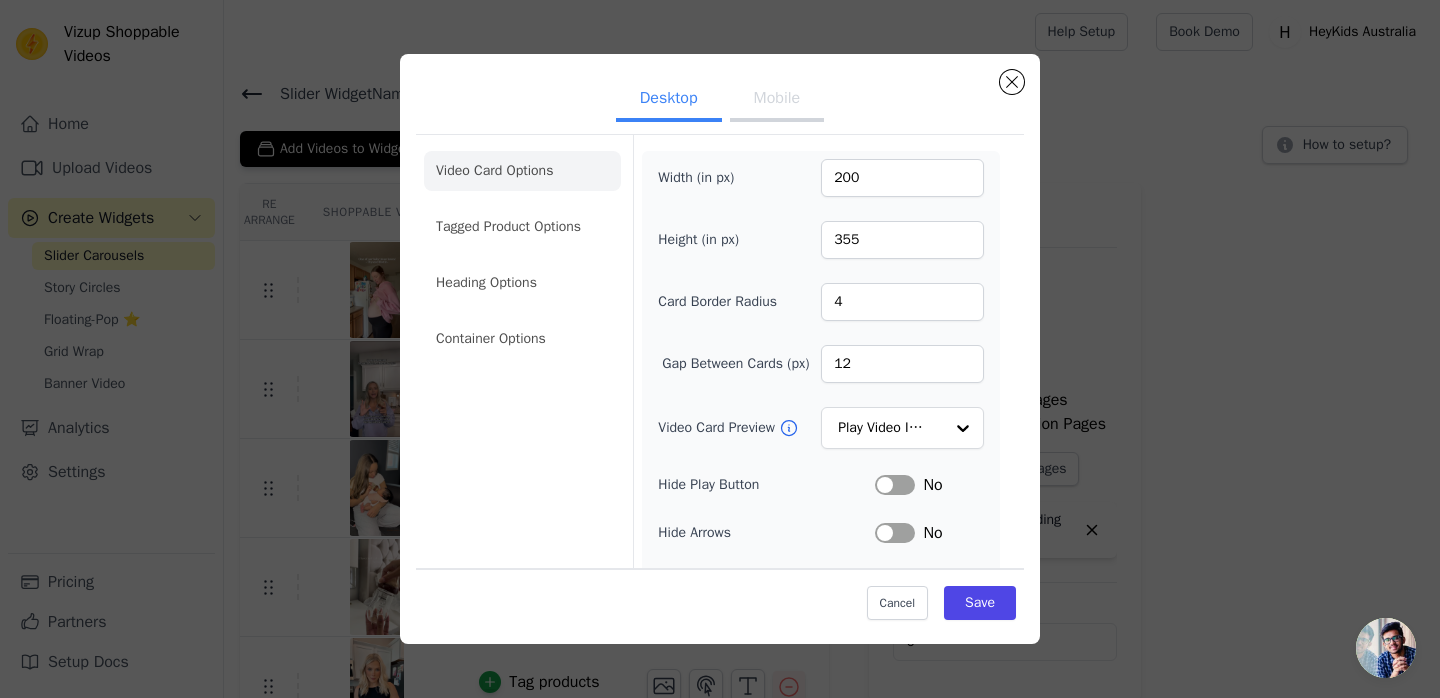 click on "Mobile" at bounding box center [777, 100] 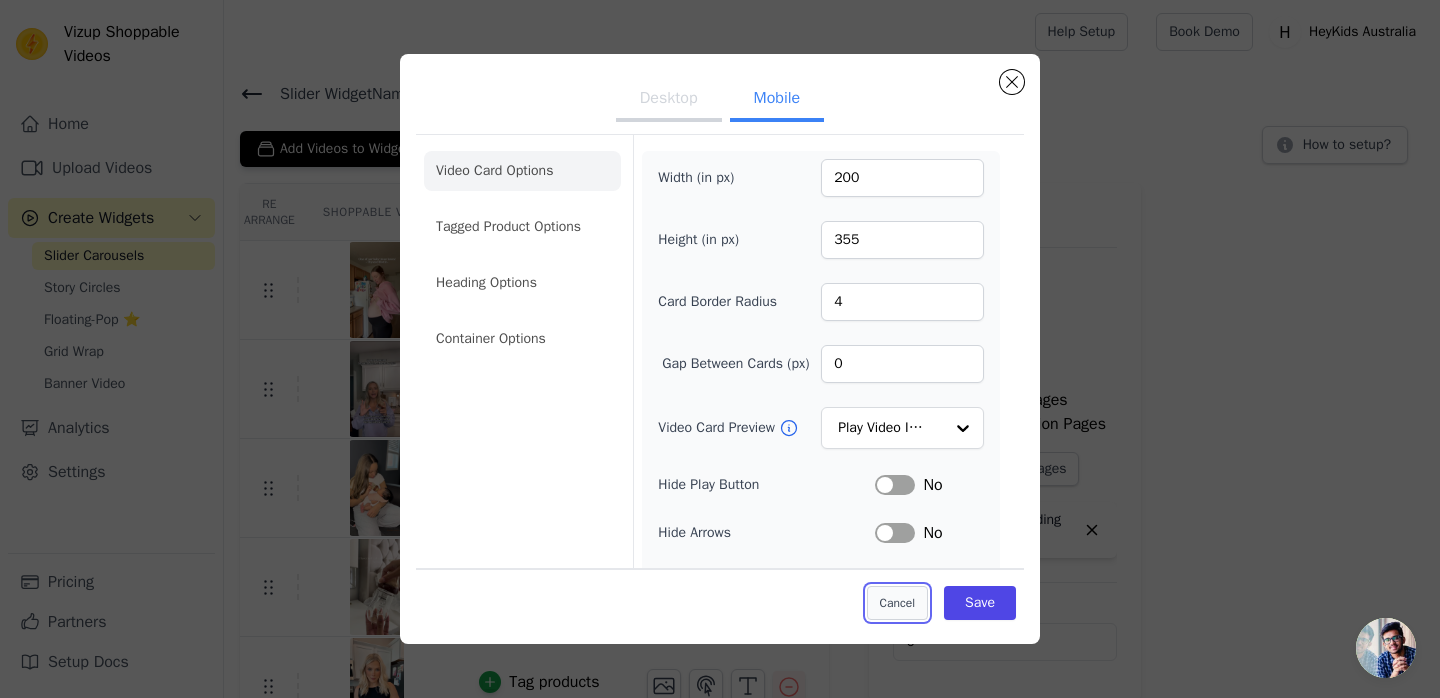 click on "Cancel" at bounding box center (897, 603) 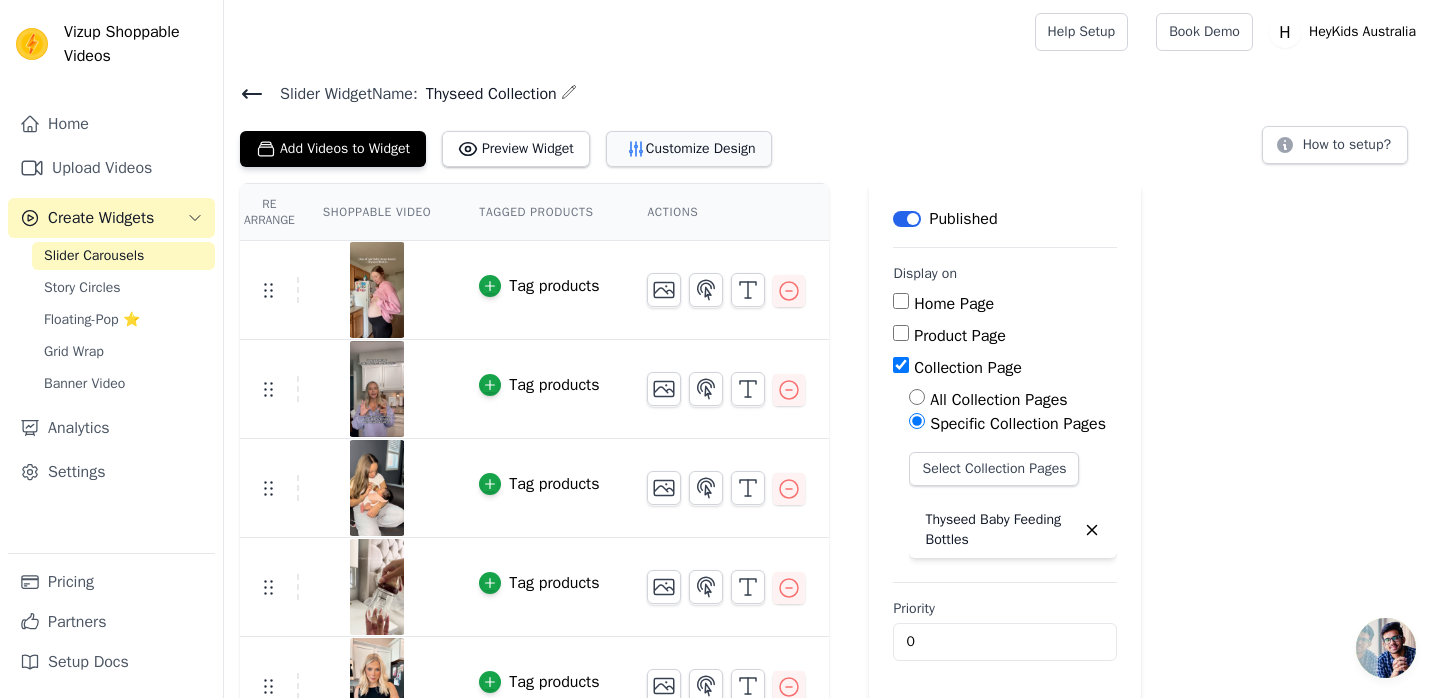 click on "Customize Design" at bounding box center [689, 149] 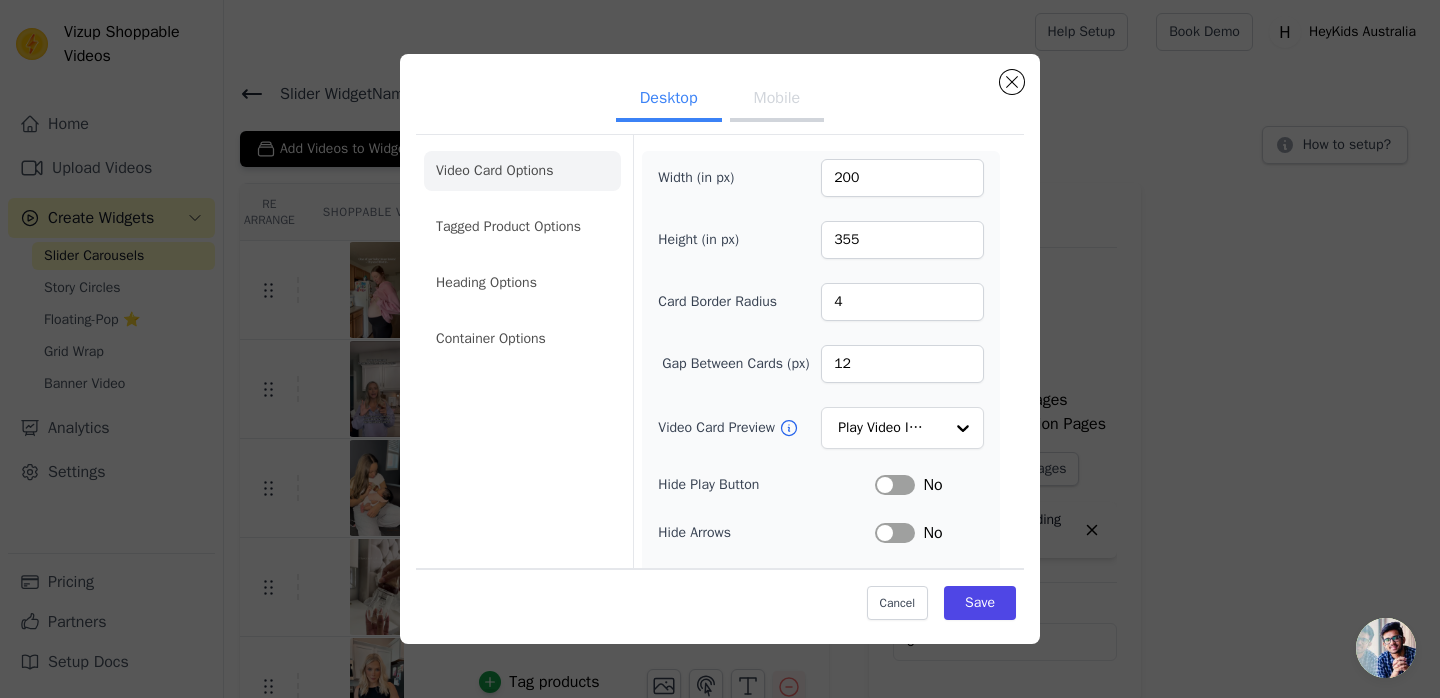 click on "Mobile" at bounding box center [777, 100] 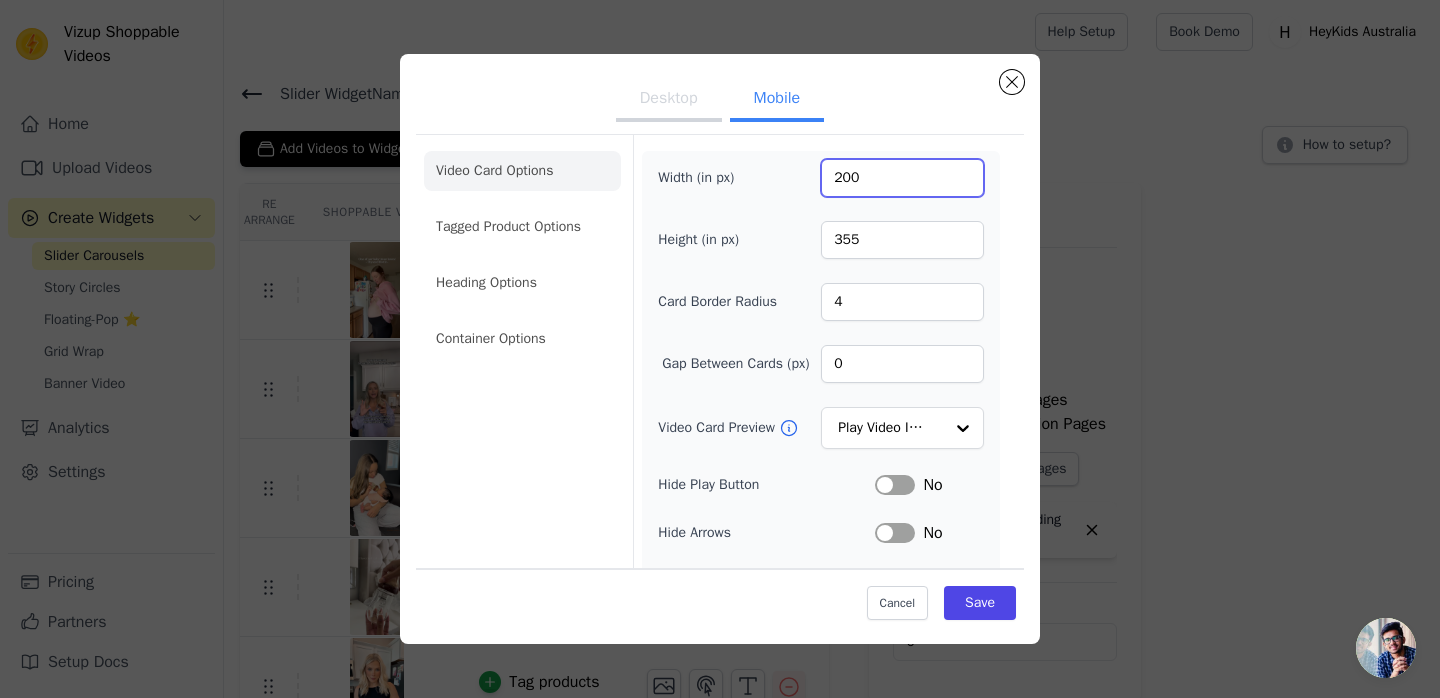 click on "200" at bounding box center [902, 178] 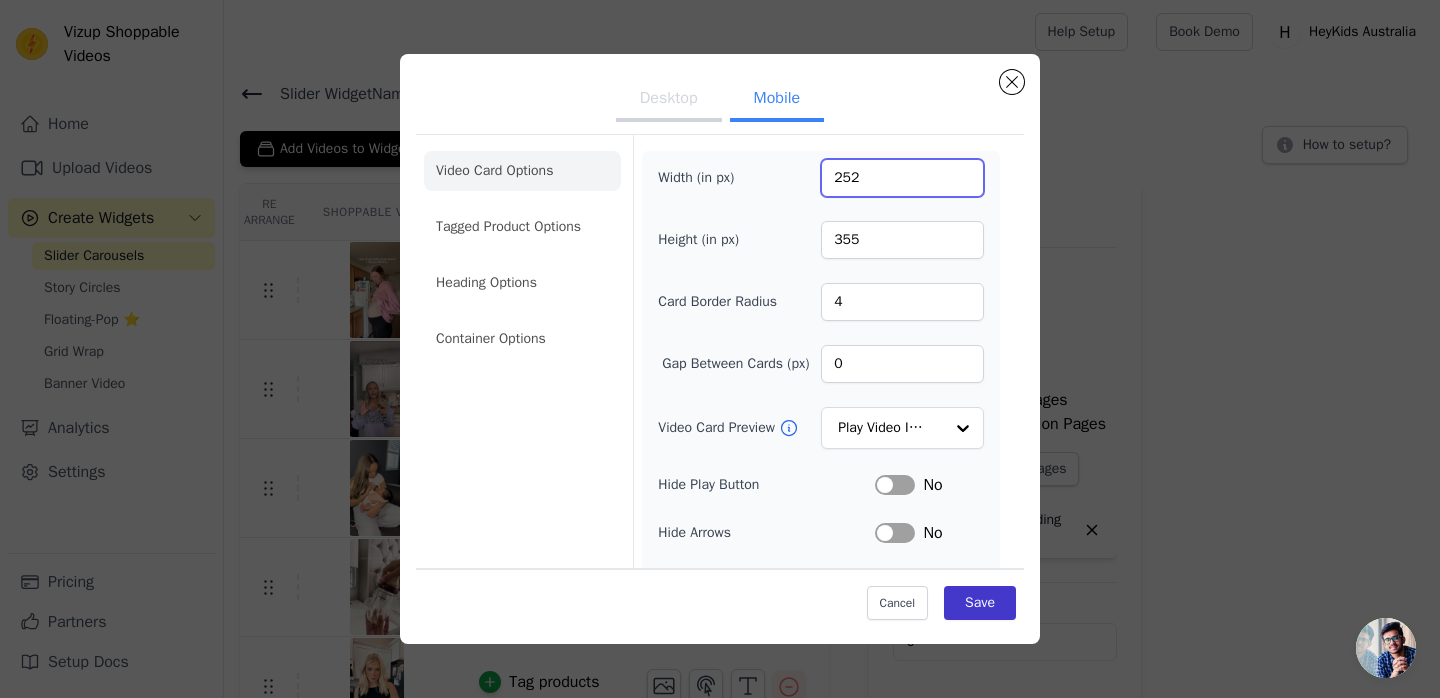 type on "252" 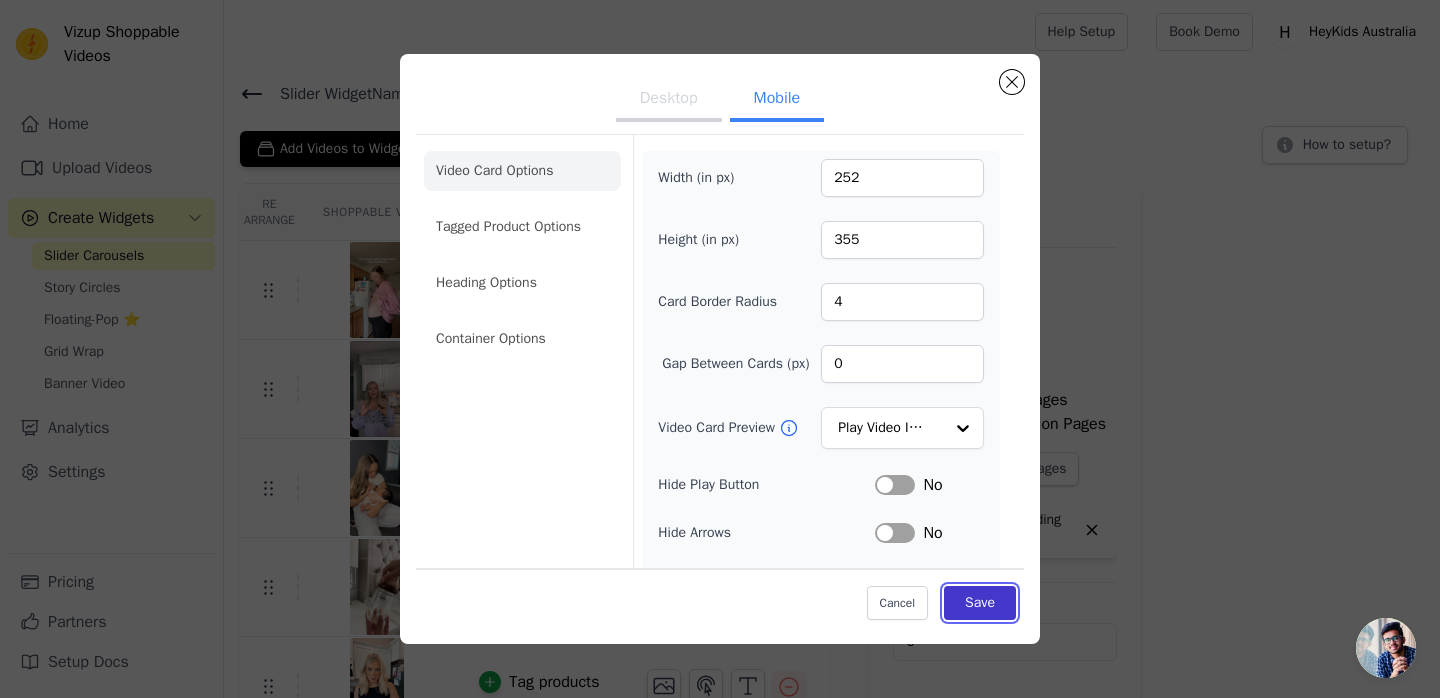 click on "Save" at bounding box center (980, 603) 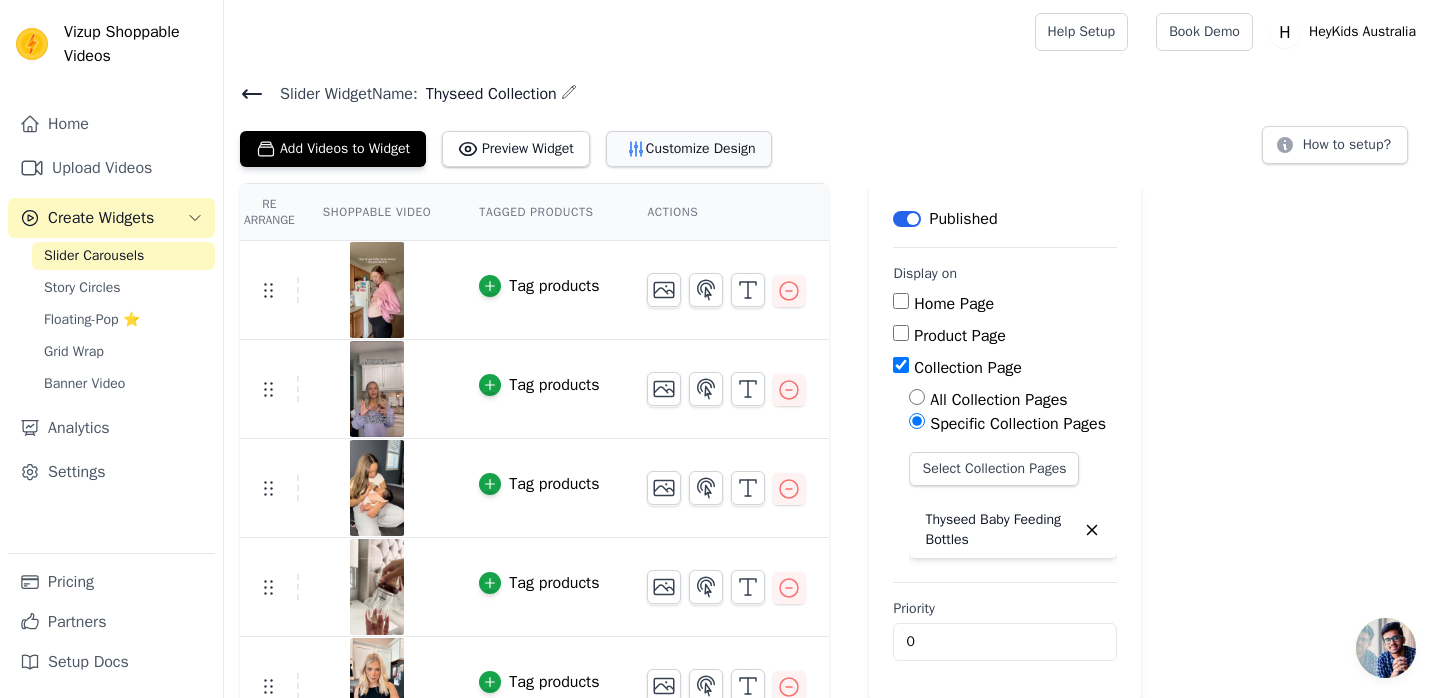click on "Customize Design" at bounding box center [689, 149] 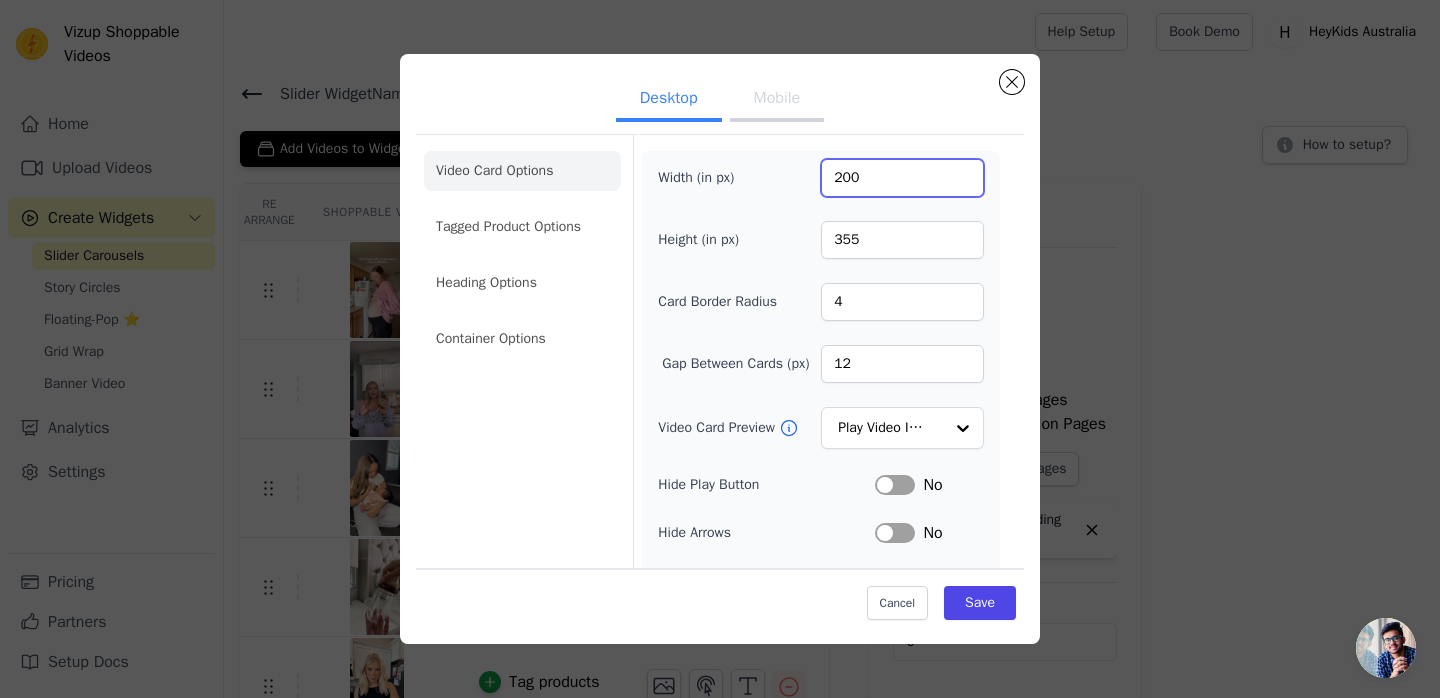 click on "200" at bounding box center [902, 178] 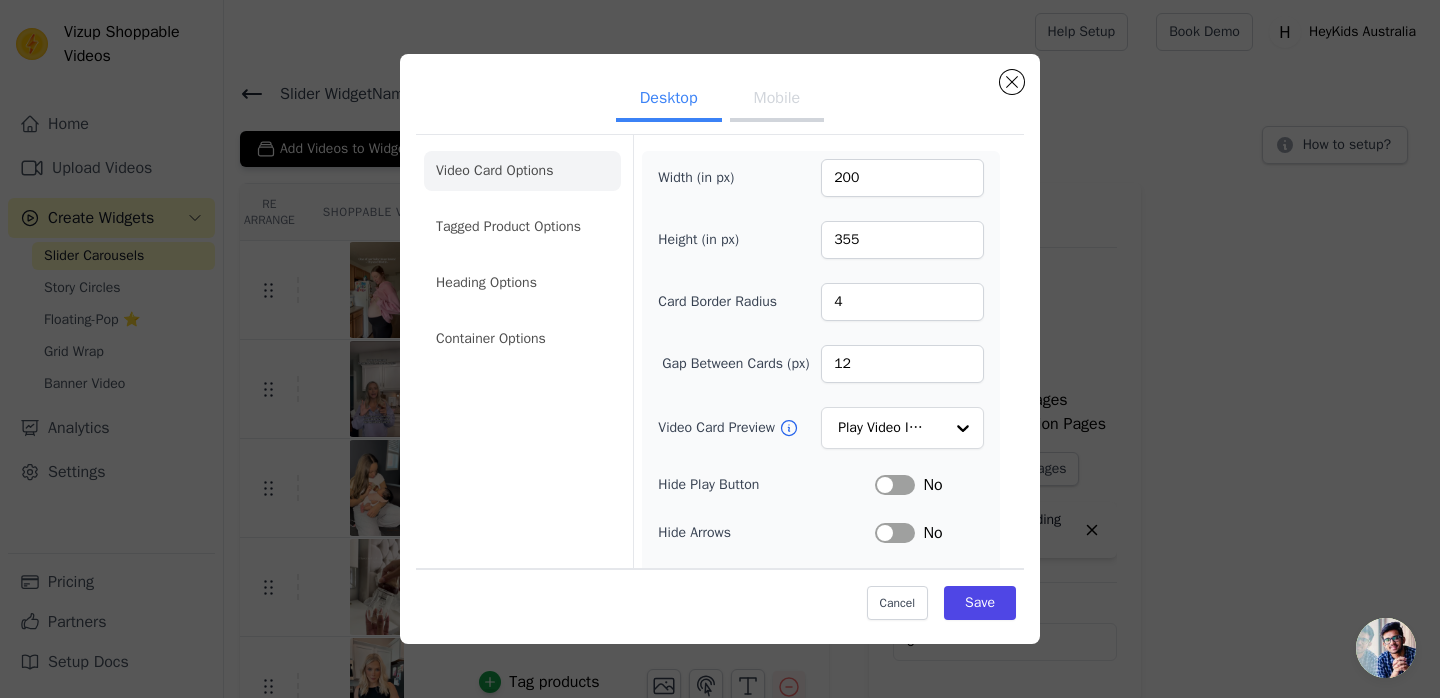 click on "Mobile" at bounding box center [777, 100] 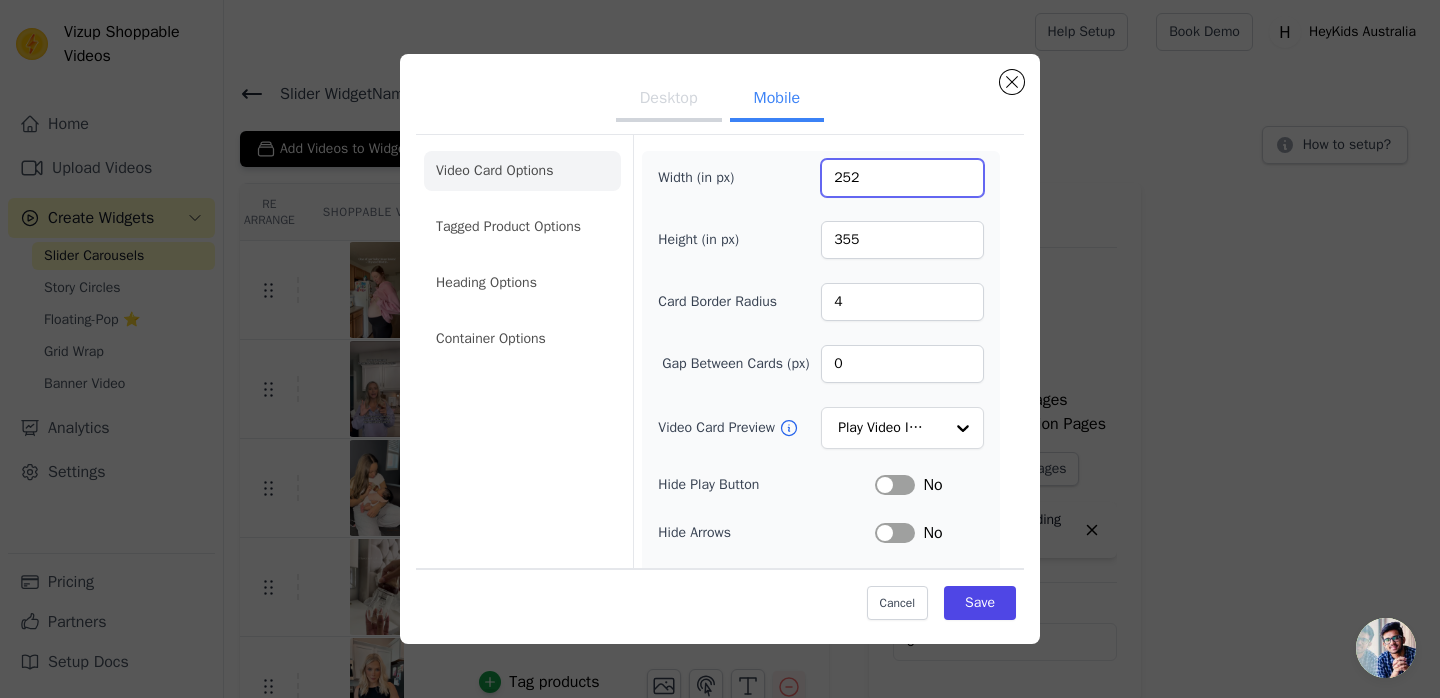 click on "252" at bounding box center [902, 178] 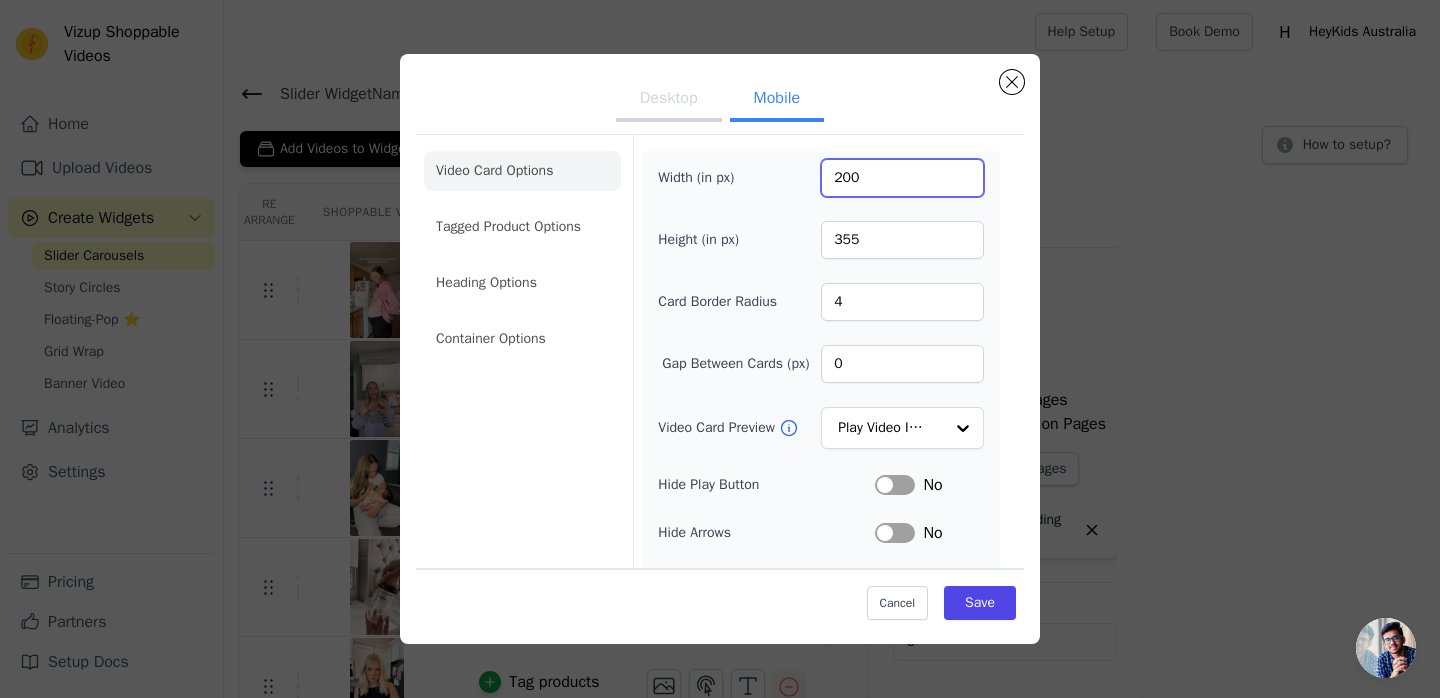 type on "200" 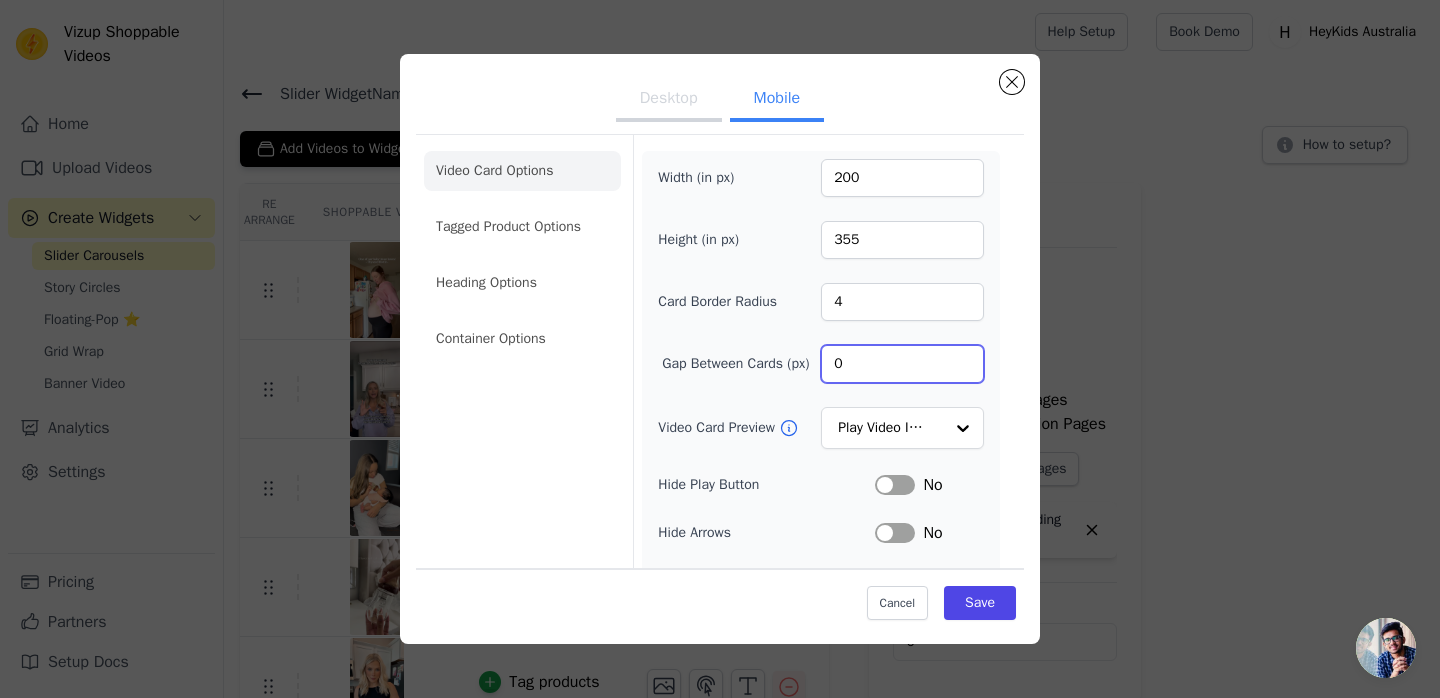 click on "0" at bounding box center [902, 364] 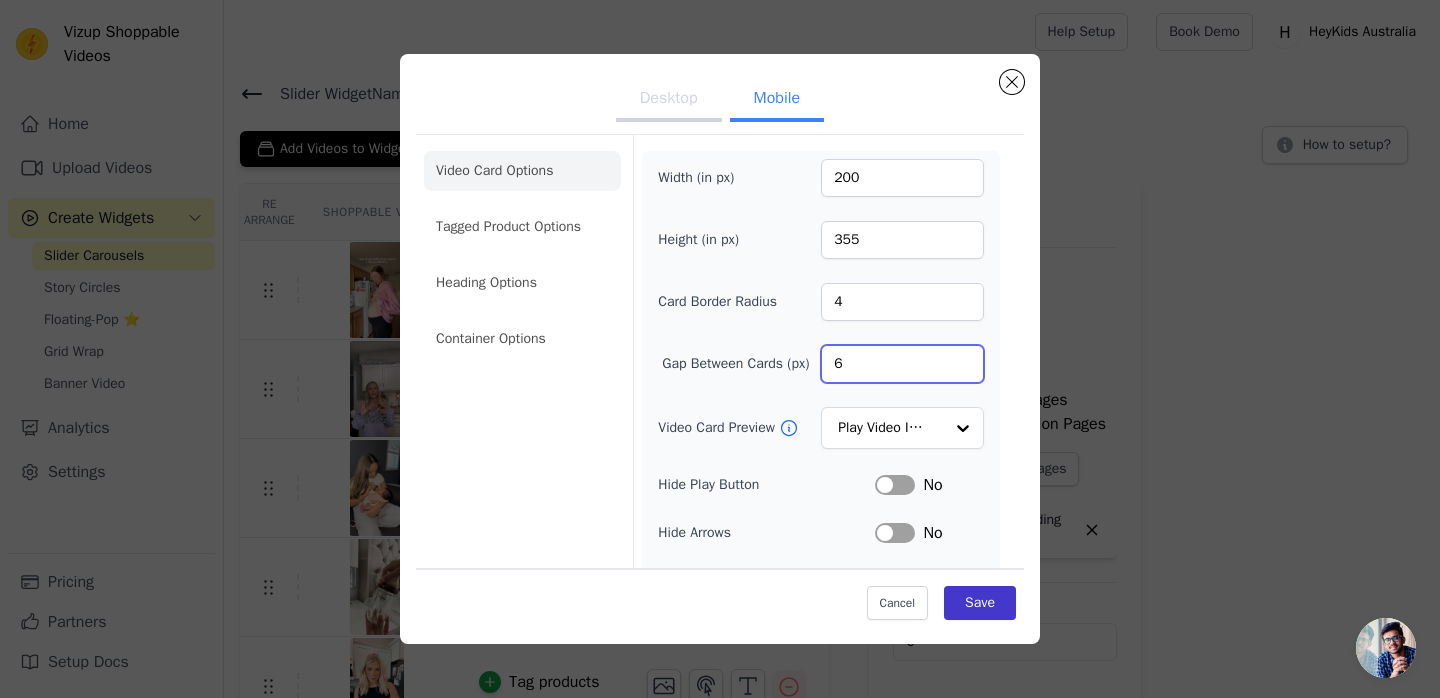 type on "6" 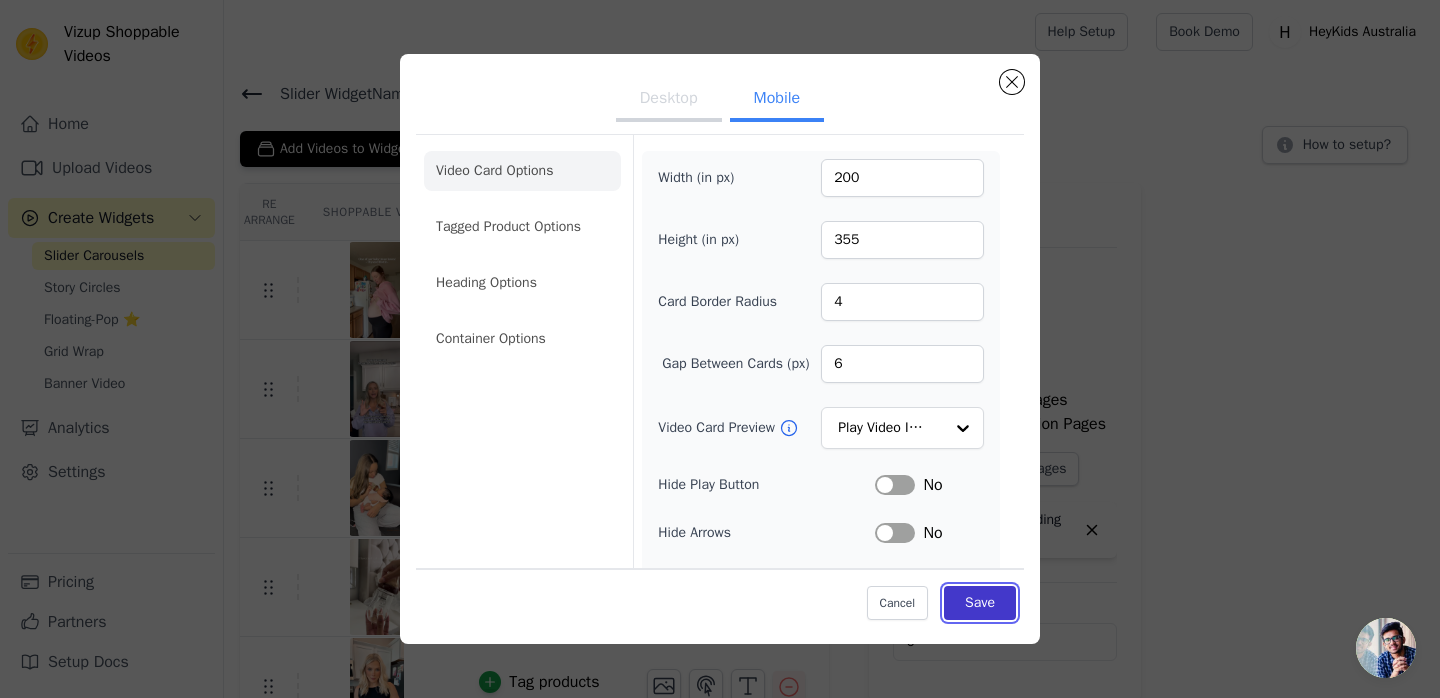 click on "Save" at bounding box center (980, 603) 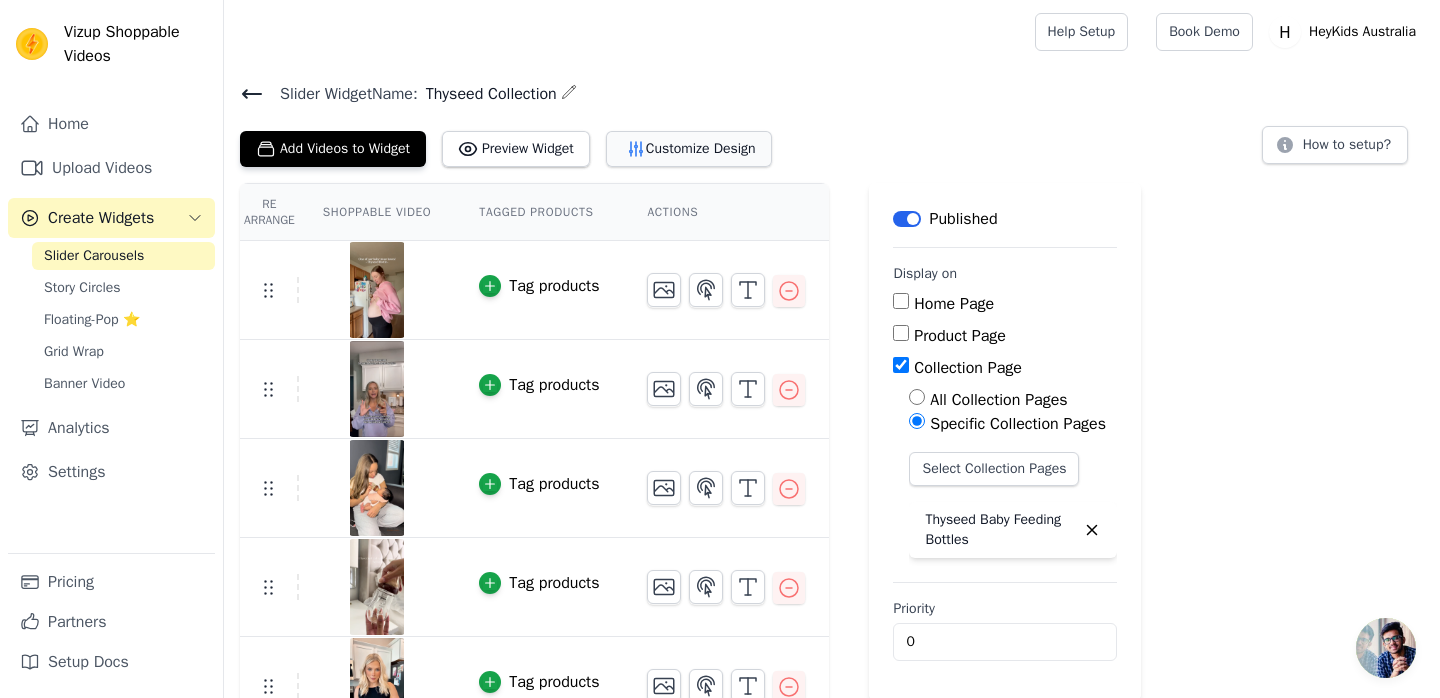 click on "Customize Design" at bounding box center (689, 149) 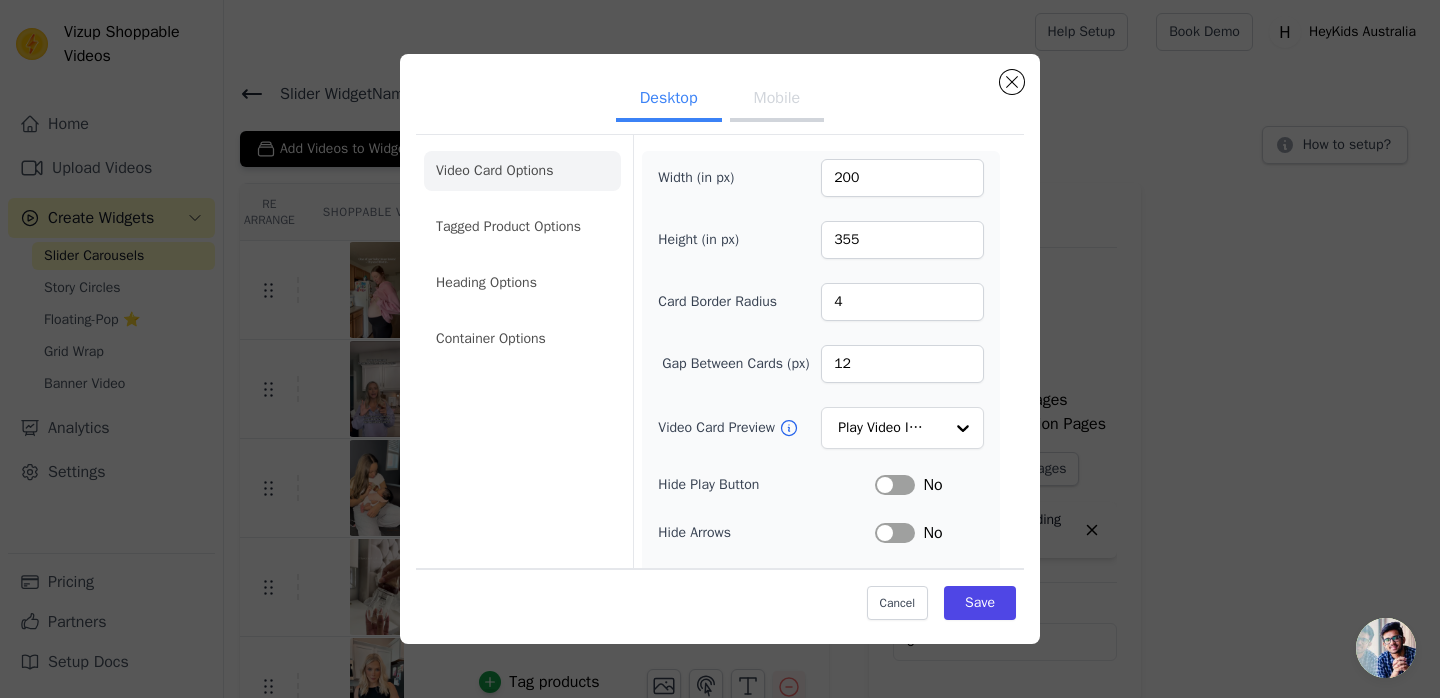 click on "Mobile" at bounding box center [777, 100] 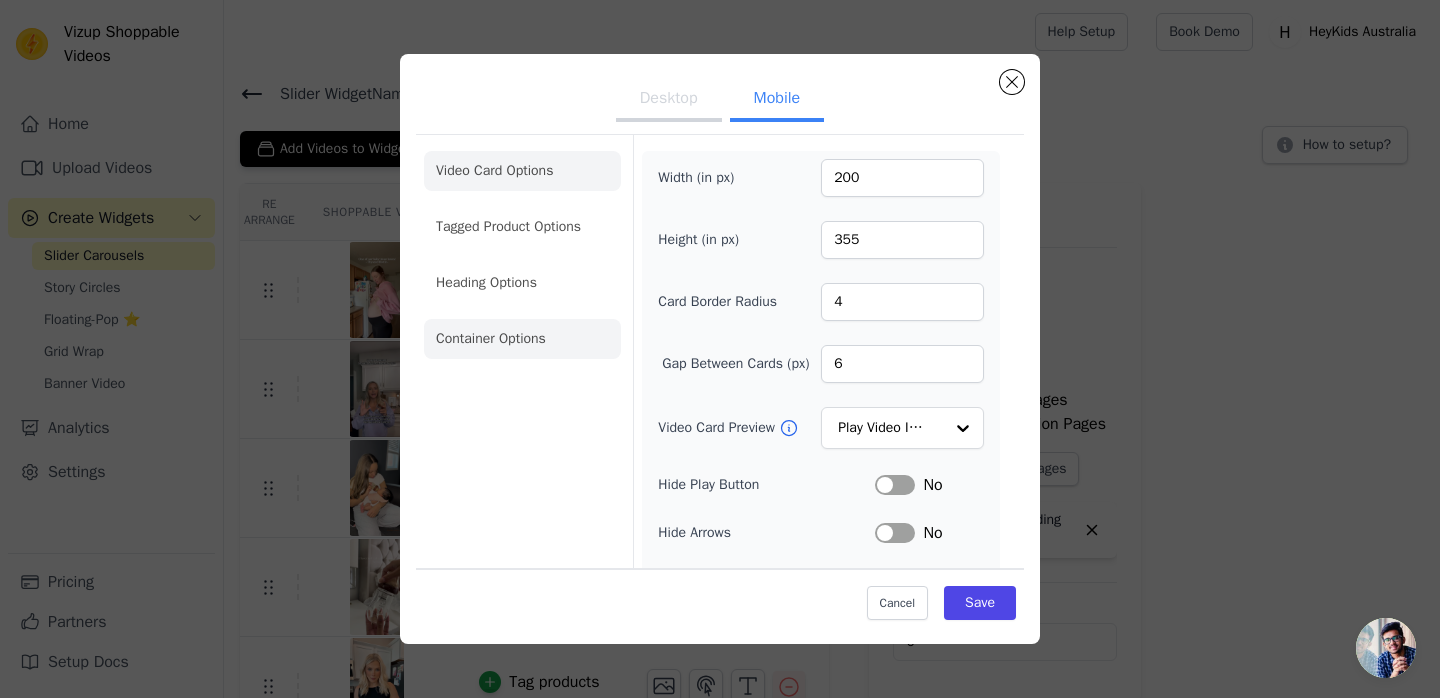 click on "Container Options" 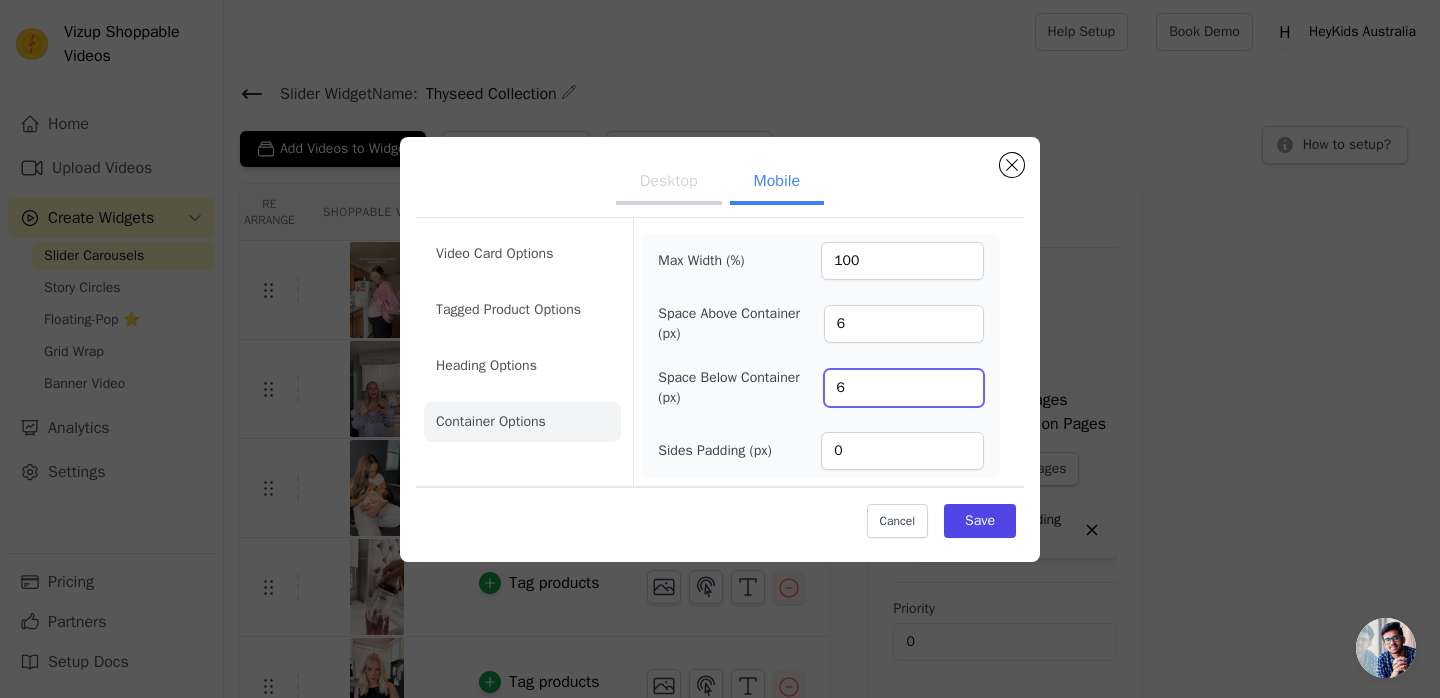 click on "6" at bounding box center (904, 388) 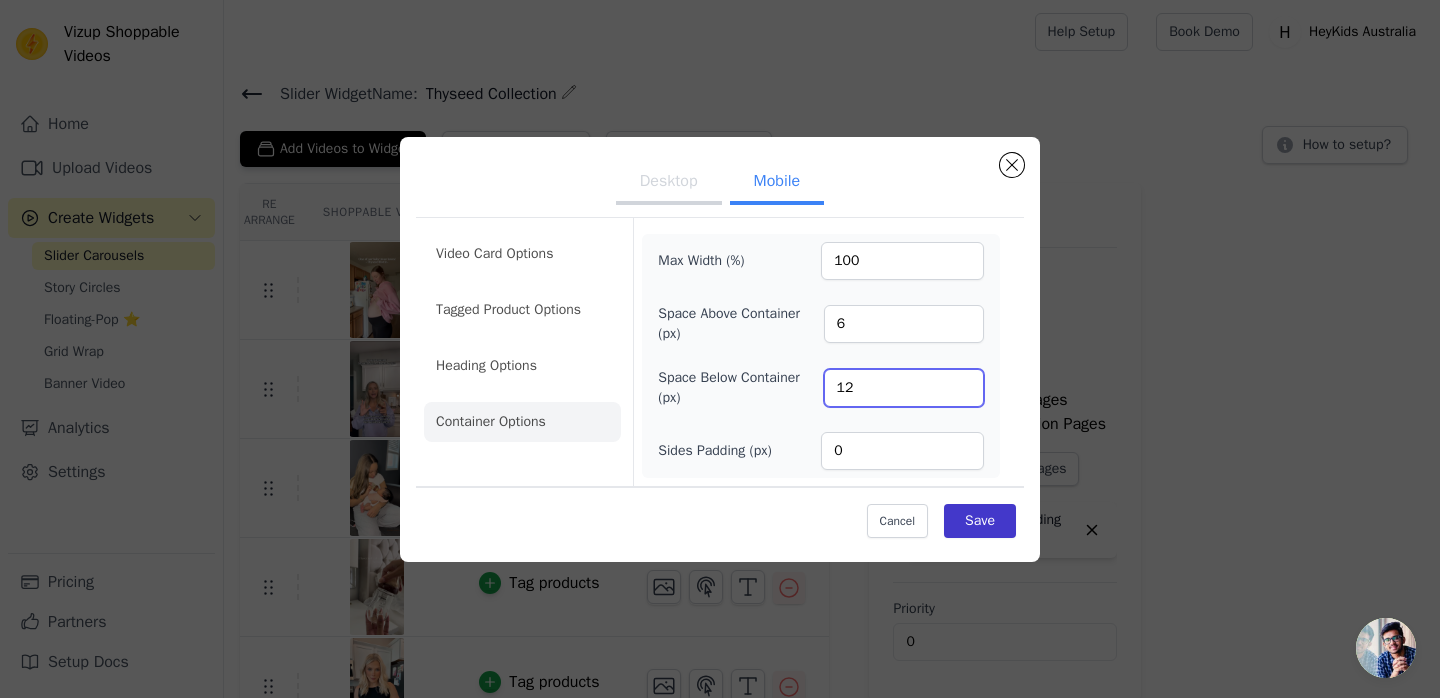 type on "12" 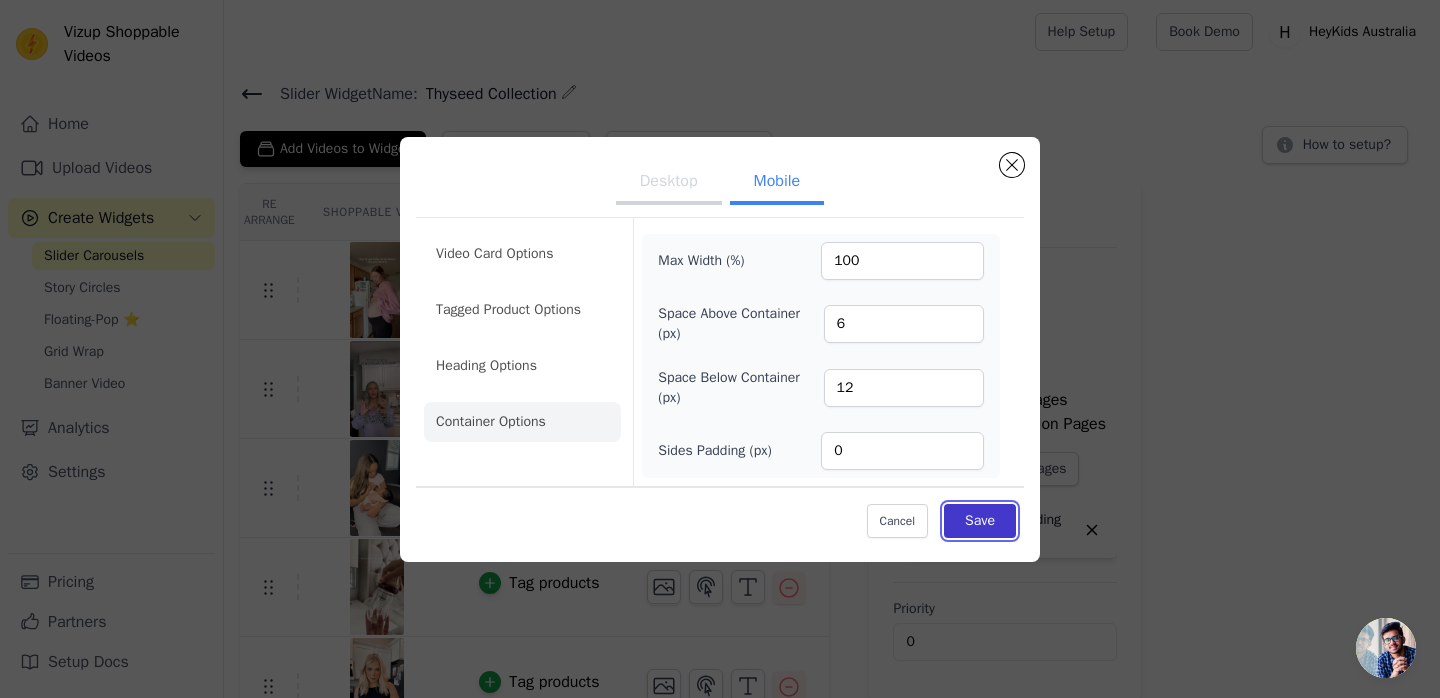 click on "Save" at bounding box center [980, 521] 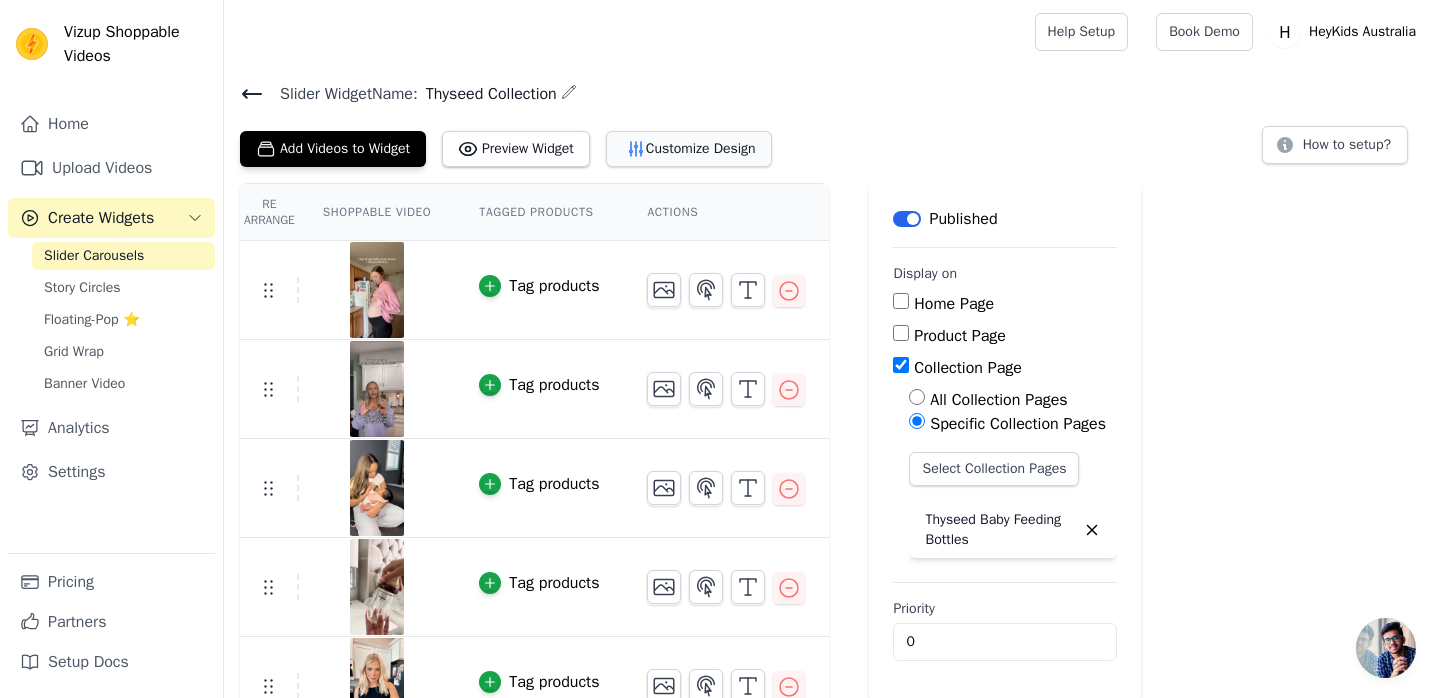 click on "Customize Design" at bounding box center [689, 149] 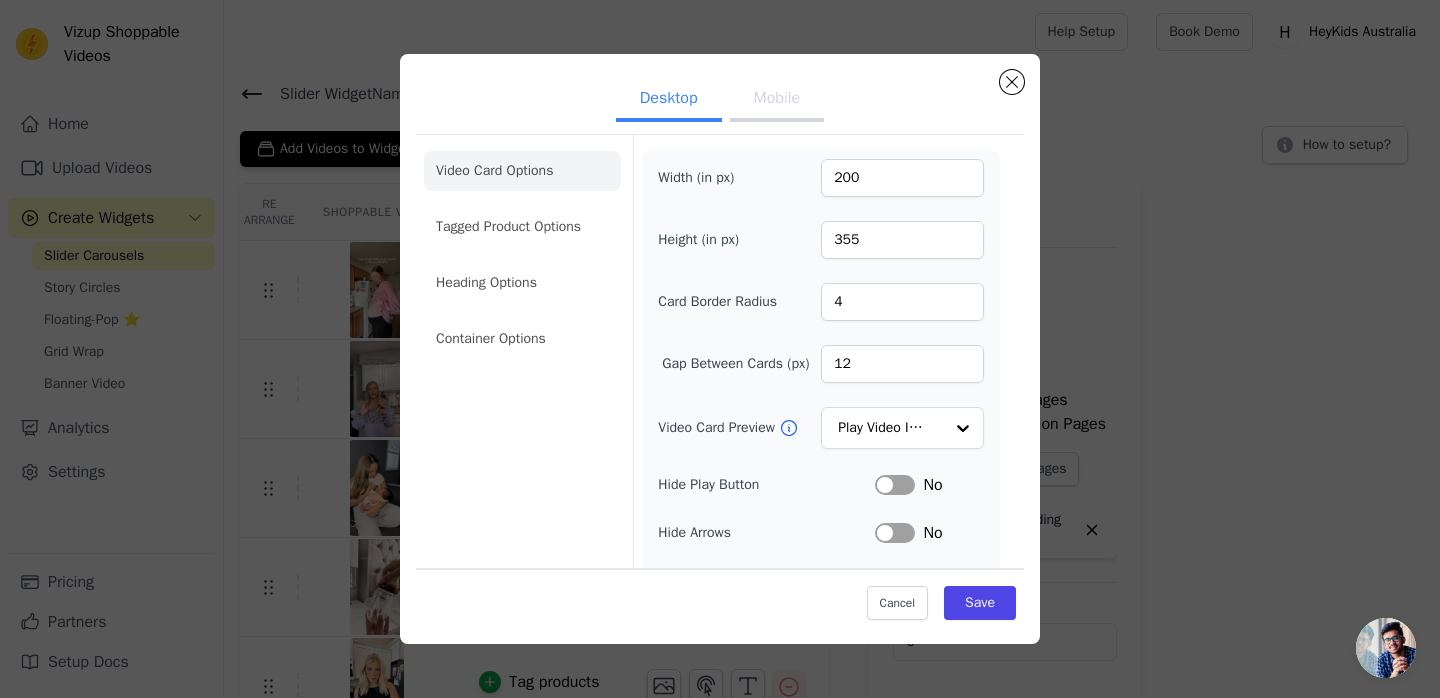 click on "Mobile" at bounding box center [777, 100] 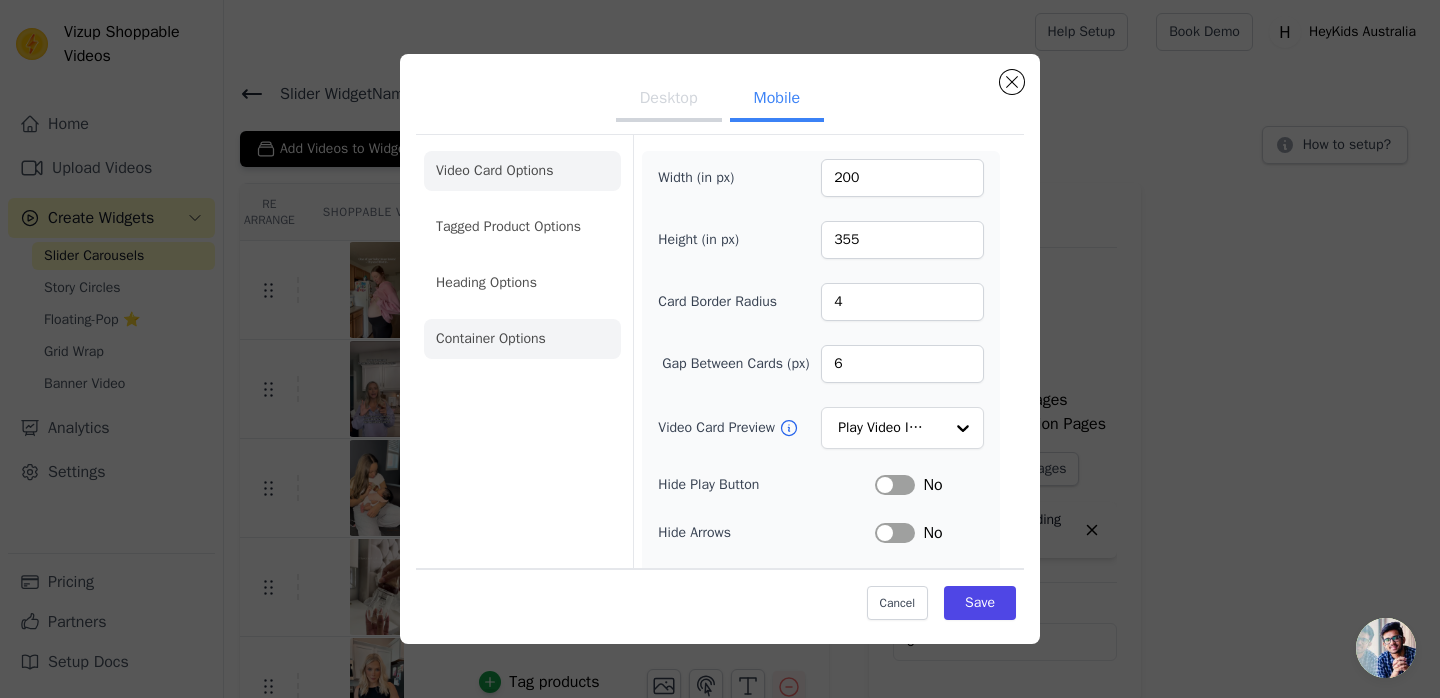 click on "Container Options" 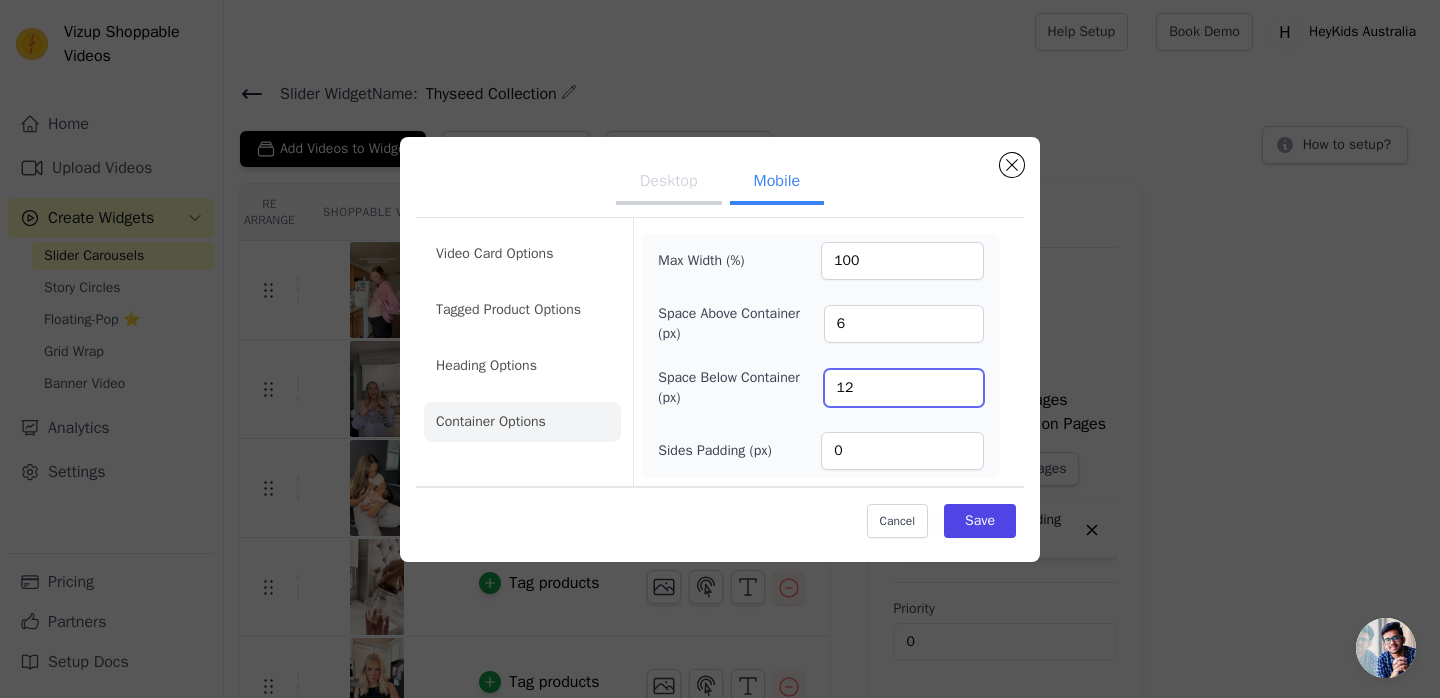 click on "12" at bounding box center (904, 388) 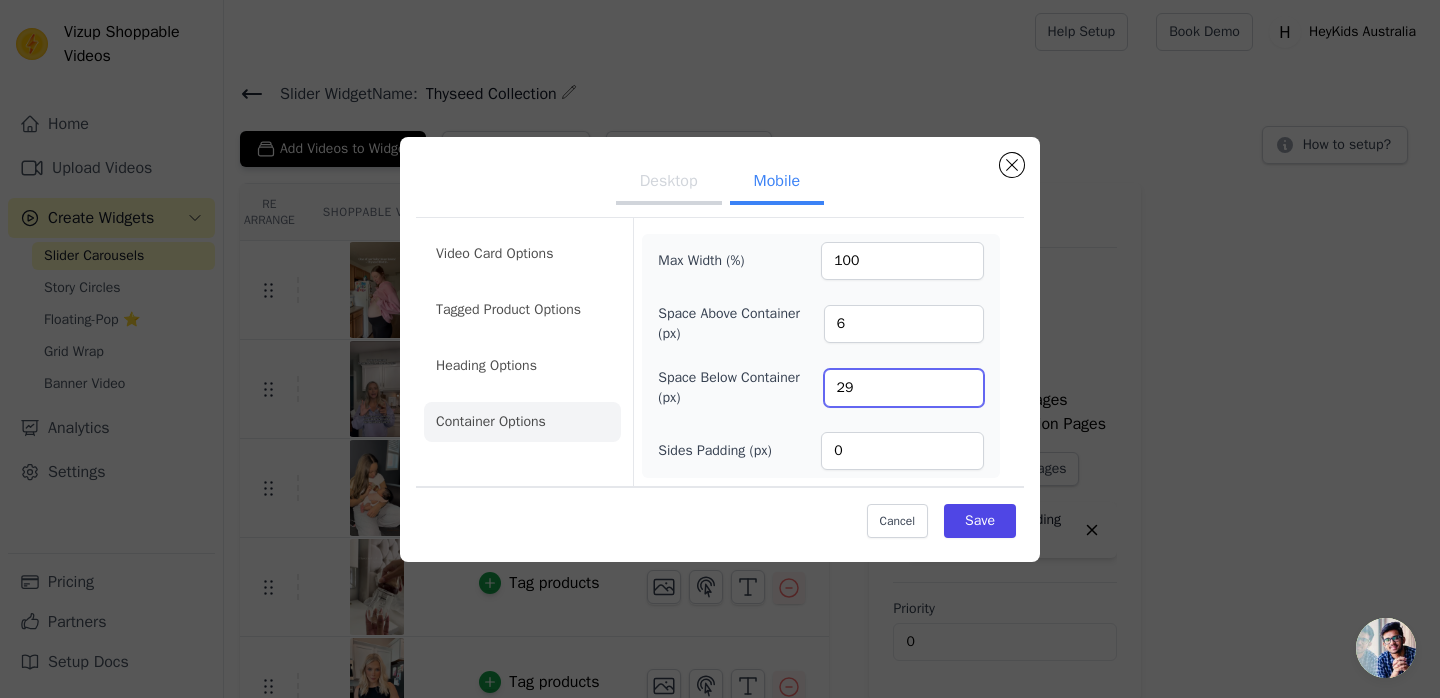 type on "2" 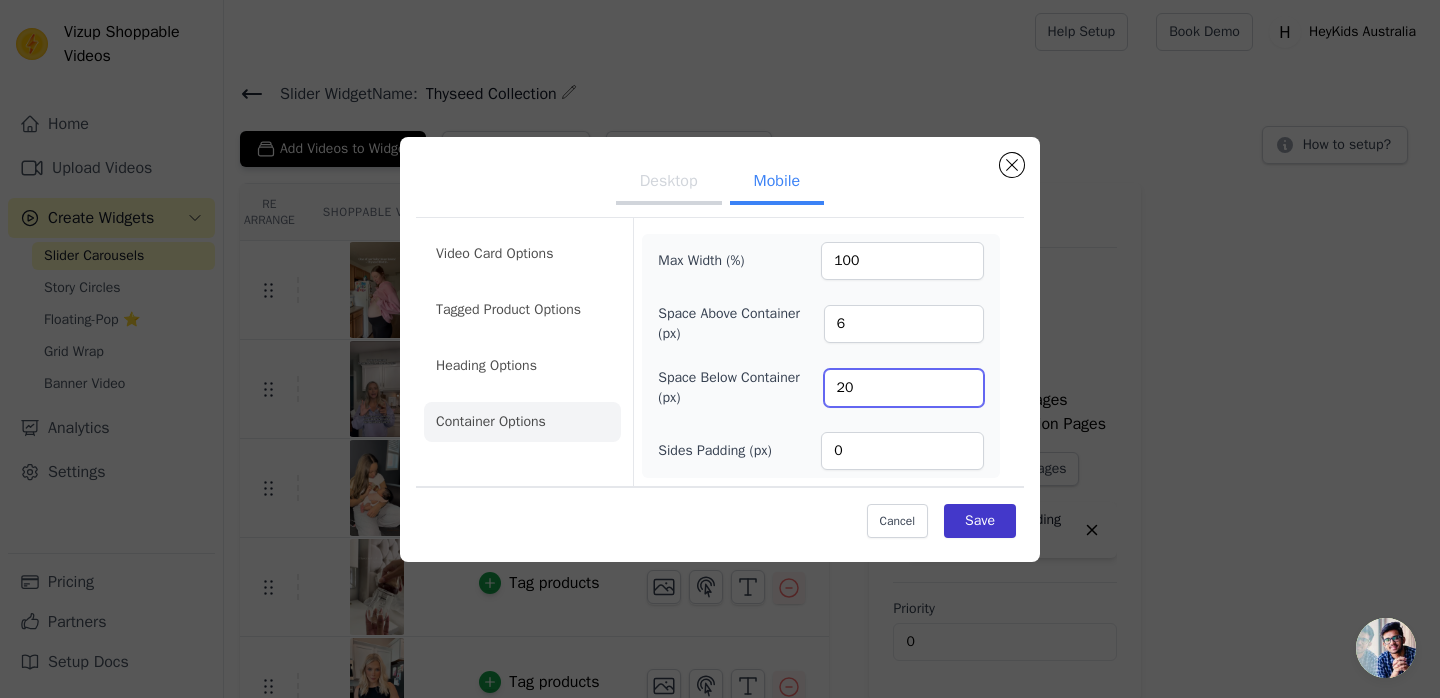 type on "20" 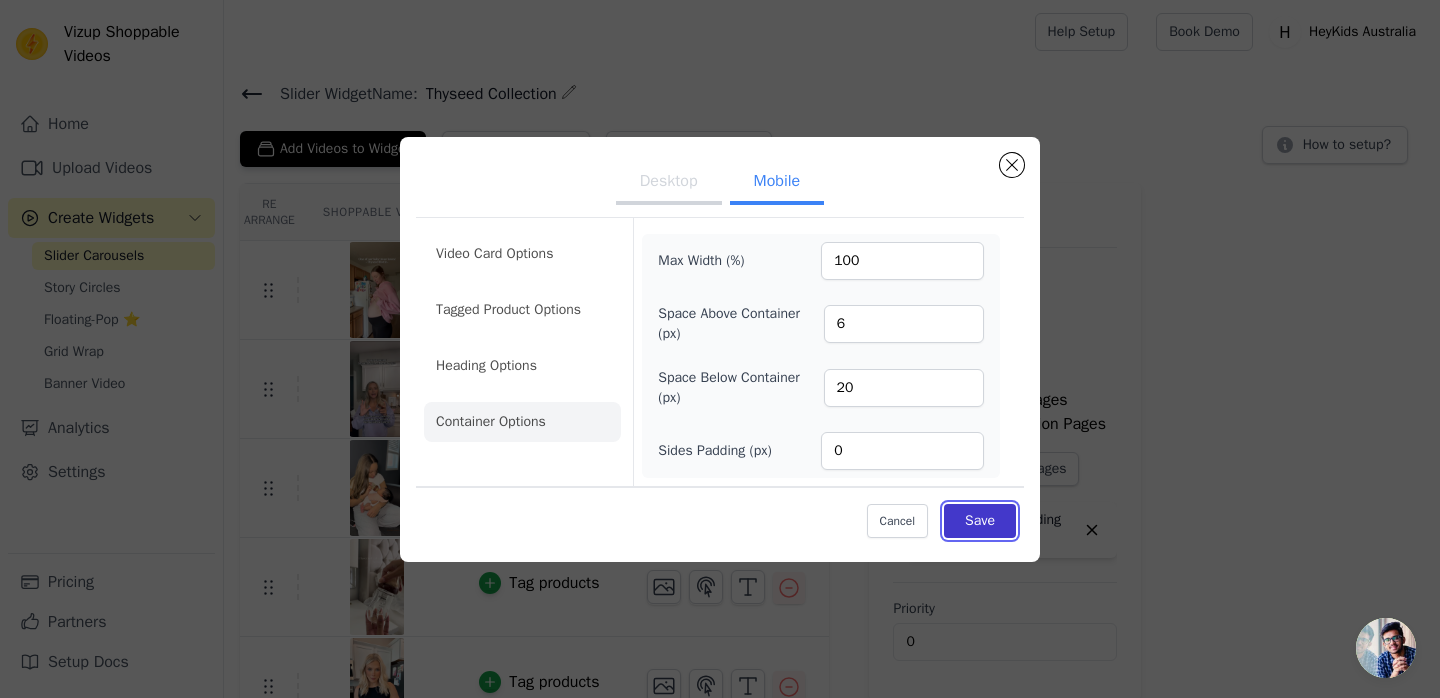 click on "Save" at bounding box center (980, 521) 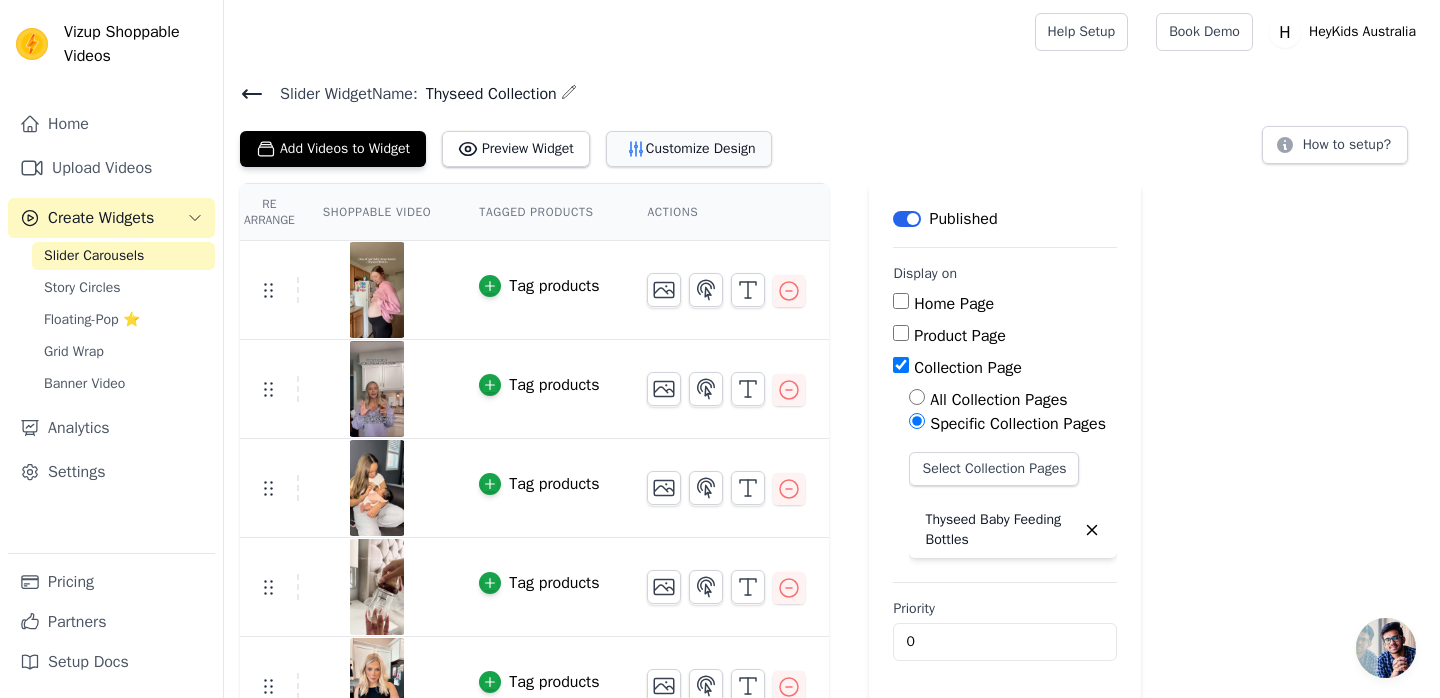 click on "Customize Design" at bounding box center [689, 149] 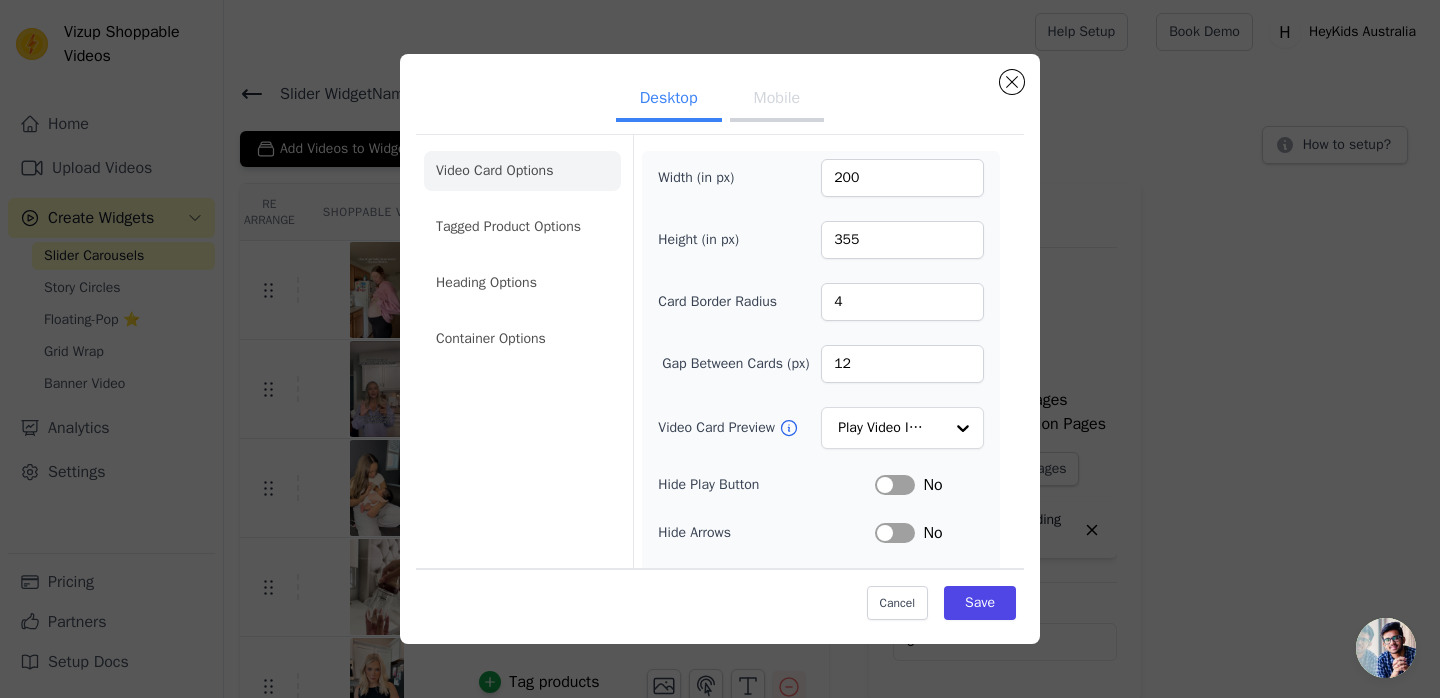 click on "Mobile" at bounding box center (777, 100) 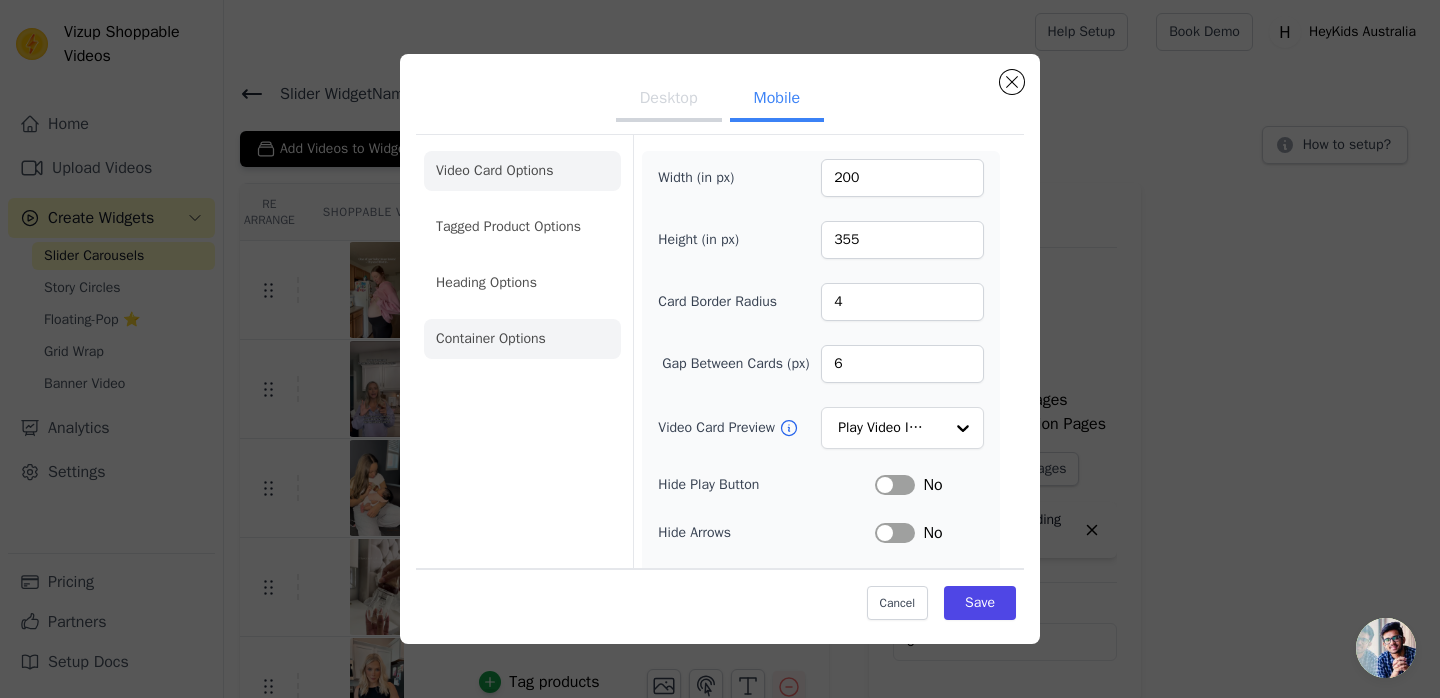 click on "Container Options" 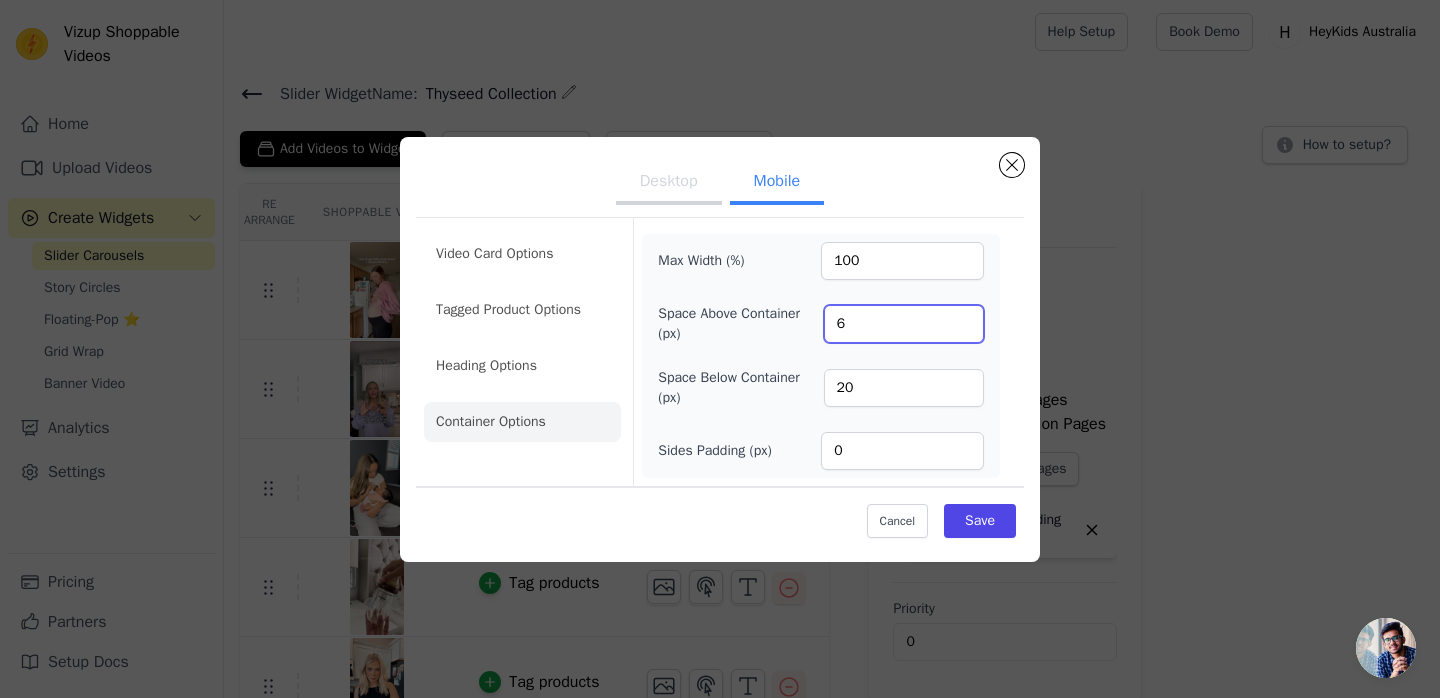 click on "6" at bounding box center (904, 324) 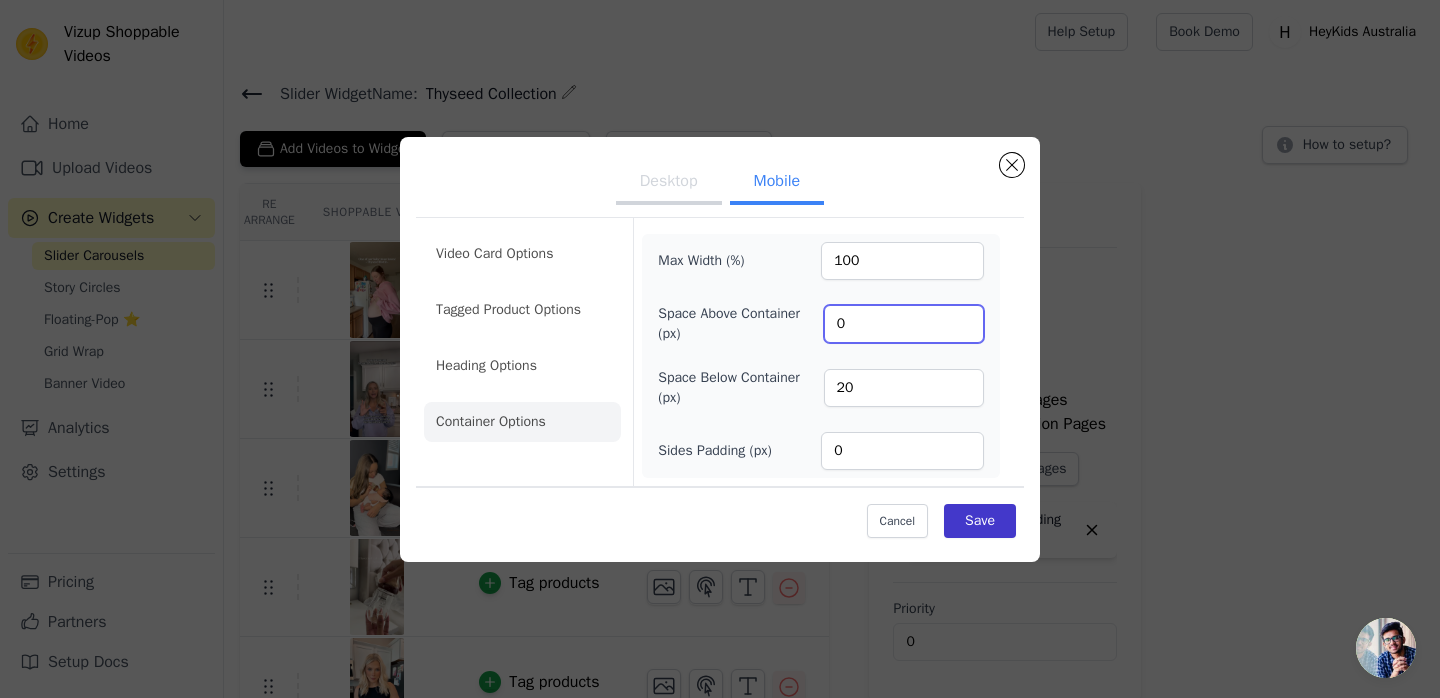 type on "0" 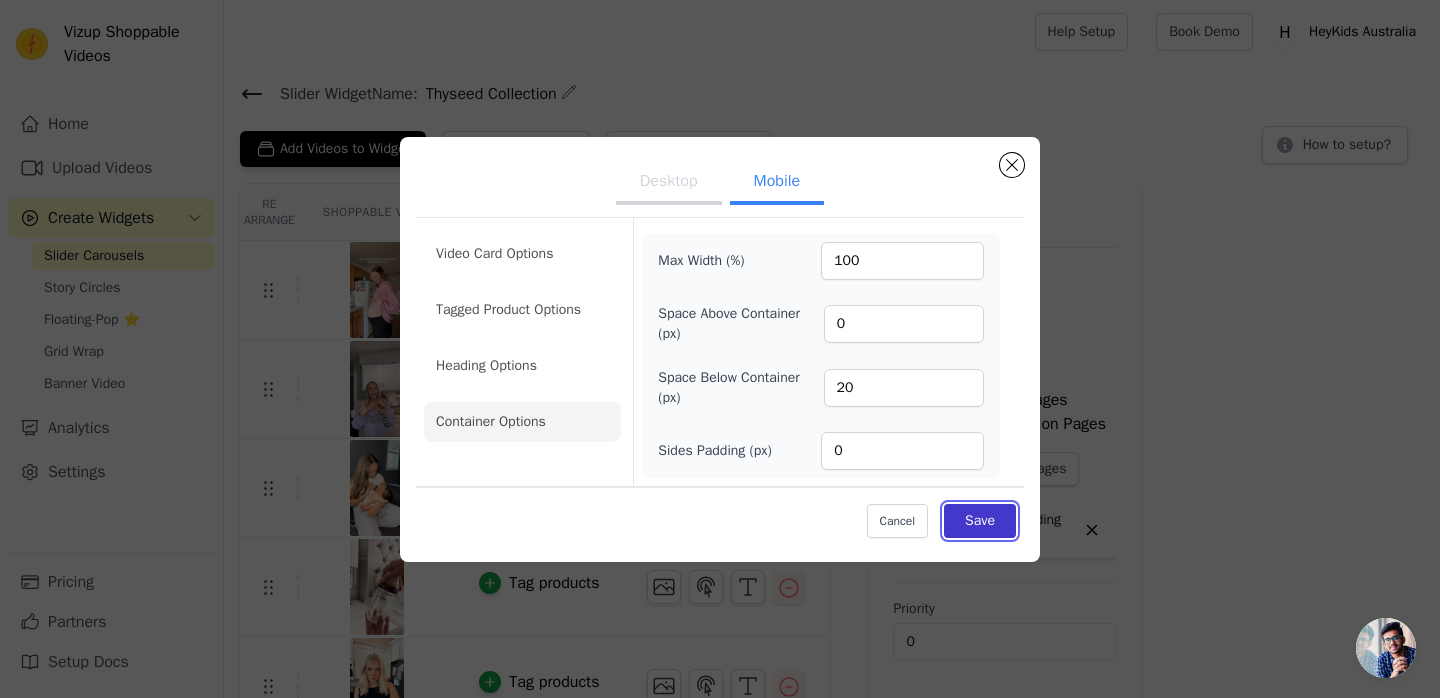 click on "Save" at bounding box center [980, 521] 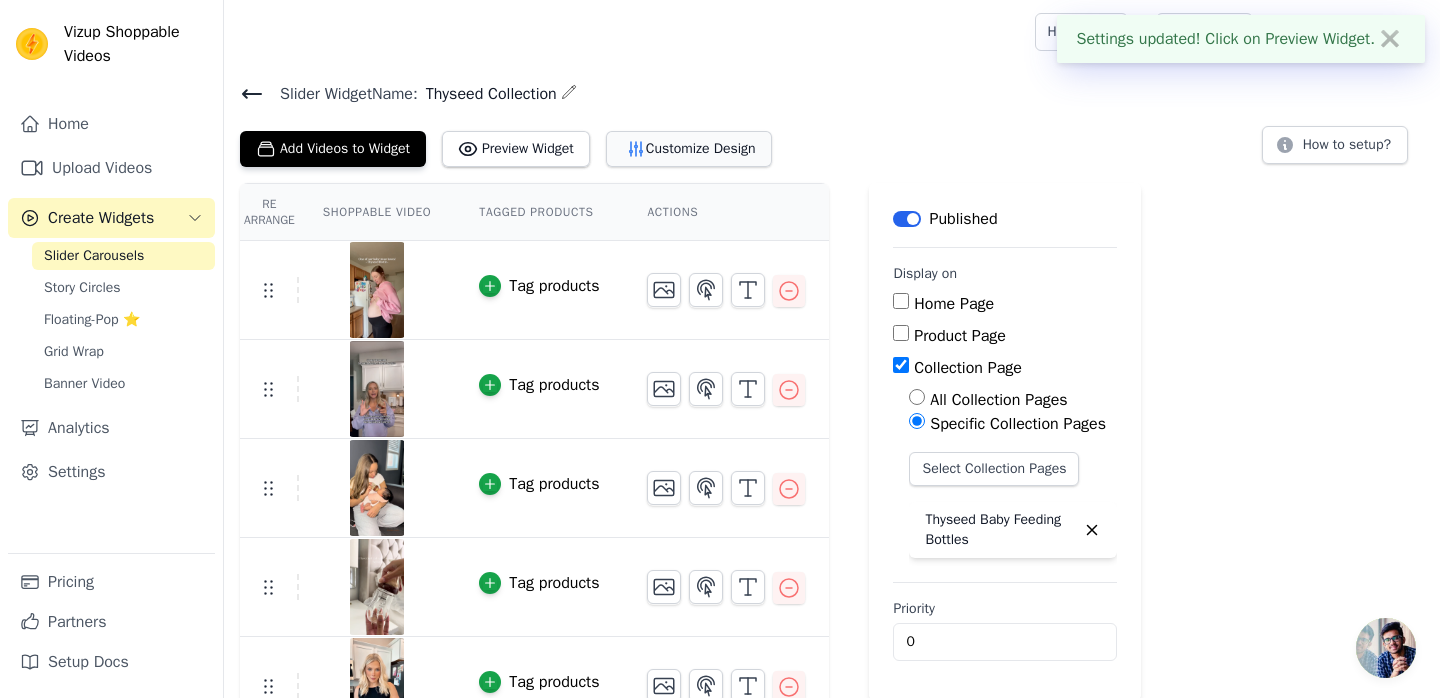 click on "Customize Design" at bounding box center [689, 149] 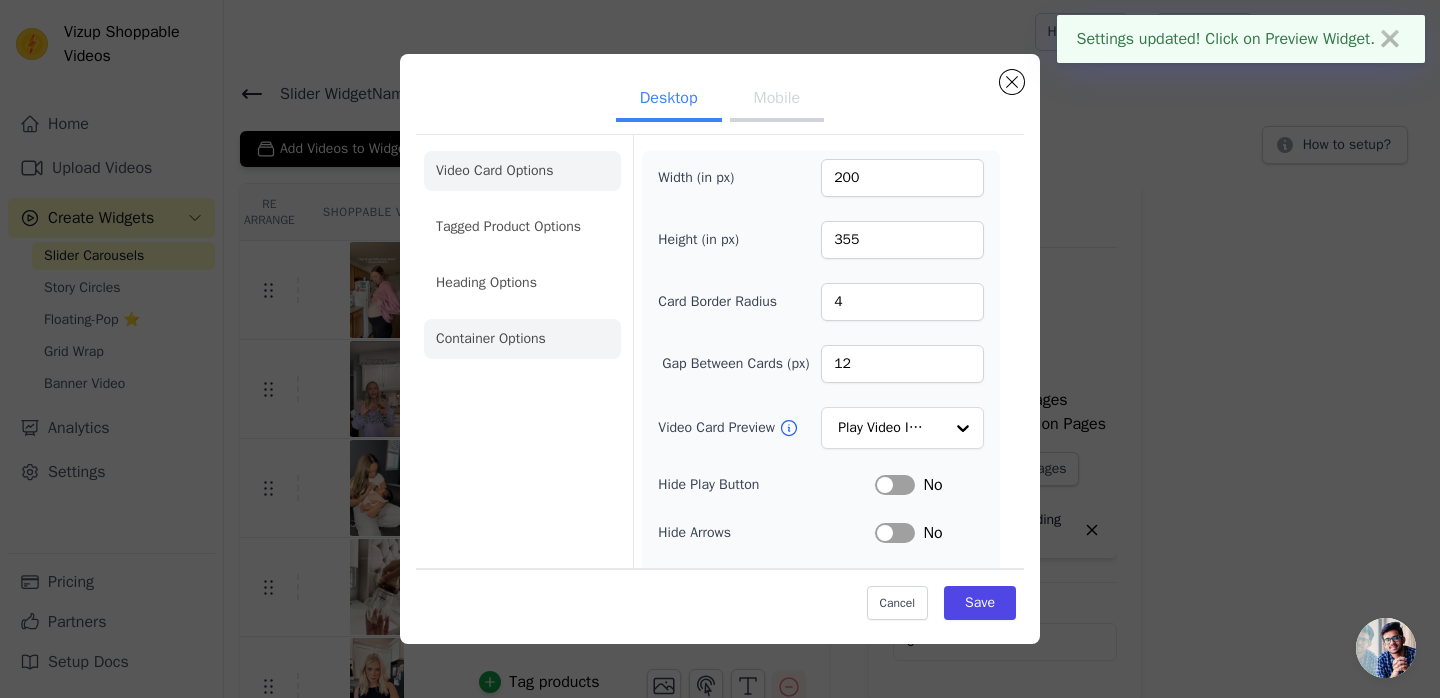 click on "Container Options" 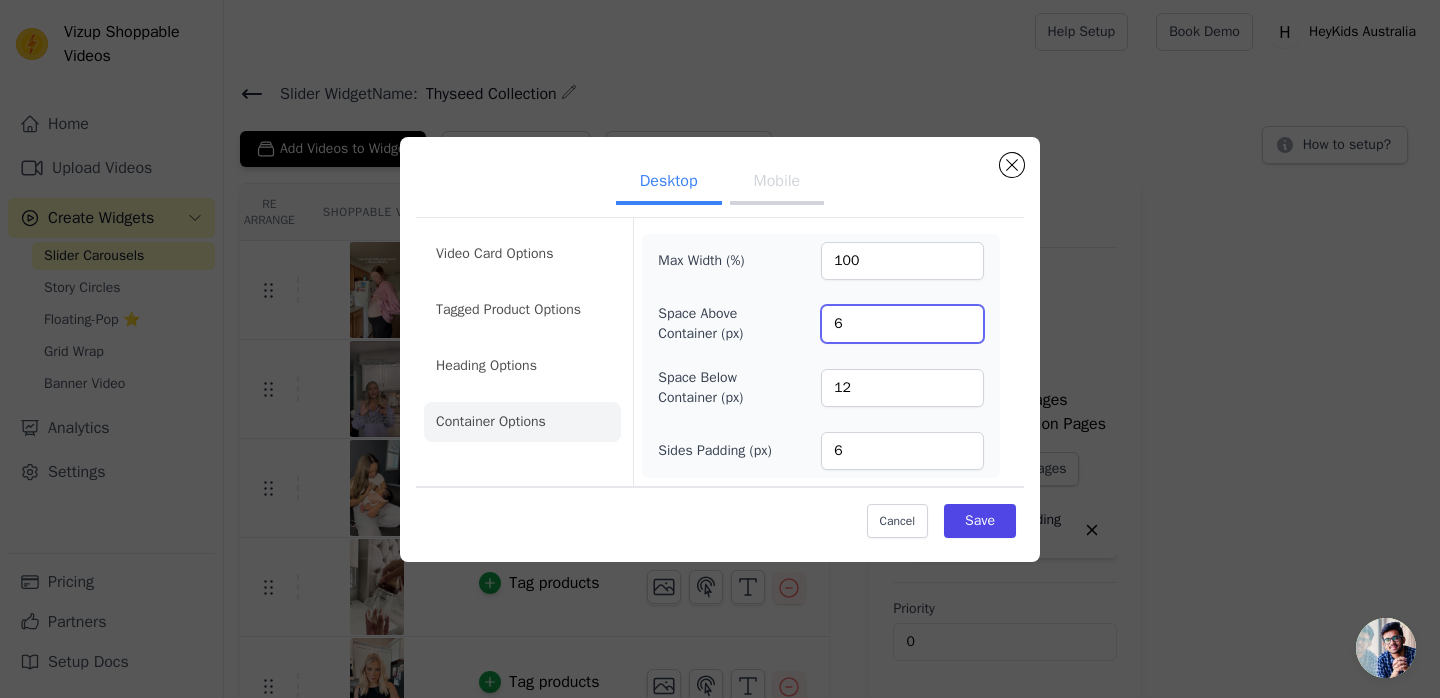 click on "6" at bounding box center [902, 324] 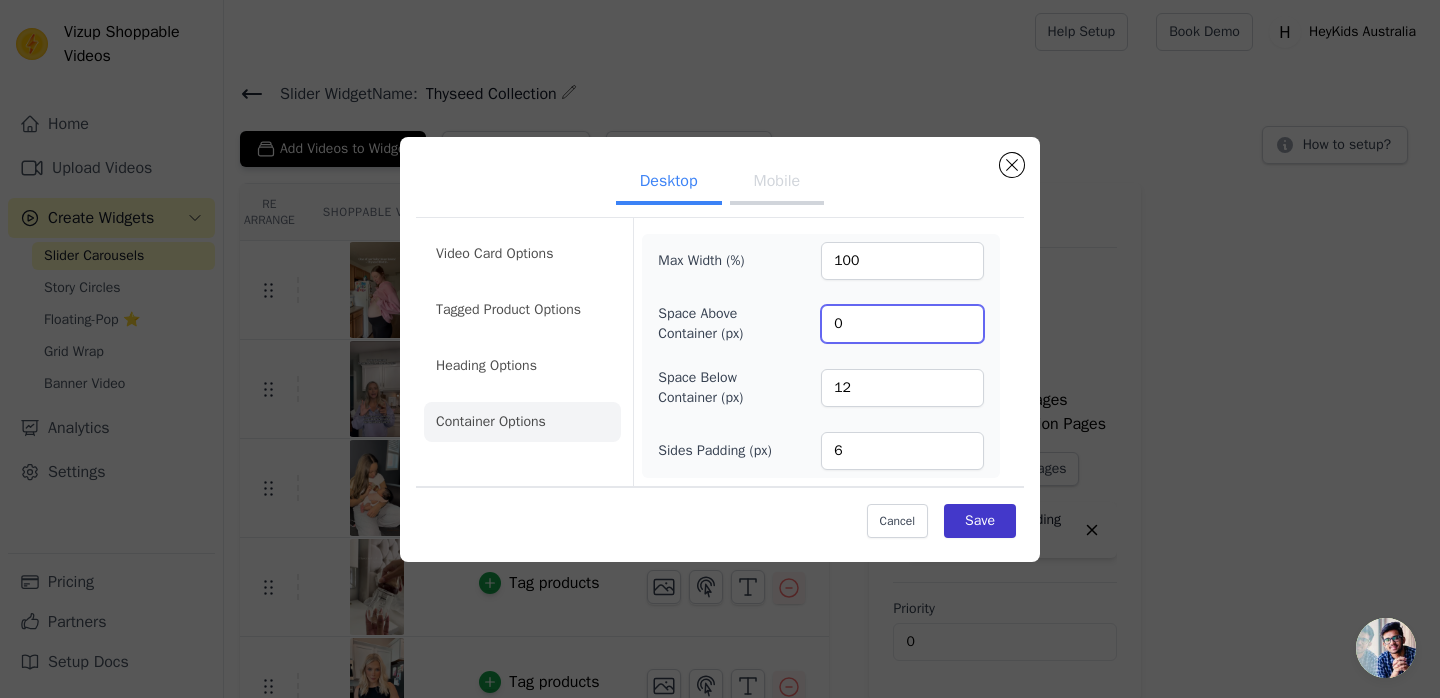 type on "0" 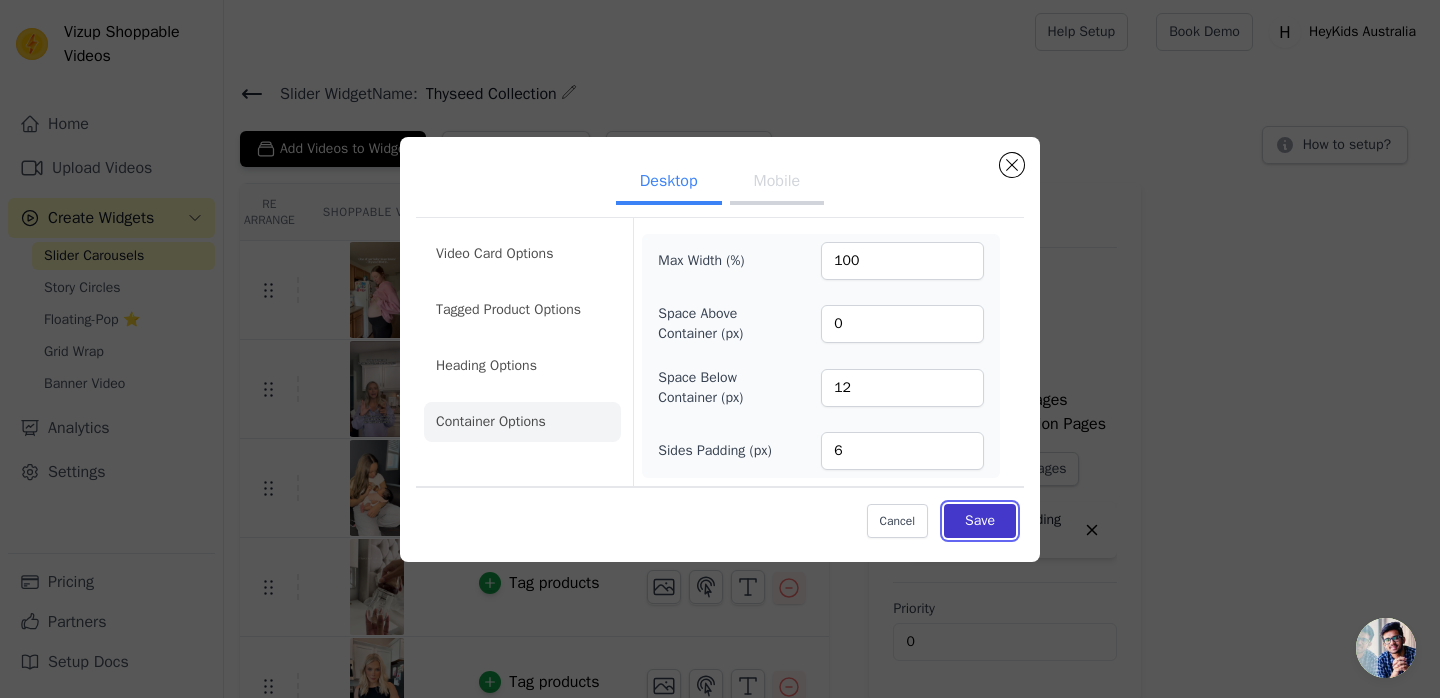 click on "Save" at bounding box center (980, 521) 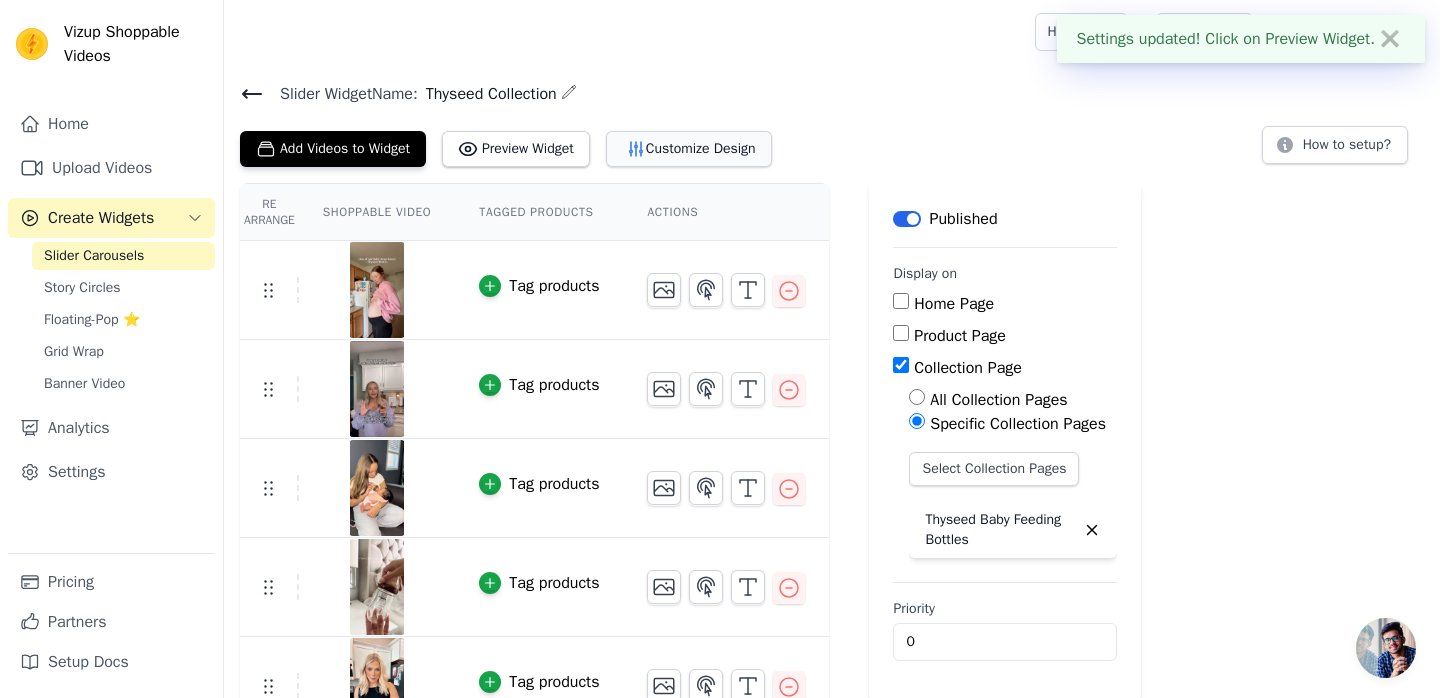 click on "Customize Design" at bounding box center (689, 149) 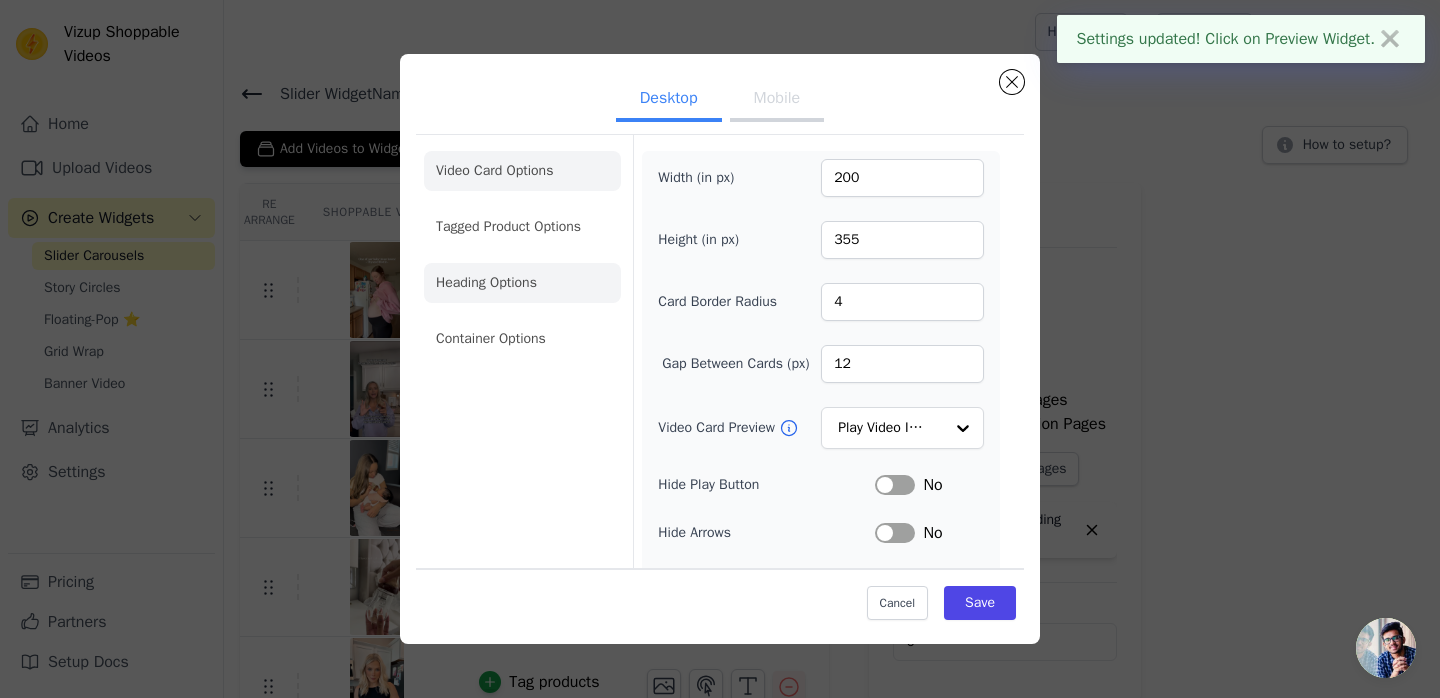 click on "Heading Options" 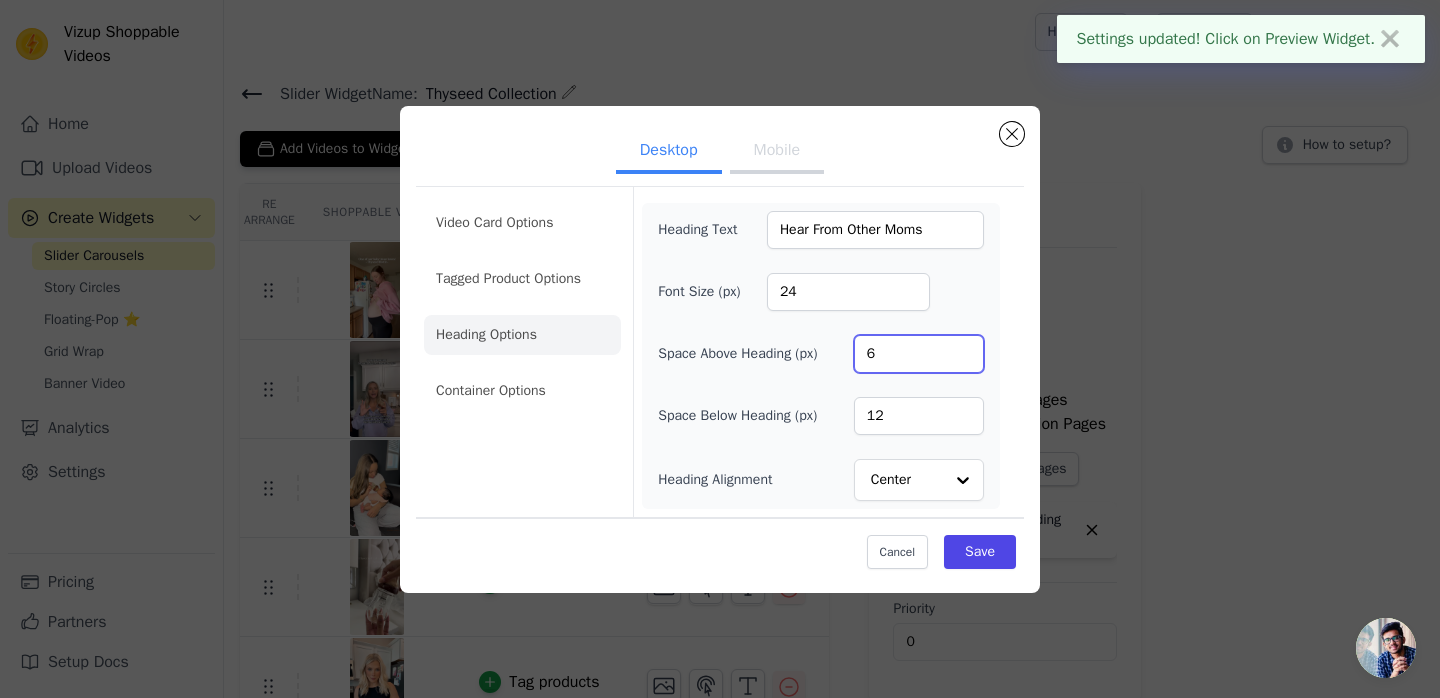 click on "6" at bounding box center (919, 354) 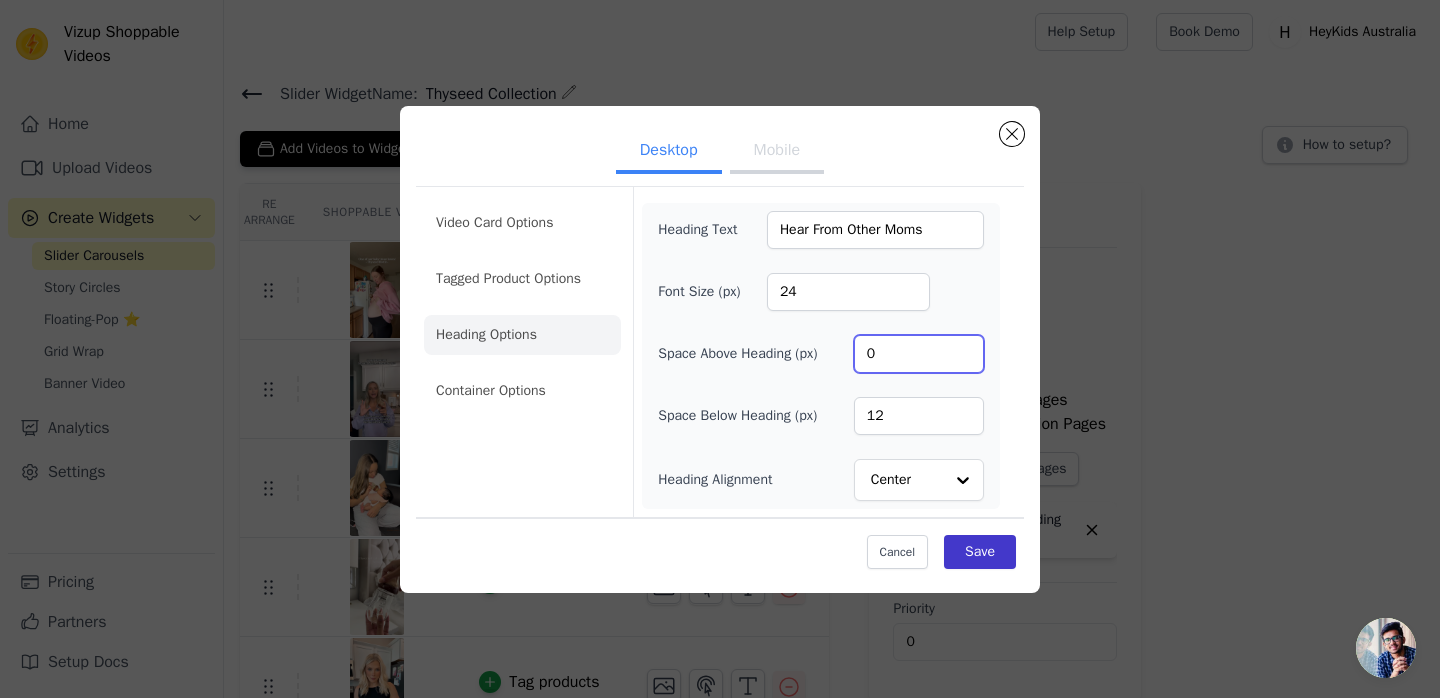 type on "0" 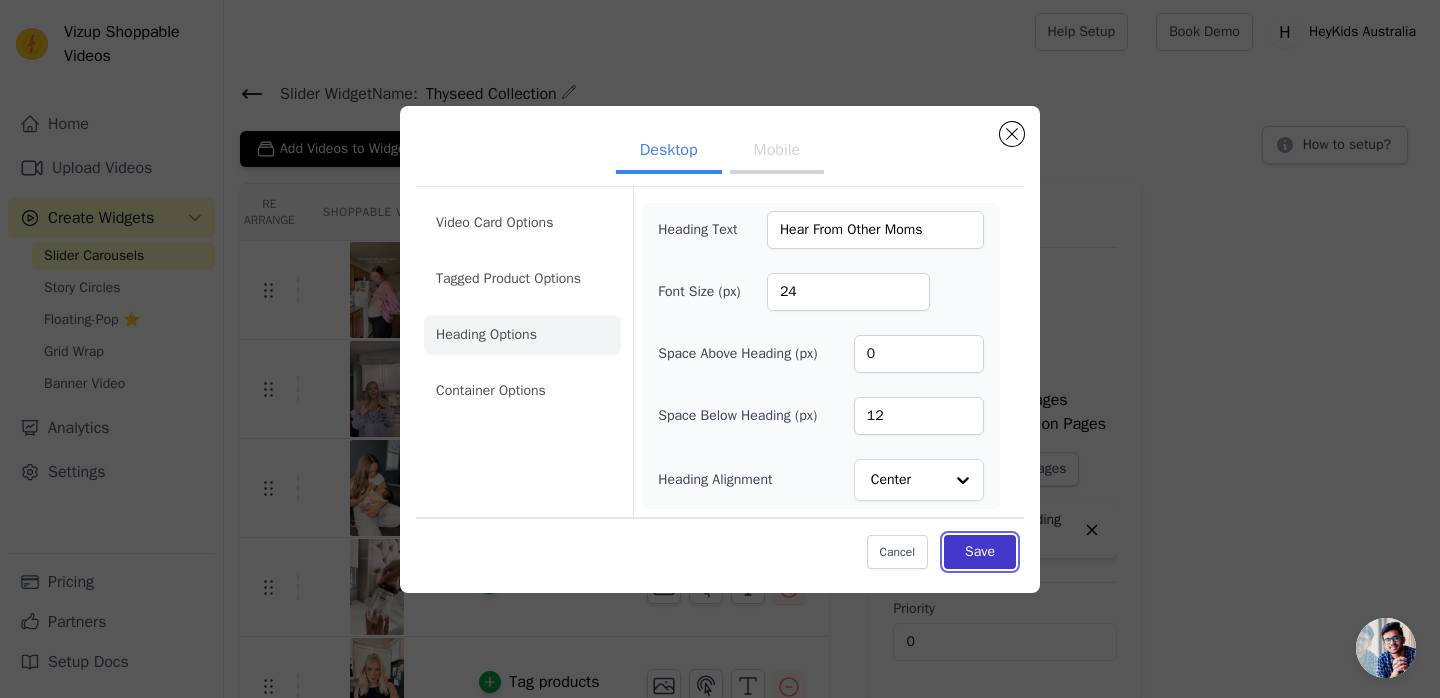 click on "Save" at bounding box center (980, 552) 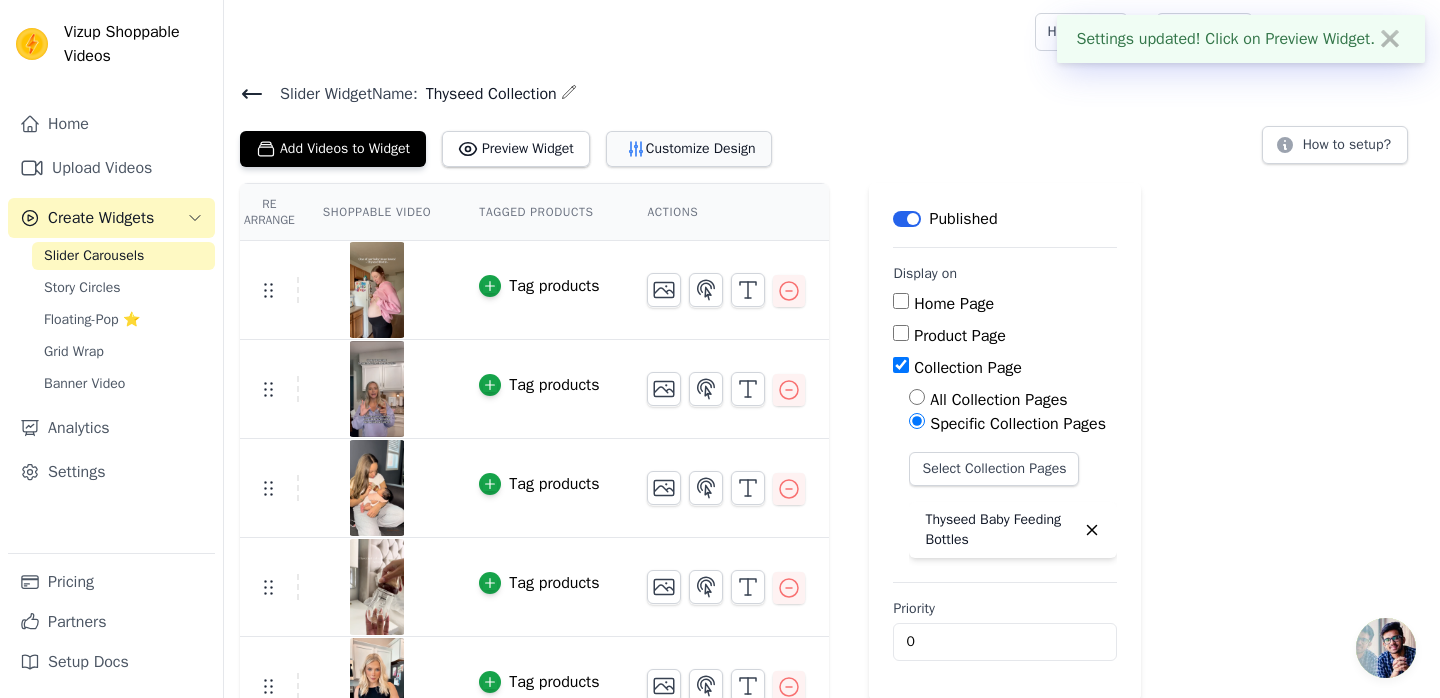 click on "Customize Design" at bounding box center [689, 149] 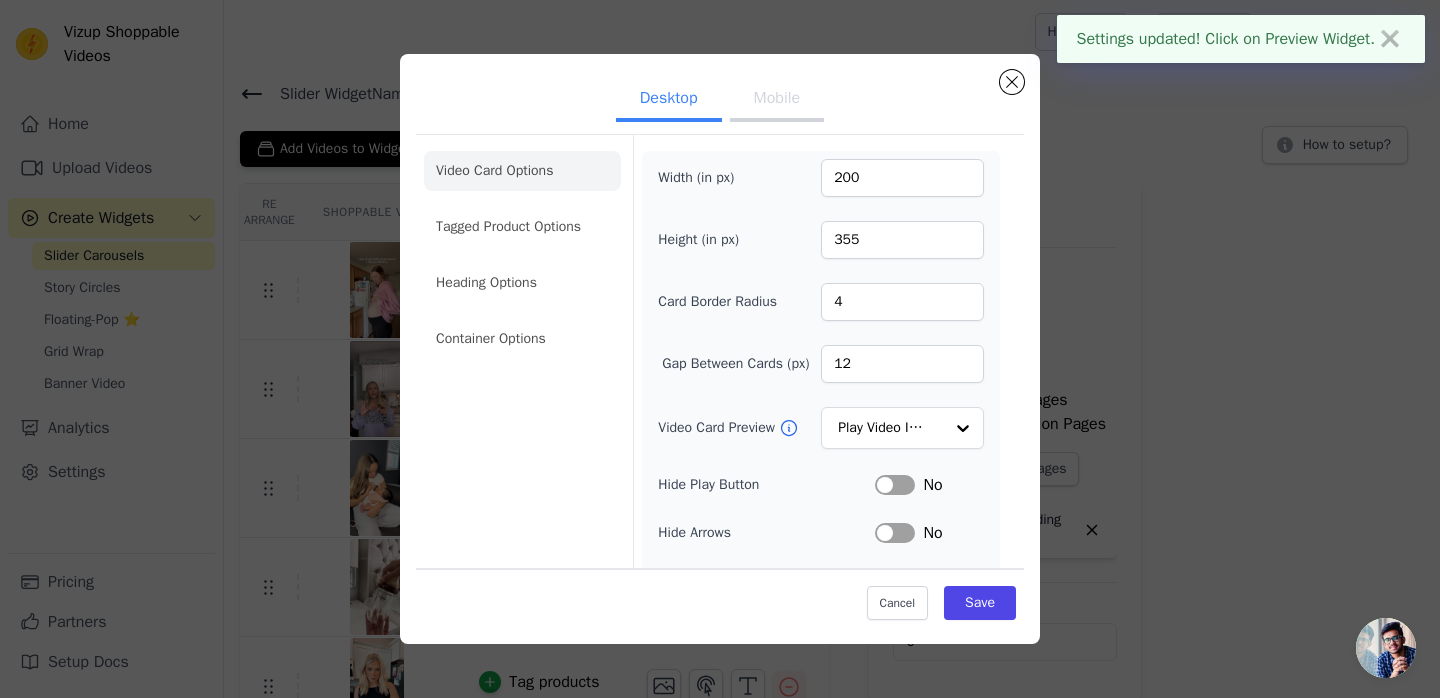 click on "Mobile" at bounding box center (777, 100) 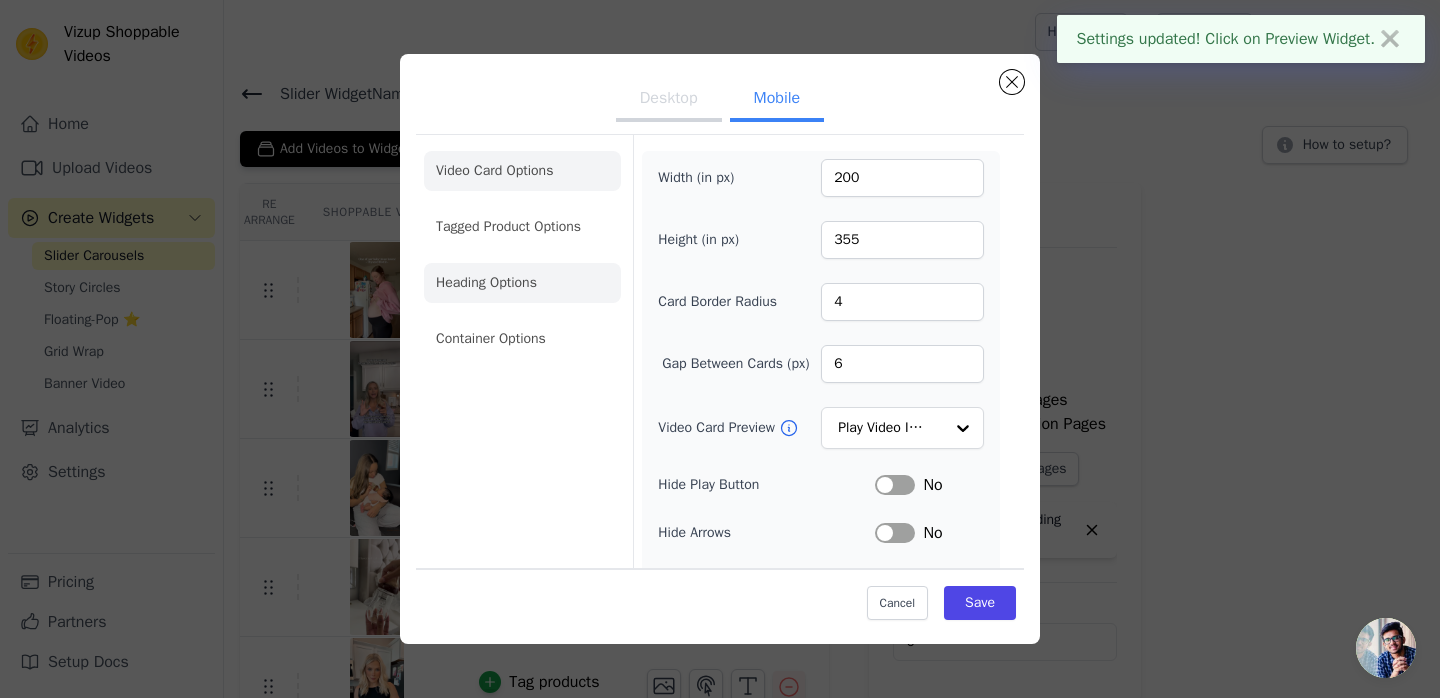 click on "Heading Options" 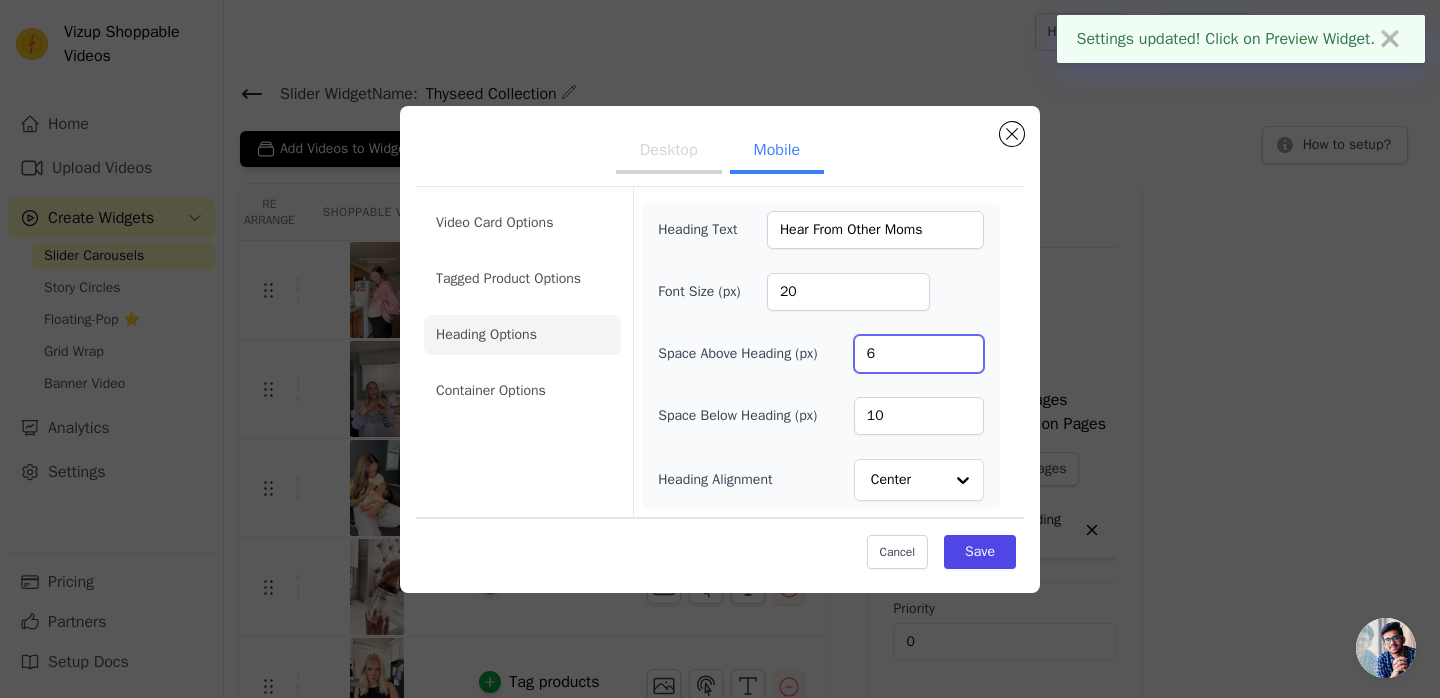 click on "6" at bounding box center (919, 354) 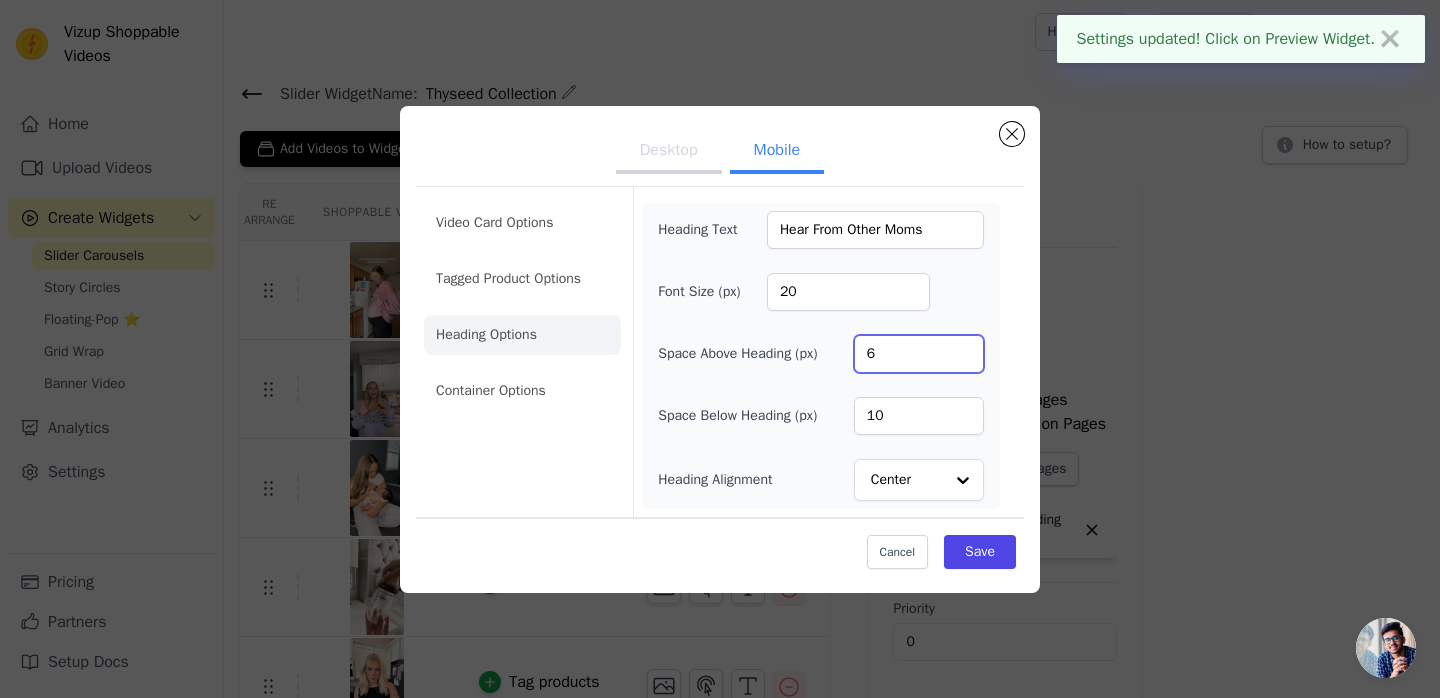 click on "6" at bounding box center [919, 354] 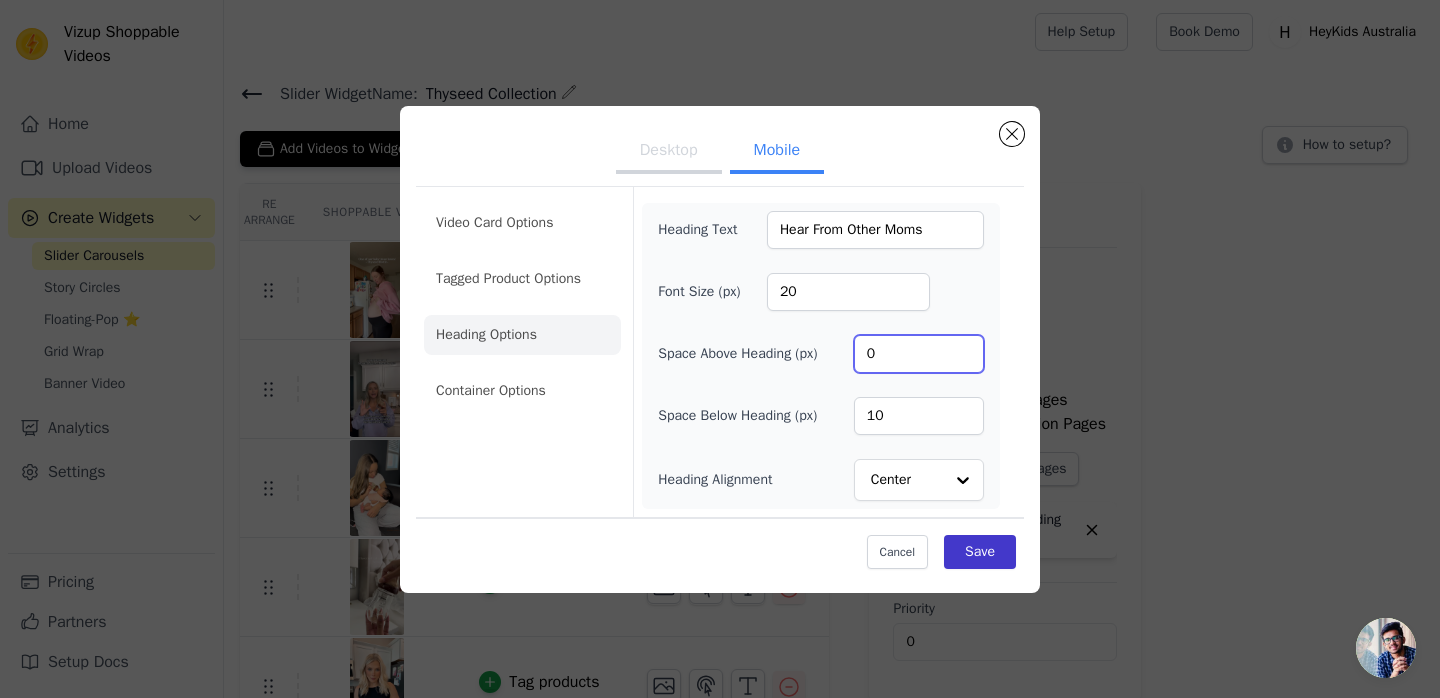 type on "0" 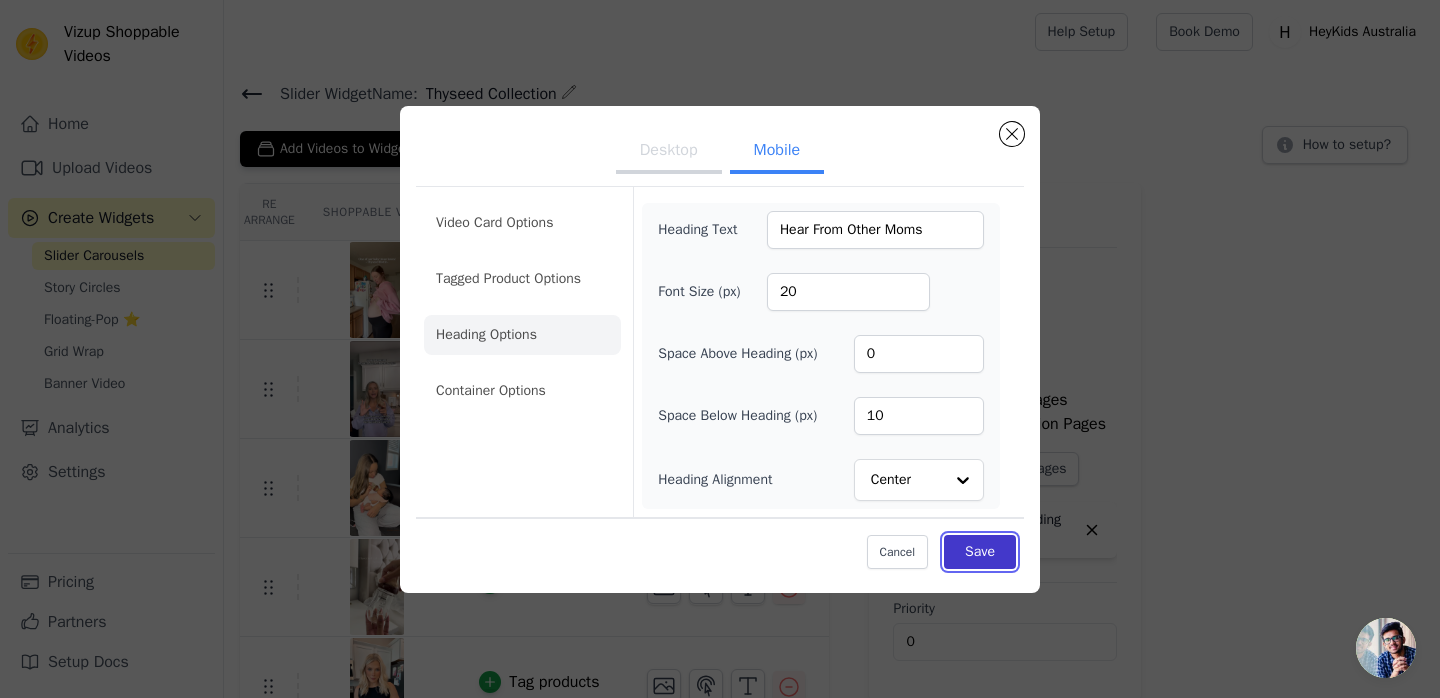 click on "Save" at bounding box center [980, 552] 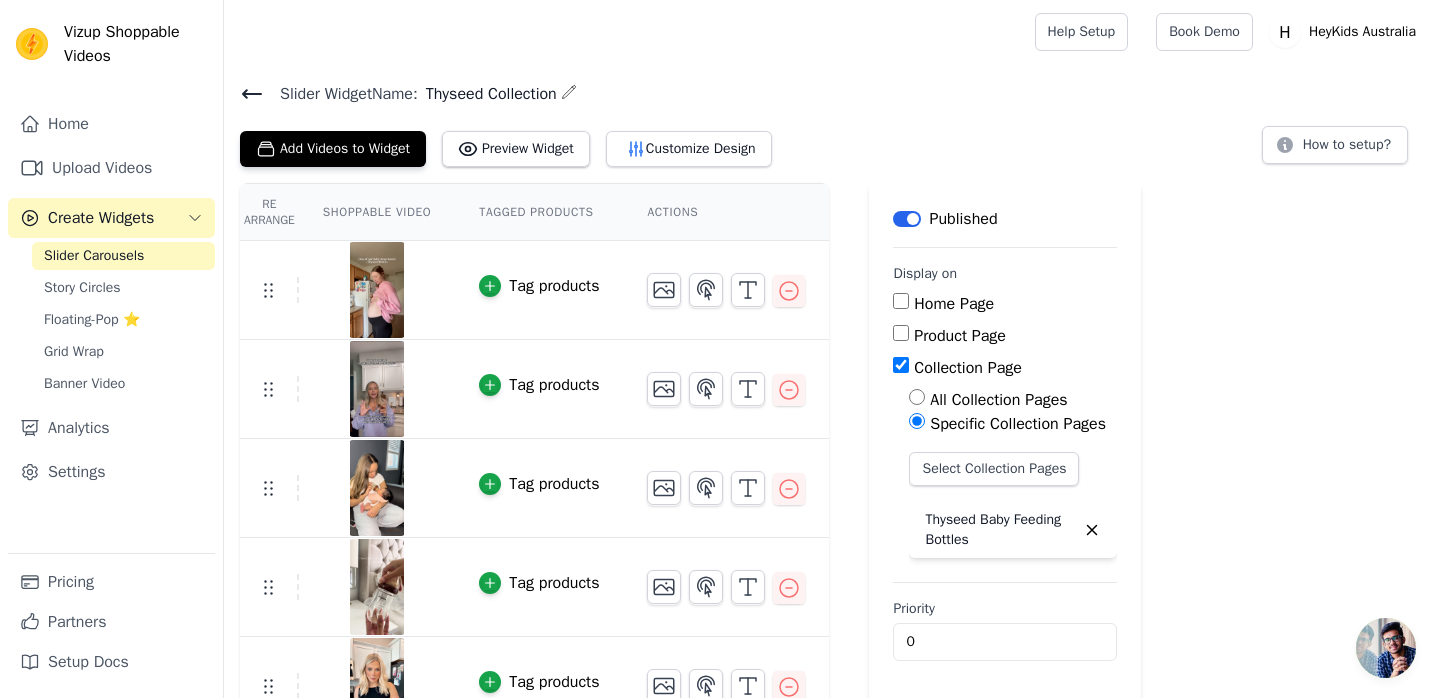 click 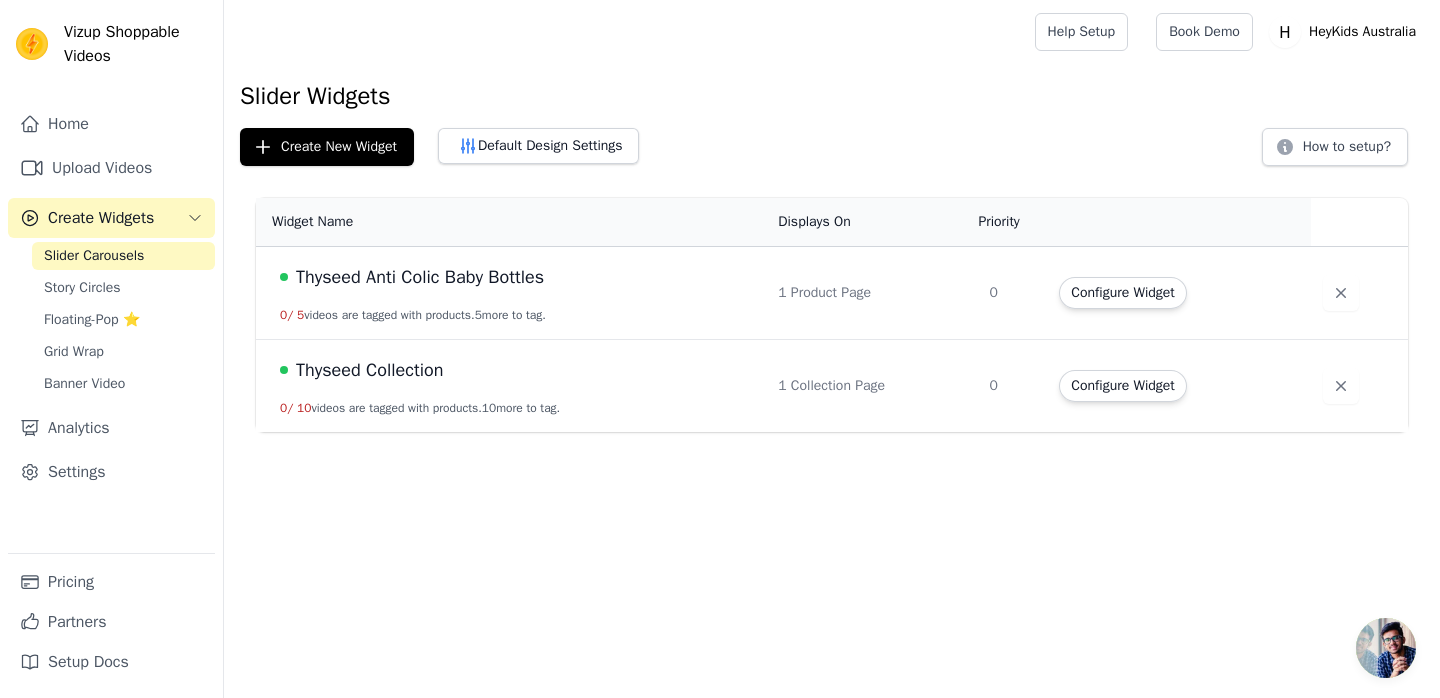 click on "Thyseed Anti Colic Baby Bottles" at bounding box center [420, 277] 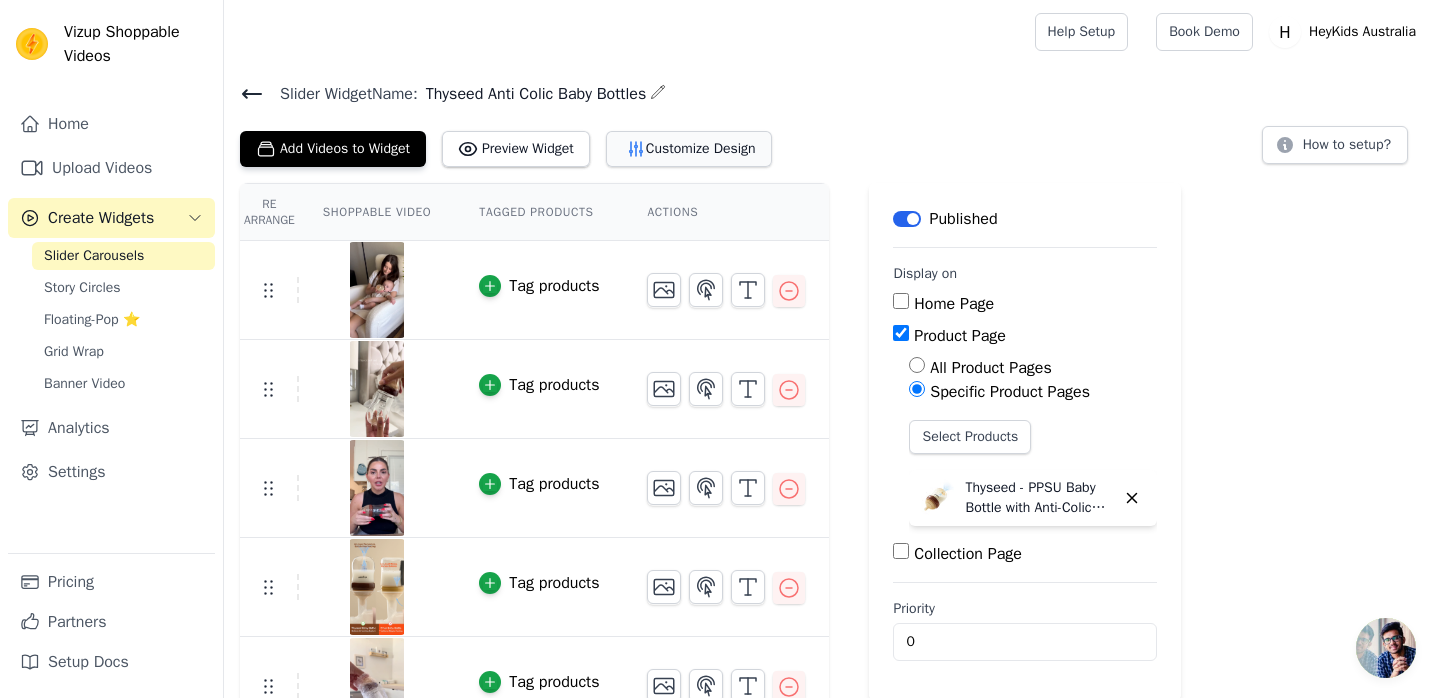 click on "Customize Design" at bounding box center [689, 149] 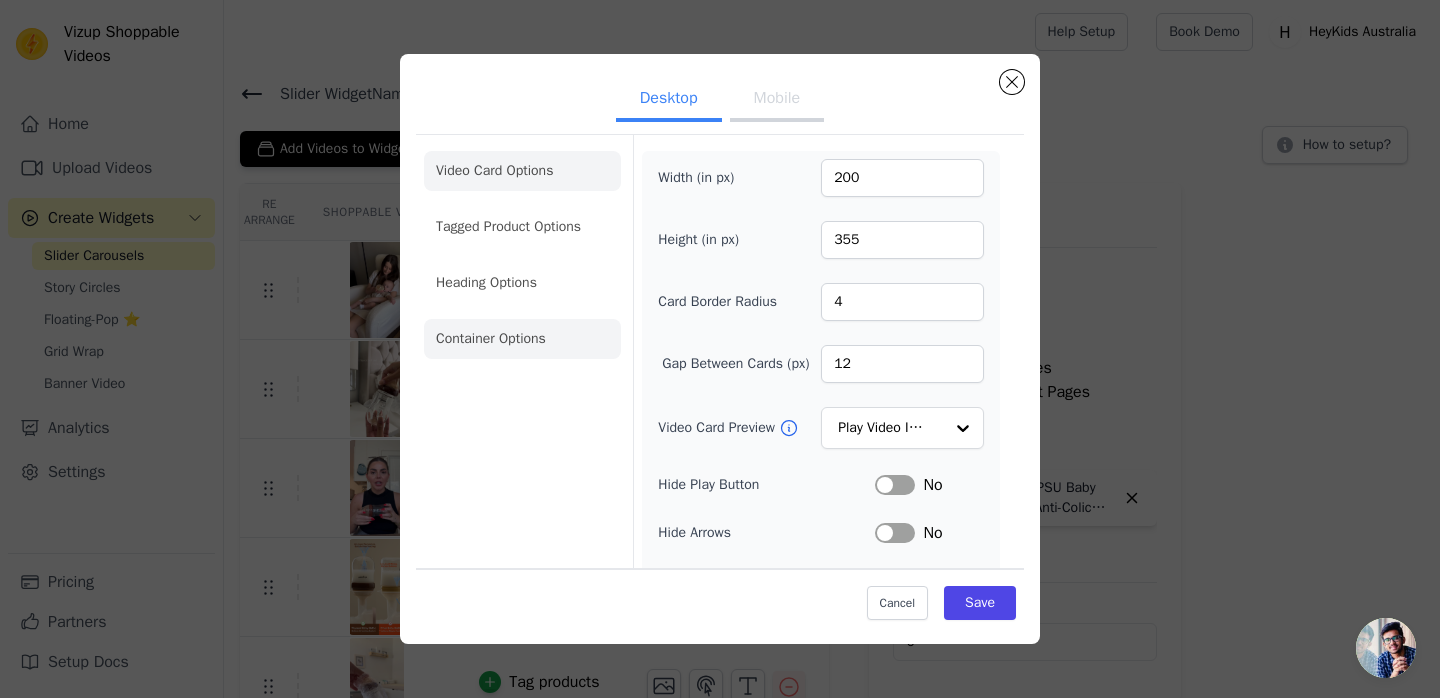click on "Container Options" 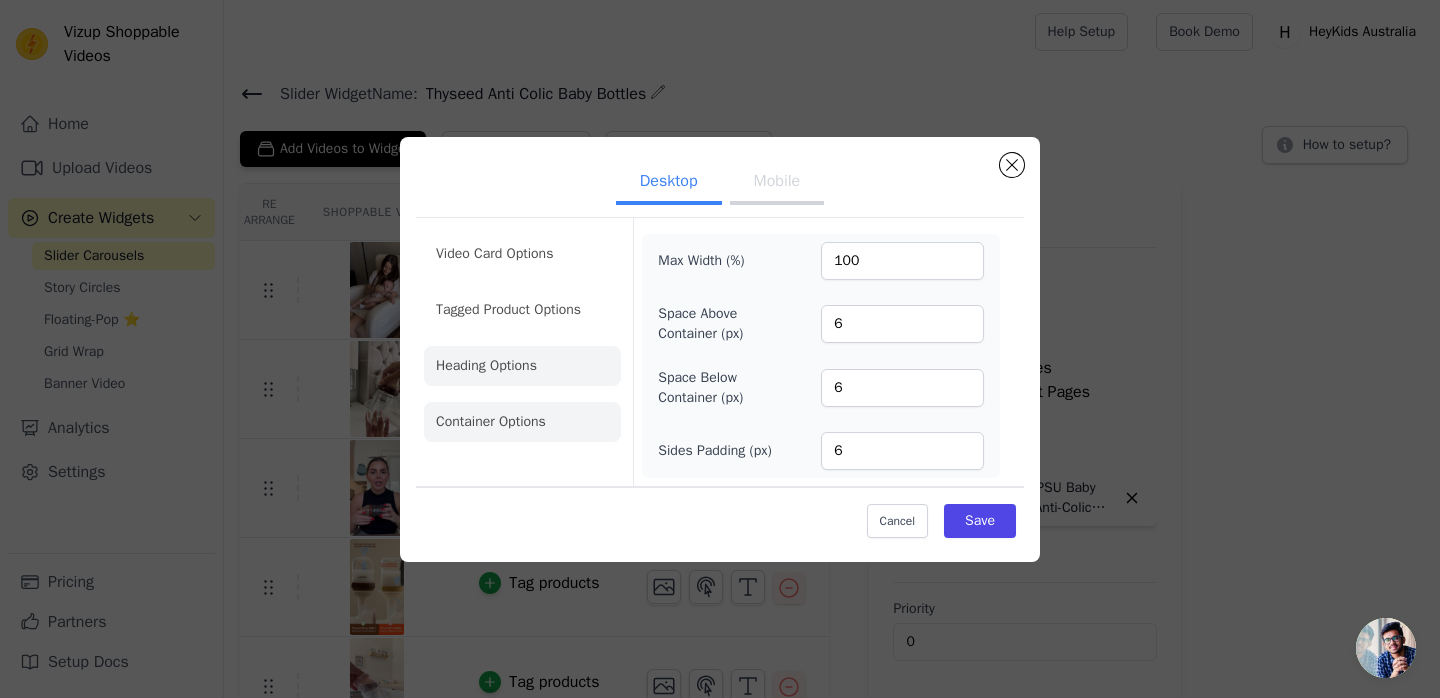 click on "Heading Options" 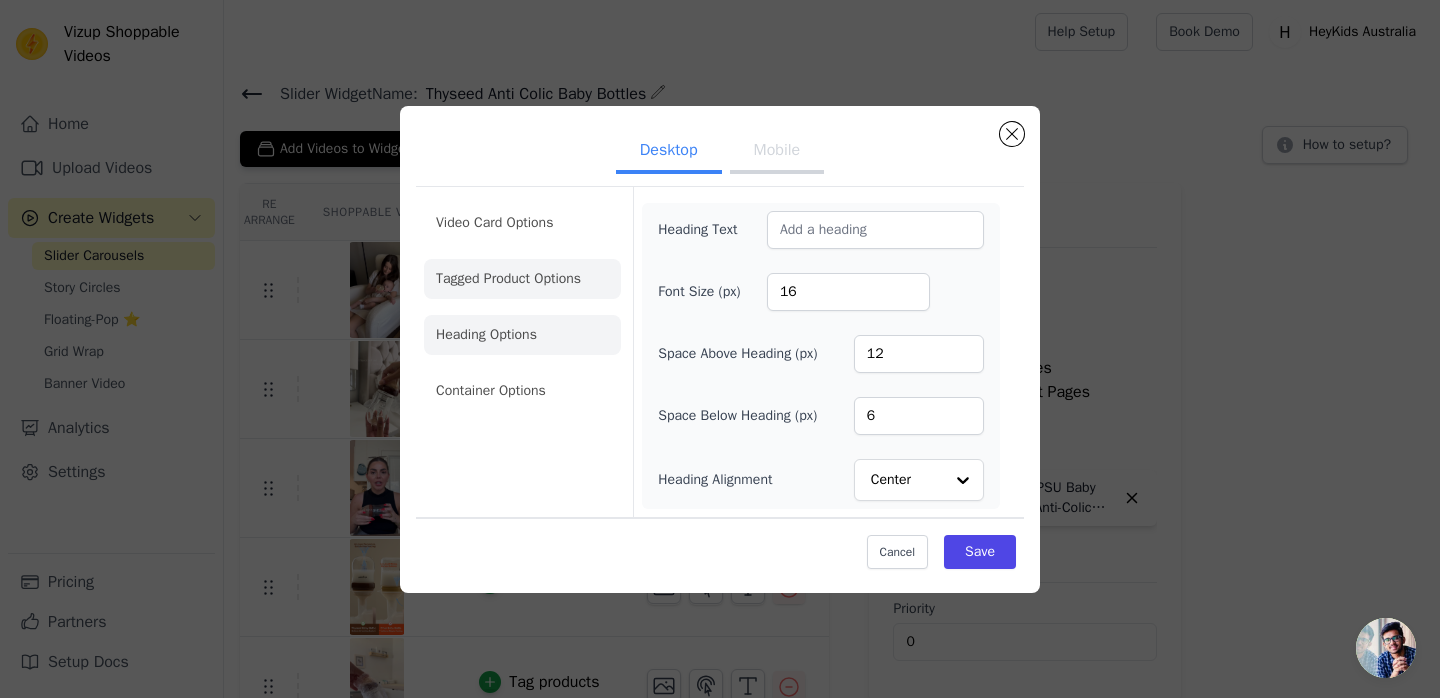 click on "Tagged Product Options" 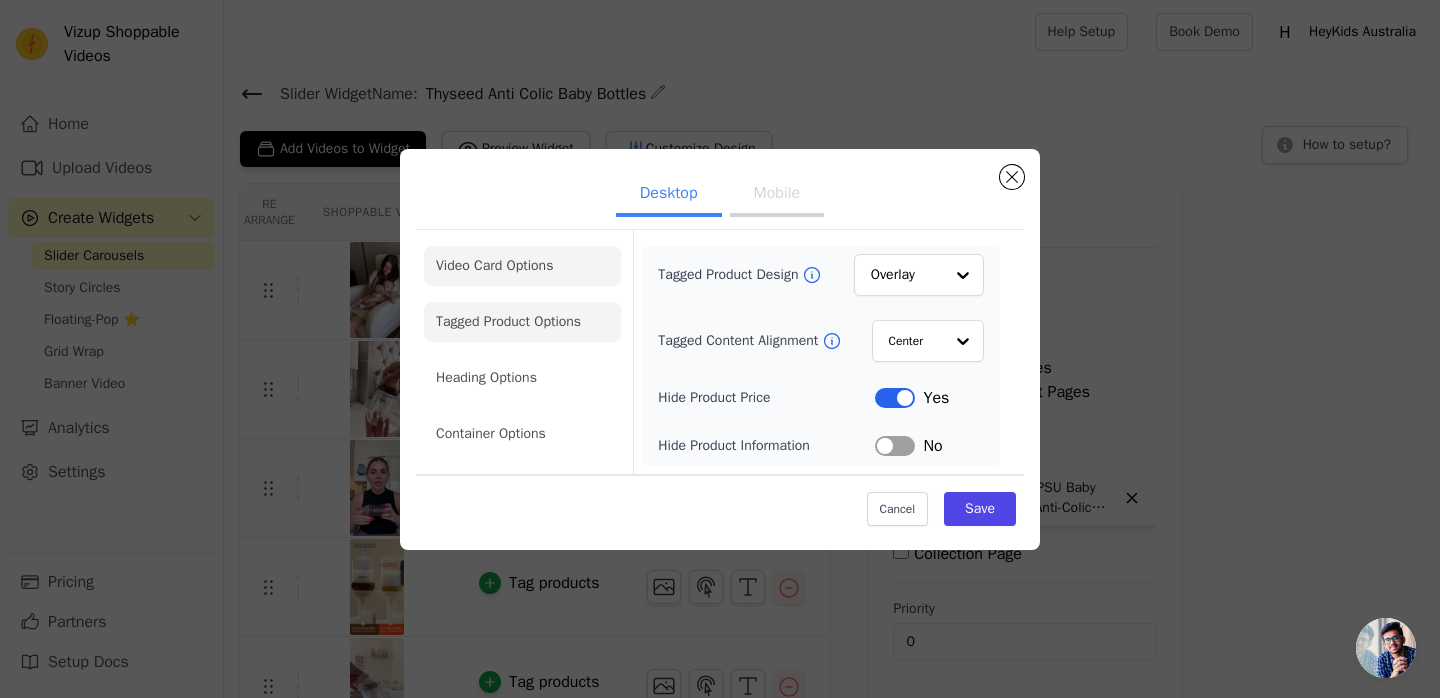 click on "Video Card Options" 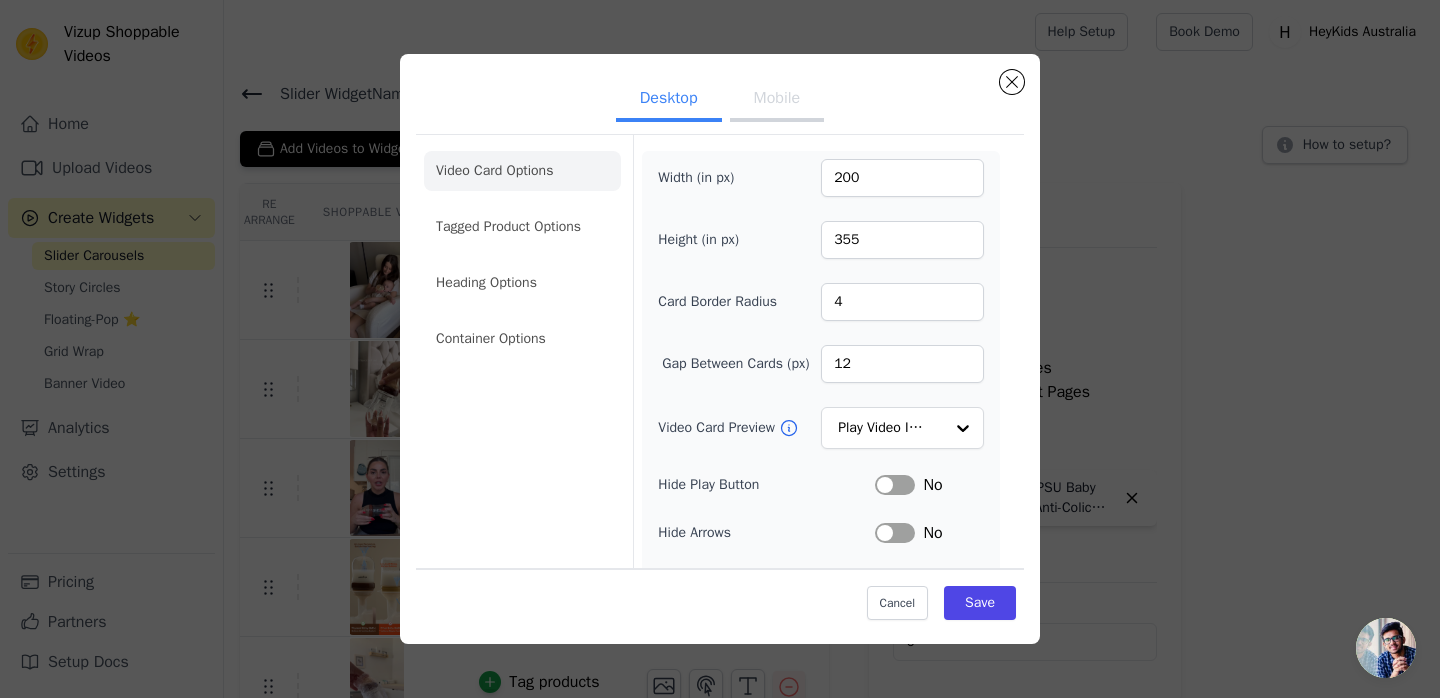 click on "Mobile" at bounding box center (777, 100) 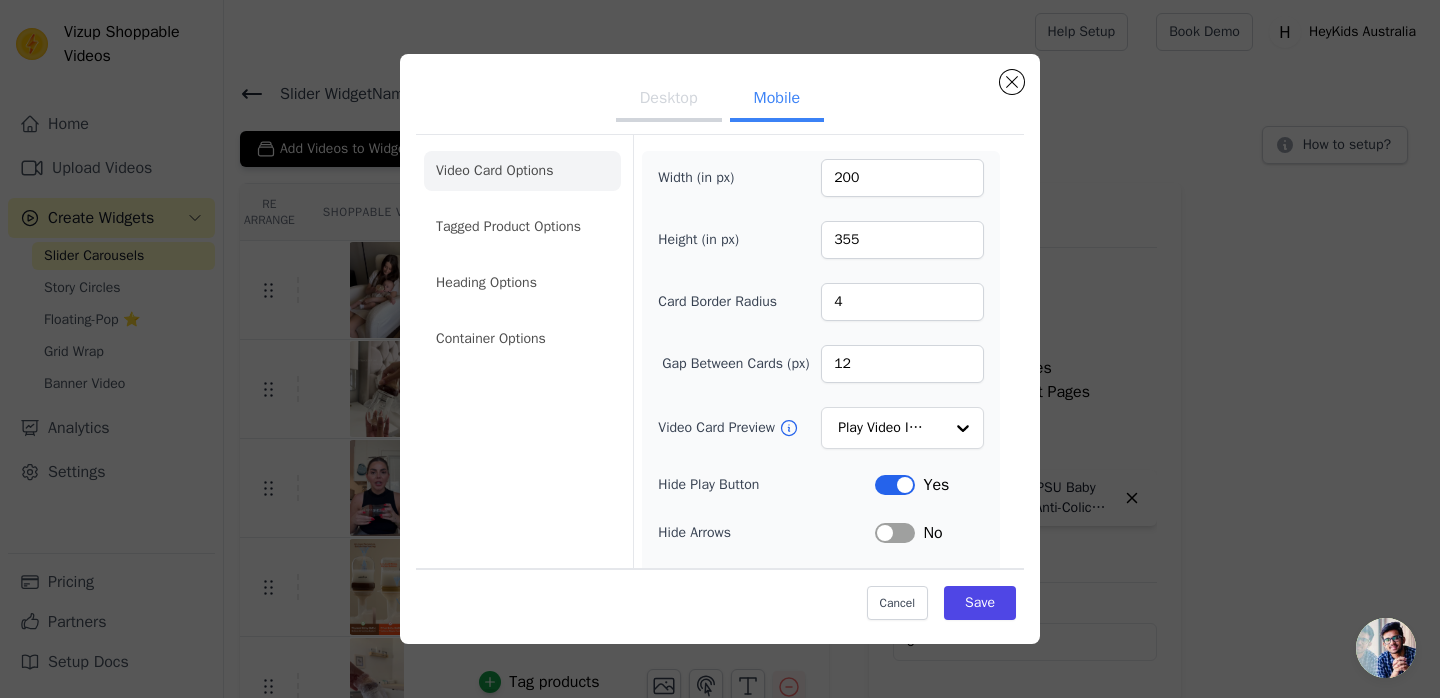 click on "Desktop" at bounding box center (669, 100) 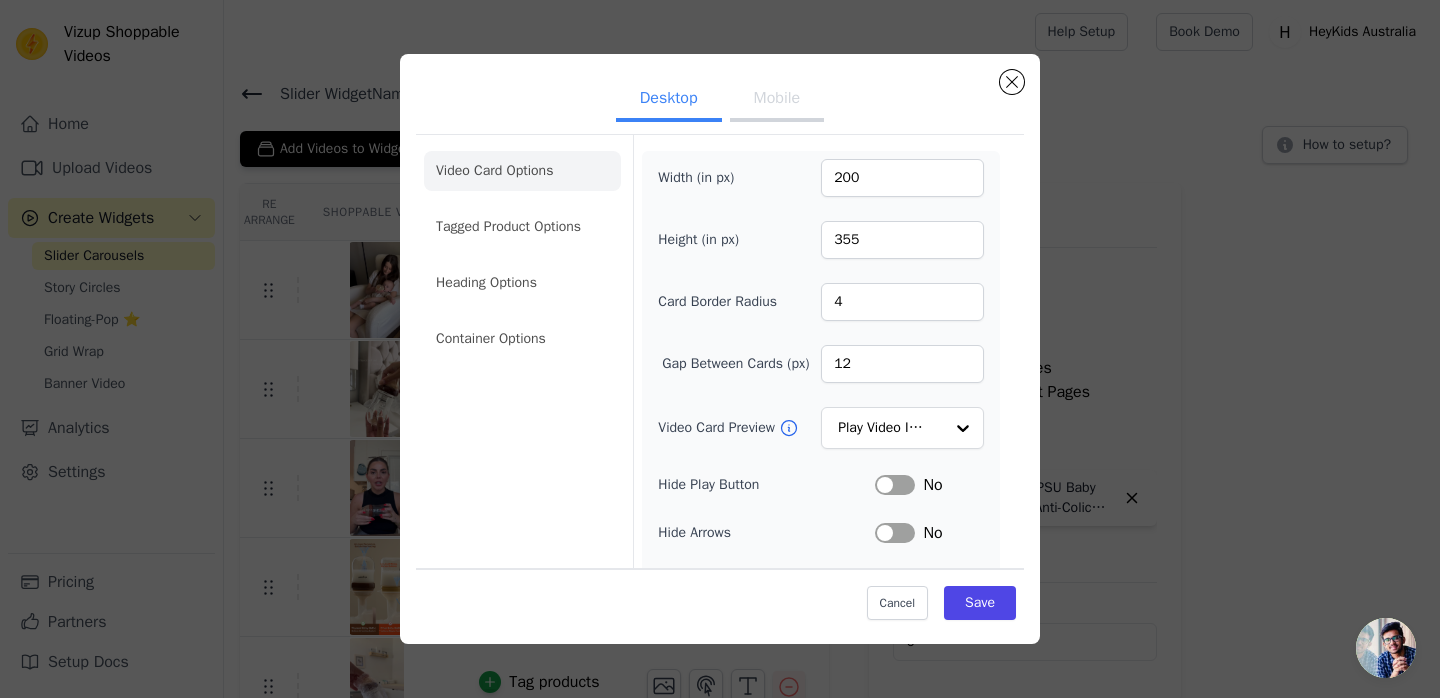 click on "Mobile" at bounding box center (777, 100) 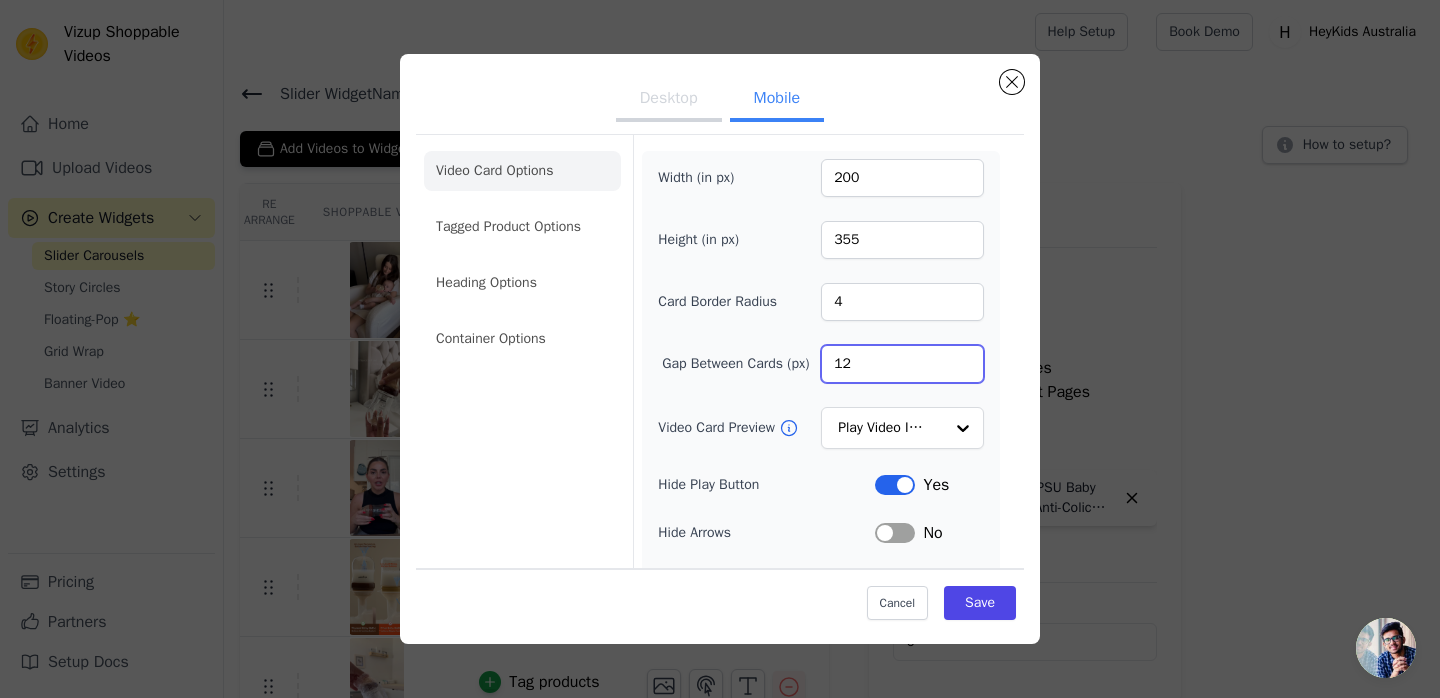 click on "12" at bounding box center [902, 364] 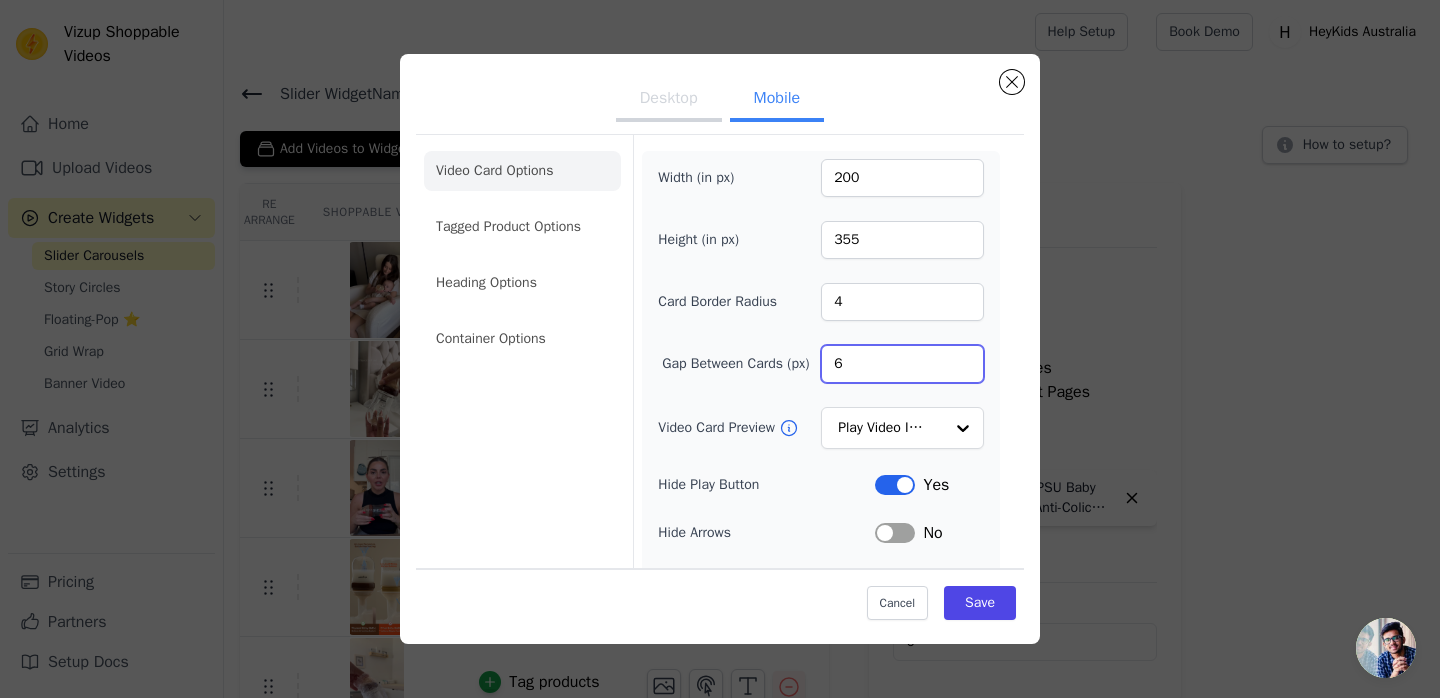 type on "6" 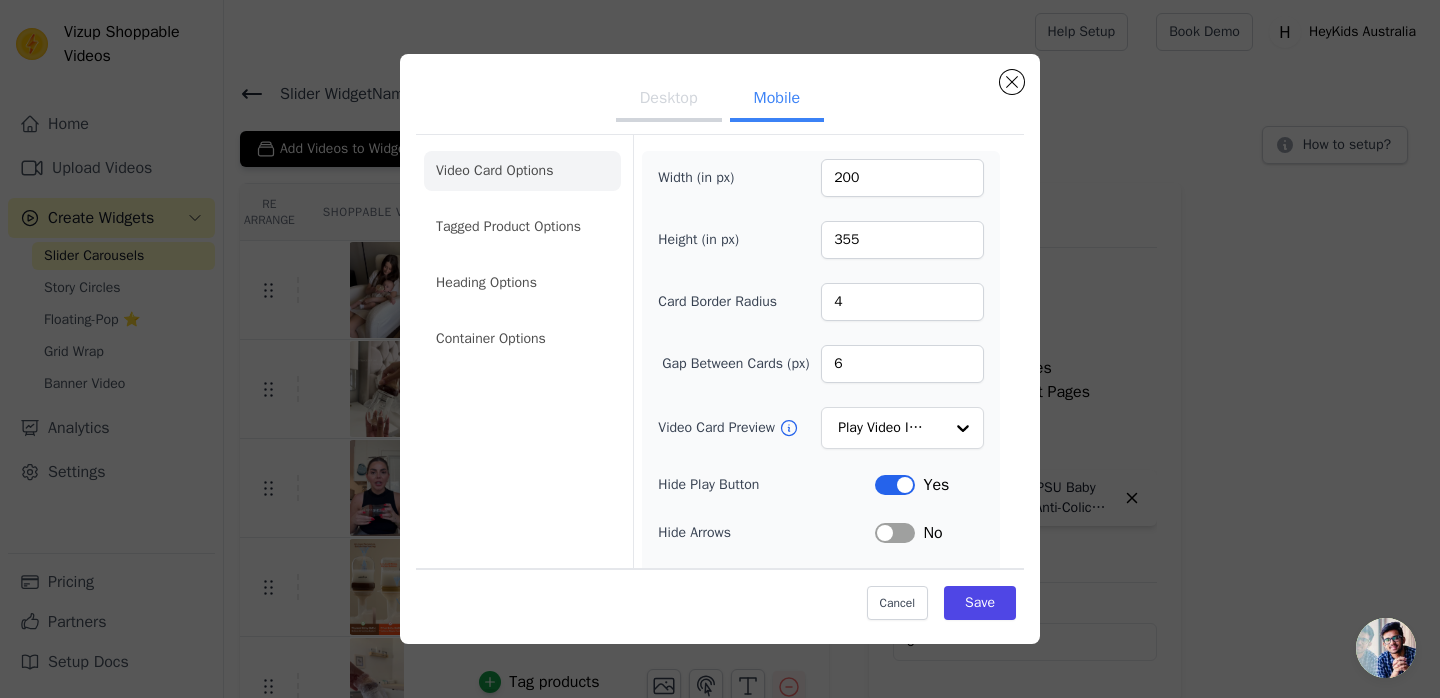 click on "Desktop Mobile   Video Card Options Tagged Product Options Heading Options Container Options   Width (in px)   200   Height (in px)   355   Card Border Radius   4   Gap Between Cards (px)   6   Video Card Preview           Play Video In Loop               Hide Play Button   Label     Yes   Hide Arrows   Label     No   Remove Video Card Shadow     Label     No   Auto Loop Slider     Label     No   Shopping Icon on Video Cards   Label     No   Add to Cart on Video Cards     Label     No   Enable 3 Video Cards View   Label     Yes   Cancel     Save" 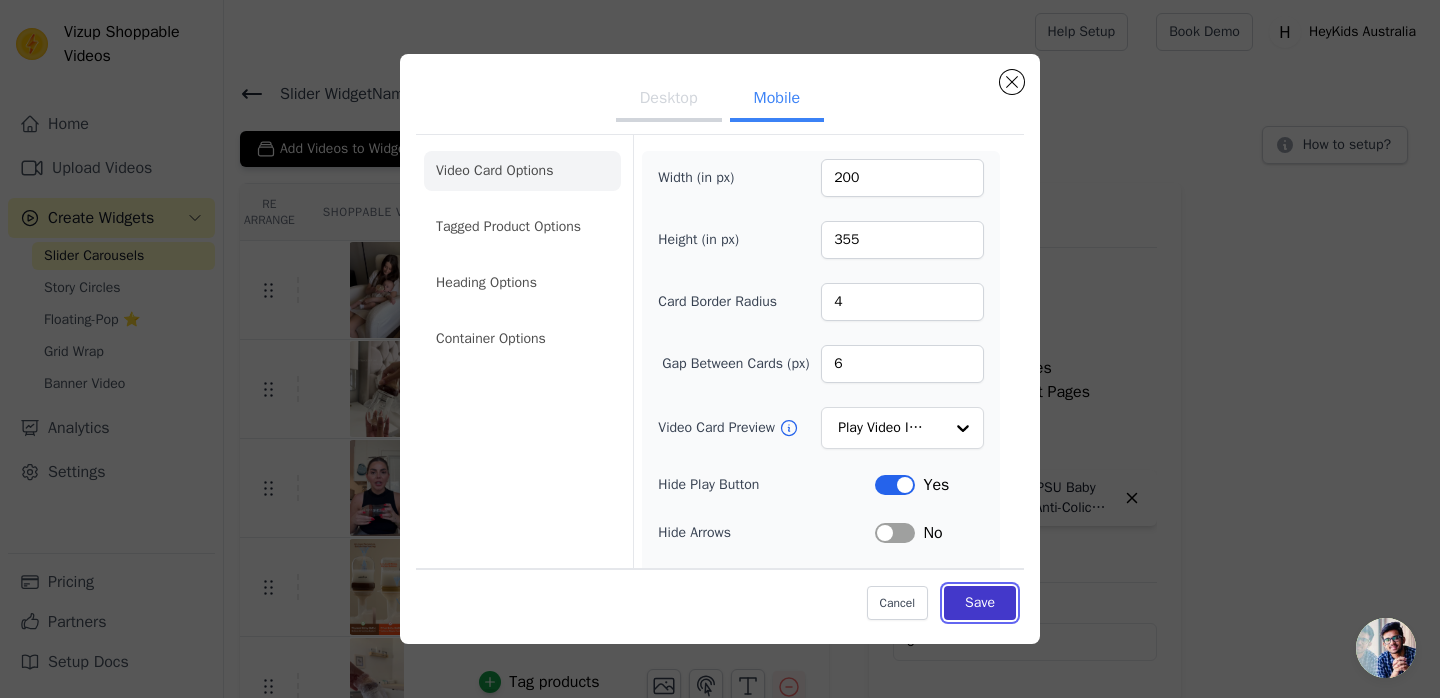 click on "Save" at bounding box center (980, 603) 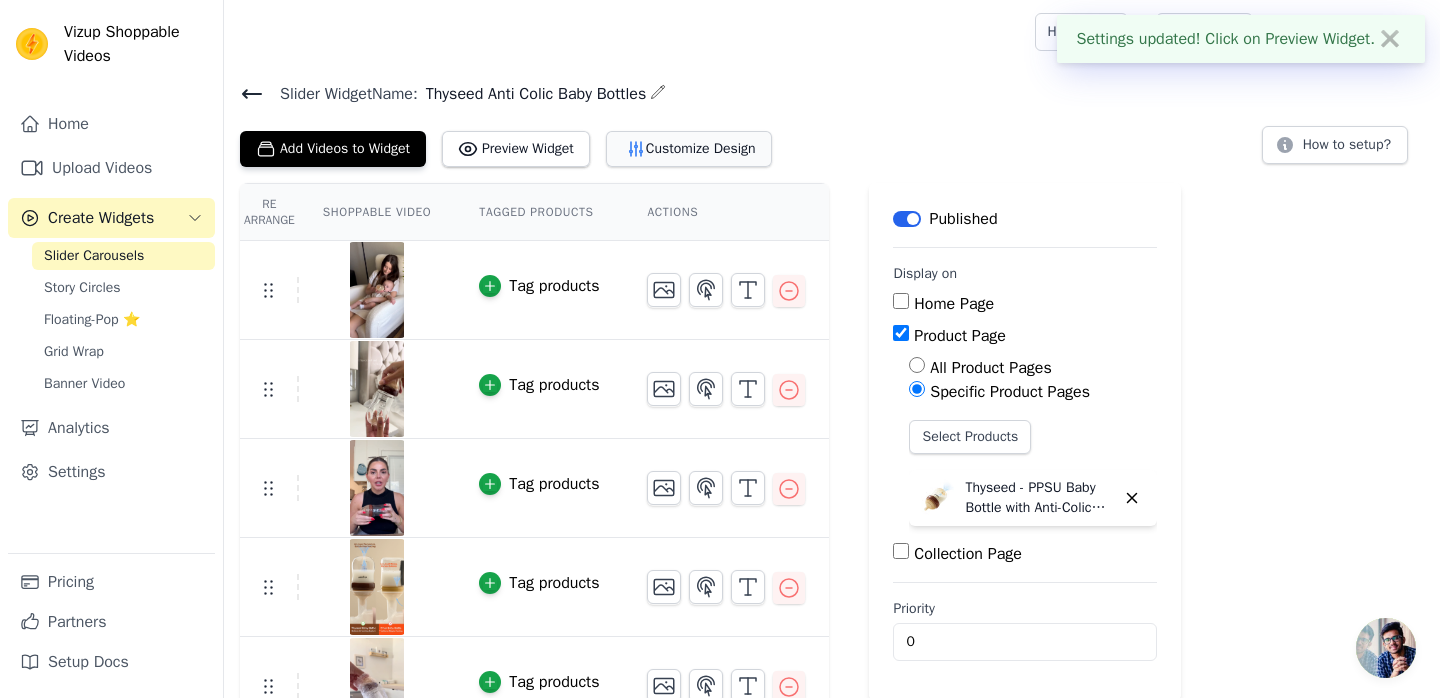 click on "Customize Design" at bounding box center [689, 149] 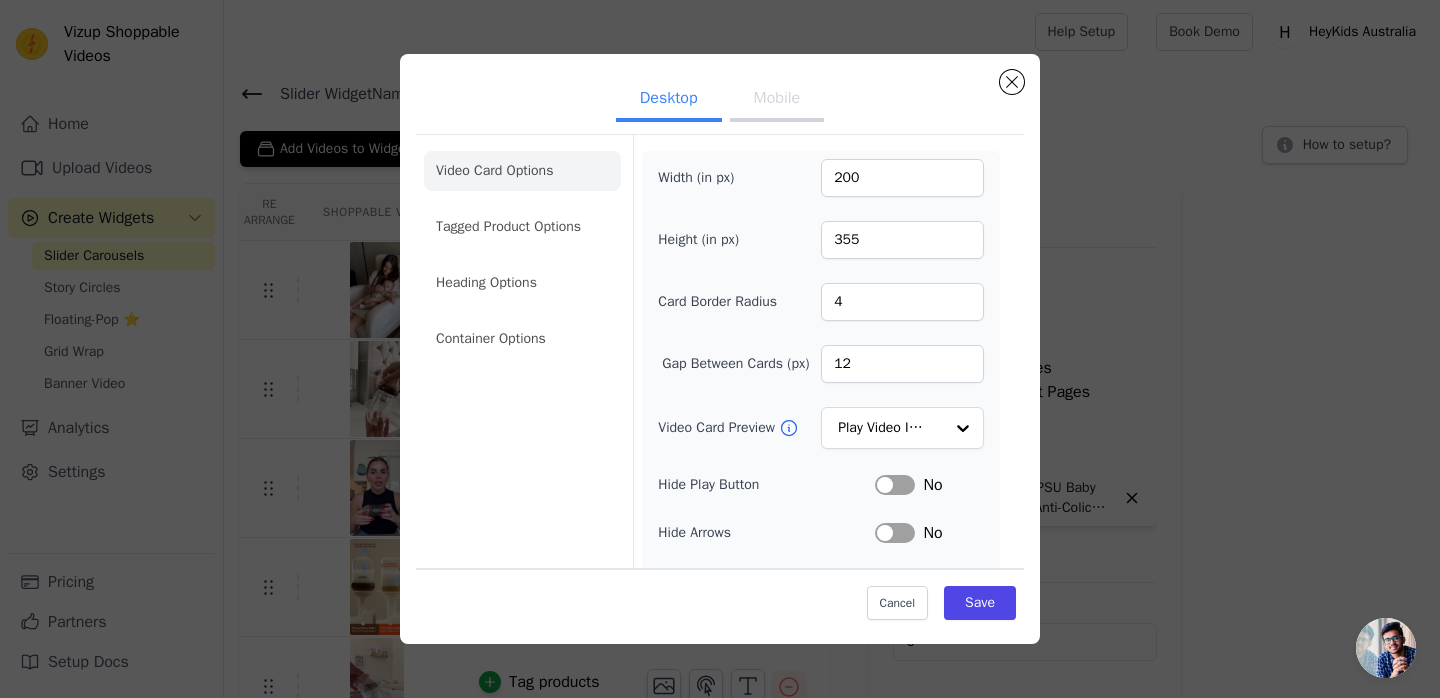 click on "Mobile" at bounding box center (777, 100) 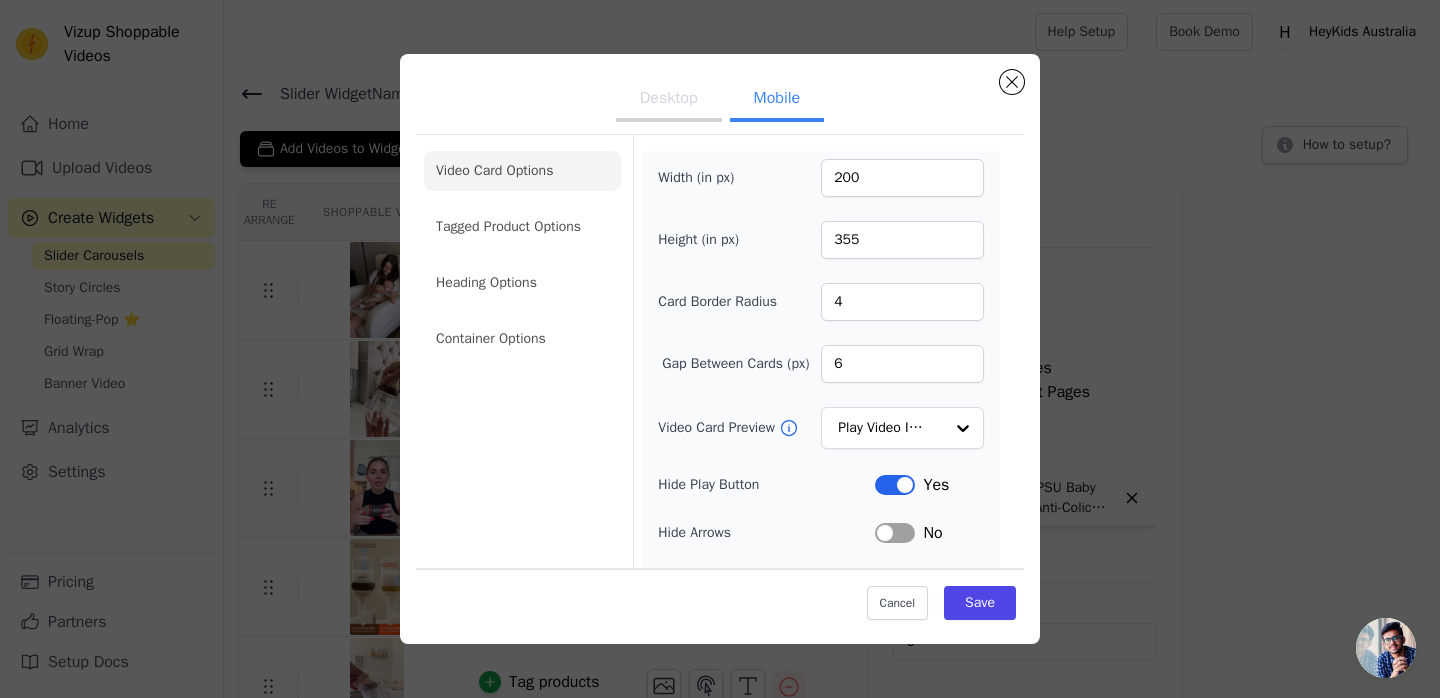 click on "Label" at bounding box center [895, 485] 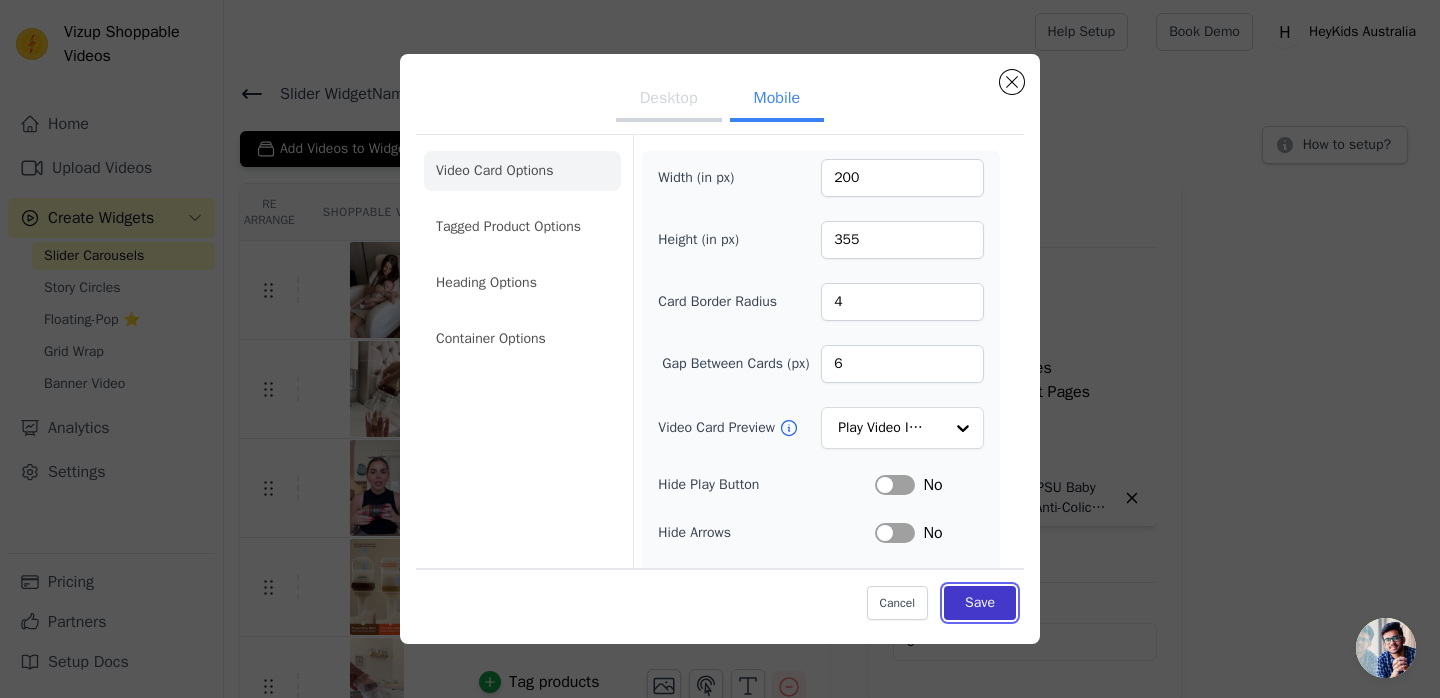 click on "Save" at bounding box center [980, 603] 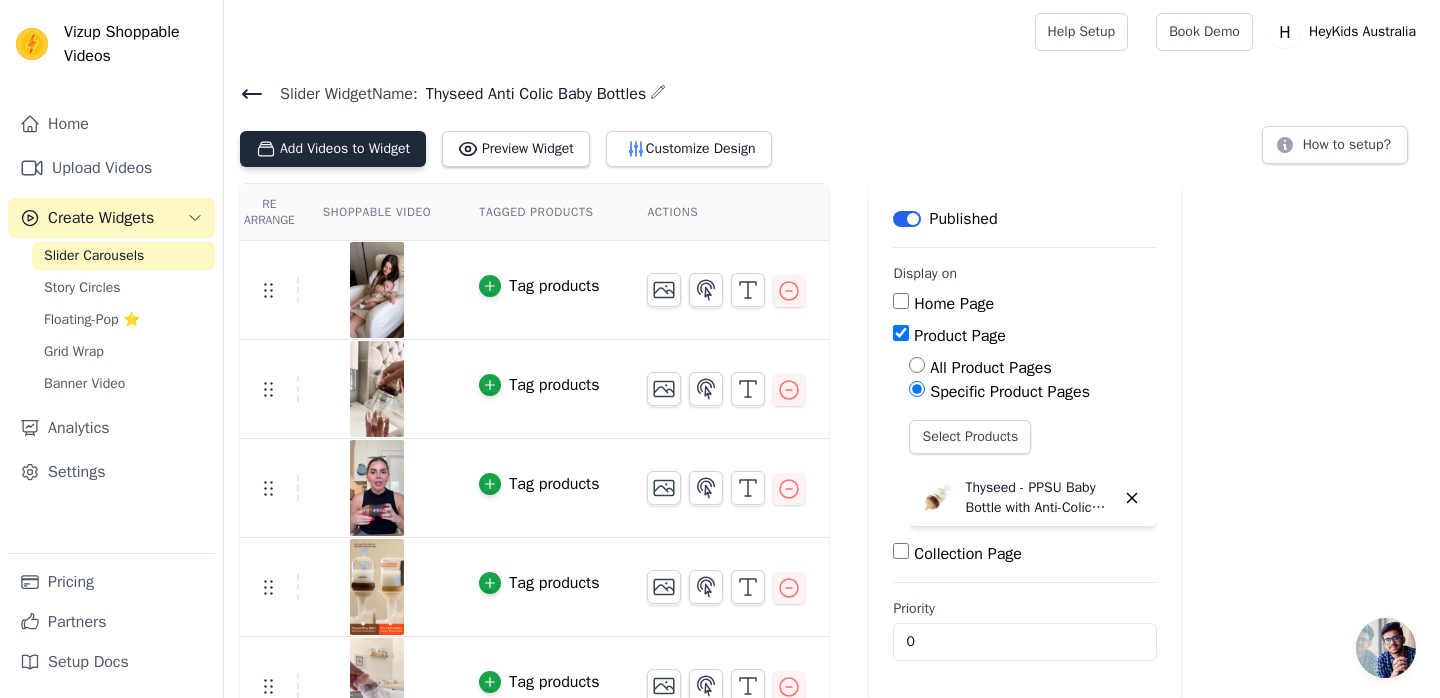 click on "Add Videos to Widget" at bounding box center (333, 149) 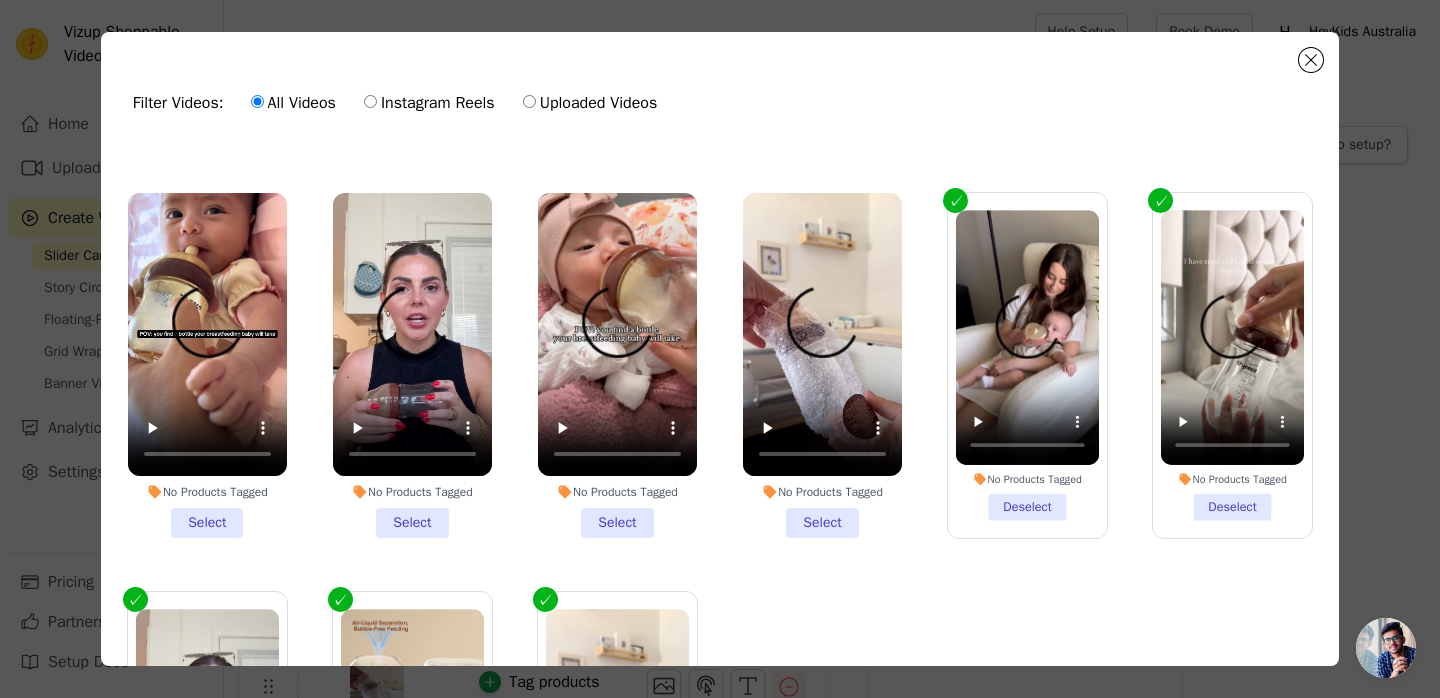 scroll, scrollTop: 562, scrollLeft: 0, axis: vertical 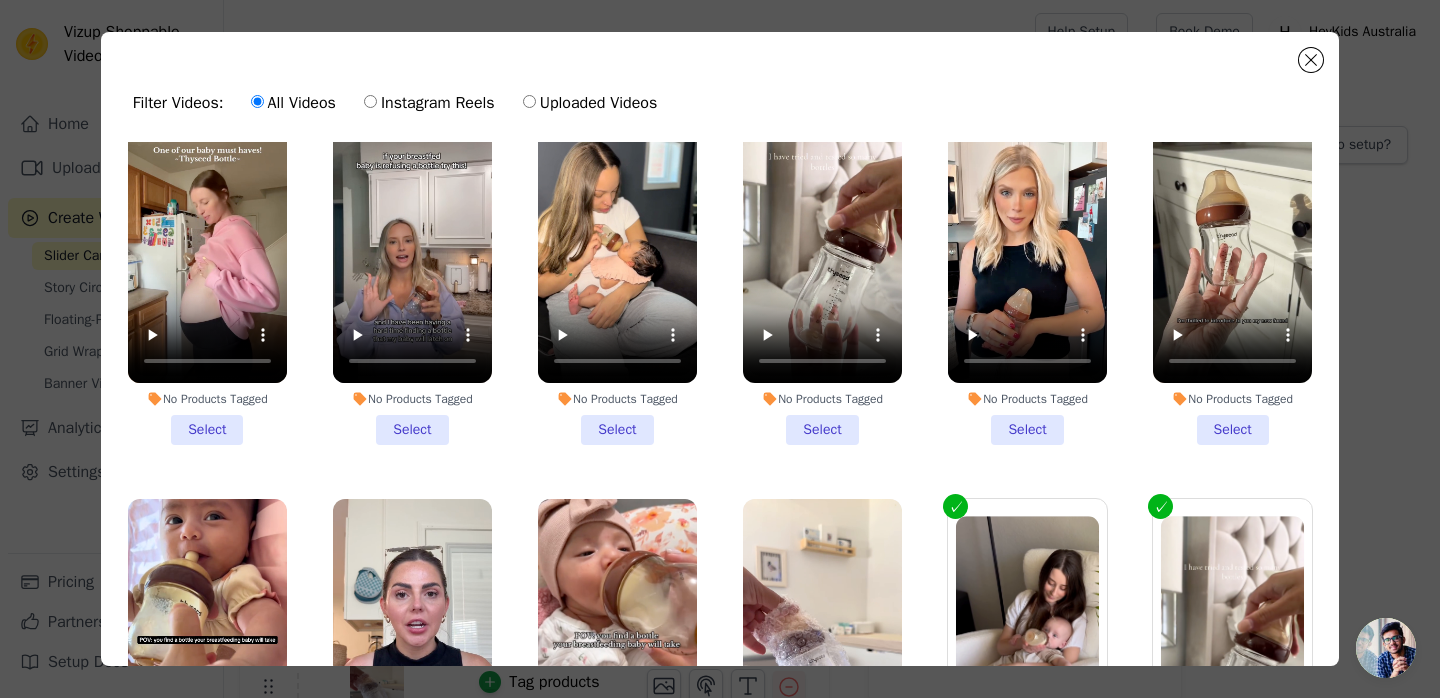 click on "No Products Tagged     Select" at bounding box center [412, 272] 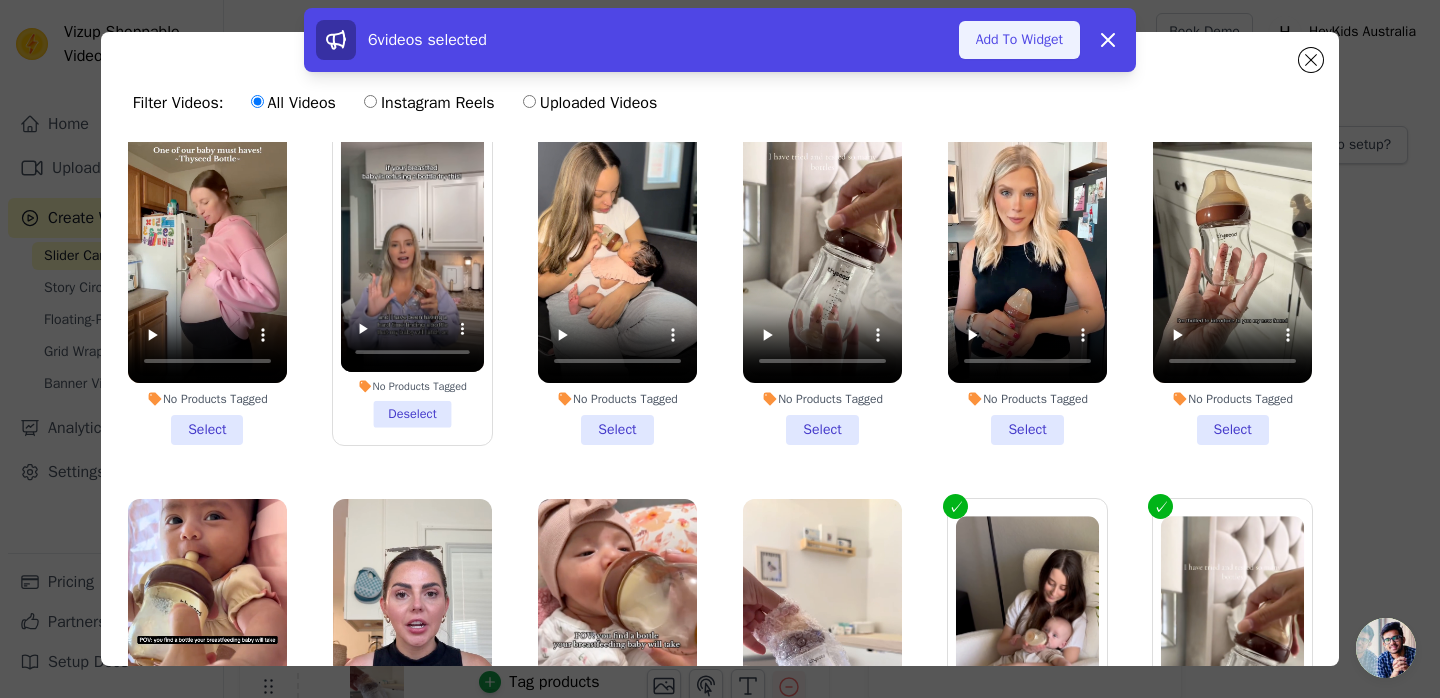 click on "Add To Widget" at bounding box center [1019, 40] 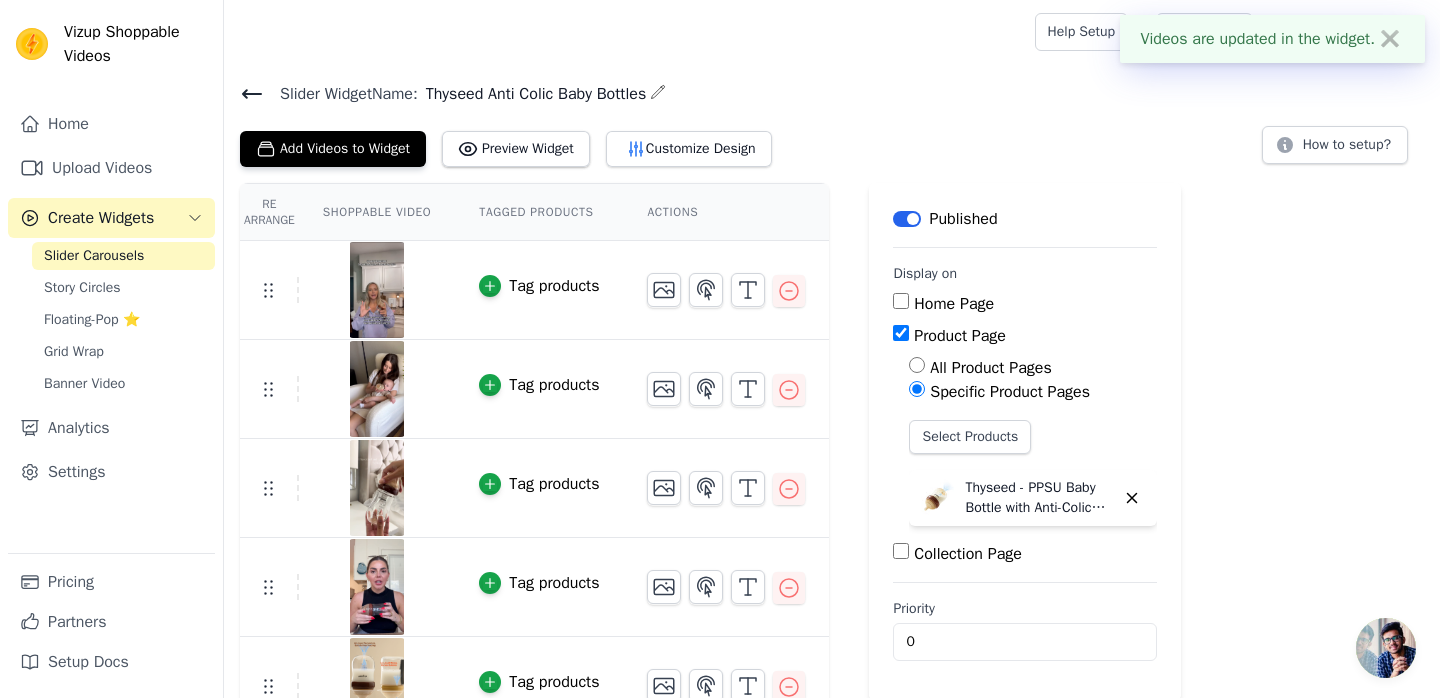 scroll, scrollTop: 136, scrollLeft: 0, axis: vertical 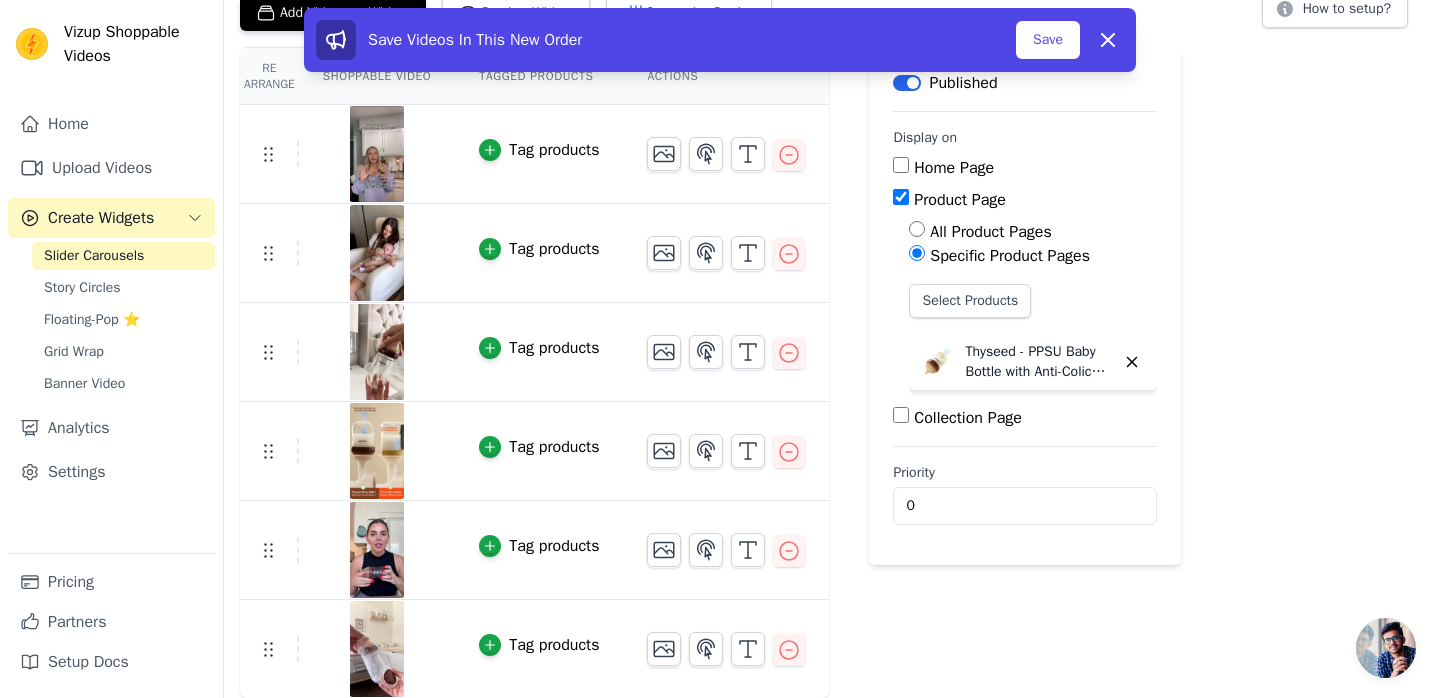 drag, startPoint x: 274, startPoint y: 546, endPoint x: 664, endPoint y: 53, distance: 628.60876 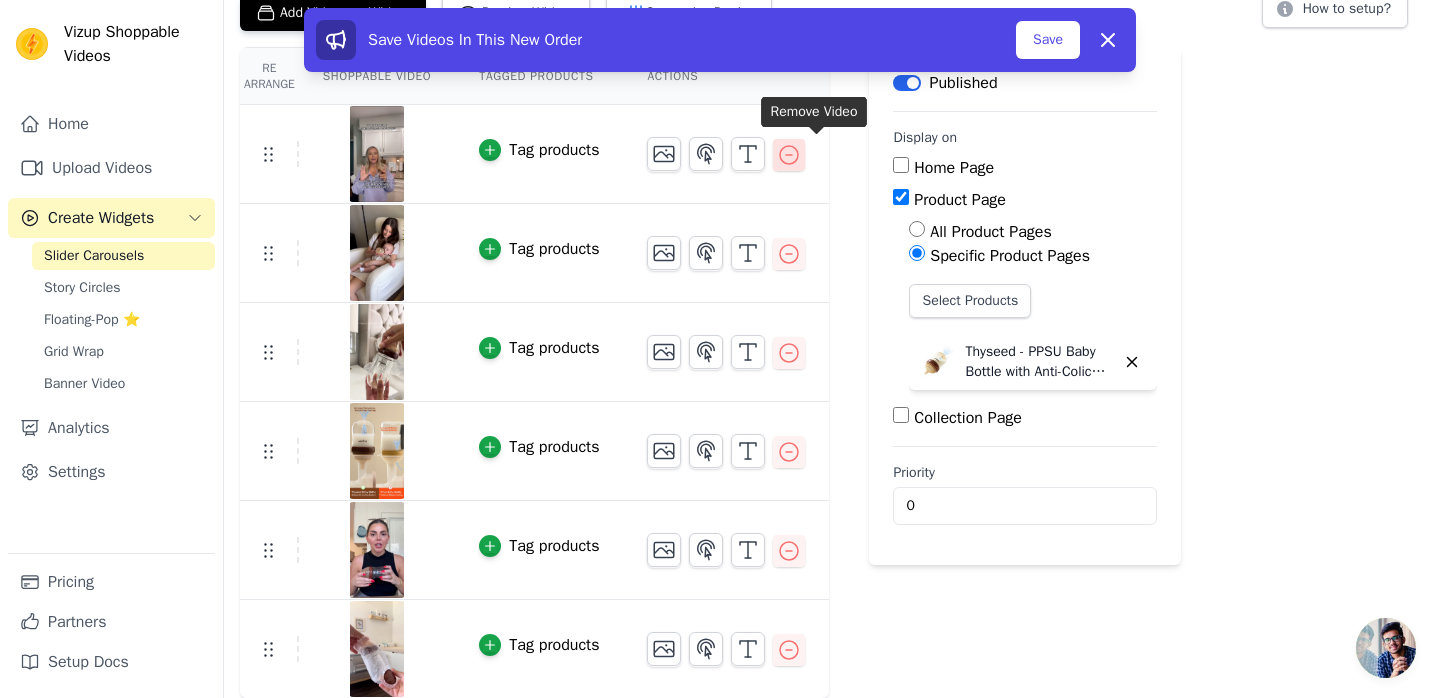 click 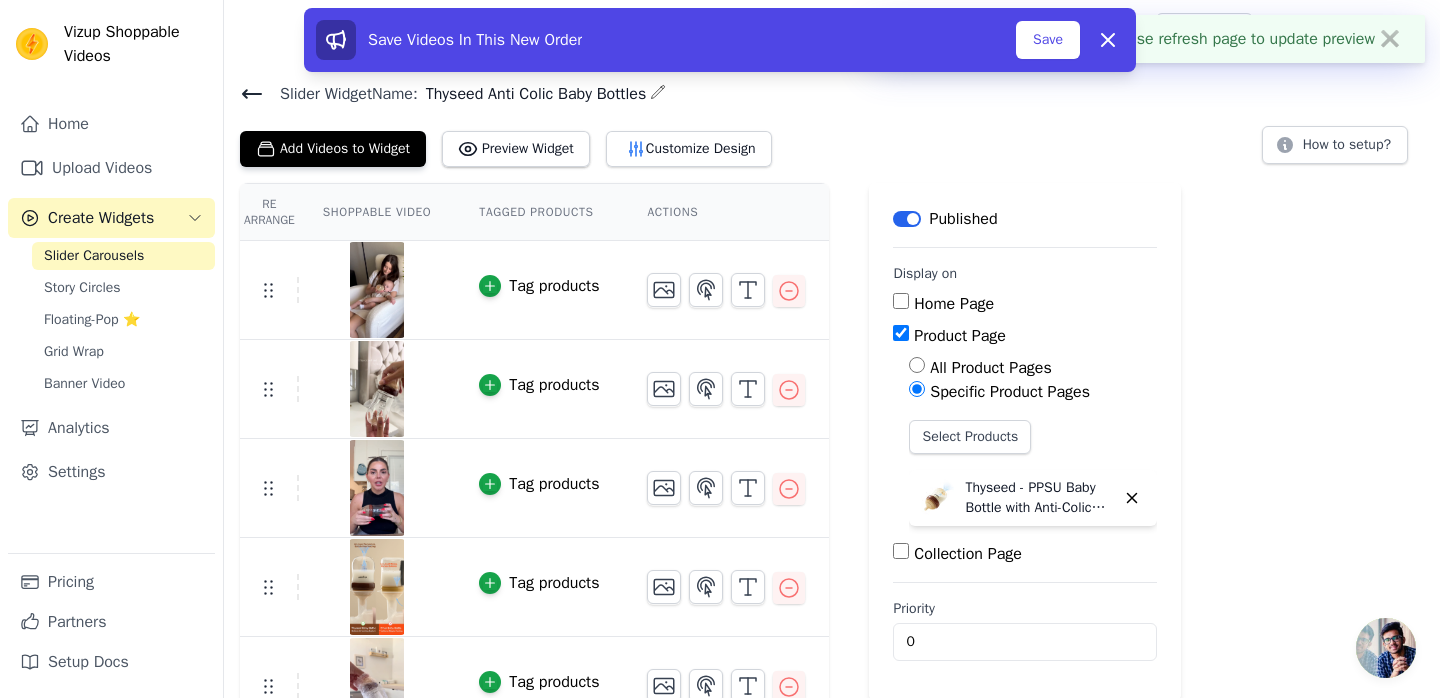 scroll, scrollTop: 37, scrollLeft: 0, axis: vertical 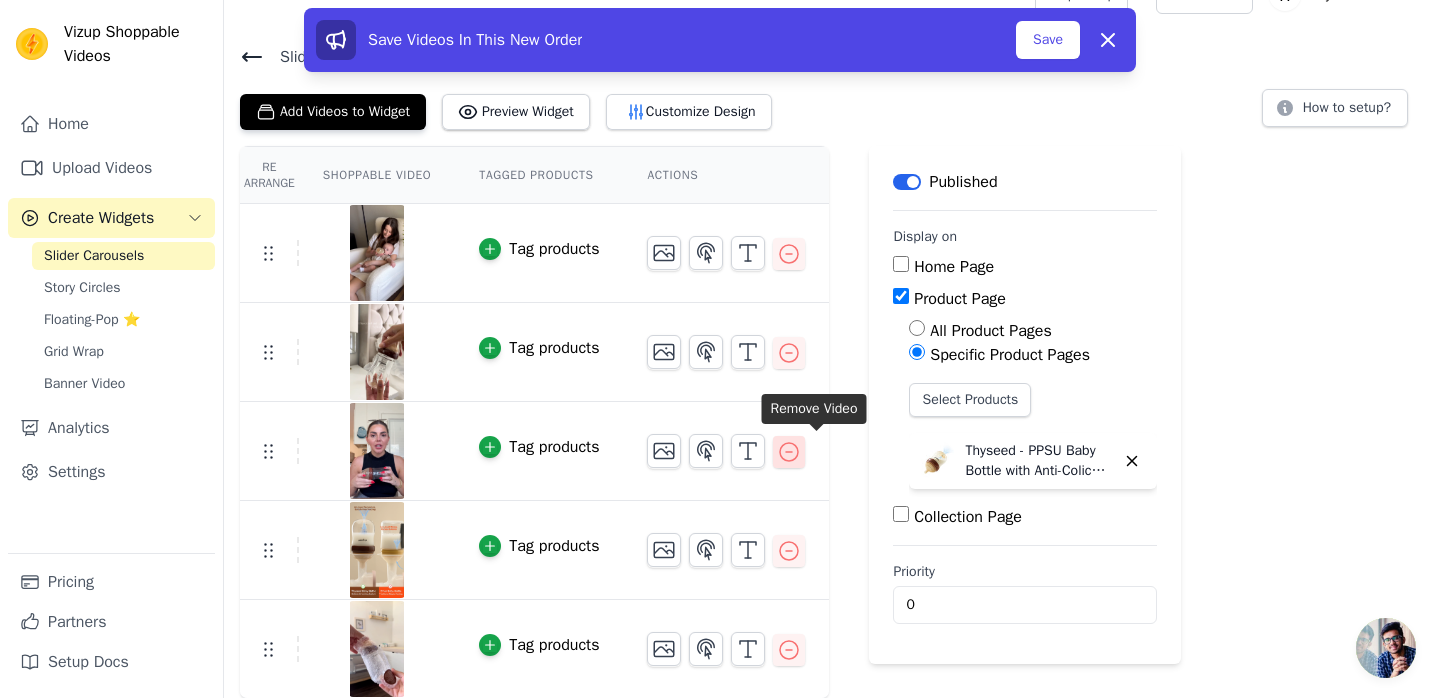 click 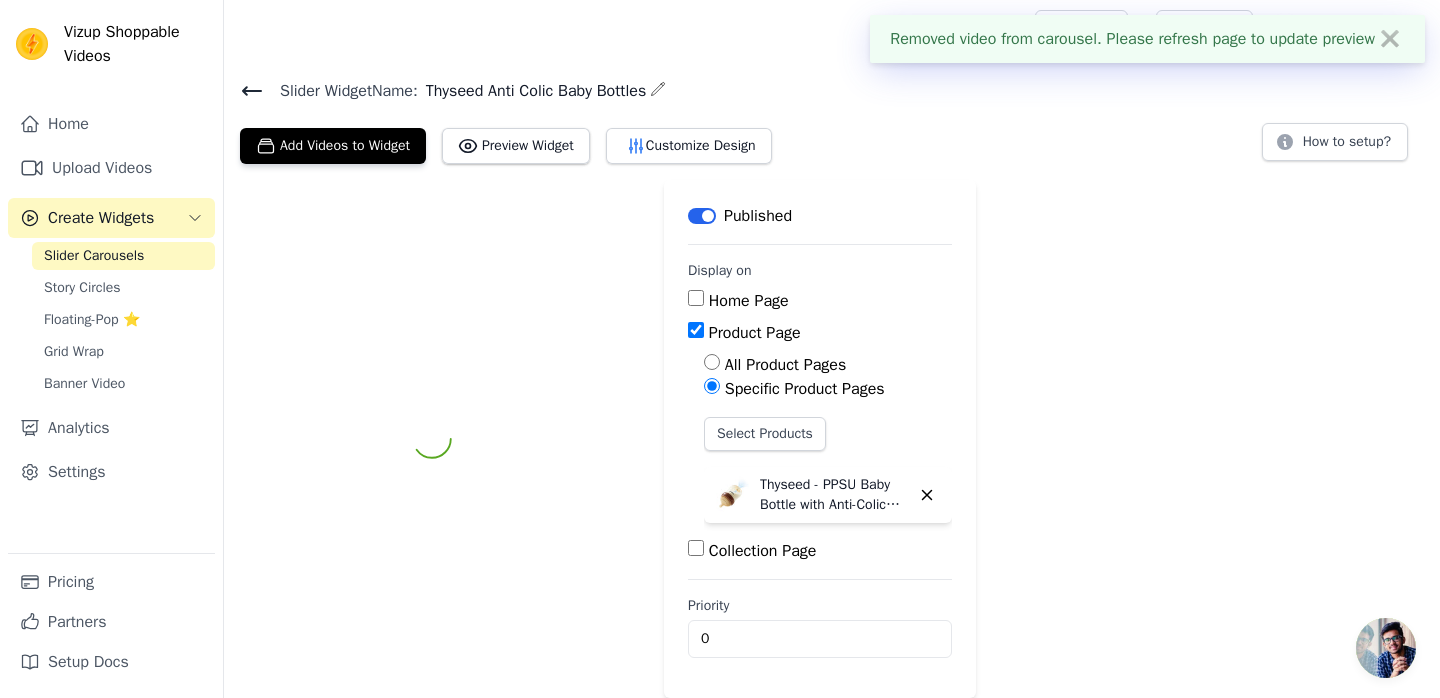 scroll, scrollTop: 2, scrollLeft: 0, axis: vertical 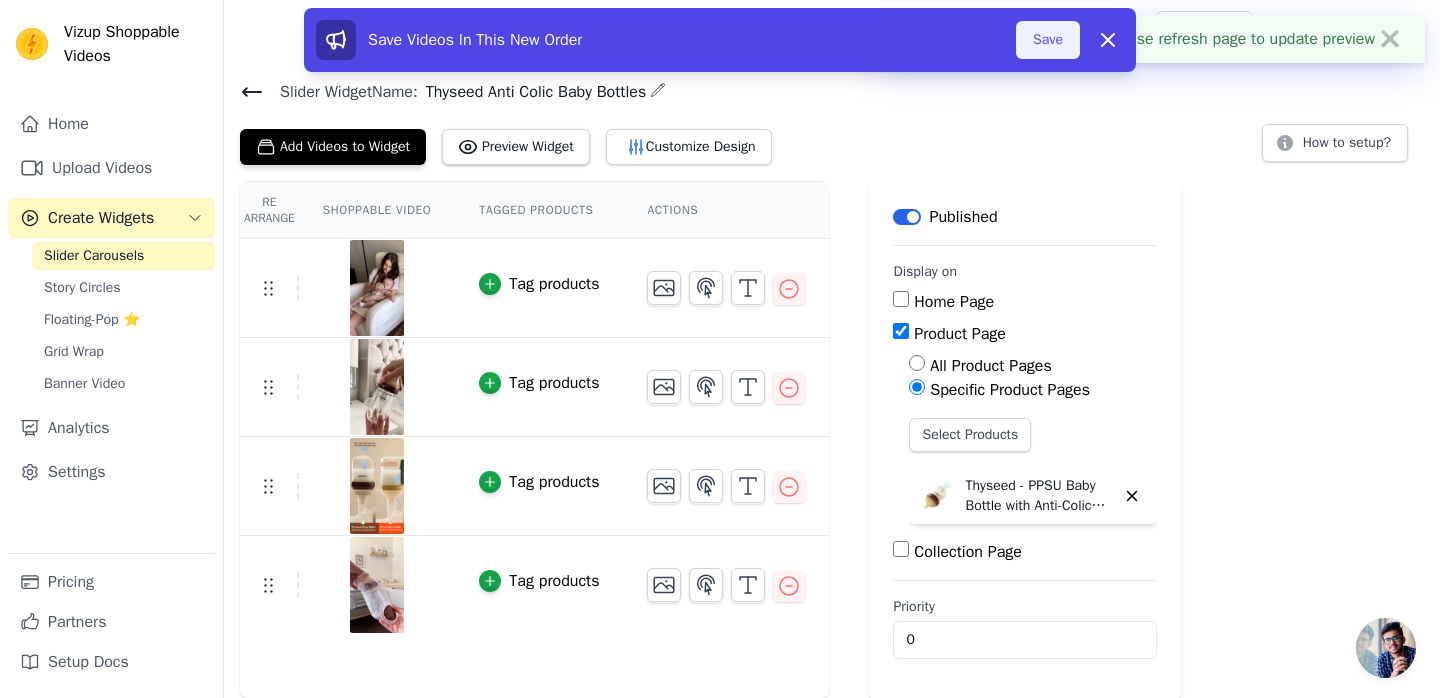 click on "Save" at bounding box center [1048, 40] 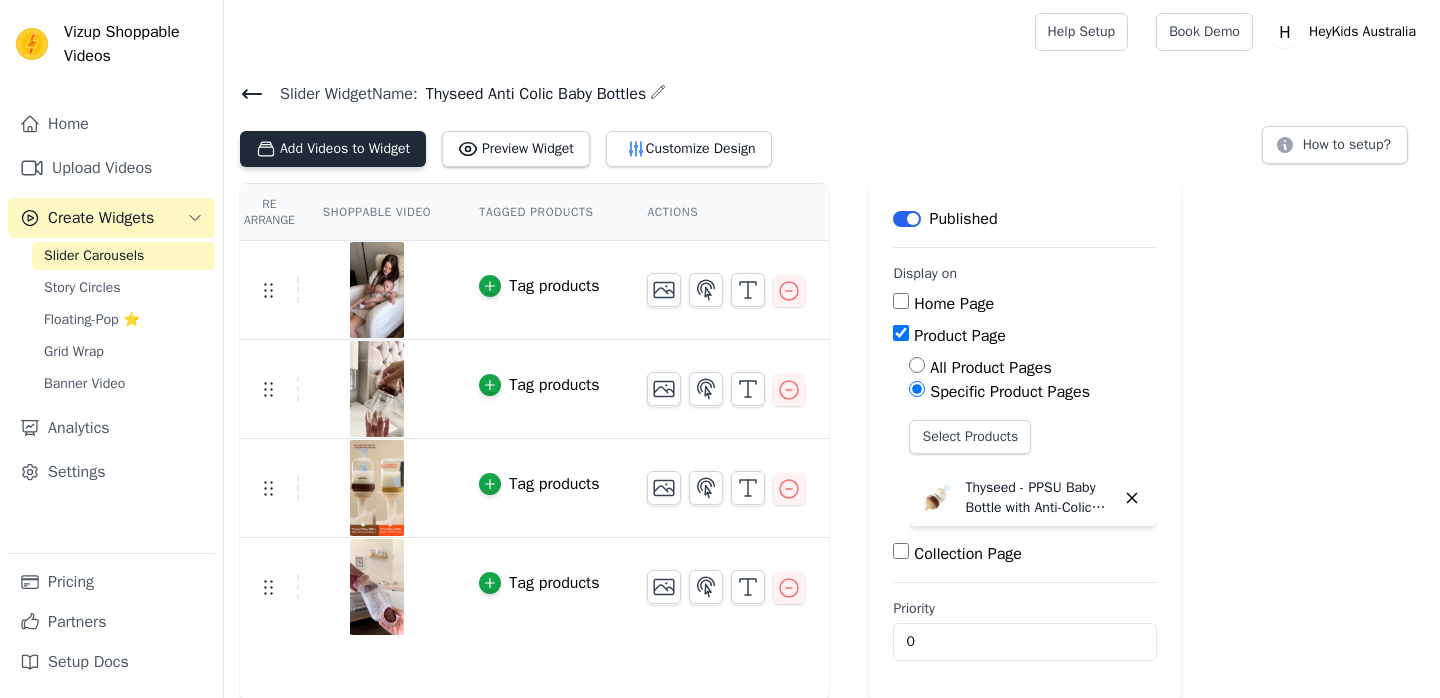 scroll, scrollTop: 2, scrollLeft: 0, axis: vertical 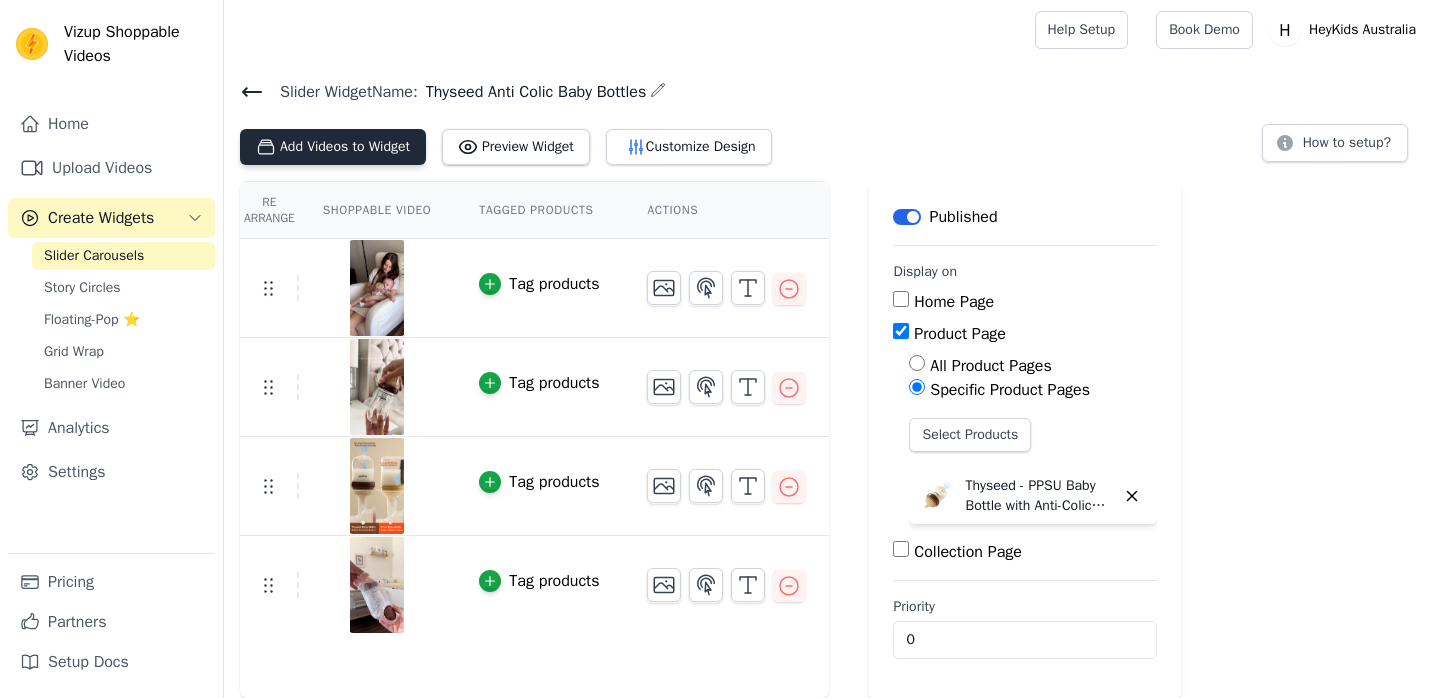 click on "Add Videos to Widget" at bounding box center [333, 147] 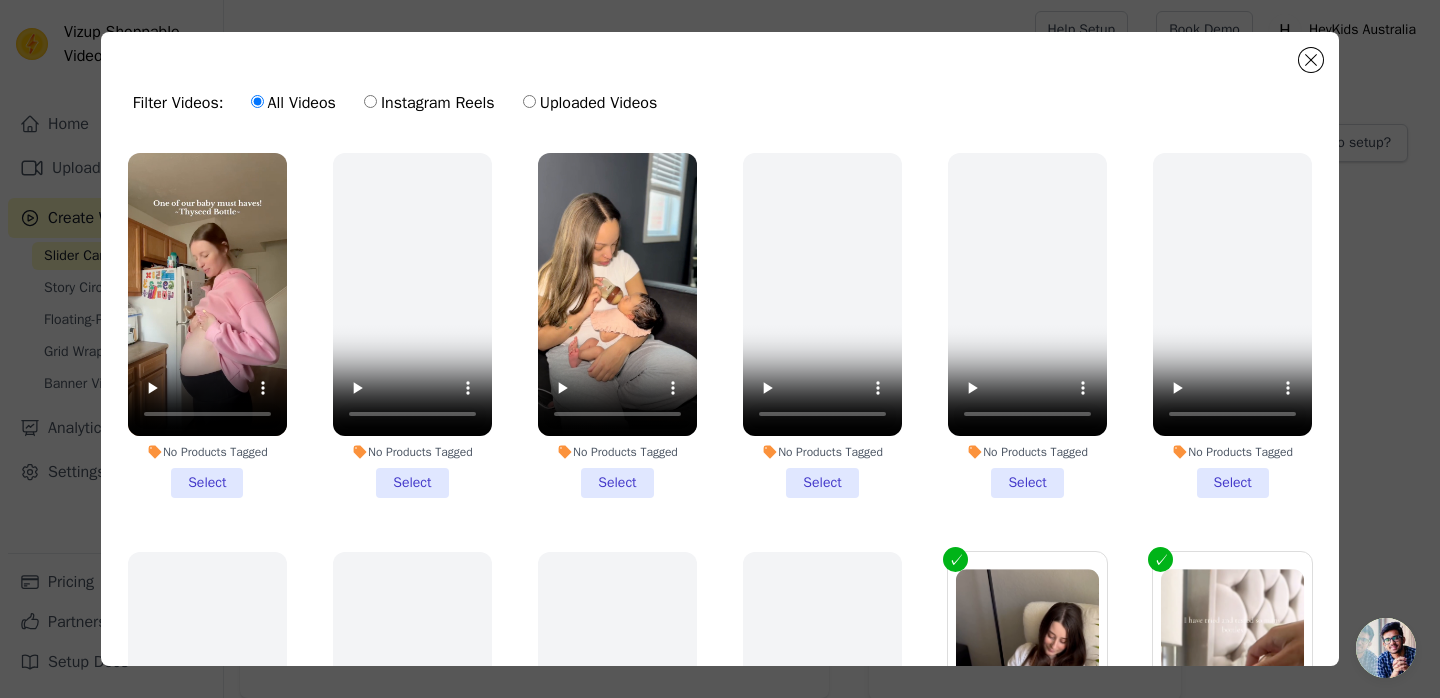 click on "No Products Tagged     Select" at bounding box center [207, 325] 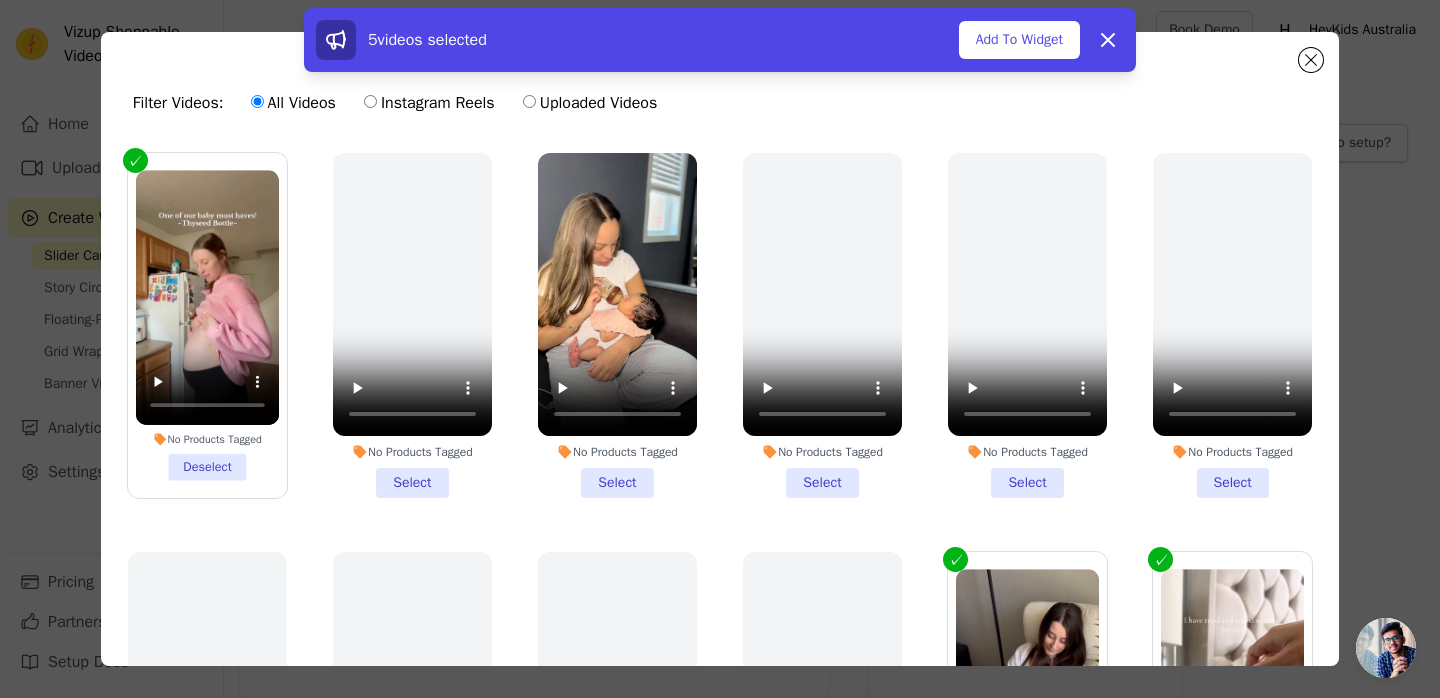 click on "No Products Tagged     Select" at bounding box center (617, 325) 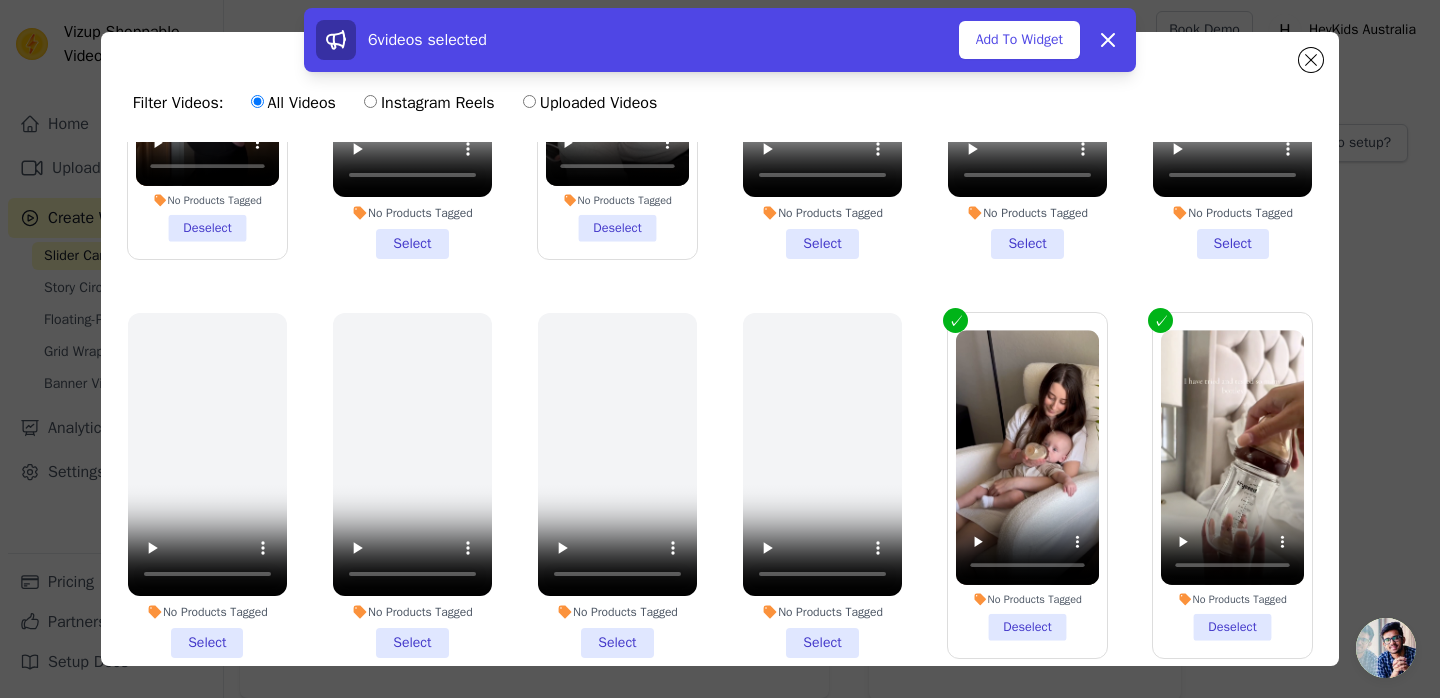 scroll, scrollTop: 241, scrollLeft: 0, axis: vertical 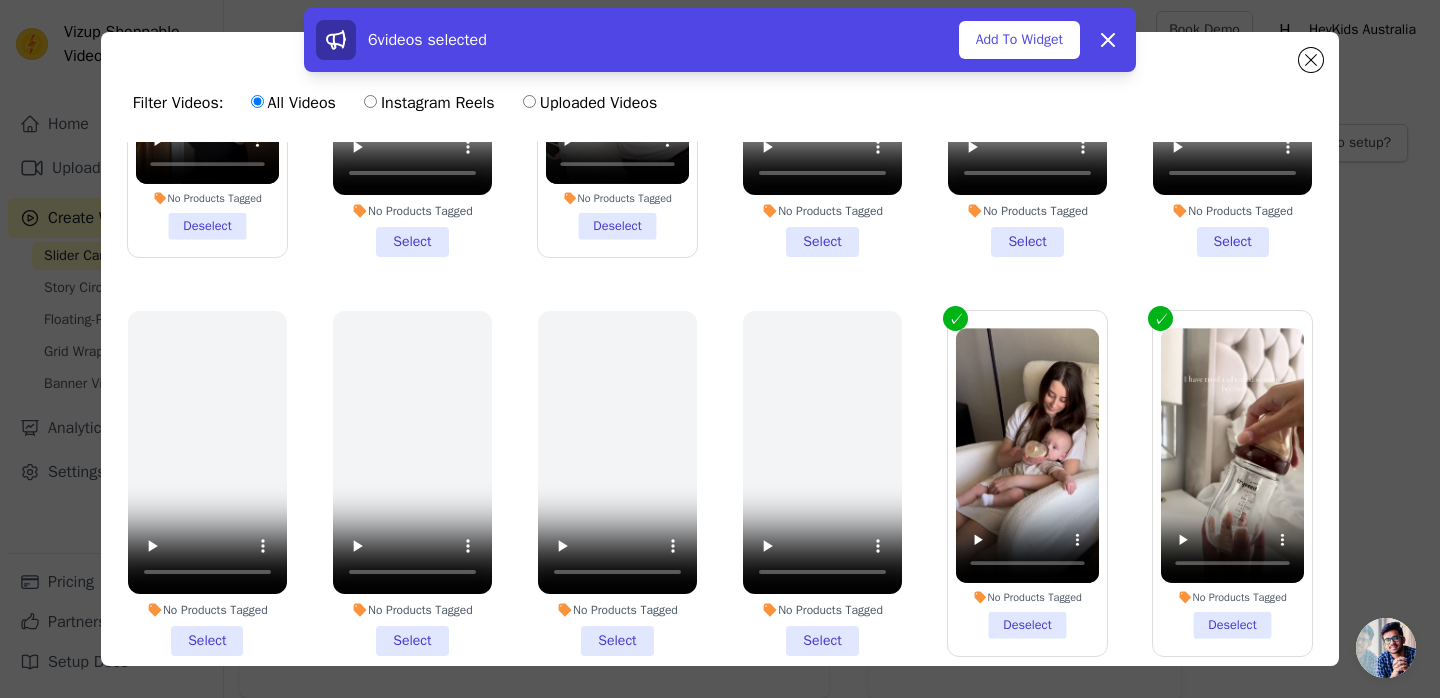 click on "No Products Tagged     Select" at bounding box center (617, 483) 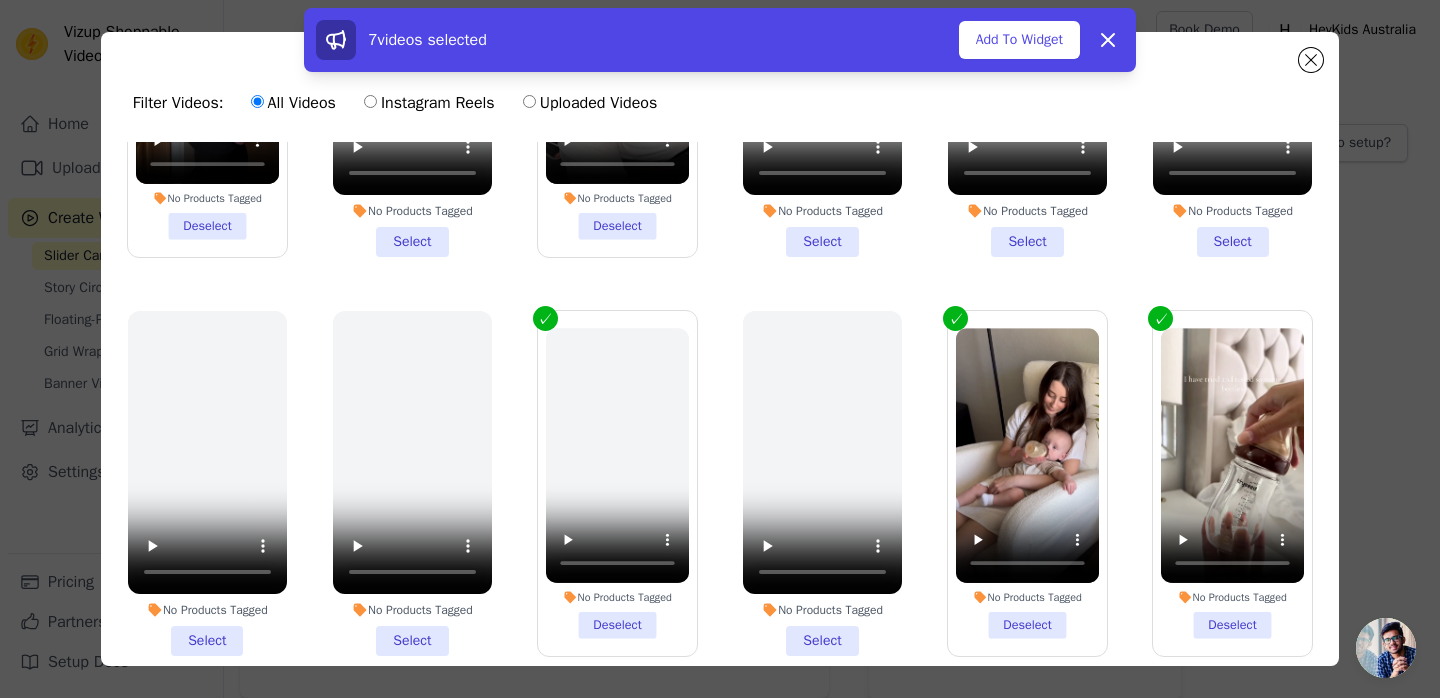 click on "No Products Tagged     Deselect" at bounding box center [617, 483] 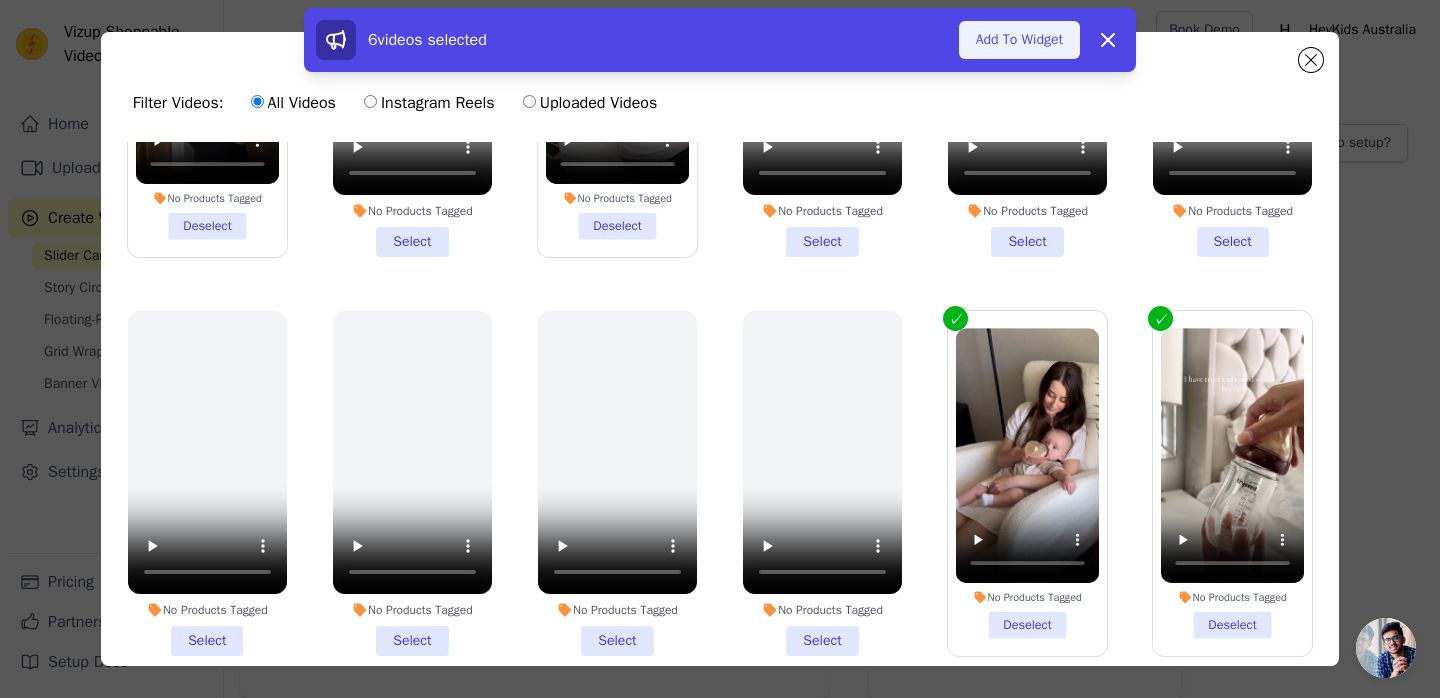 click on "Add To Widget" at bounding box center [1019, 40] 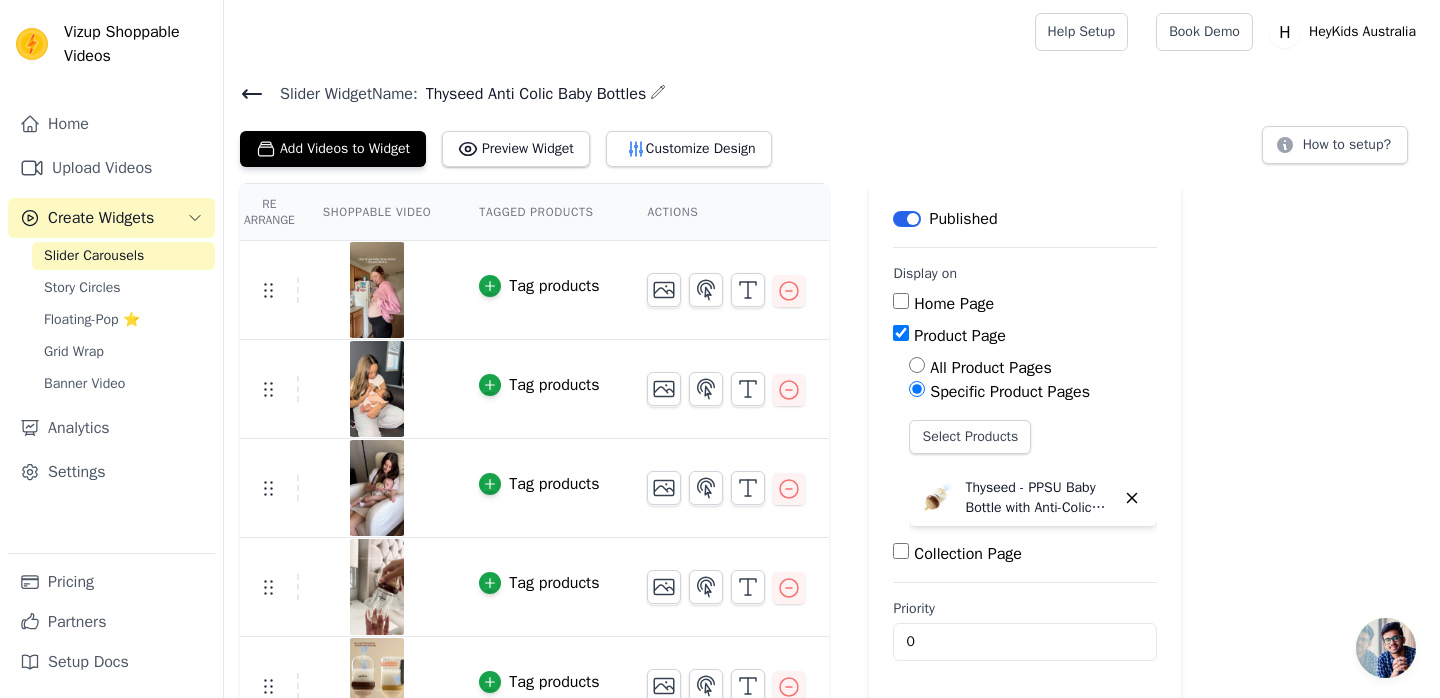 scroll, scrollTop: 136, scrollLeft: 0, axis: vertical 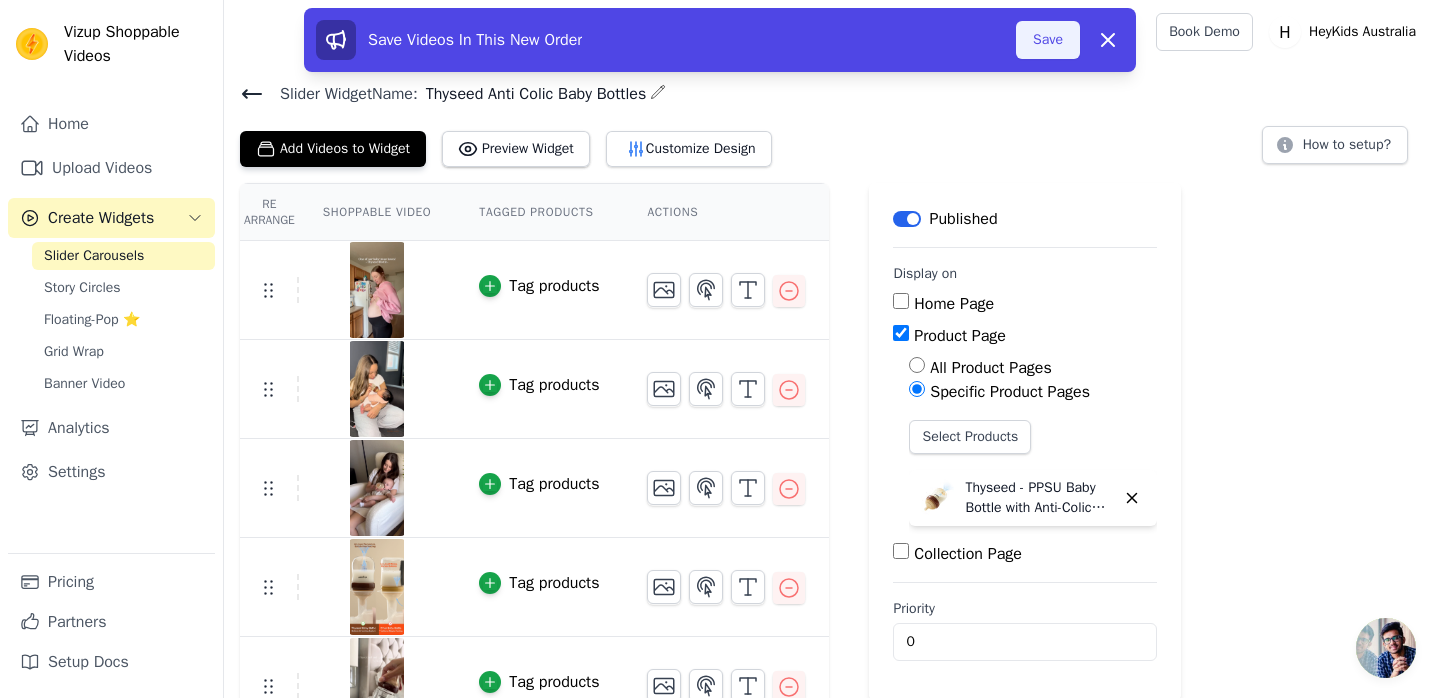 click on "Save" at bounding box center (1048, 40) 